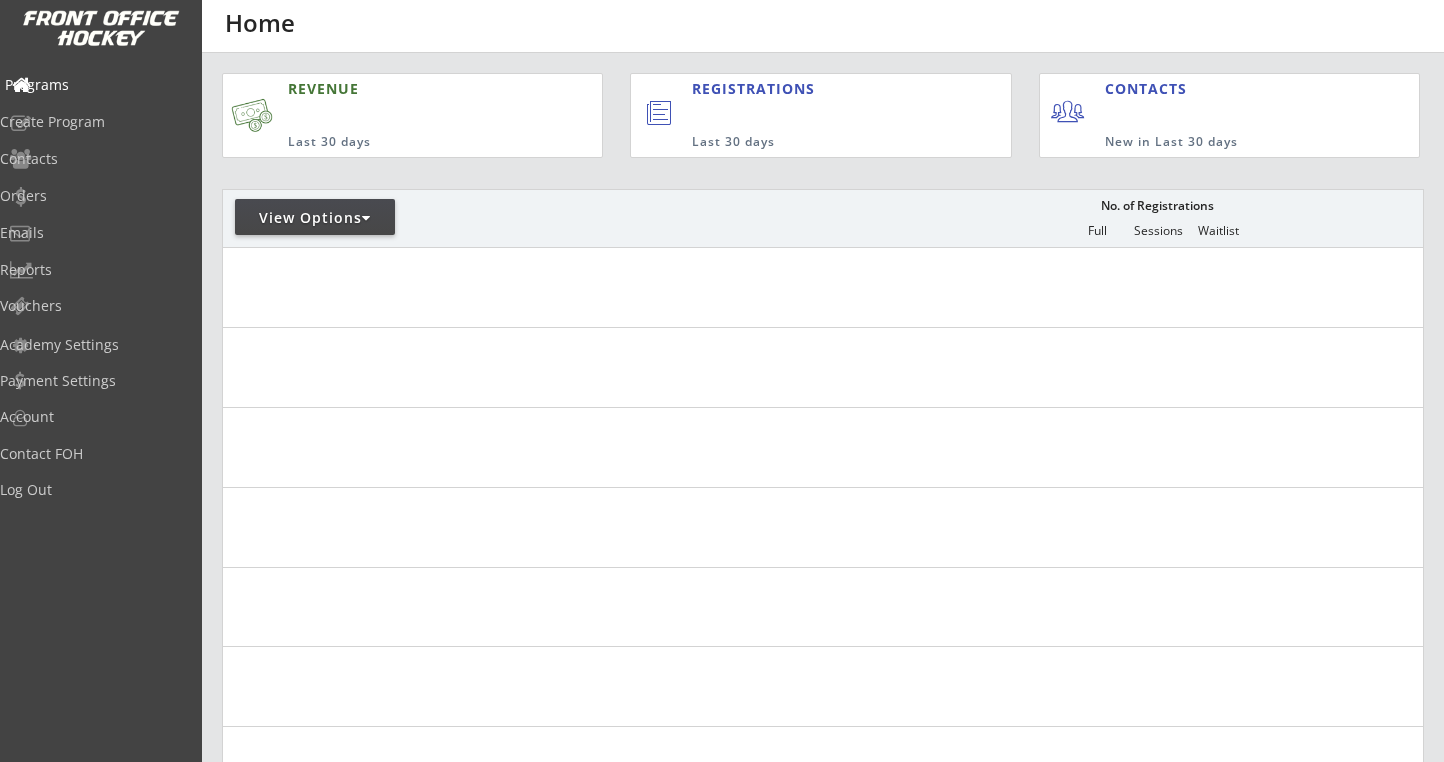 scroll, scrollTop: 0, scrollLeft: 0, axis: both 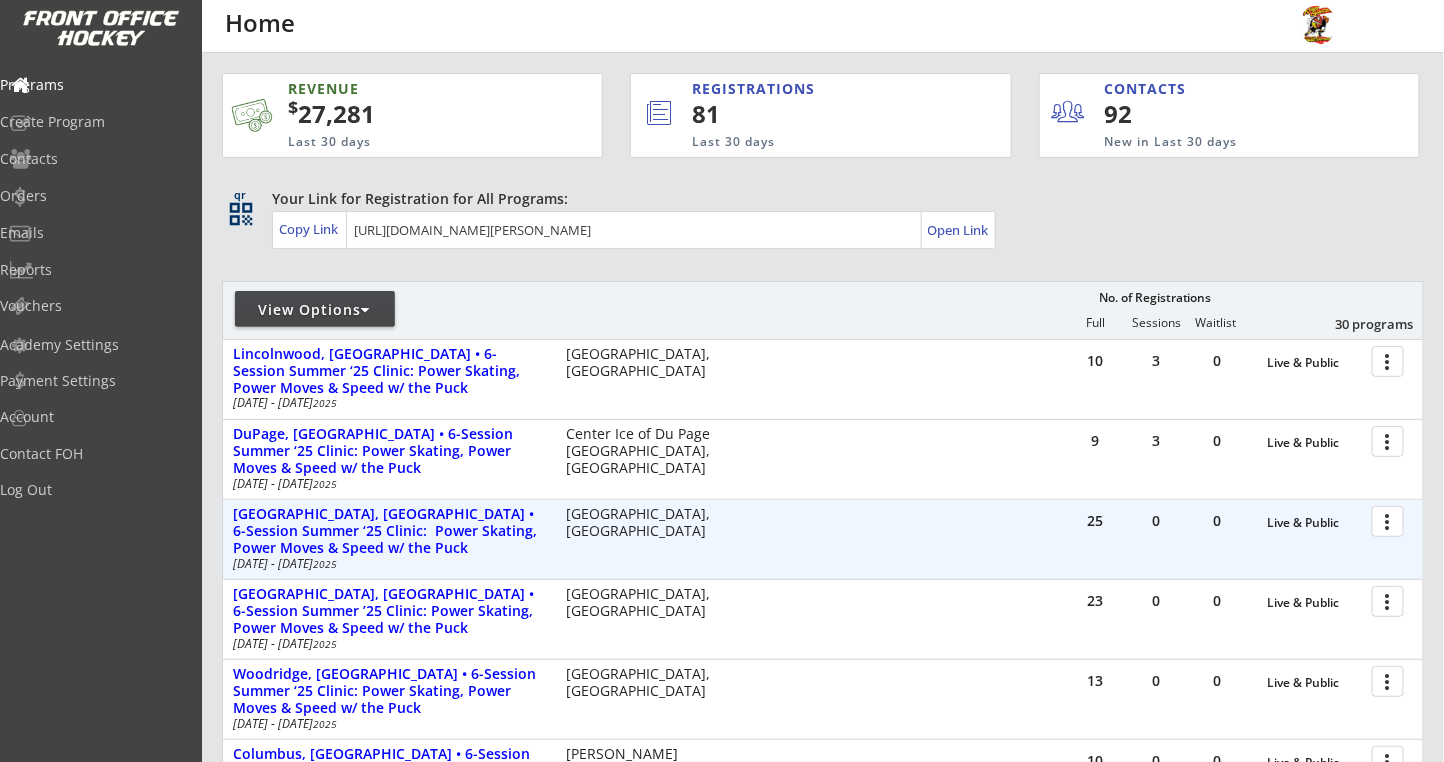 click at bounding box center (1391, 520) 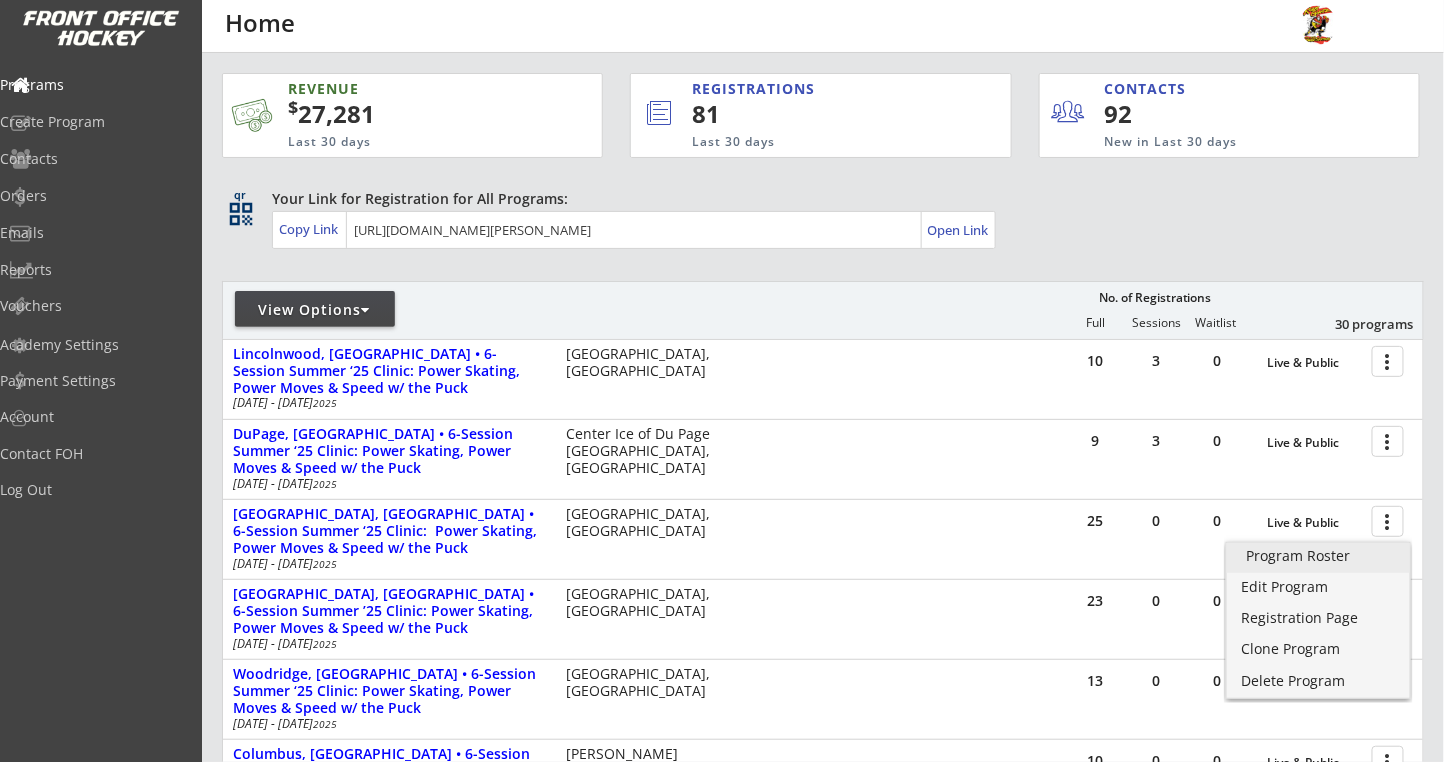 click on "Program Roster" at bounding box center (1318, 556) 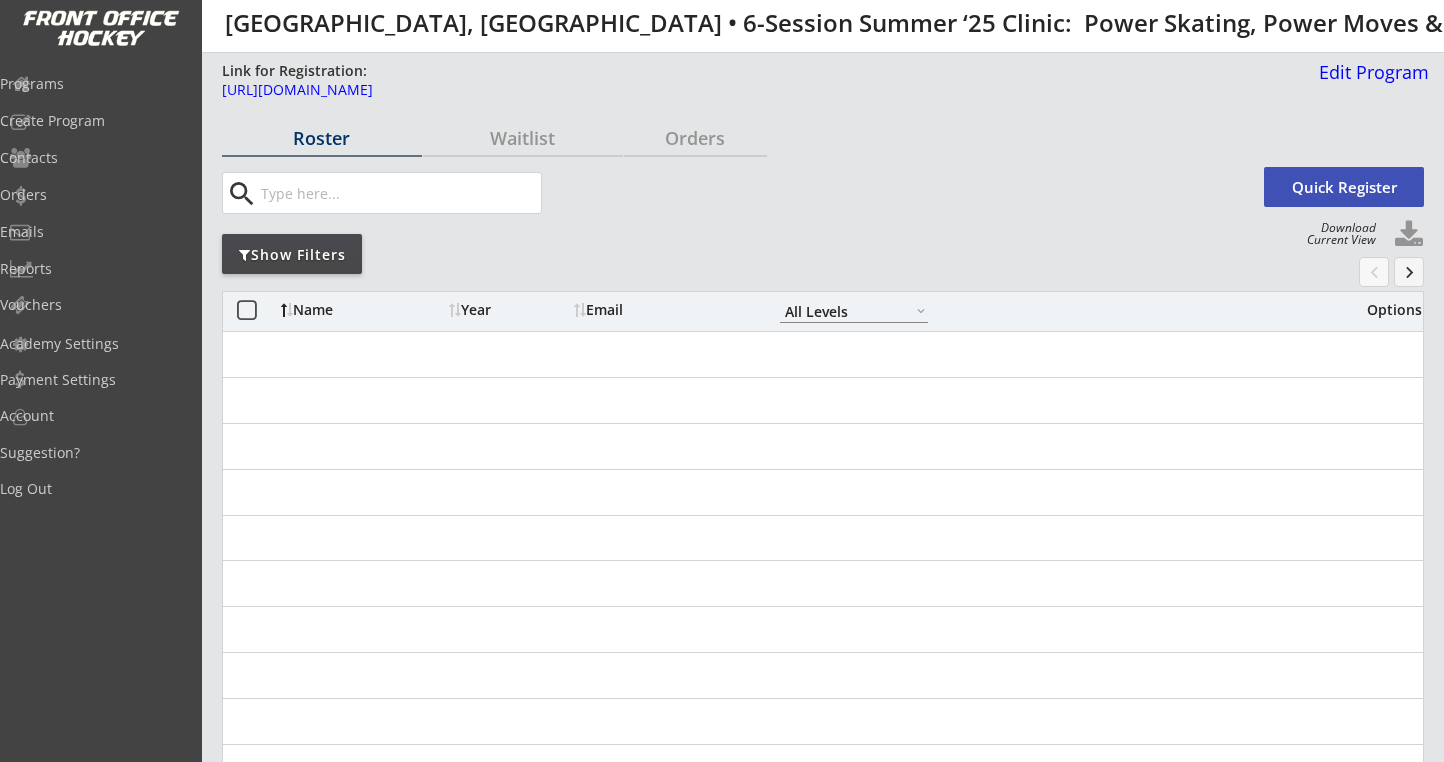select on ""All Levels"" 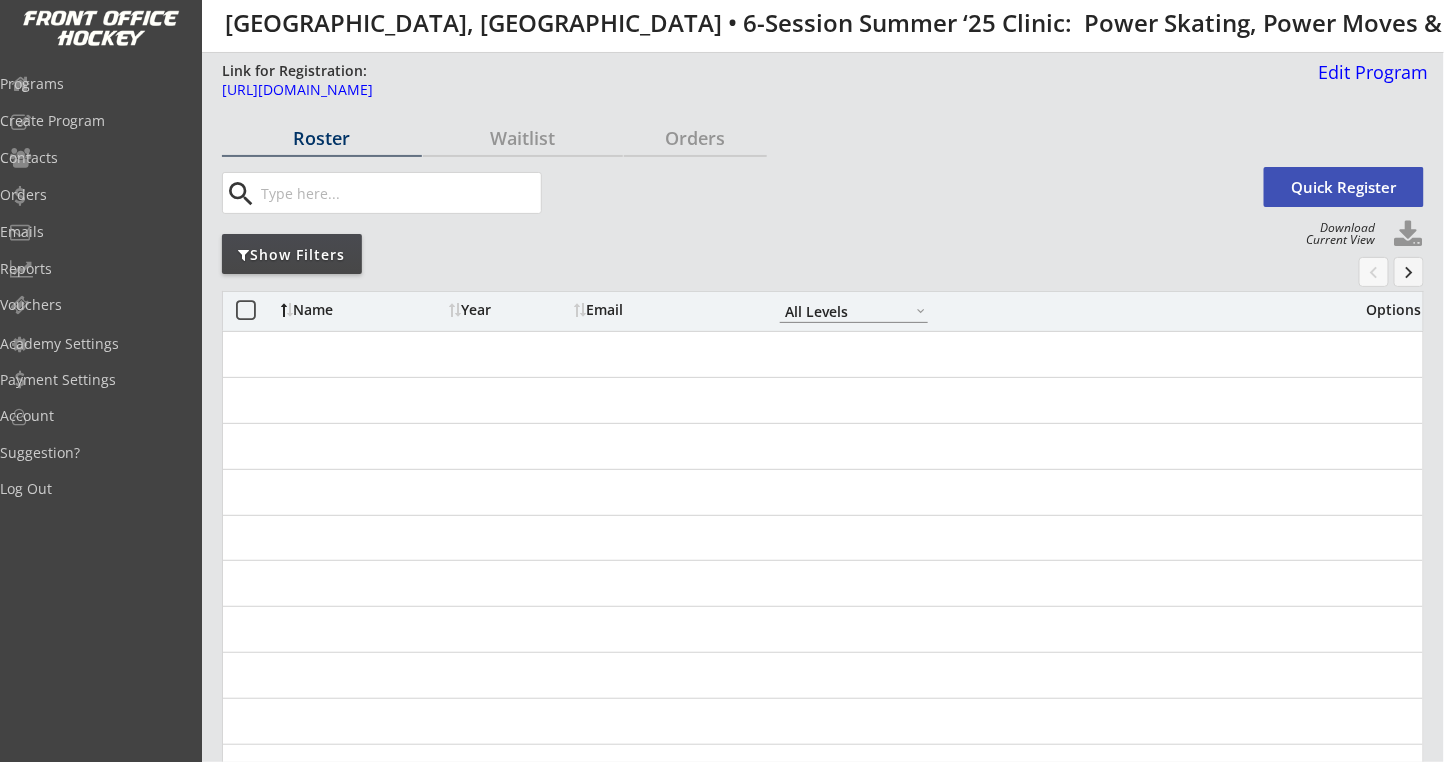 scroll, scrollTop: 0, scrollLeft: 0, axis: both 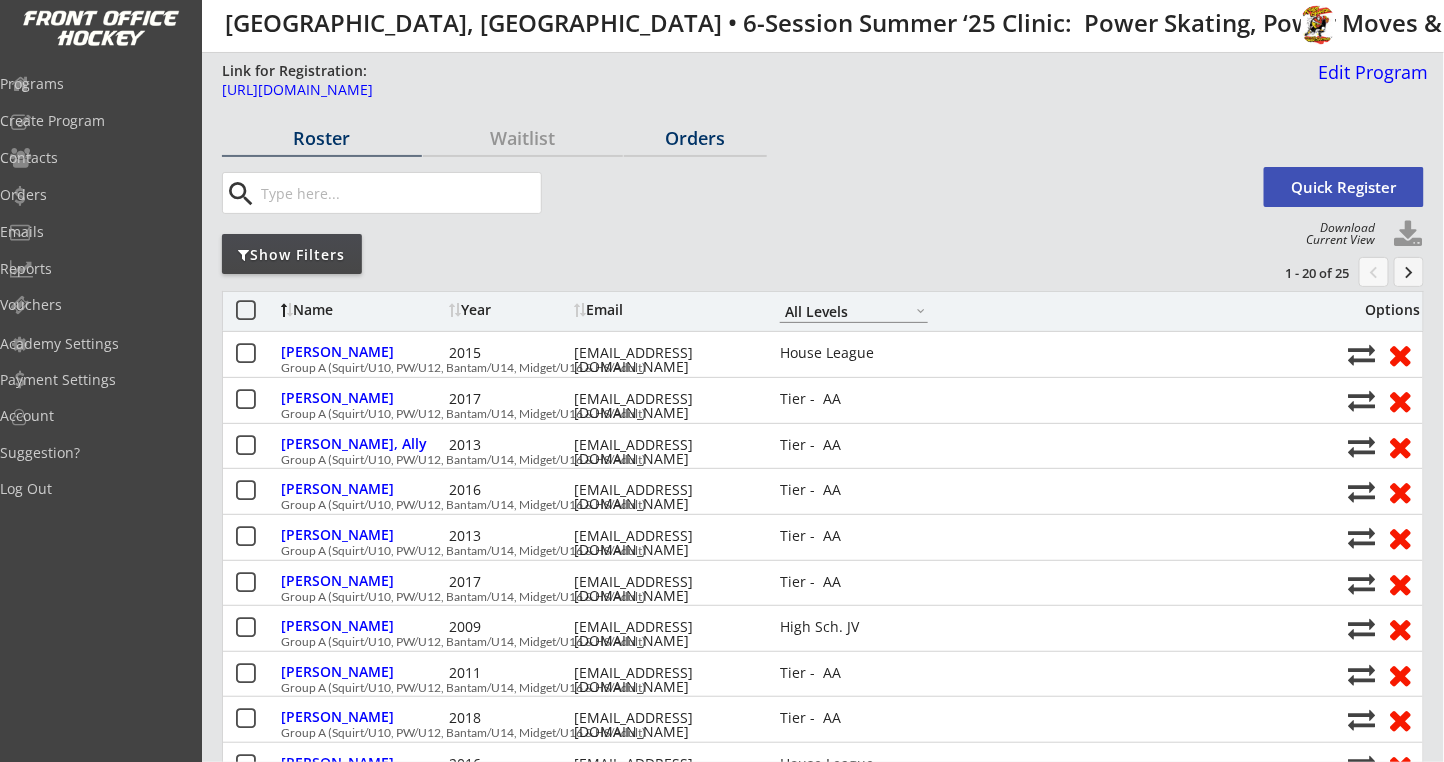 click on "Orders" at bounding box center [695, 138] 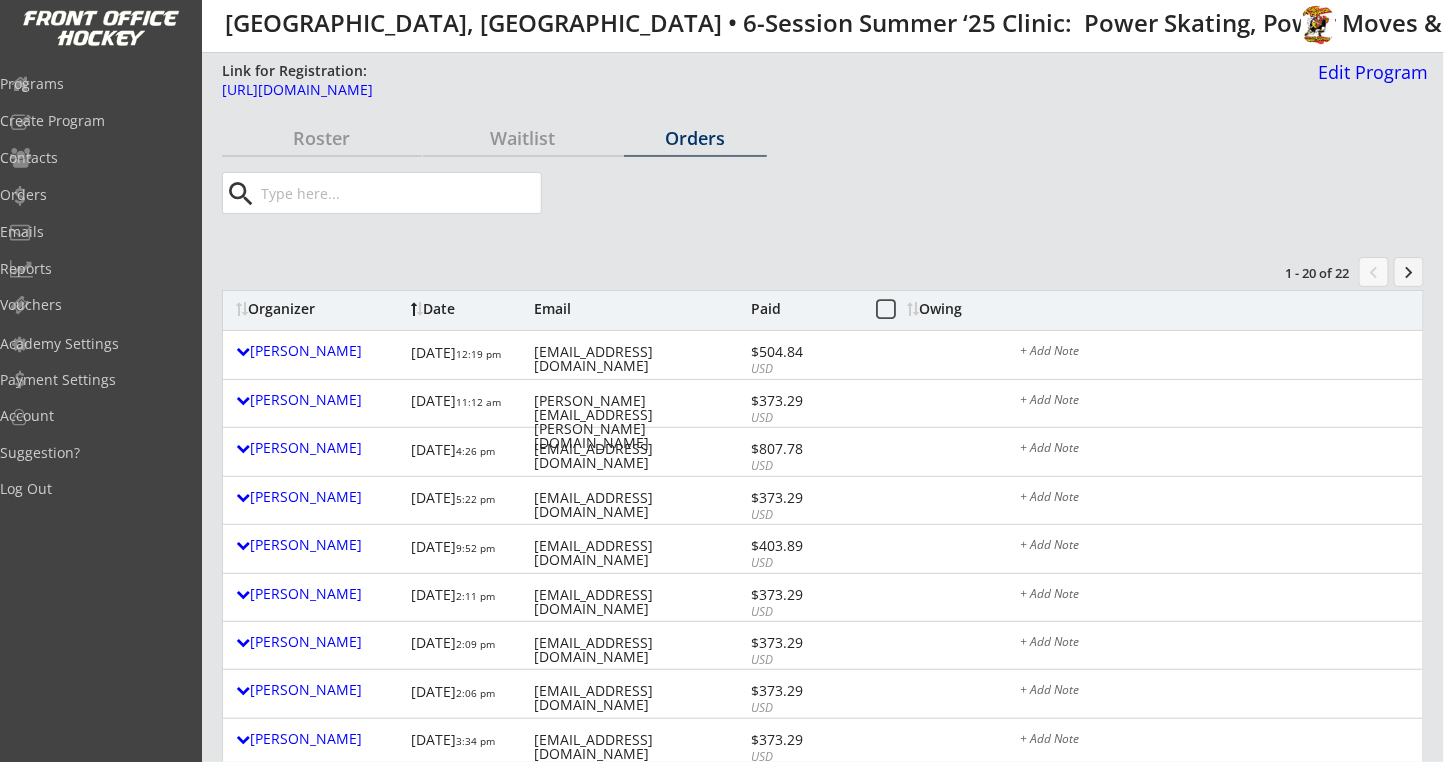 click on "Owing" at bounding box center (946, 310) 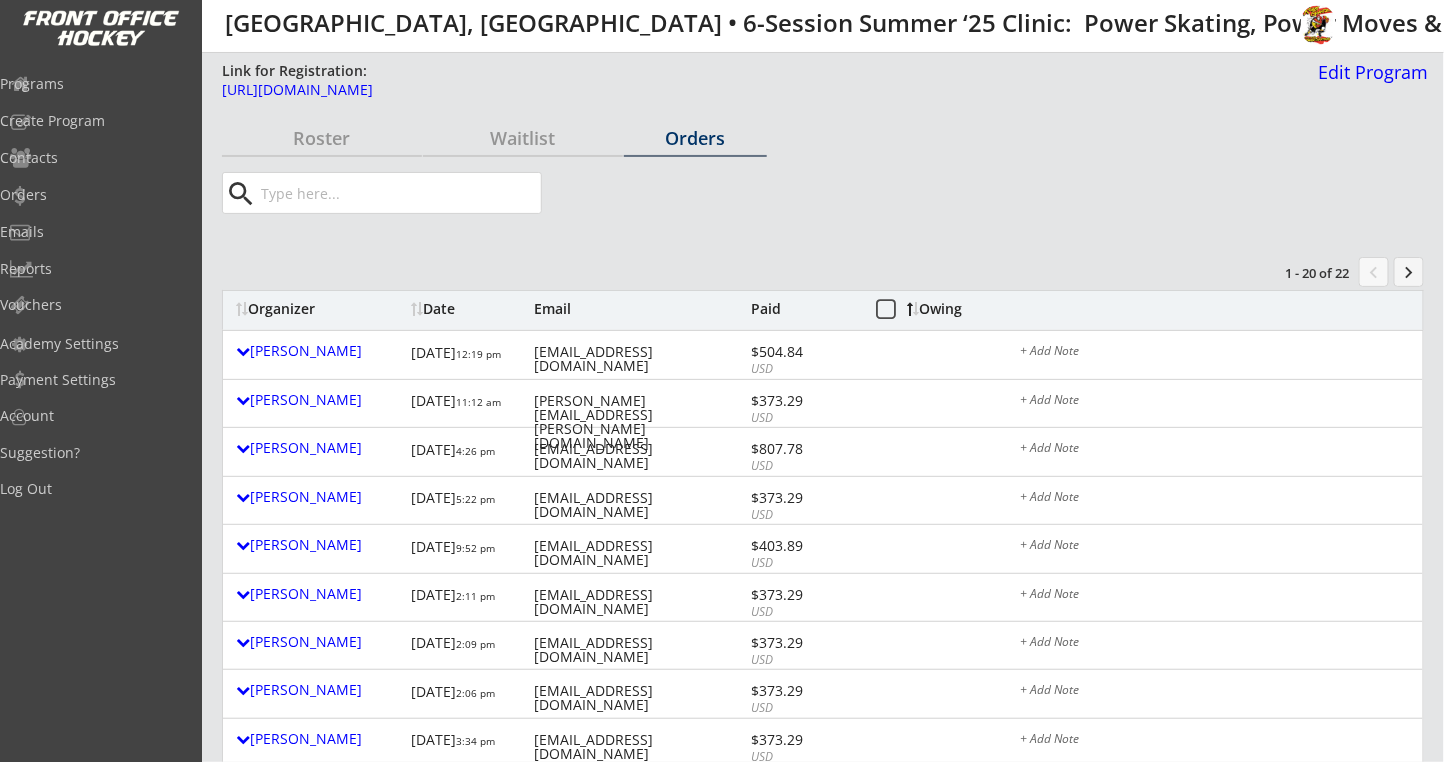 click on "Owing" at bounding box center [946, 309] 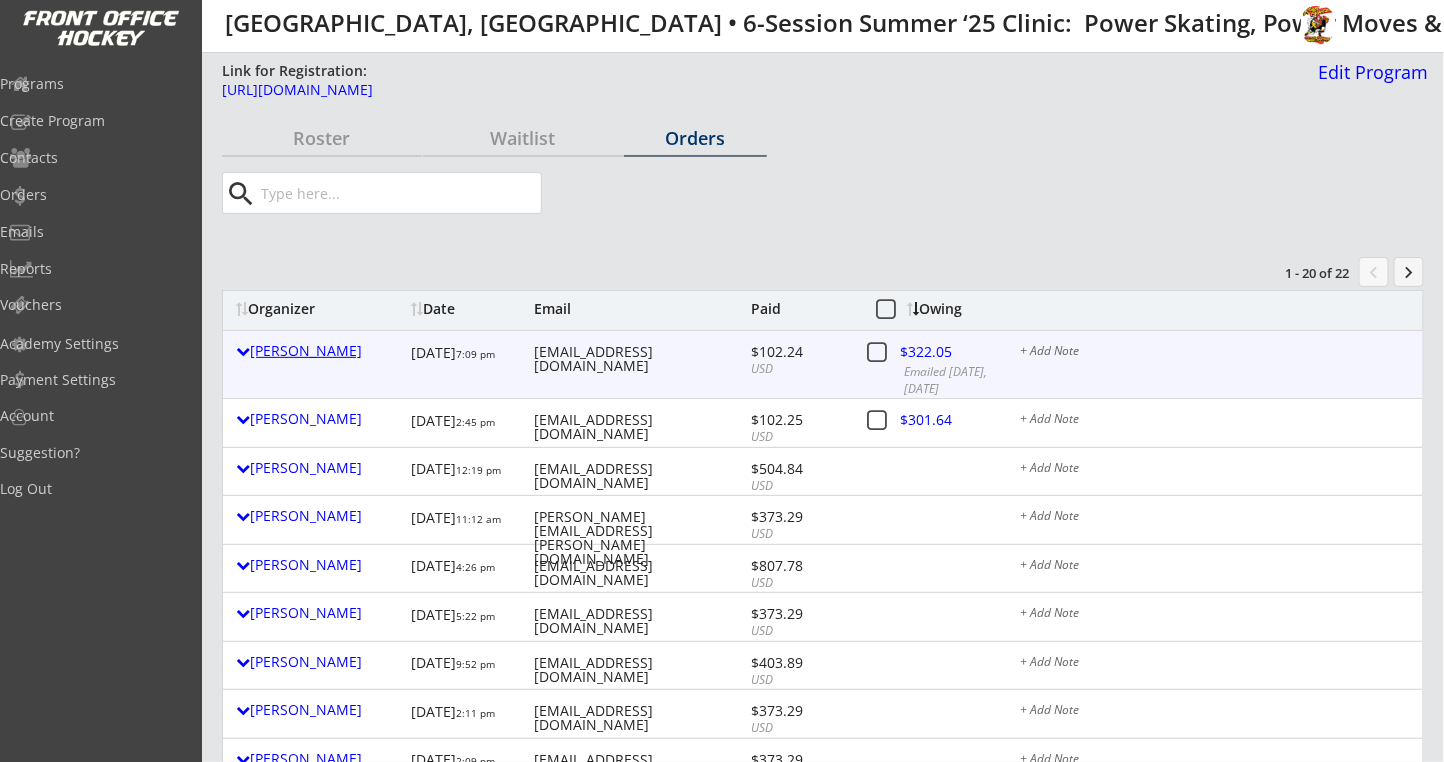 click on "Joy Greif" at bounding box center (318, 351) 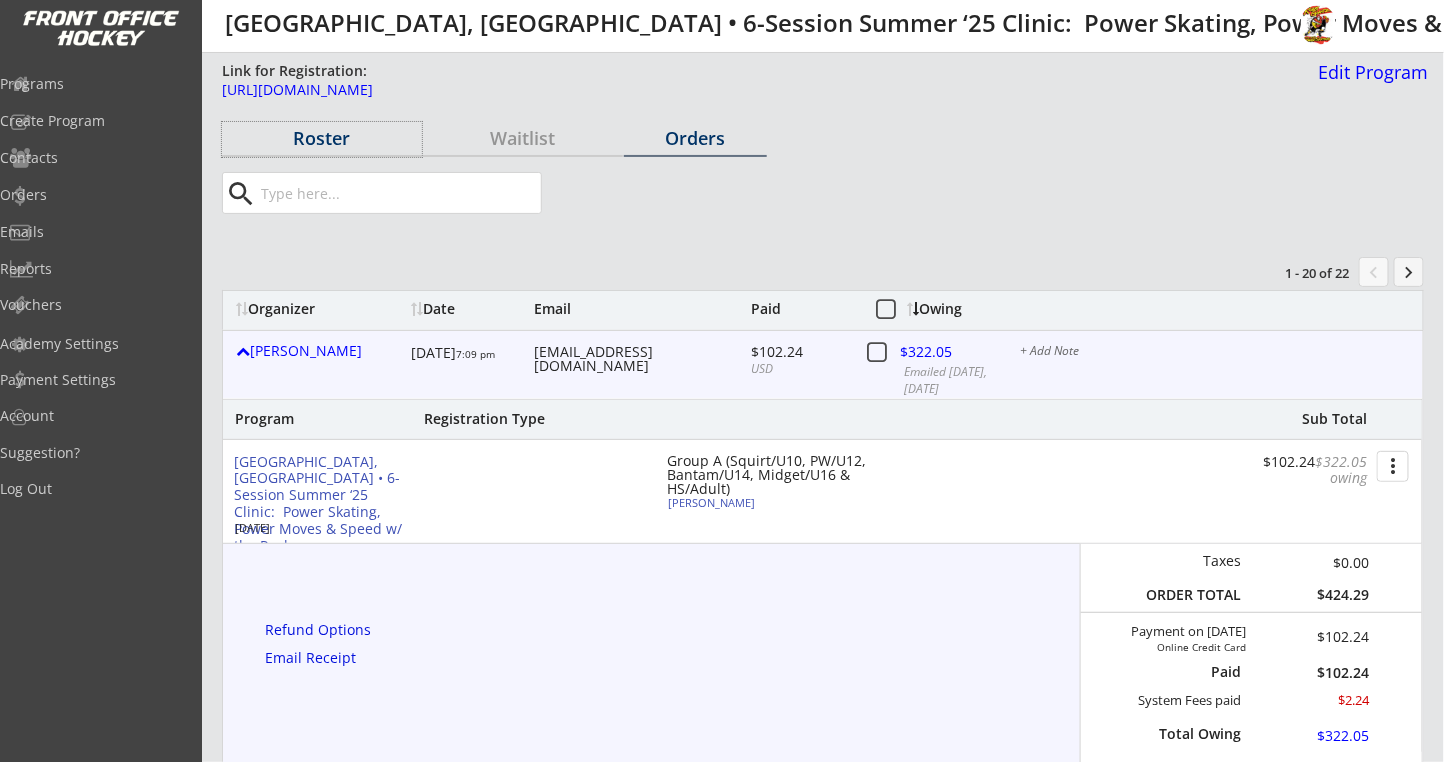 click on "Roster" at bounding box center (322, 138) 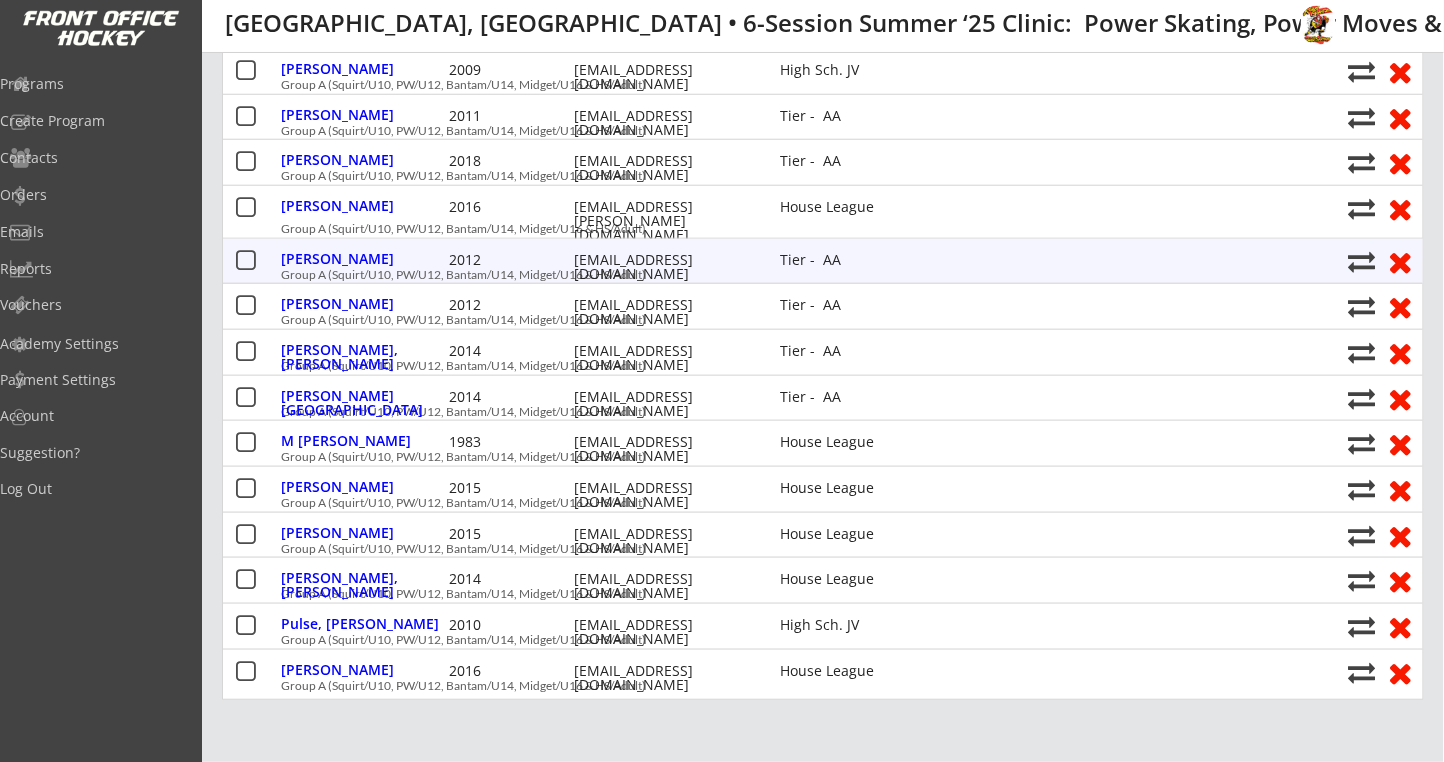scroll, scrollTop: 666, scrollLeft: 0, axis: vertical 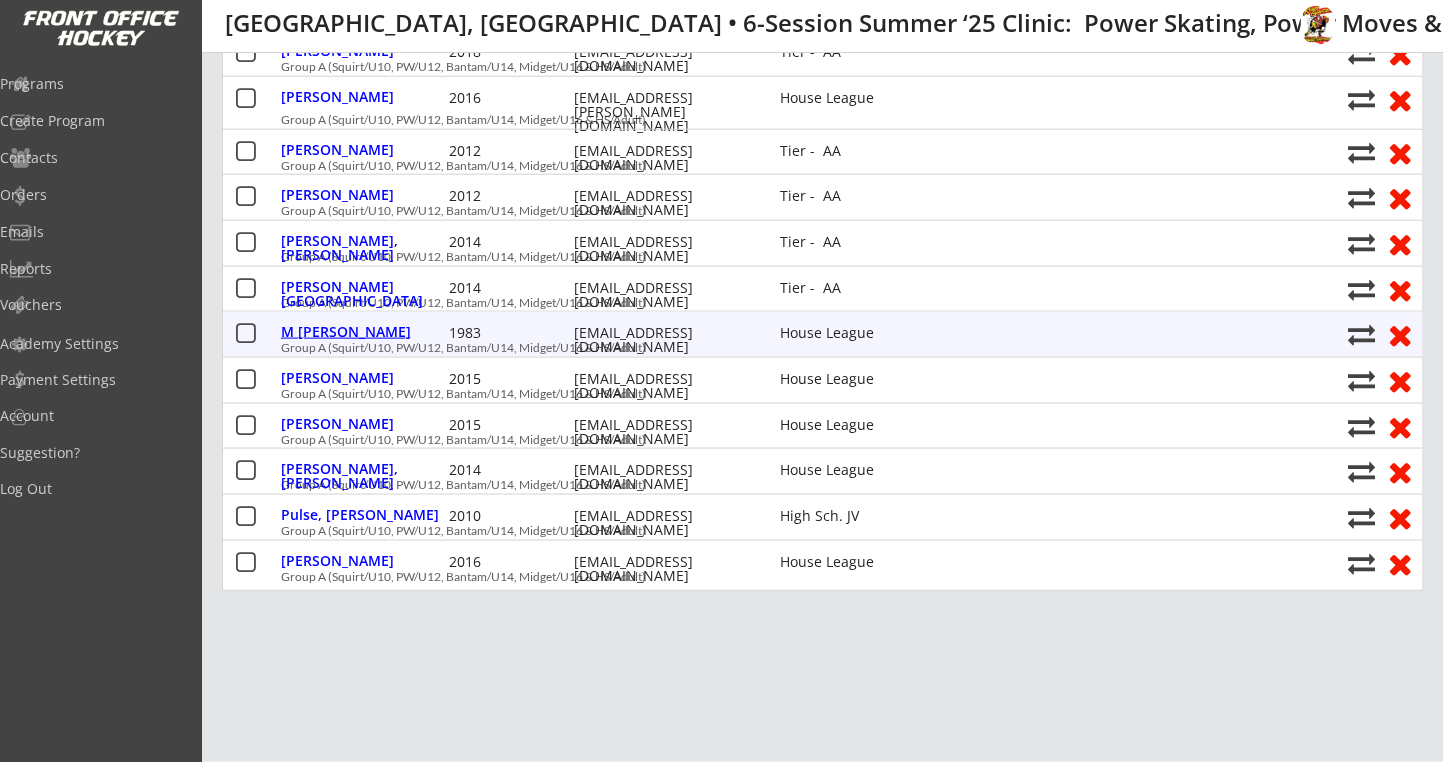 click on "M Guttilla, Donna" at bounding box center (362, 332) 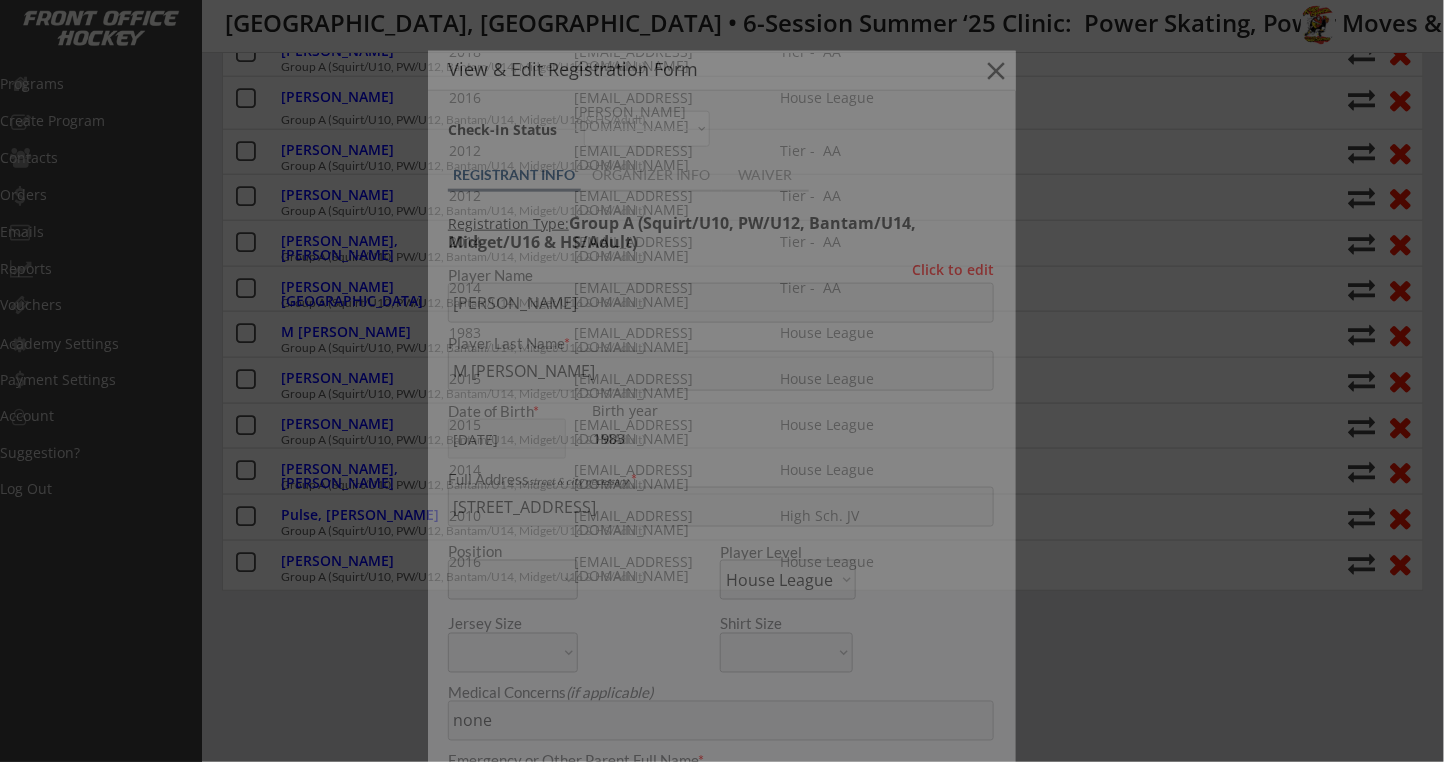 type on "Female" 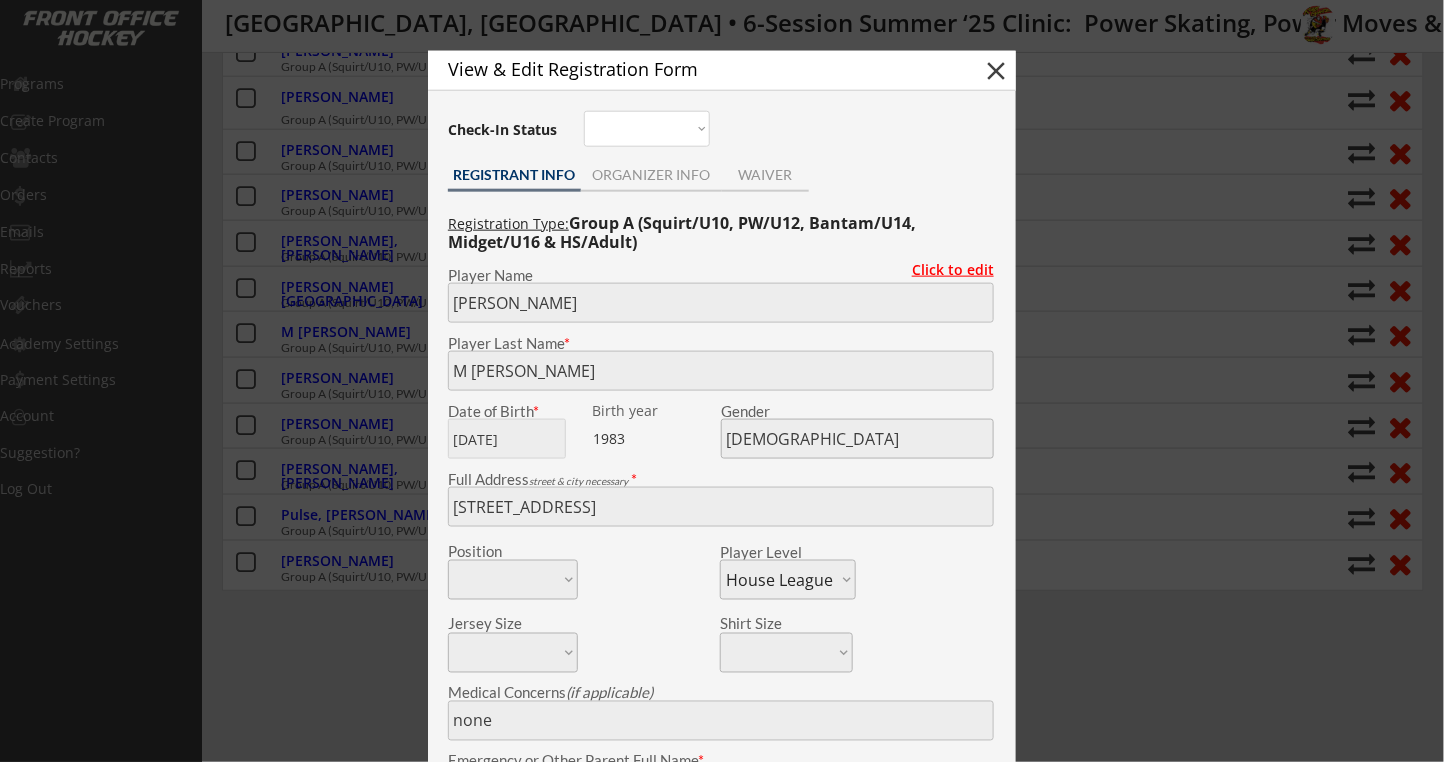 click on "Click to edit" at bounding box center [945, 270] 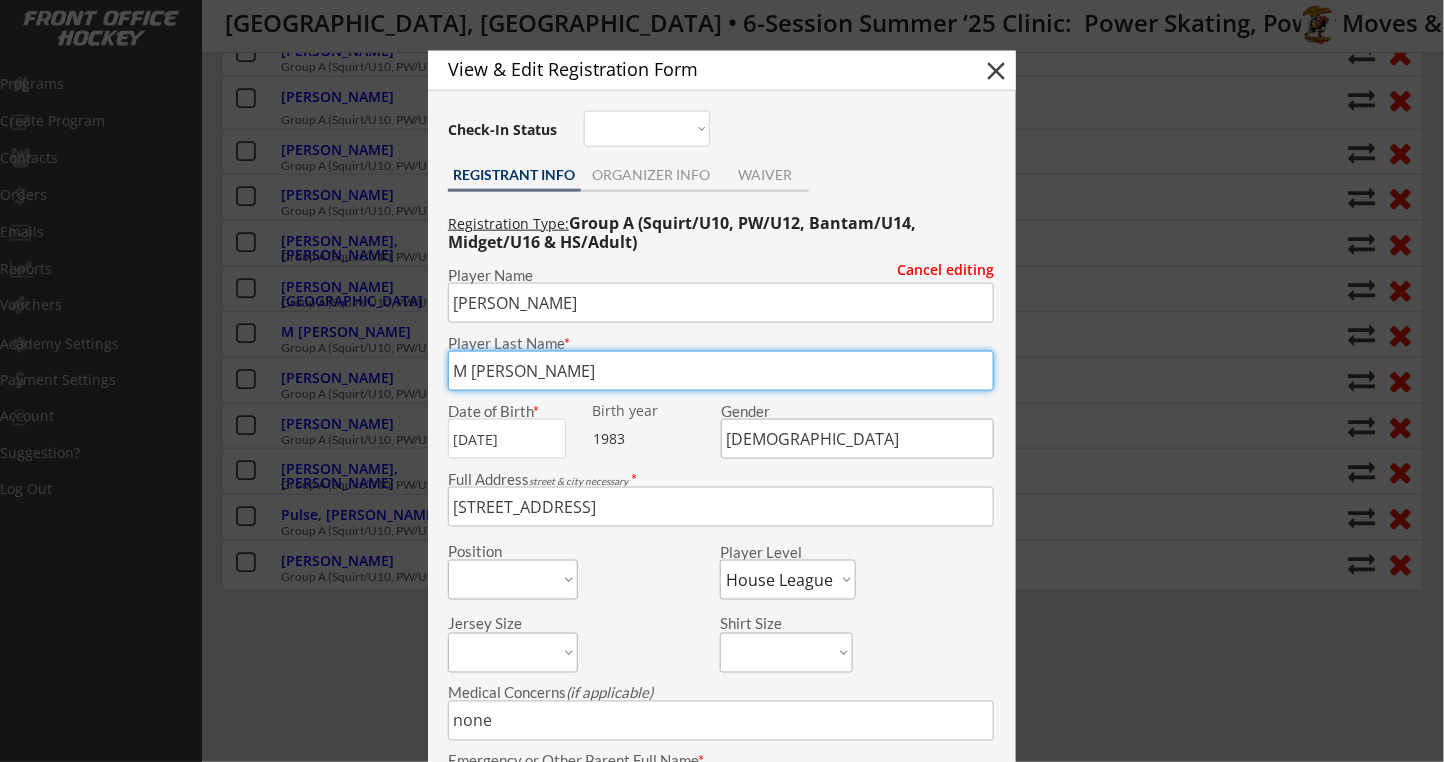 click at bounding box center (721, 371) 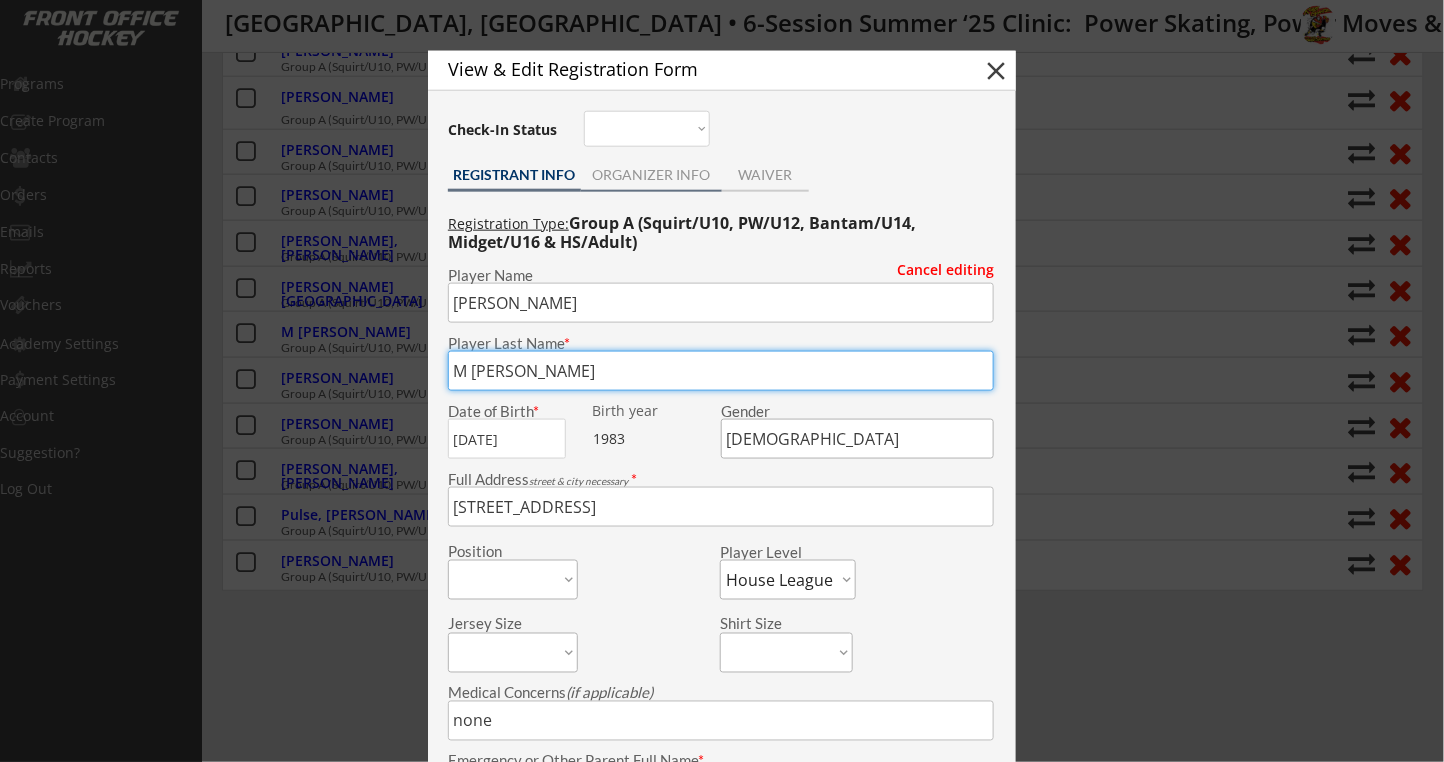 click on "ORGANIZER INFO" at bounding box center [651, 175] 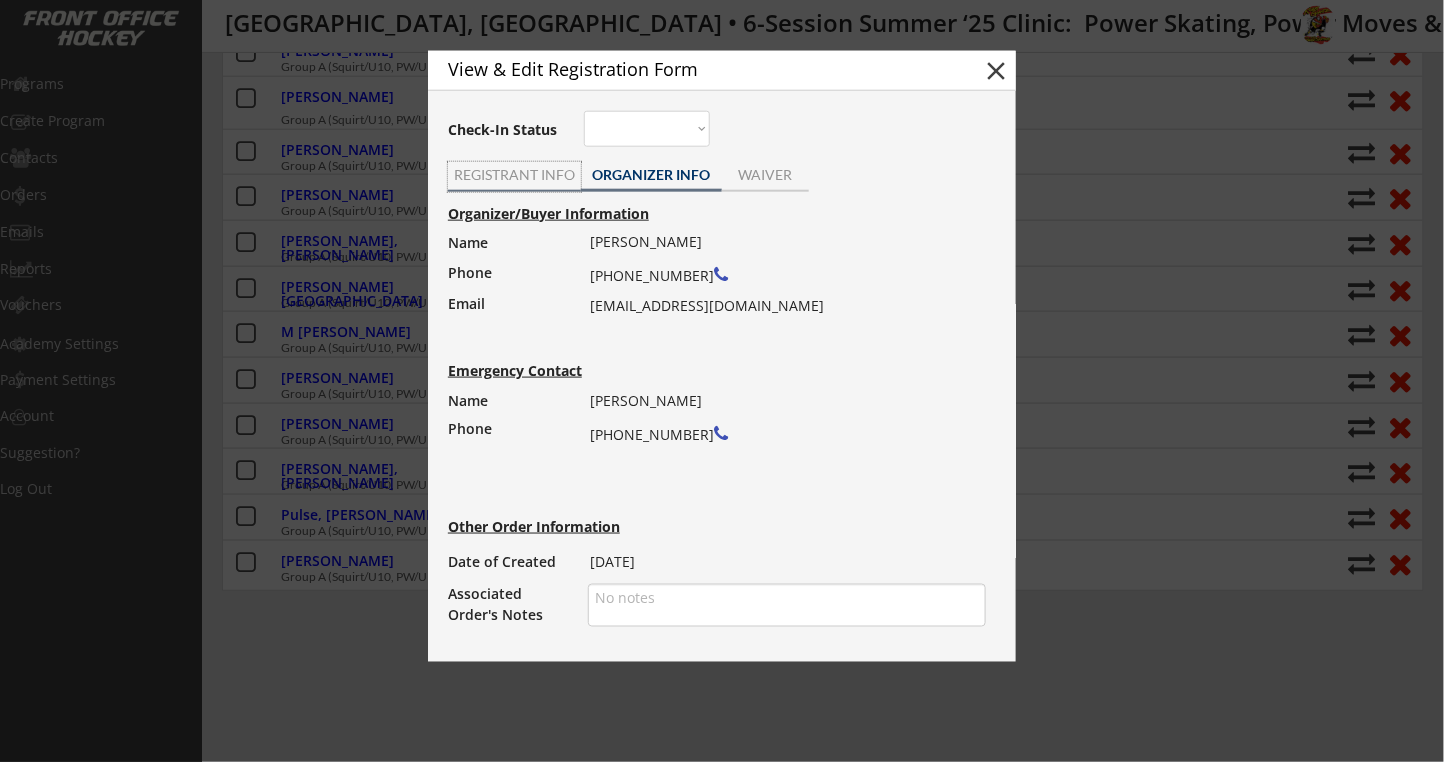 click on "REGISTRANT INFO" at bounding box center [514, 175] 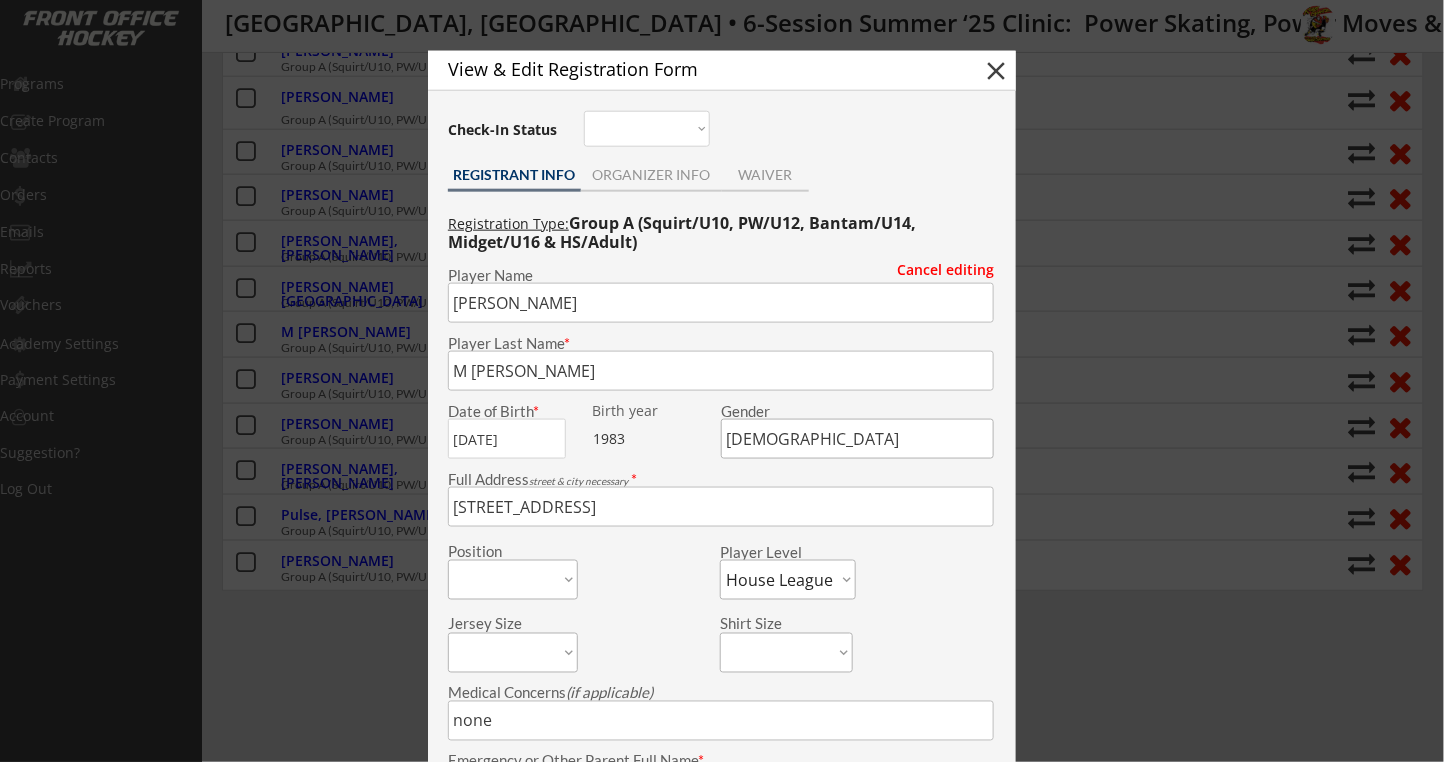 click on "Registration Type:  Group A (Squirt/U10, PW/U12, Bantam/U14, Midget/U16 & HS/Adult) Cancel editing Player Name Player Last Name  * Date of Birth  * Birth year 1983 Gender Full Address  street & city necessary   * Position  Forward Defense Goalie Player Level  A-Travel B-Travel C-Travel Tier -  AA Tier - AAA House League Girls - Travel Girls - House High Sch. JV High Sch. Varsity Adult Novice Adult Intermediate Adult Advanced Other - House Other - Travel Other - Middle Sch. Jersey Size  S M L XL Shirt Size S M L XL Medical Concerns   (if applicable) Emergency or Other Parent Full Name  * Emergency or Other Parent Phone Number  * Attended with us before?  * 1 time 2 times 3 times 4+ times First time Not sure Skater's Age (at time of Upcoming Camp)  * Age Division  * Mite Squirt Pee Wee Bantam Midget Girls - U10 Girls - U12 Girls - U14 Girls - U16 High School Adult Other Hockey Club Name  * Hockey Association Website (Optional)  Parent's Name(s)  * Will you help promote our Program? (Optional)" at bounding box center (722, 842) 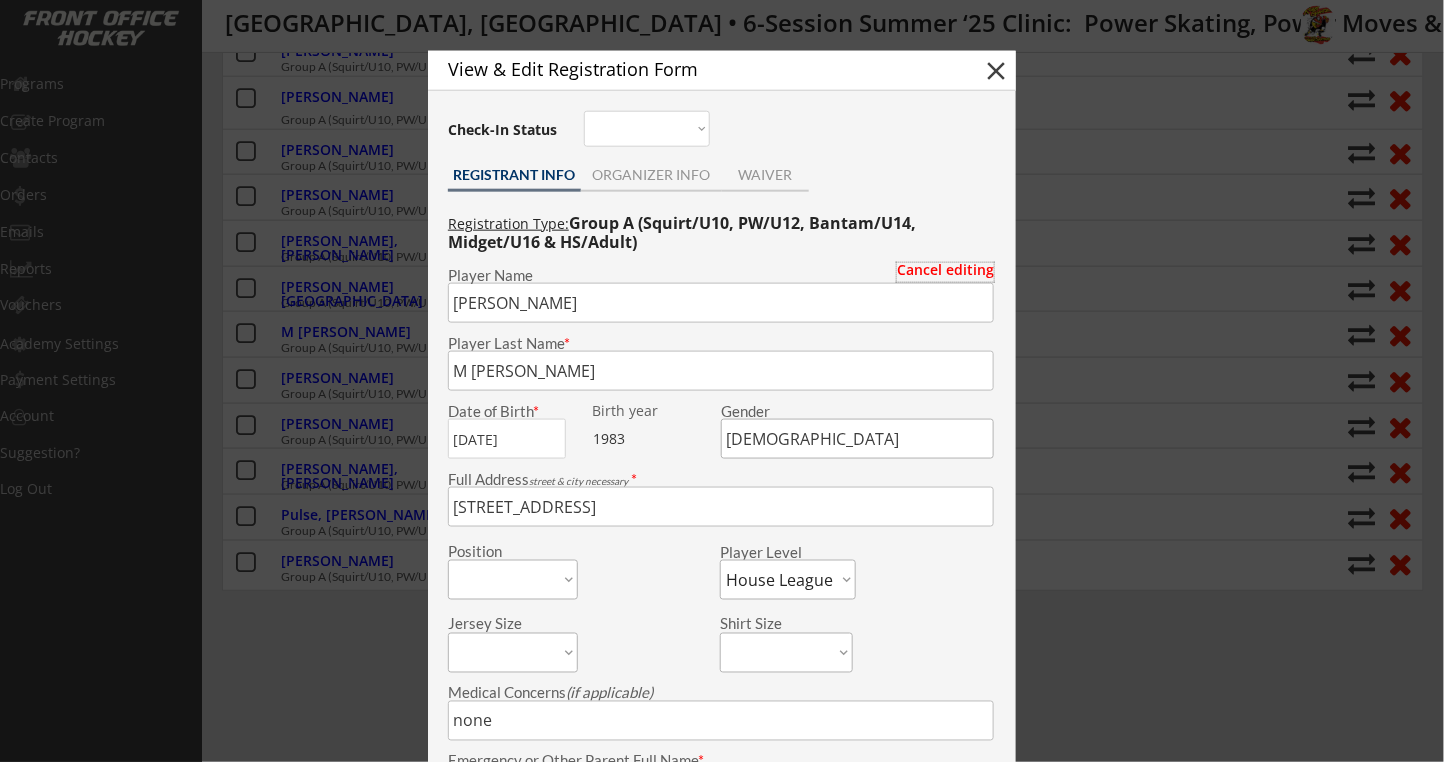 drag, startPoint x: 474, startPoint y: 375, endPoint x: 511, endPoint y: 350, distance: 44.65423 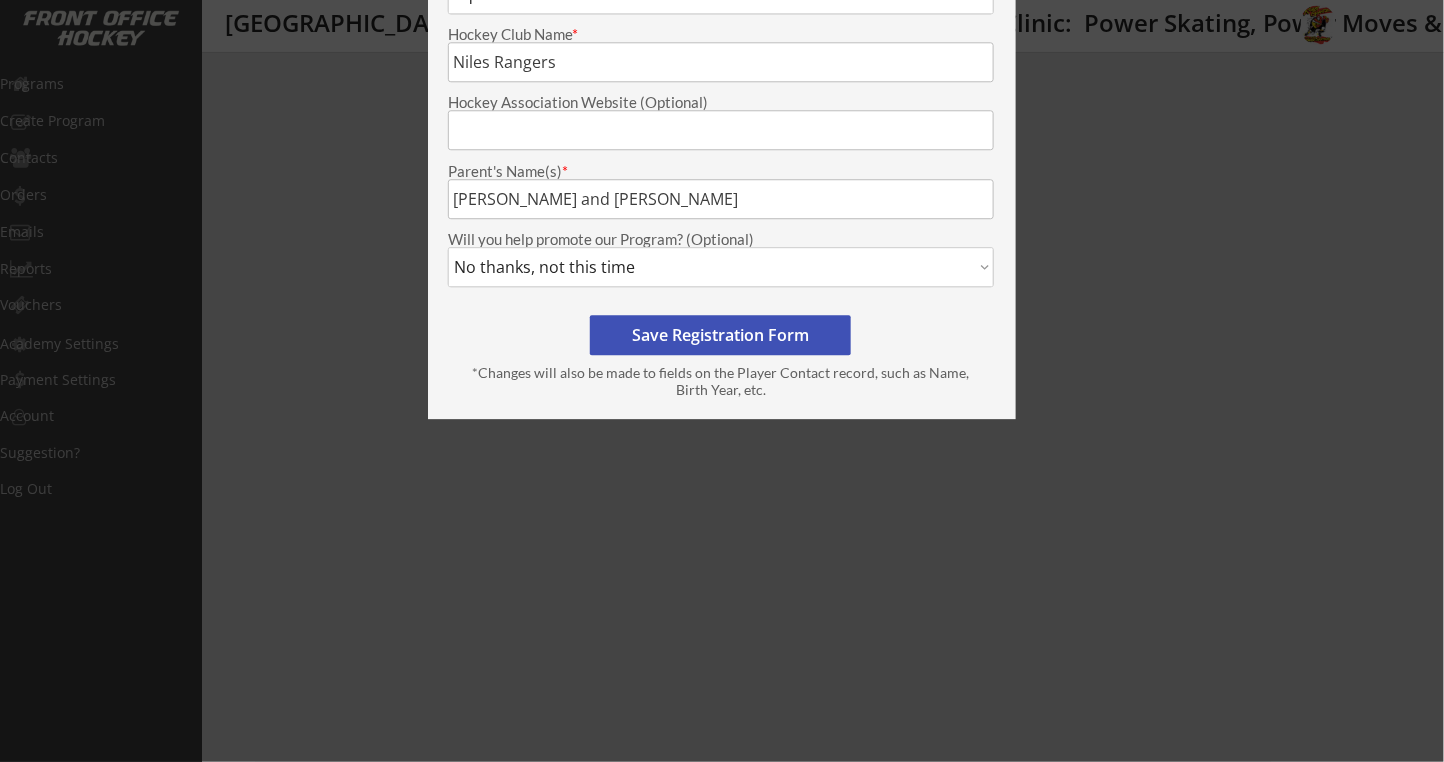 type on "Guttilla" 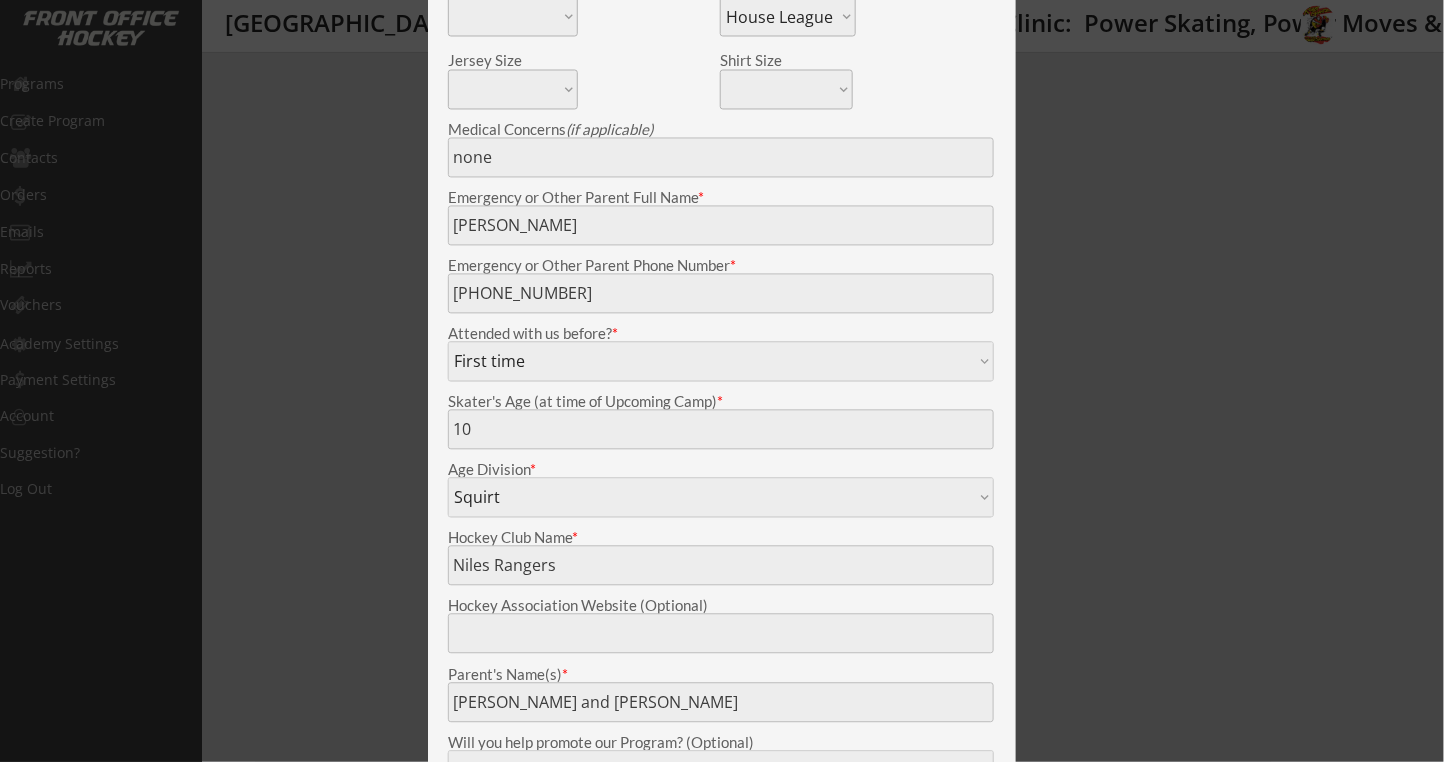 scroll, scrollTop: 716, scrollLeft: 0, axis: vertical 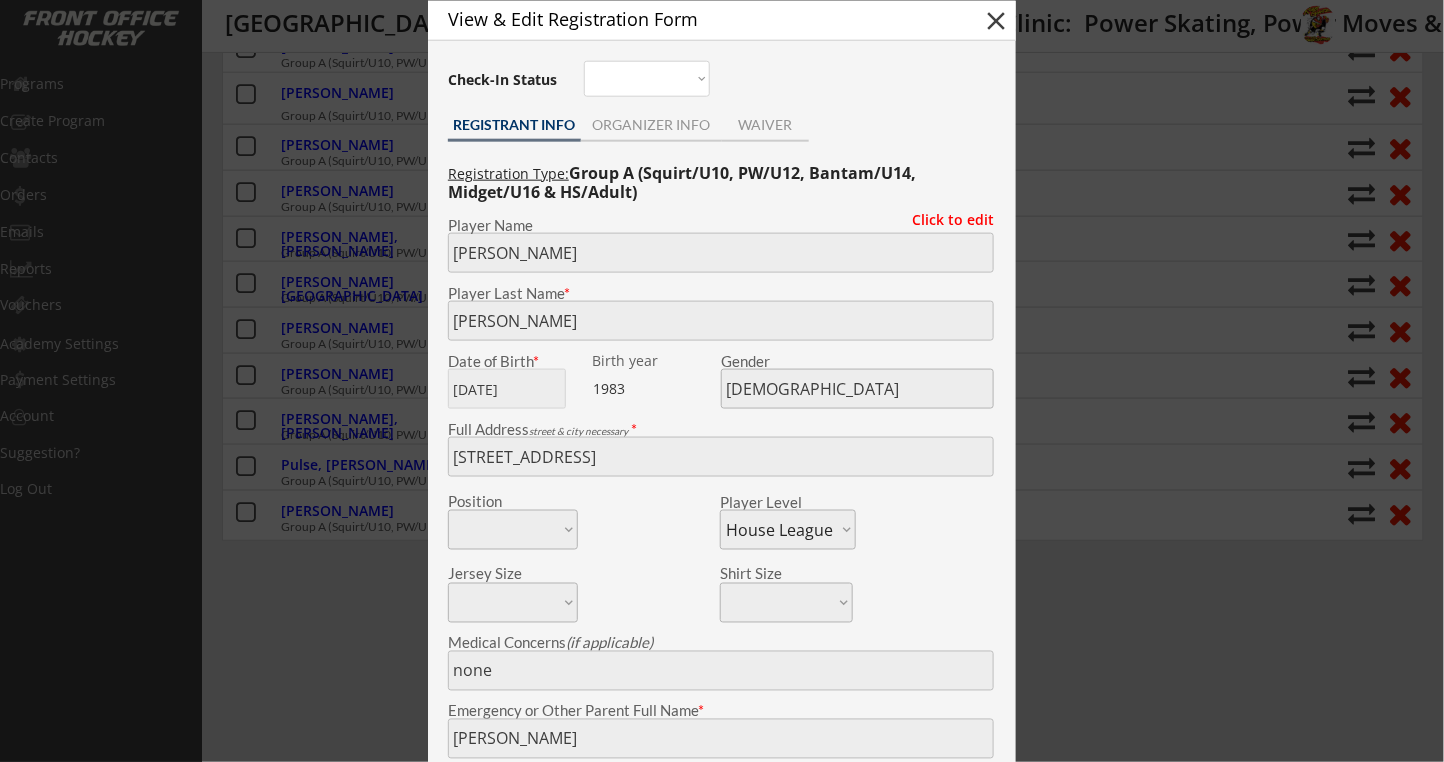 click on "close" at bounding box center (996, 21) 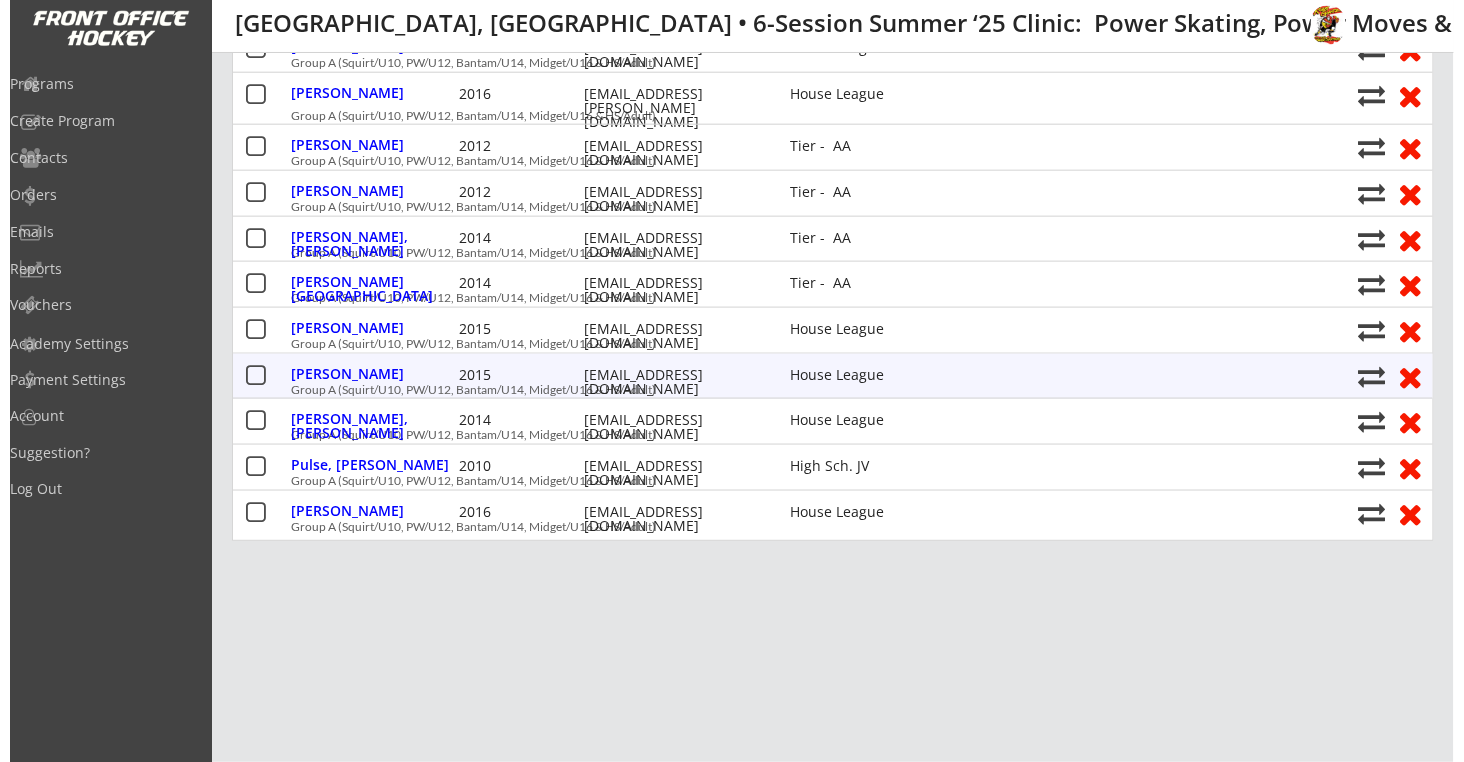 scroll, scrollTop: 50, scrollLeft: 0, axis: vertical 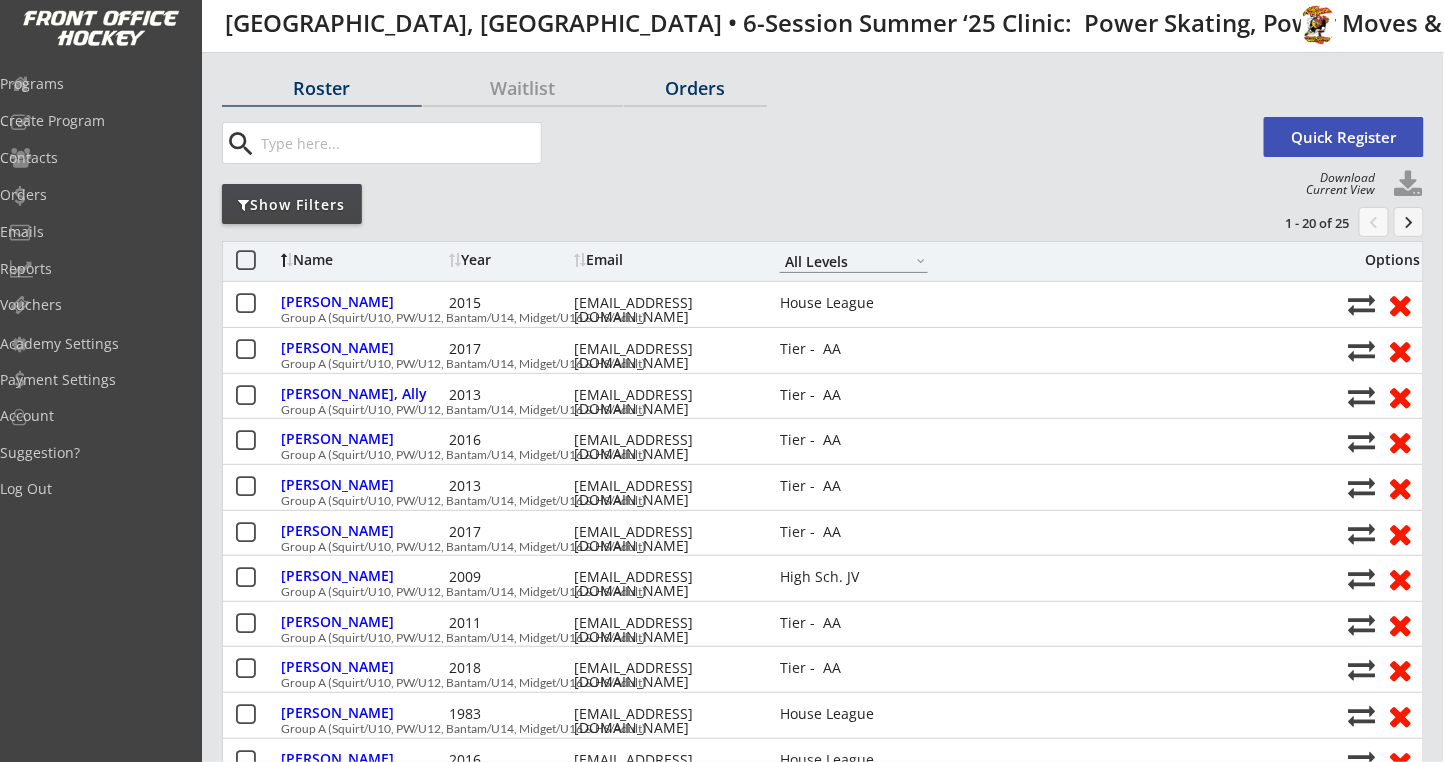 click on "Orders" at bounding box center (695, 88) 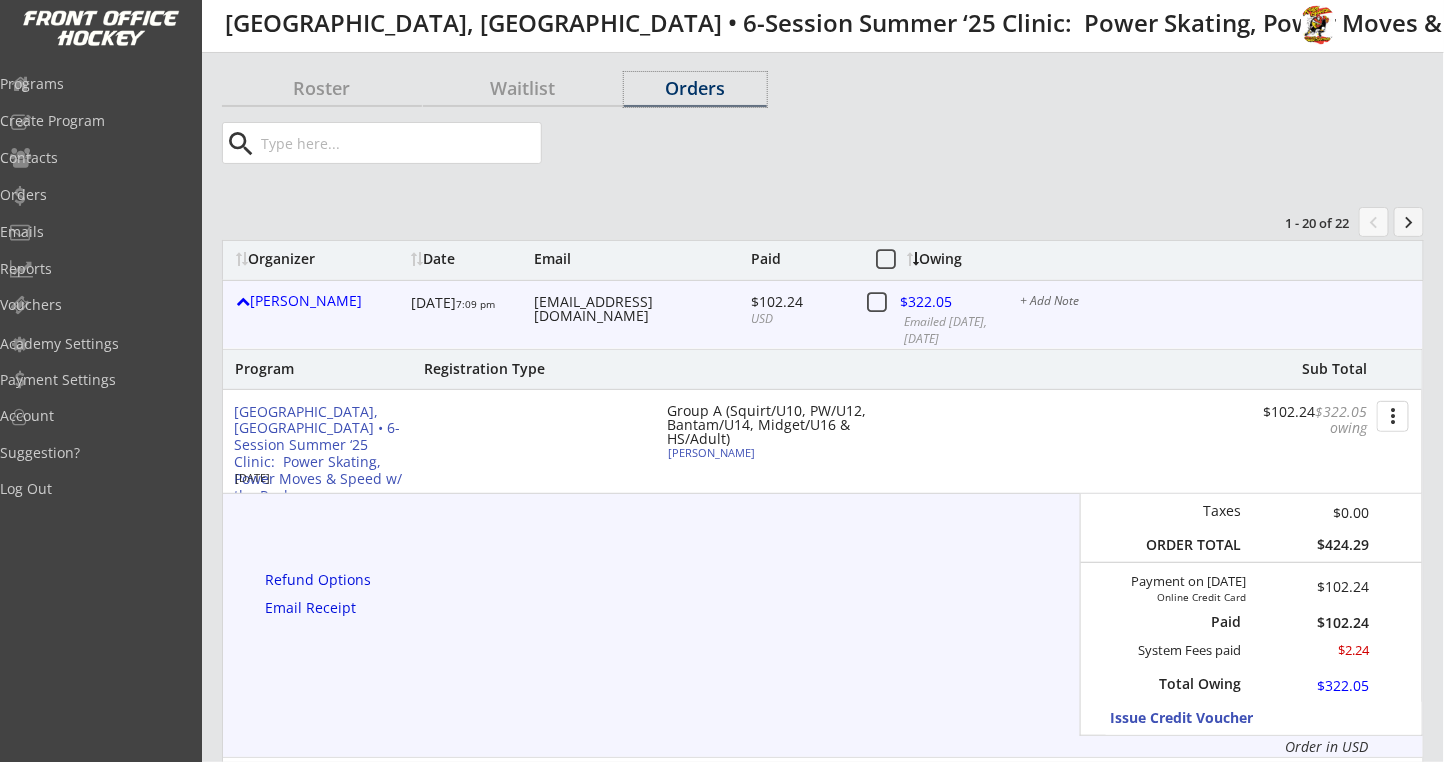 click at bounding box center [942, 305] 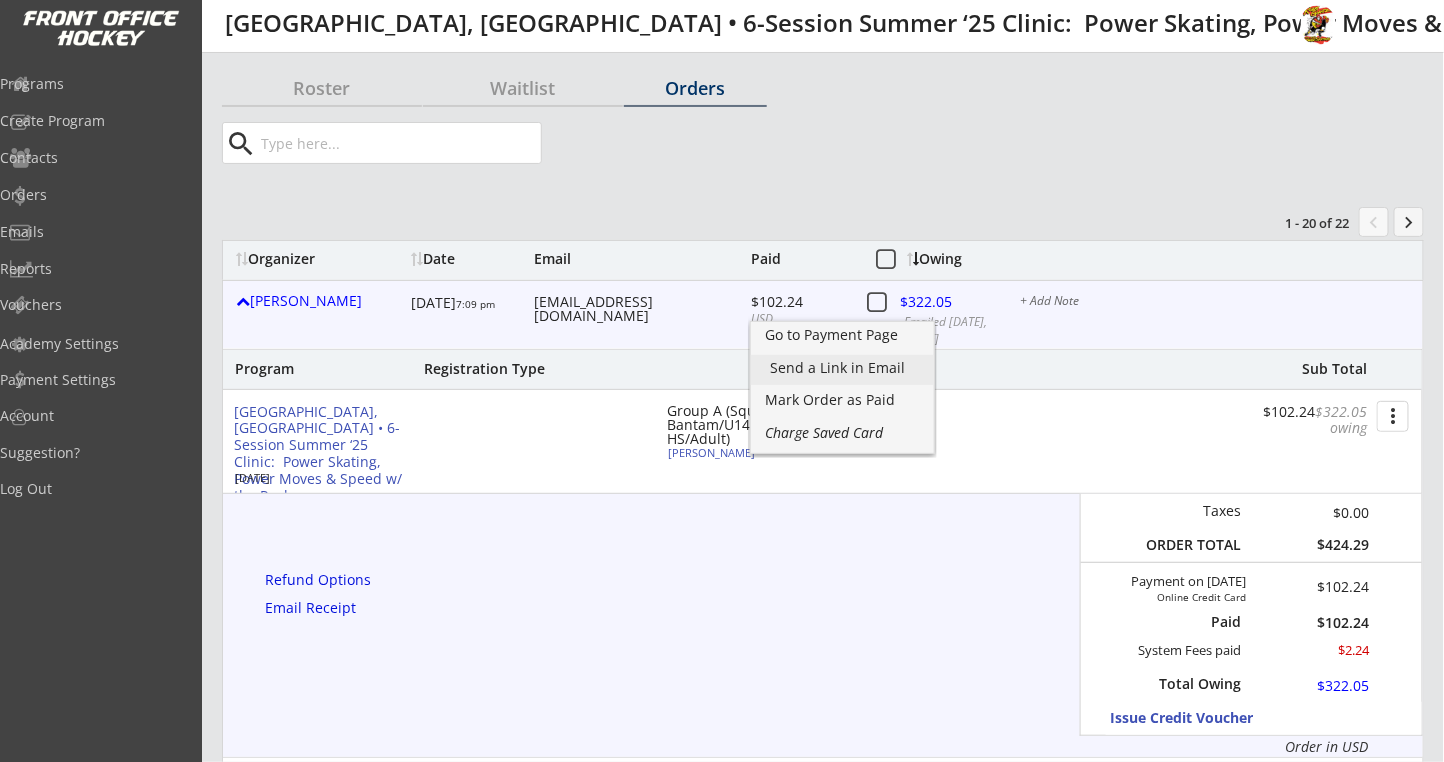 click on "Send a Link in Email" at bounding box center (842, 368) 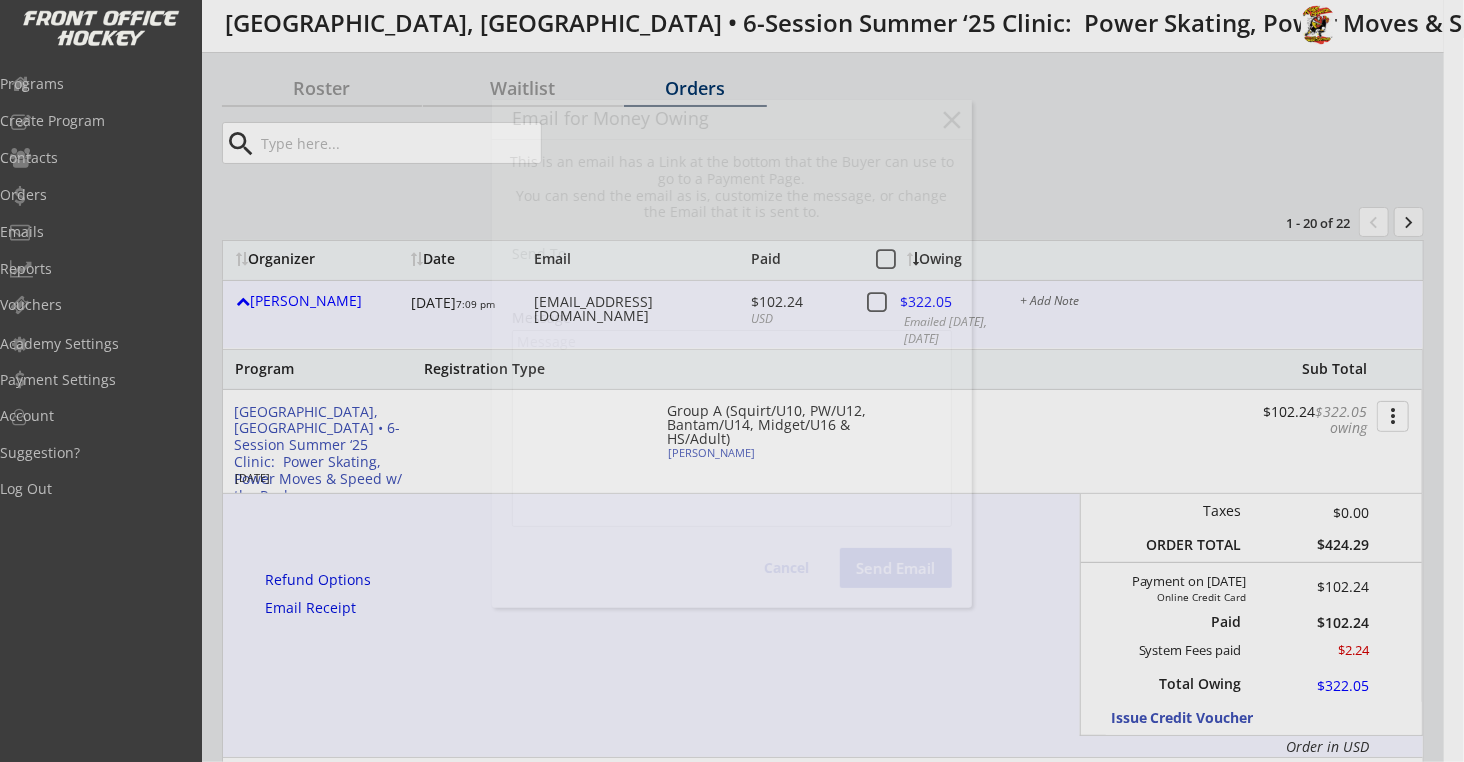 type on "Hello Joy,
There is still some money owing on your account from your Order with Robby Glantz Power Skating Inc.
Please use this link below to view the Order and pay the remaining amount. If you have any questions please email info@robbyglantz.com
Thank you" 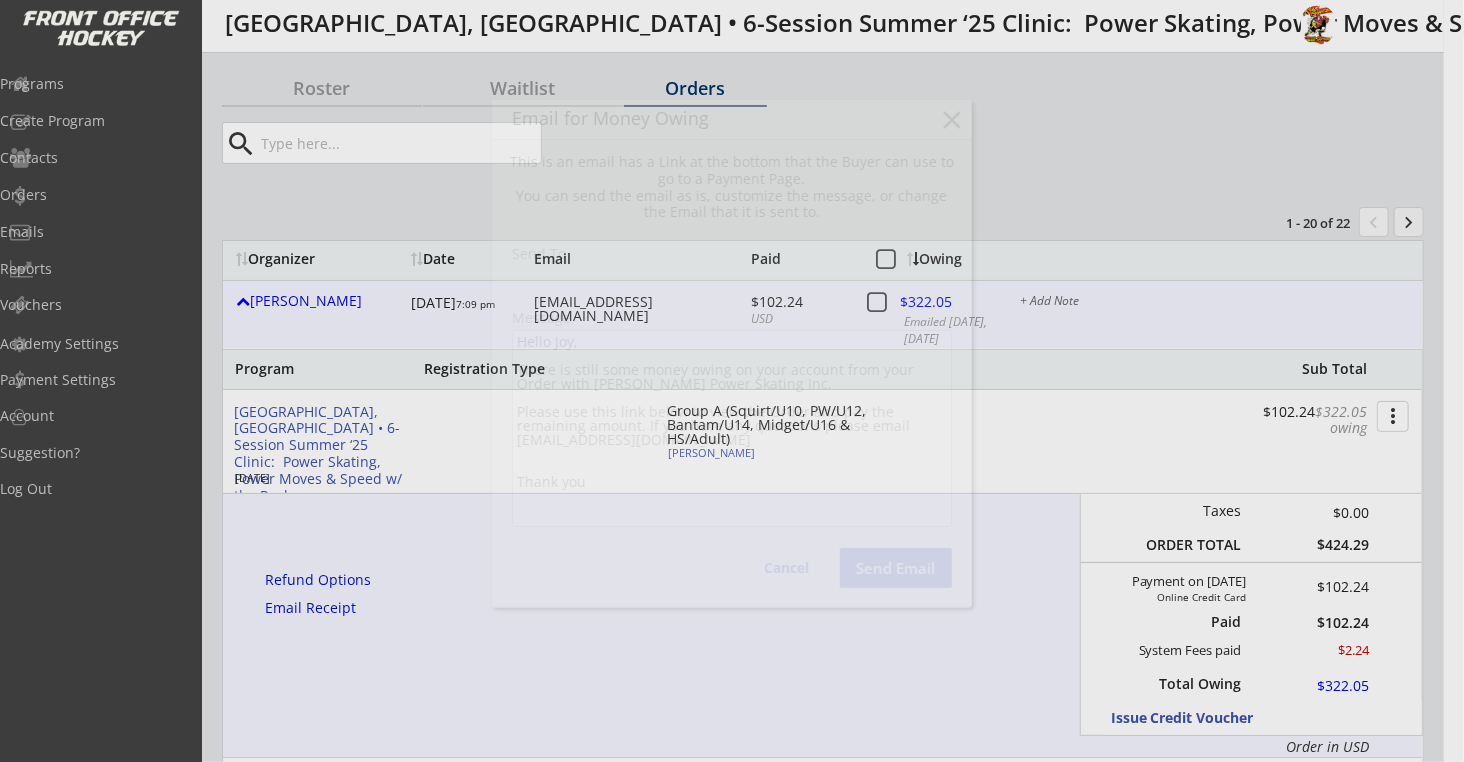 type on "jpadnos@hotmail.com" 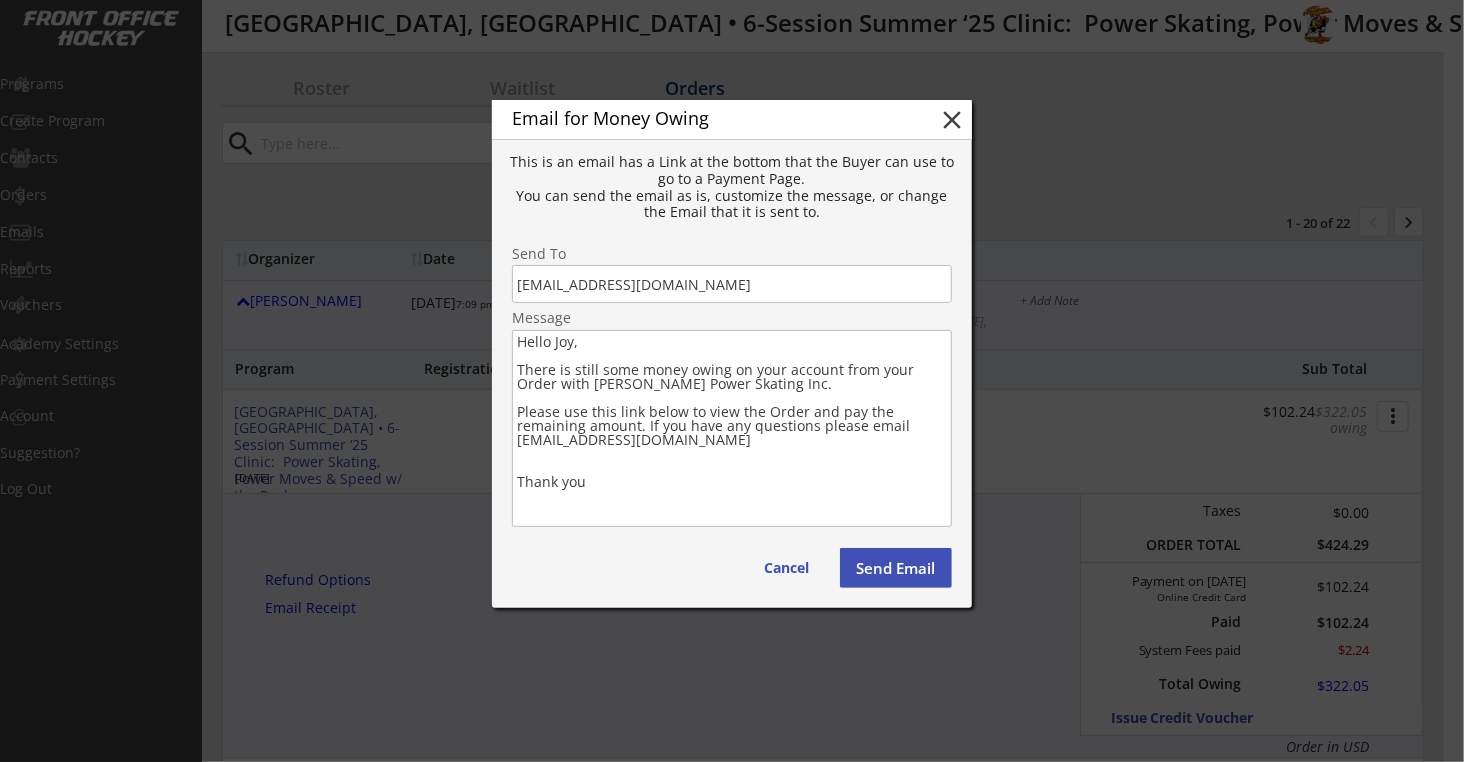 drag, startPoint x: 639, startPoint y: 487, endPoint x: 509, endPoint y: 372, distance: 173.56555 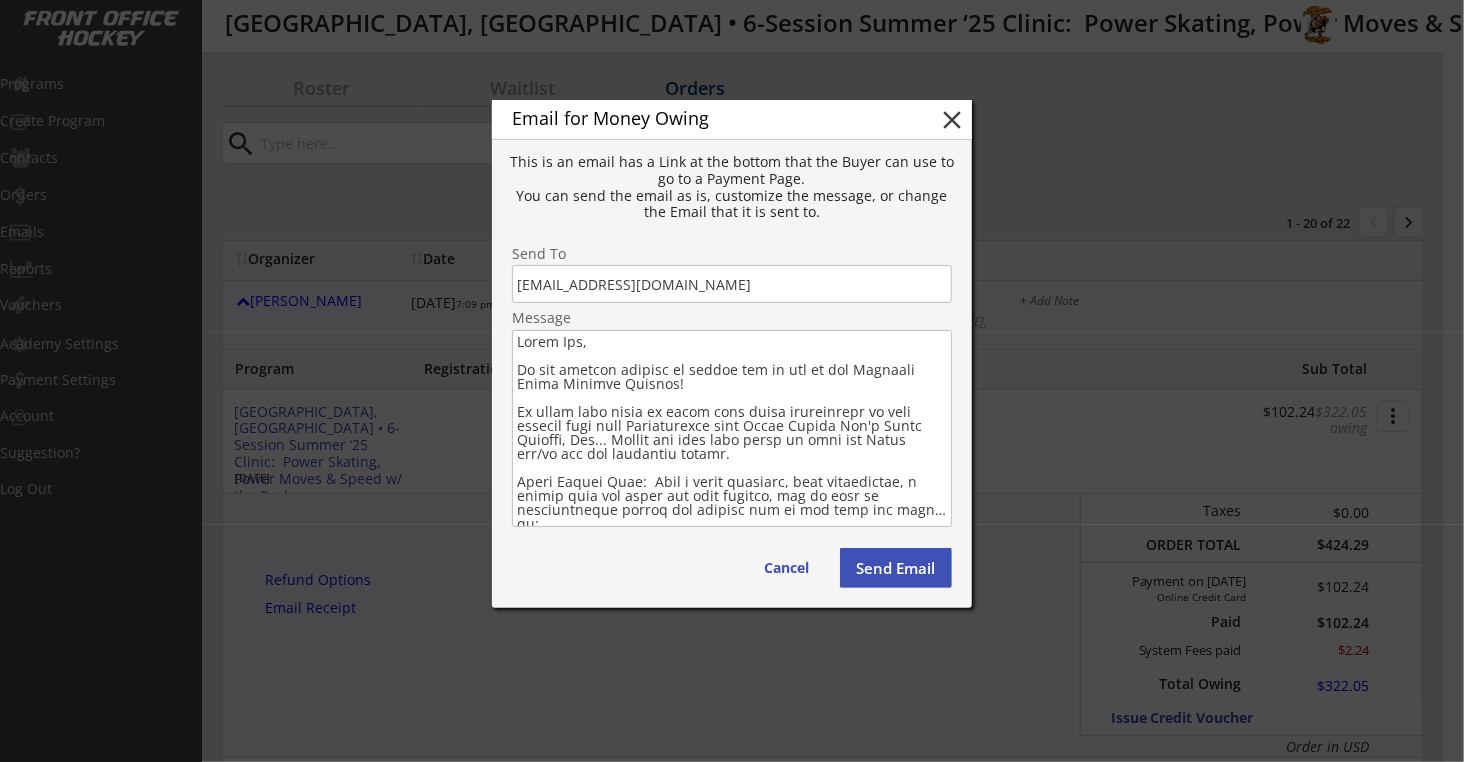 drag, startPoint x: 668, startPoint y: 381, endPoint x: 701, endPoint y: 304, distance: 83.773506 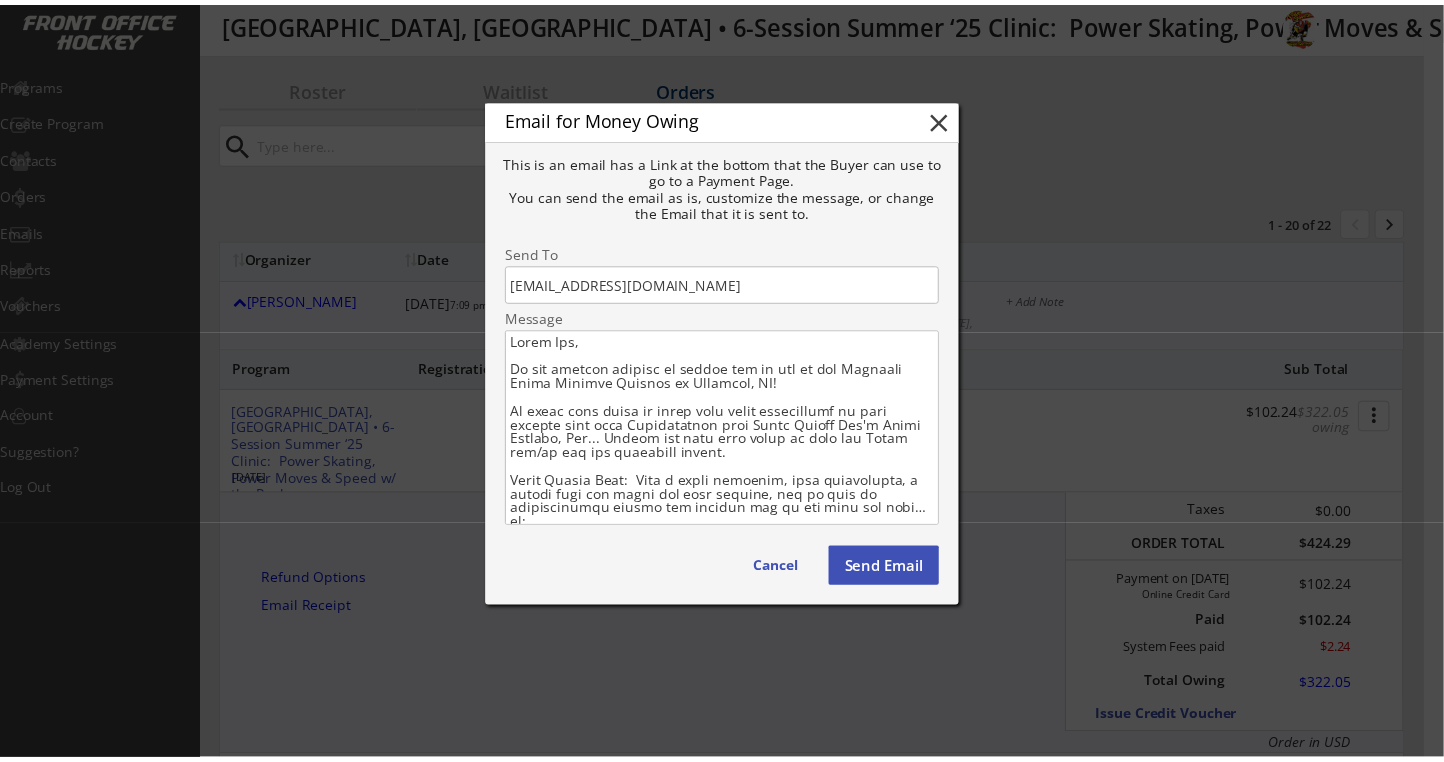 scroll, scrollTop: 274, scrollLeft: 0, axis: vertical 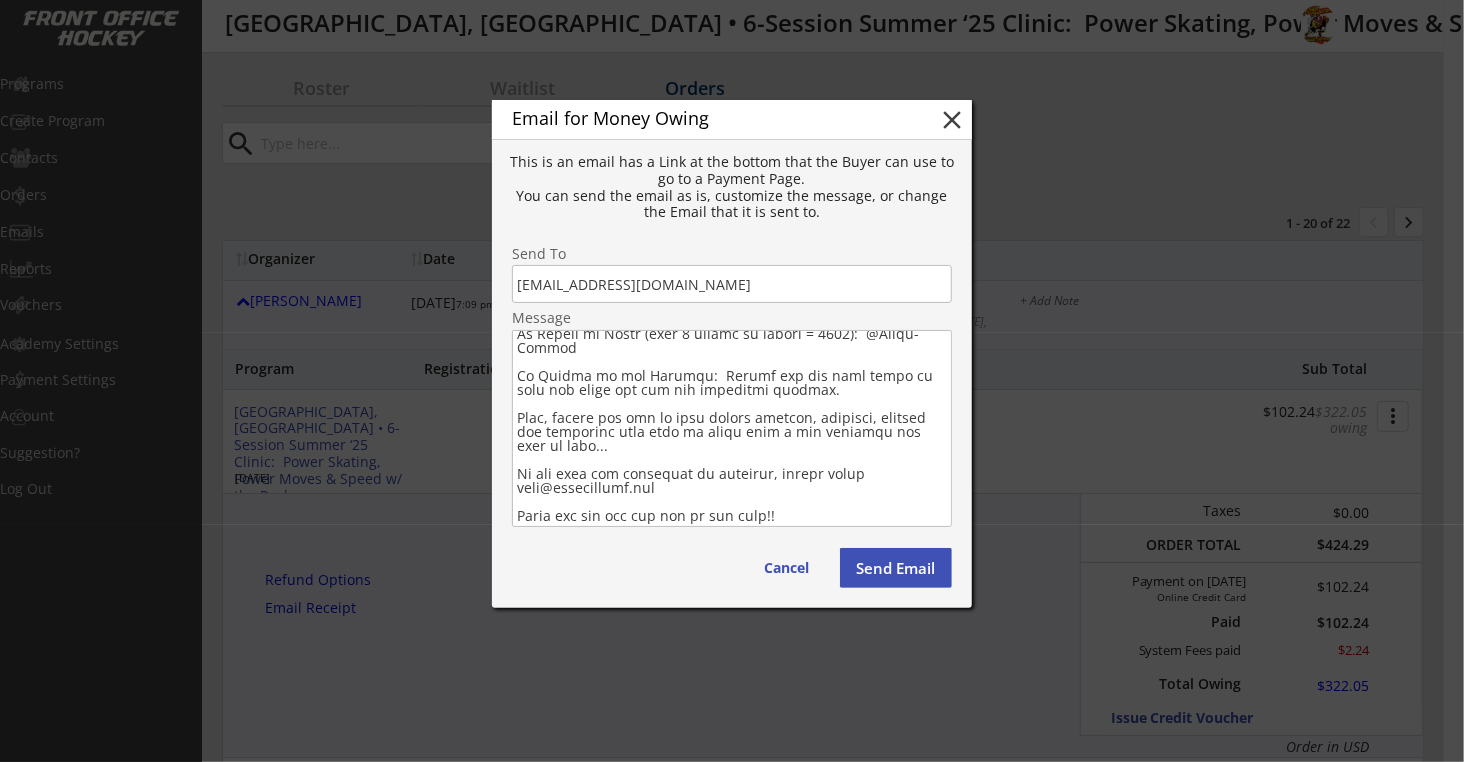 drag, startPoint x: 516, startPoint y: 374, endPoint x: 632, endPoint y: 619, distance: 271.0738 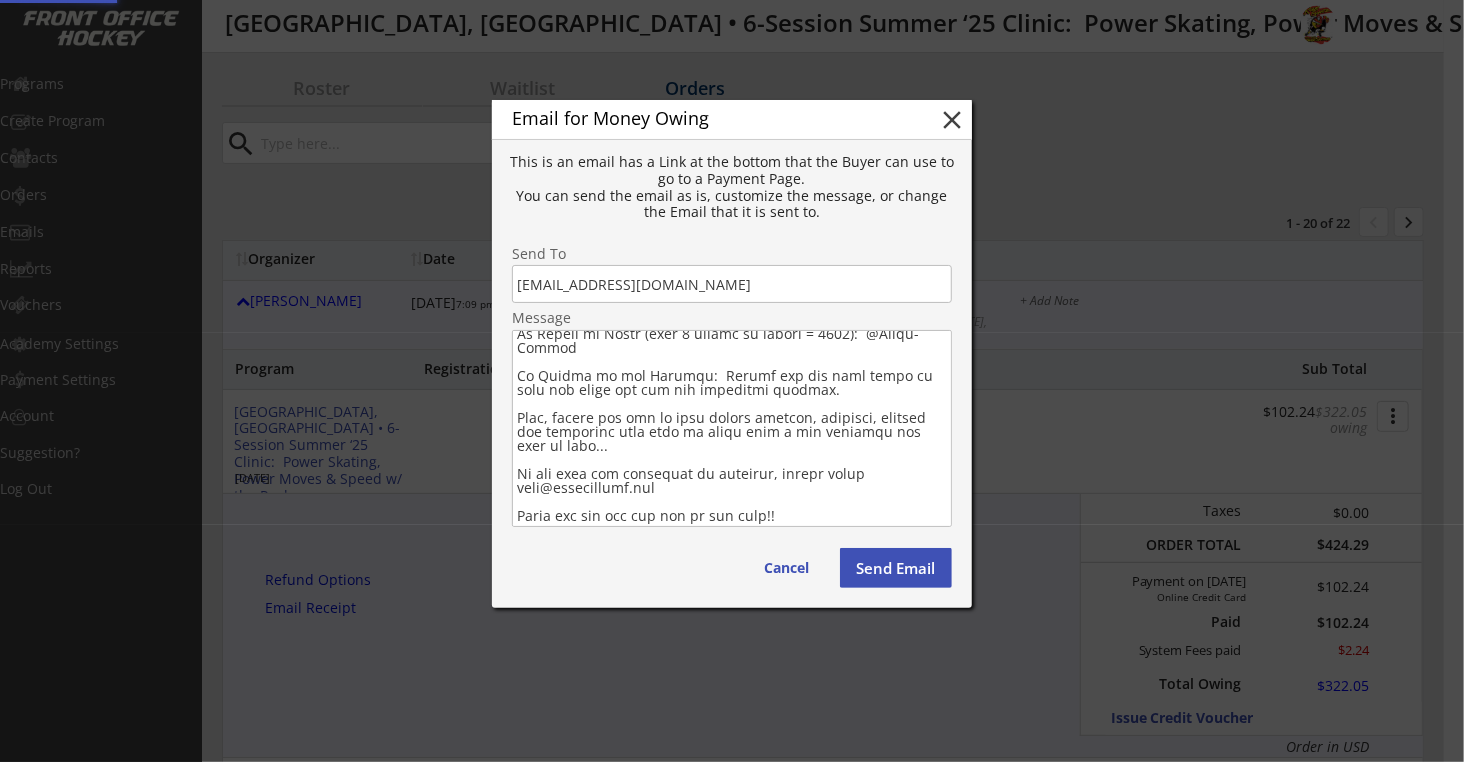 type 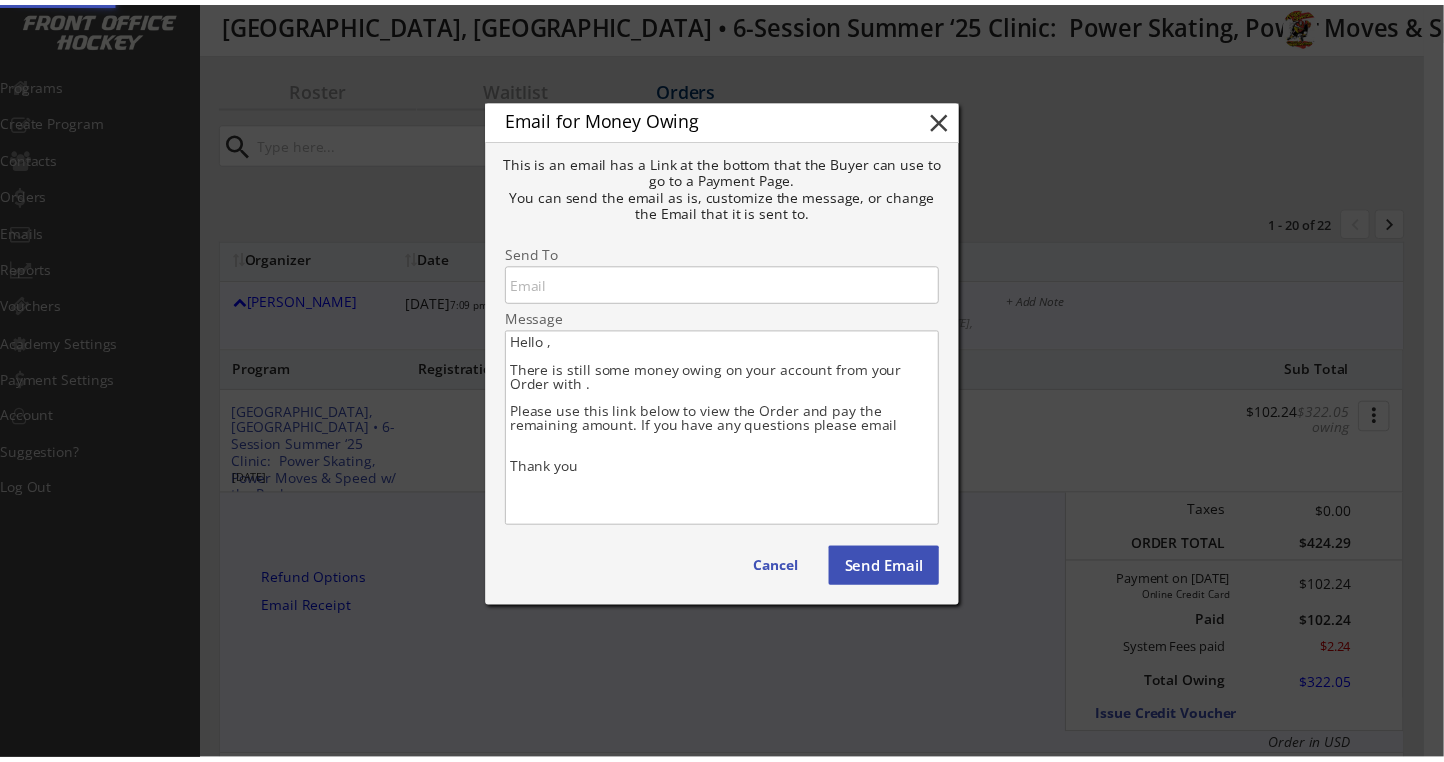 scroll, scrollTop: 0, scrollLeft: 0, axis: both 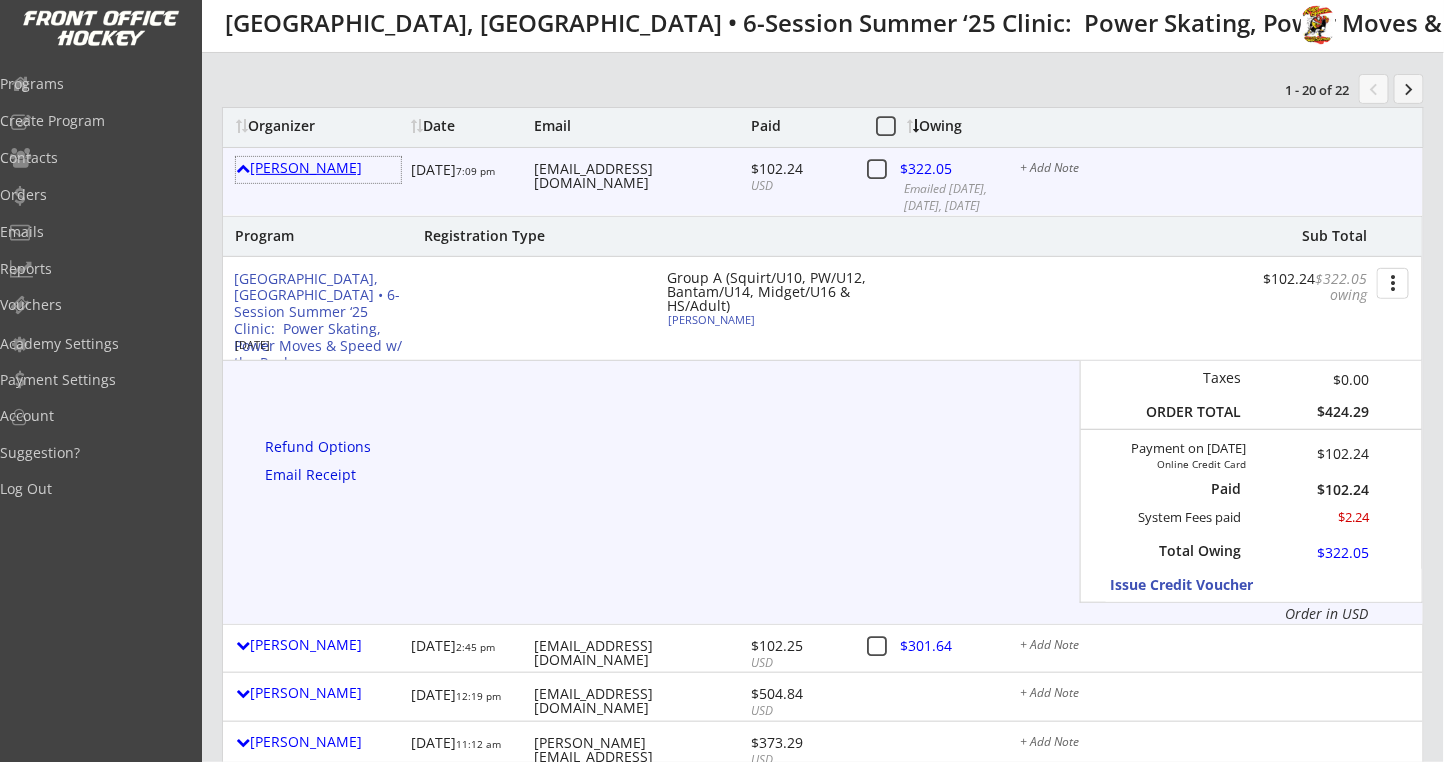 click on "Joy Greif" at bounding box center [318, 170] 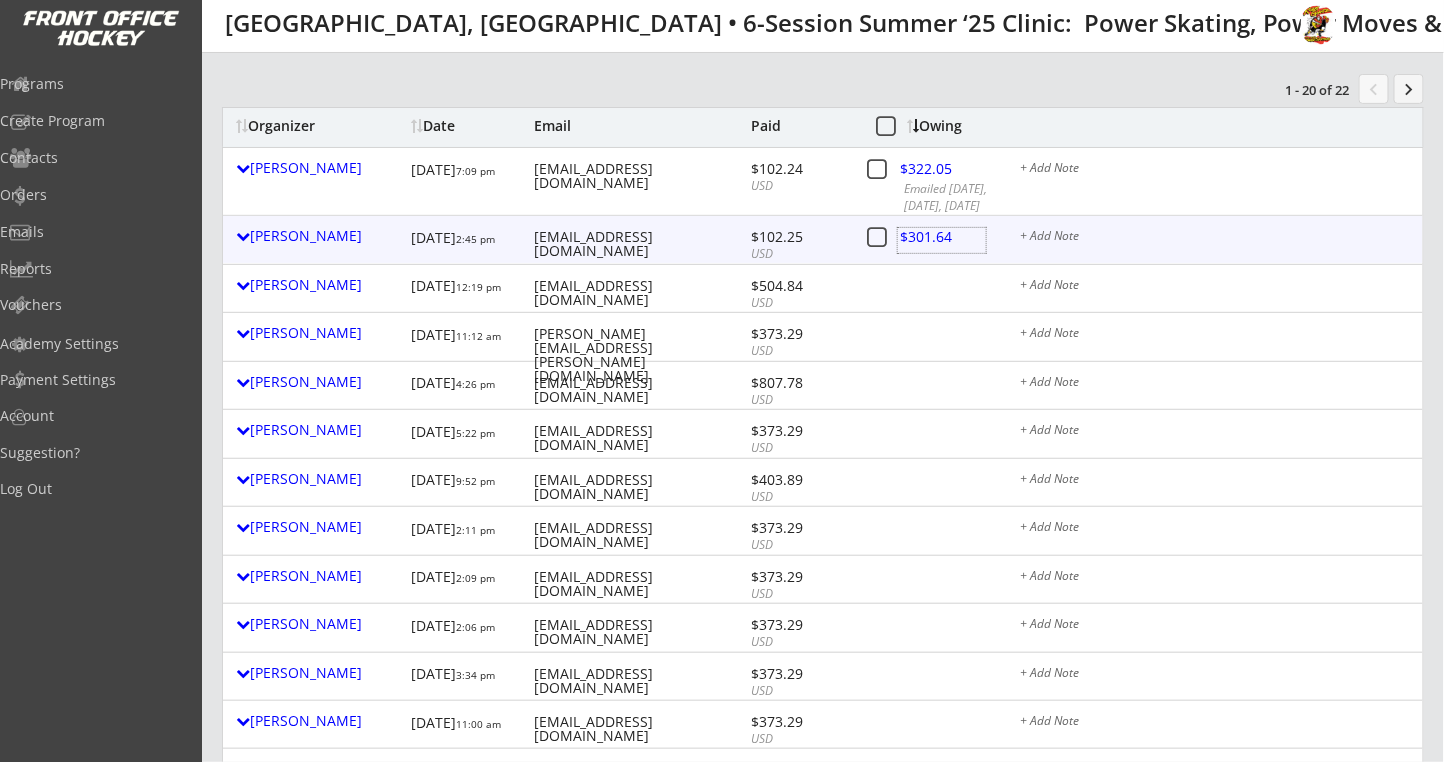 click at bounding box center [942, 240] 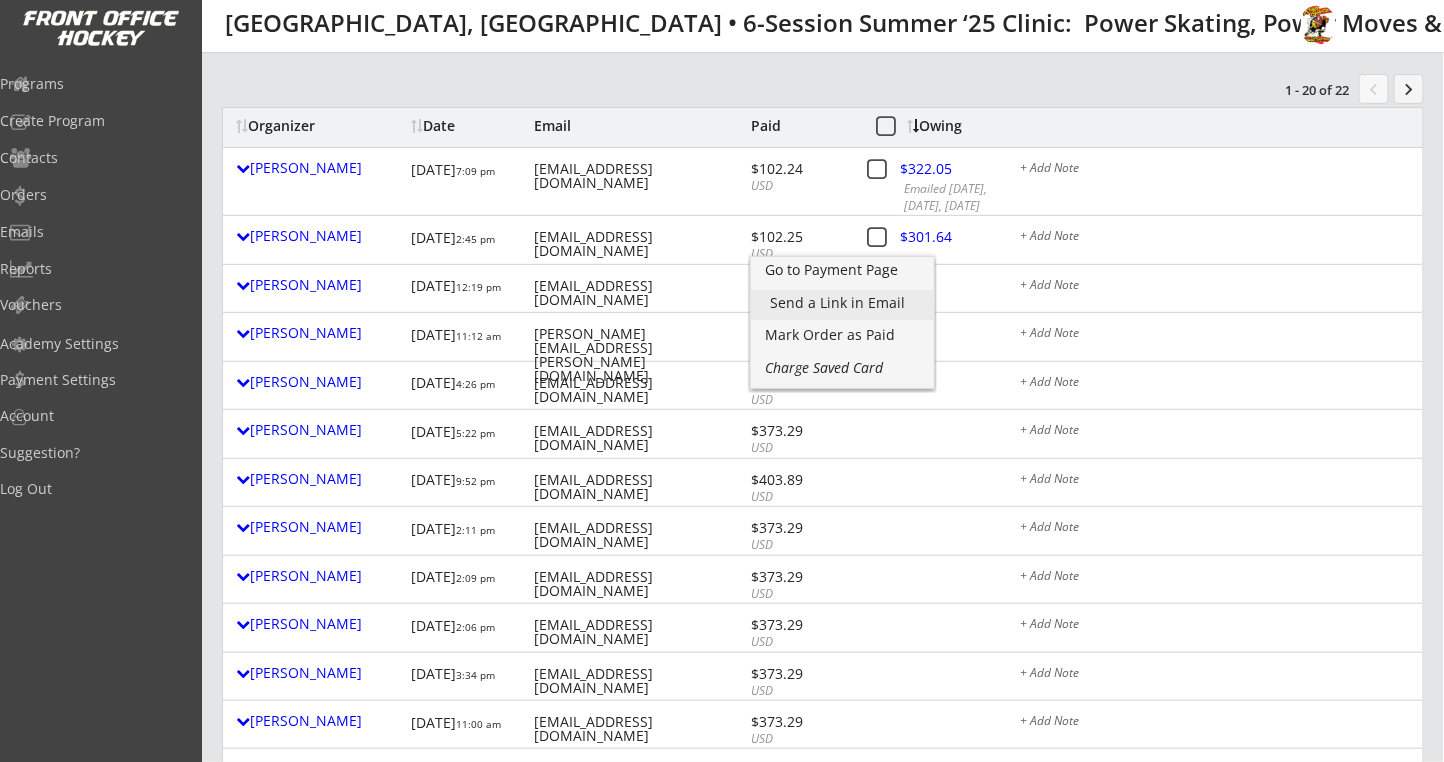 click on "Send a Link in Email" at bounding box center (842, 303) 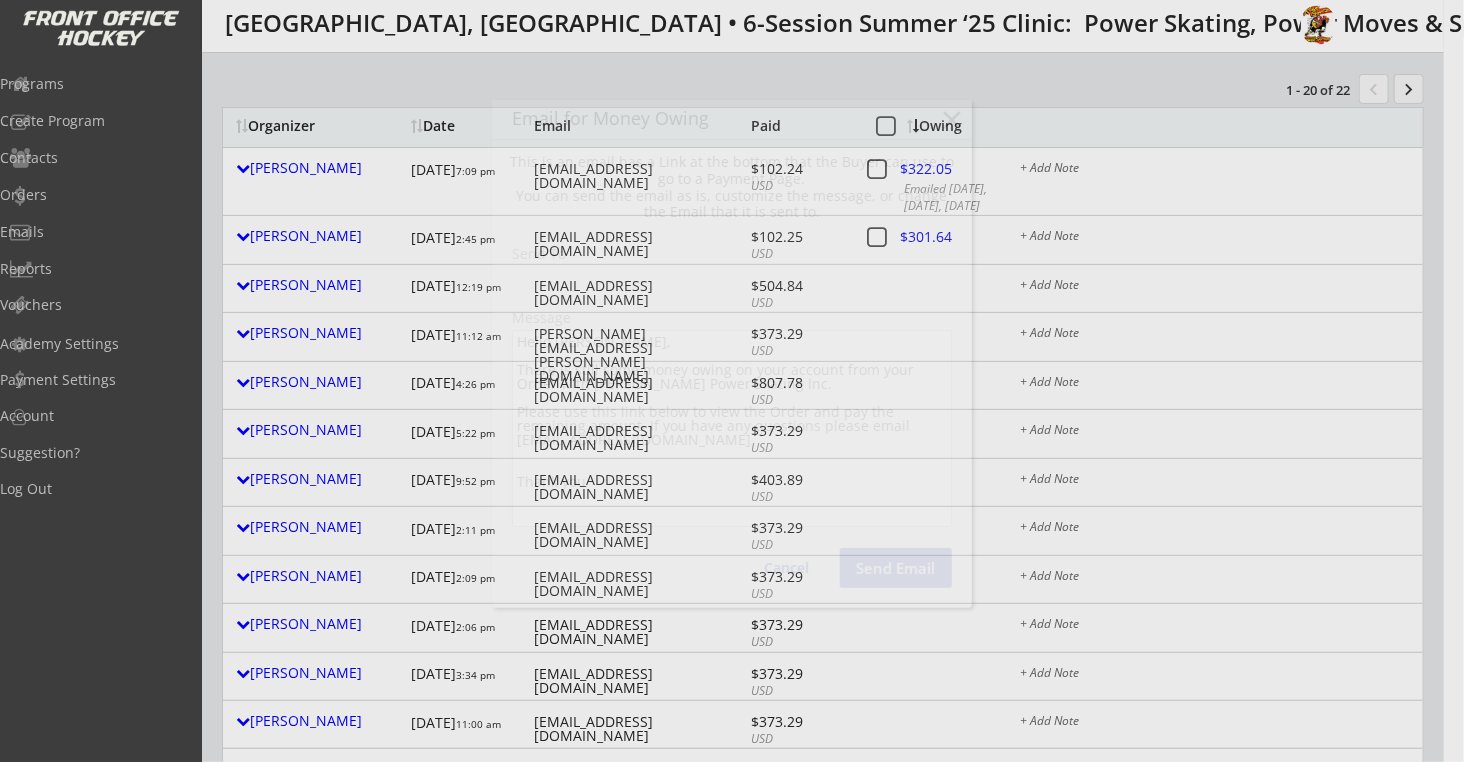 type on "fronnimic@gmail.com" 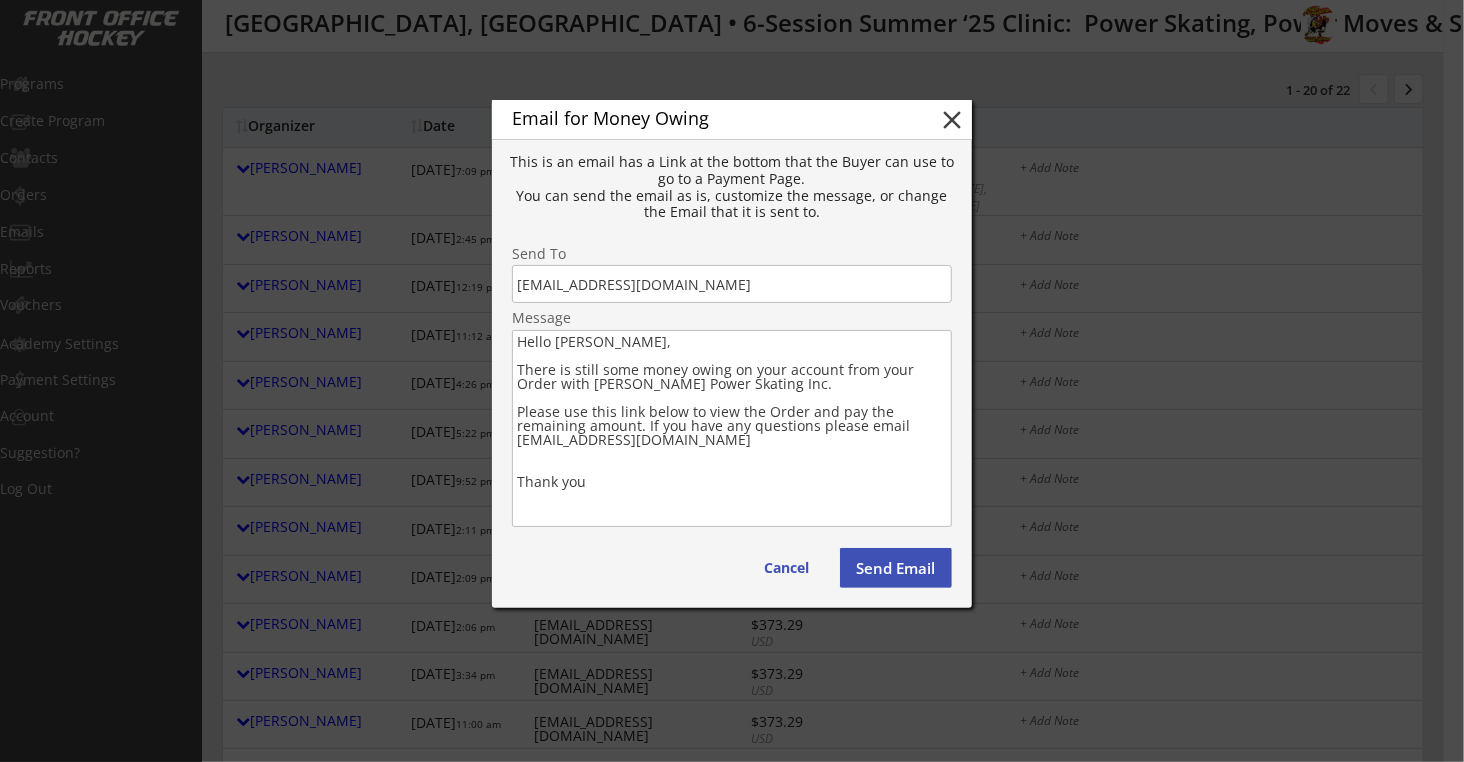 drag, startPoint x: 610, startPoint y: 499, endPoint x: 596, endPoint y: 362, distance: 137.71347 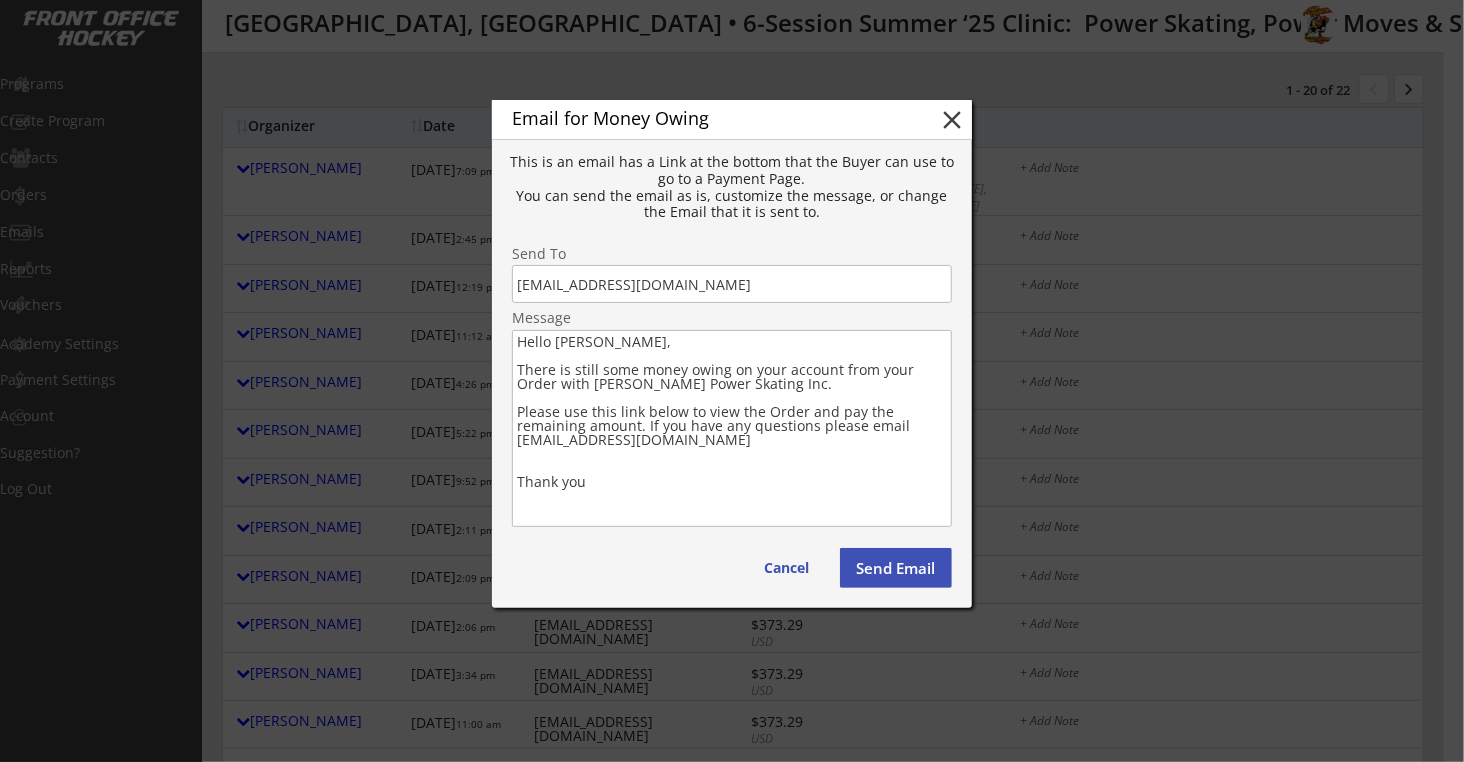 paste on "We are looking forward to seeing all of you at our Upcoming Power Skating Program in Glenview, IL!
It looks like there is still some money outstanding on your account from your Registration with Robby Glantz Int'l Power Skating, Inc... Please use this link below to view the Order and/or pay the remaining amount.
Saved Credit Card:  Just a quick reminder, when registering, a credit card was saved for your account, and it will be automatically billed the balance due in the next few days… or:
If Paying at the Clinic (in person):  Not a problem (Cash, Check, CC, Venmo, etc.), but please confirm via a reply email that your skater will be attending for sure.
If Paying by Venmo (last 4 digits of mobile = 8130):  @Robby-Glantz
If Paying on our Website:  Please use the link below to view the order and pay the remaining balance.
Also, please let all of your hockey friends, siblings, coaches and teammates know that we still have a few openings for them as well...
If you have any questions or concerns, please e..." 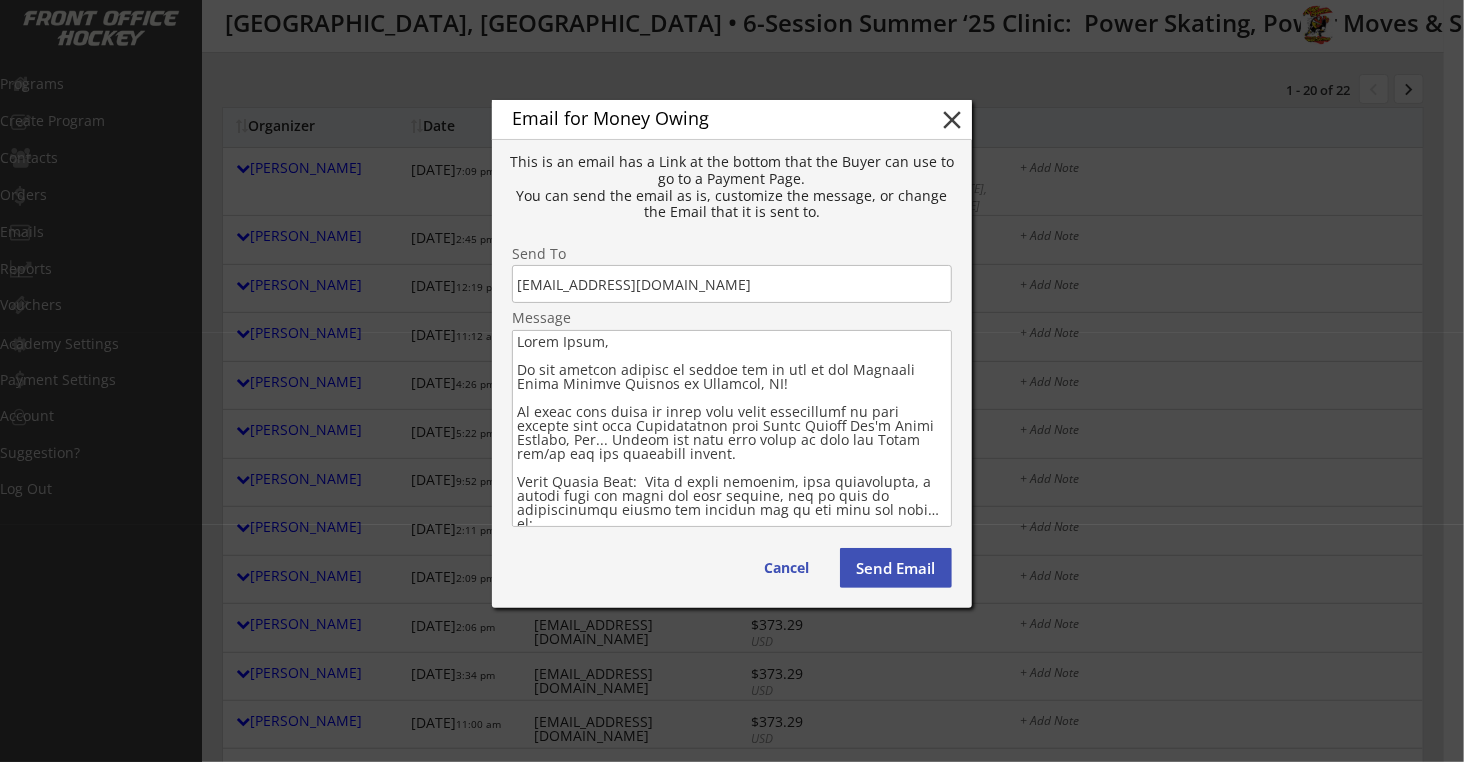 type on "Hello Donna,
We are looking forward to seeing all of you at our Upcoming Power Skating Program in Glenview, IL!
It looks like there is still some money outstanding on your account from your Registration with Robby Glantz Int'l Power Skating, Inc... Please use this link below to view the Order and/or pay the remaining amount.
Saved Credit Card:  Just a quick reminder, when registering, a credit card was saved for your account, and it will be automatically billed the balance due in the next few days… or:
If Paying at the Clinic (in person):  Not a problem (Cash, Check, CC, Venmo, etc.), but please confirm via a reply email that your skater will be attending for sure.
If Paying by Venmo (last 4 digits of mobile = 8130):  @Robby-Glantz
If Paying on our Website:  Please use the link below to view the order and pay the remaining balance.
Also, please let all of your hockey friends, siblings, coaches and teammates know that we still have a few openings for them as well...
If you have any questions or conc..." 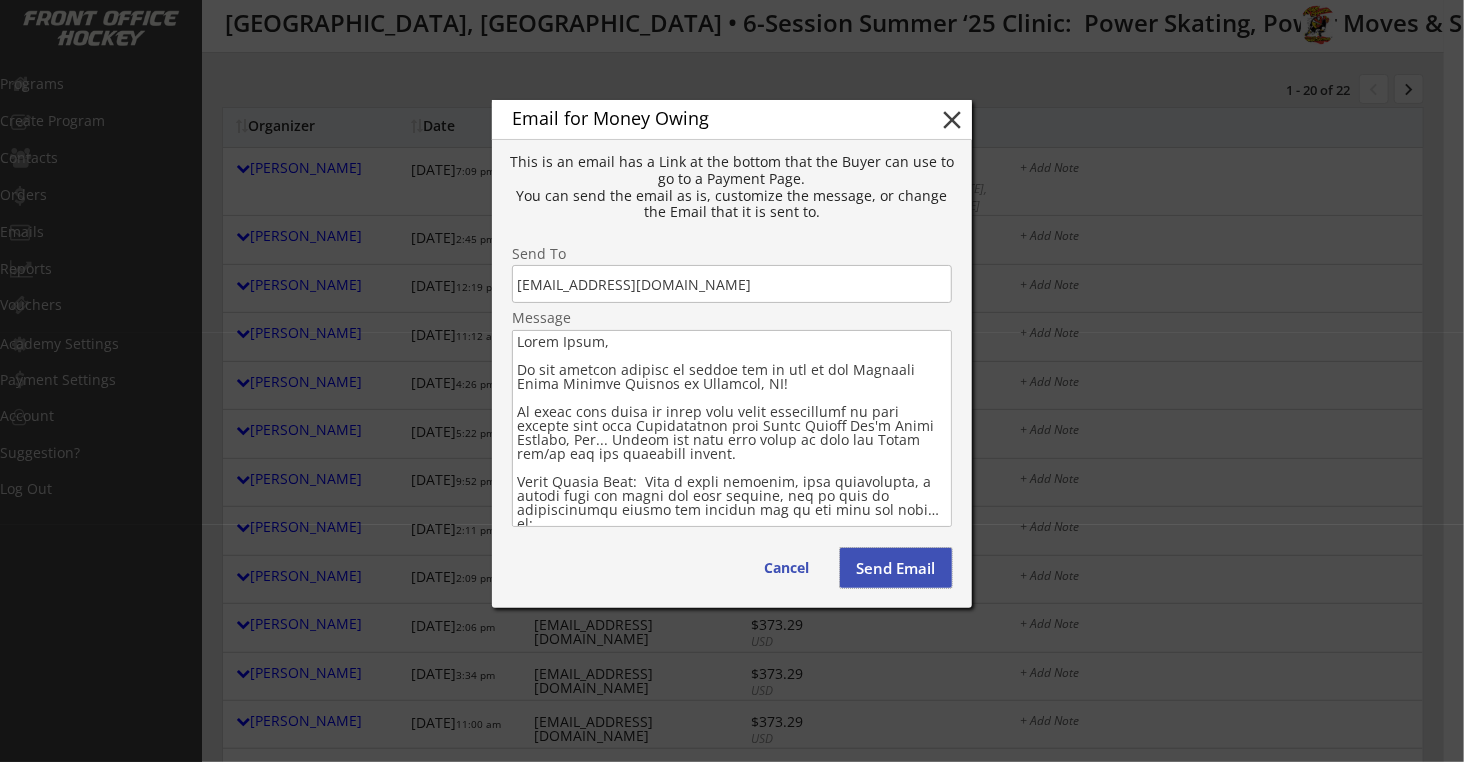click on "Send Email" at bounding box center [896, 568] 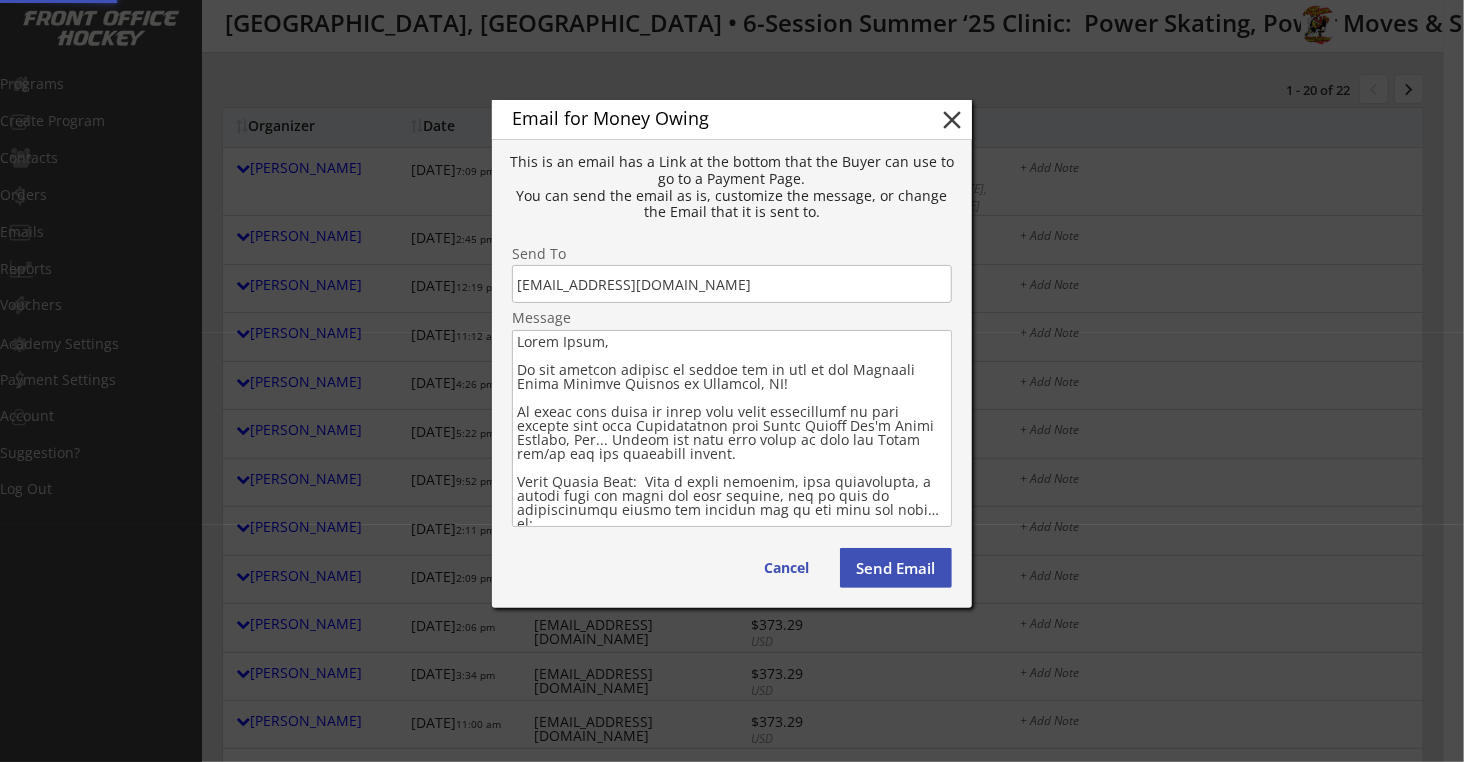 type 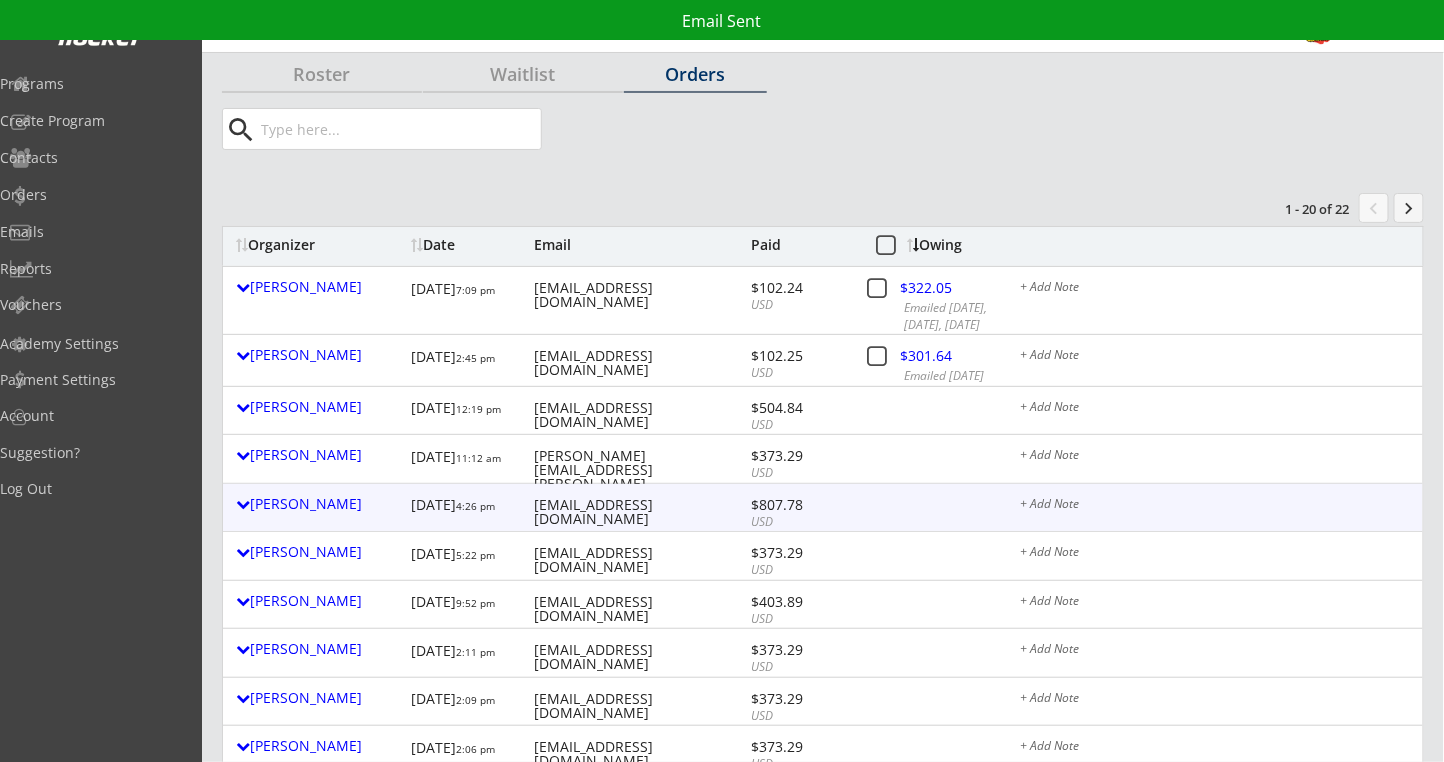 scroll, scrollTop: 0, scrollLeft: 0, axis: both 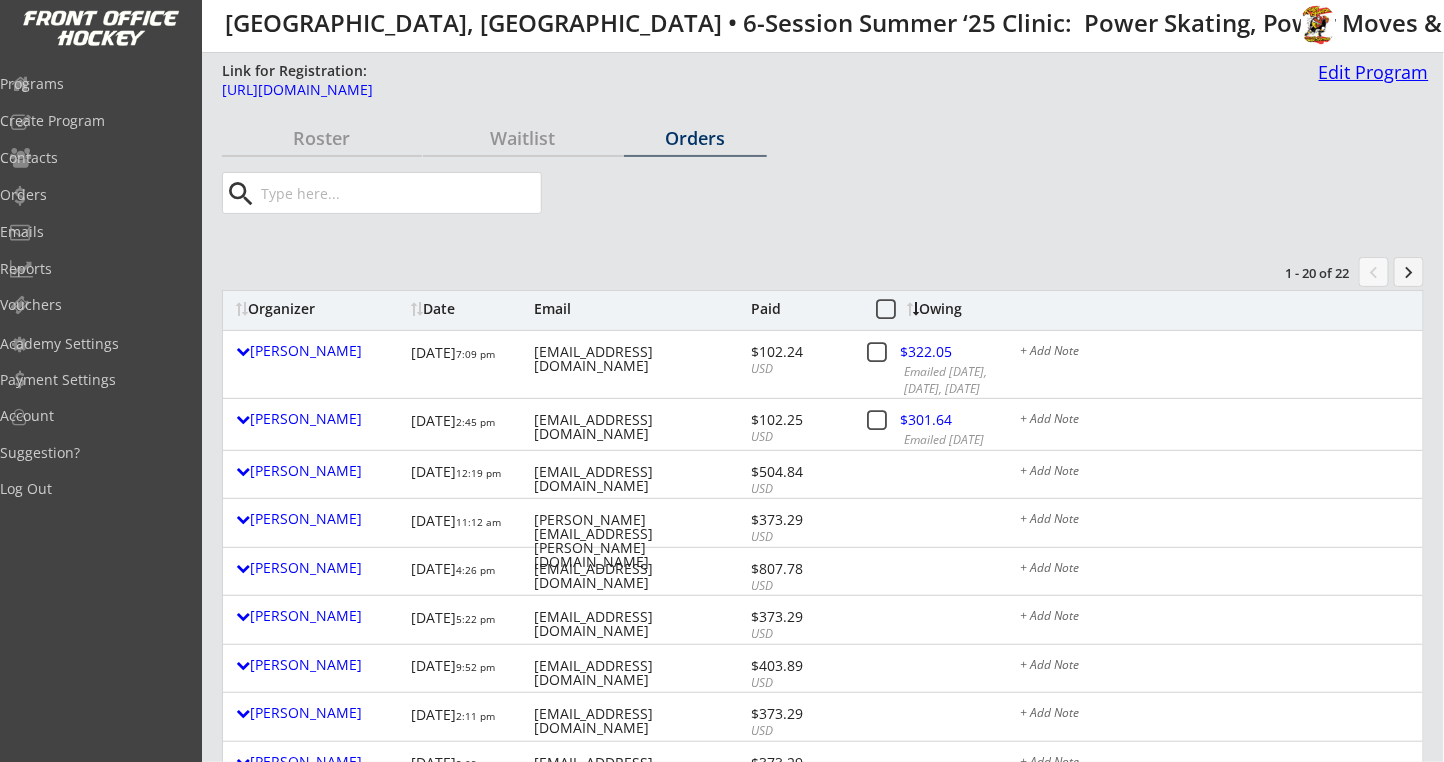 click on "Edit Program" at bounding box center (1370, 72) 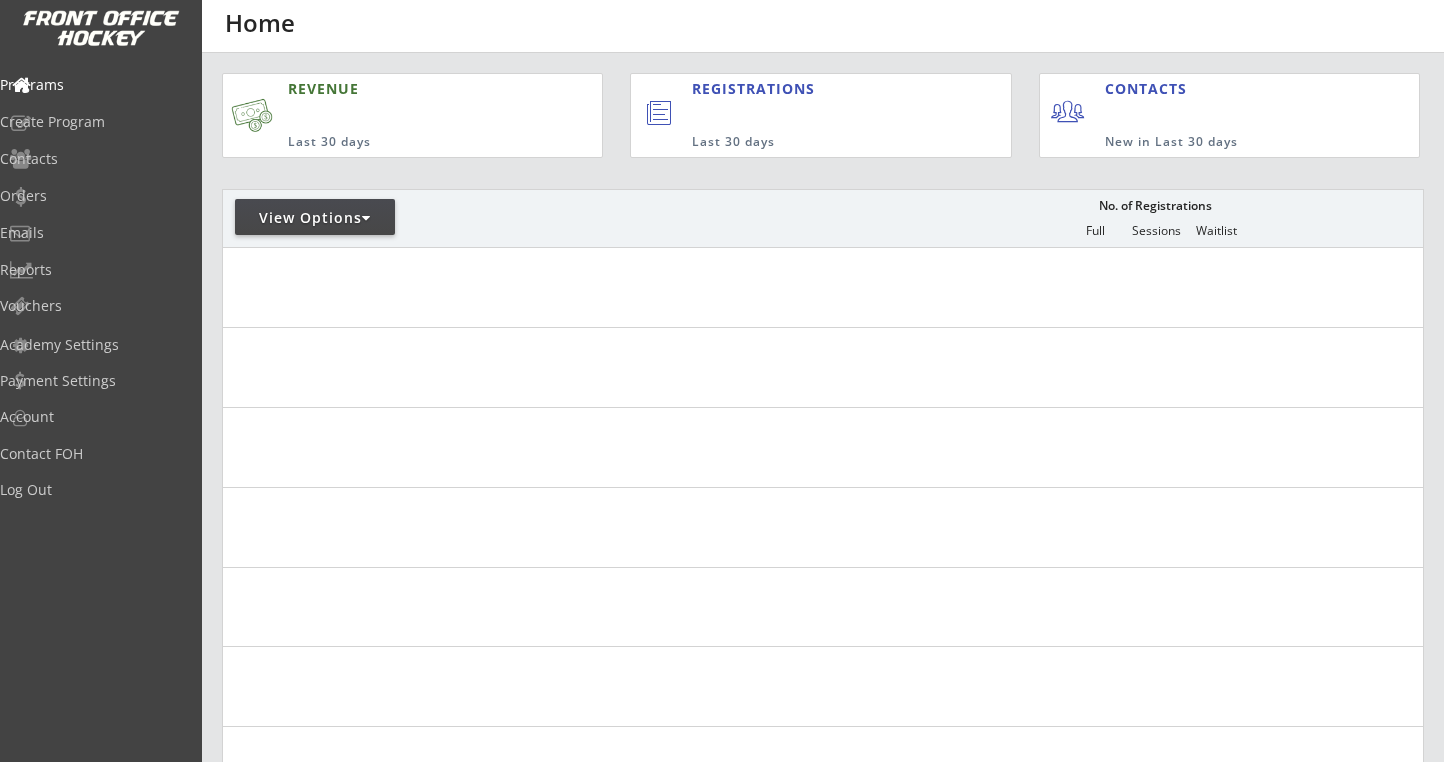 scroll, scrollTop: 0, scrollLeft: 0, axis: both 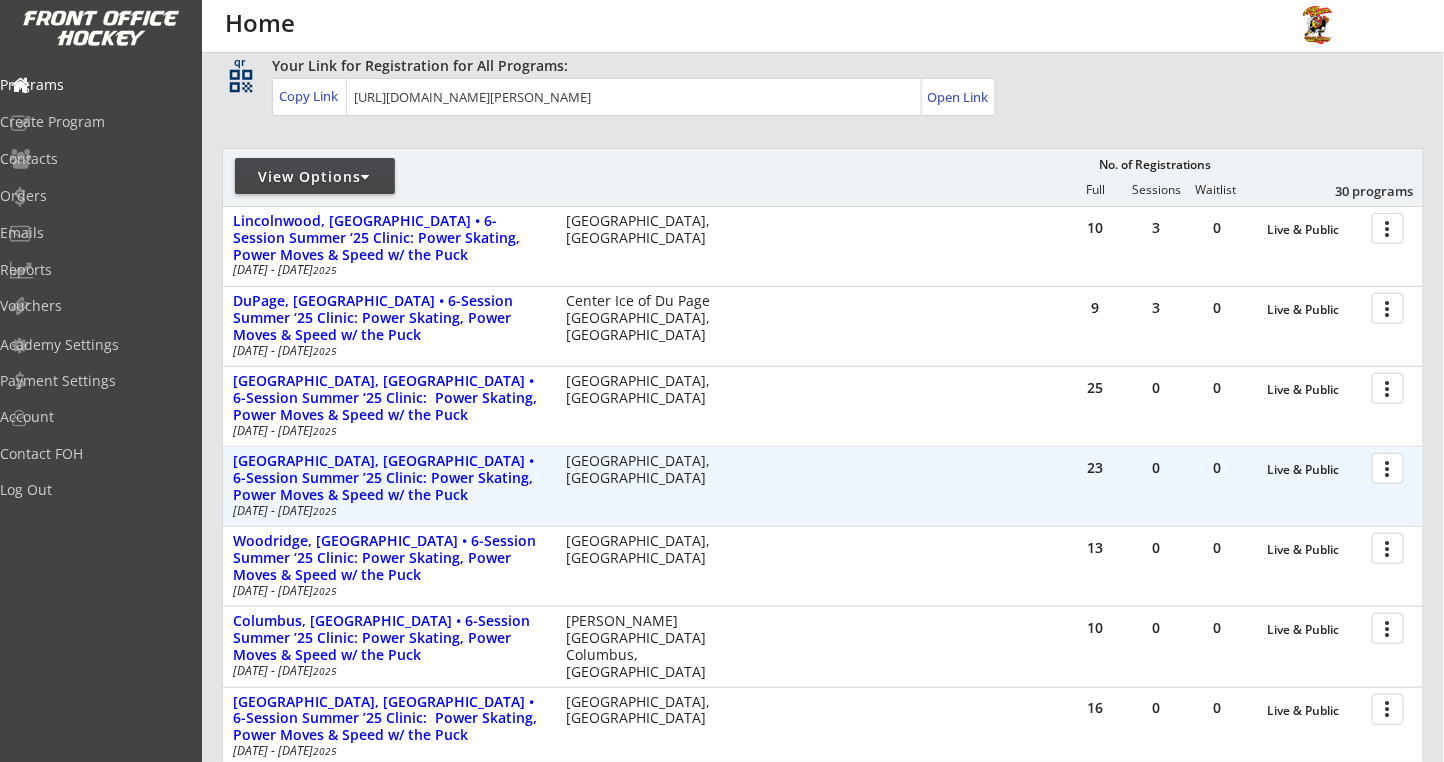click at bounding box center [1391, 467] 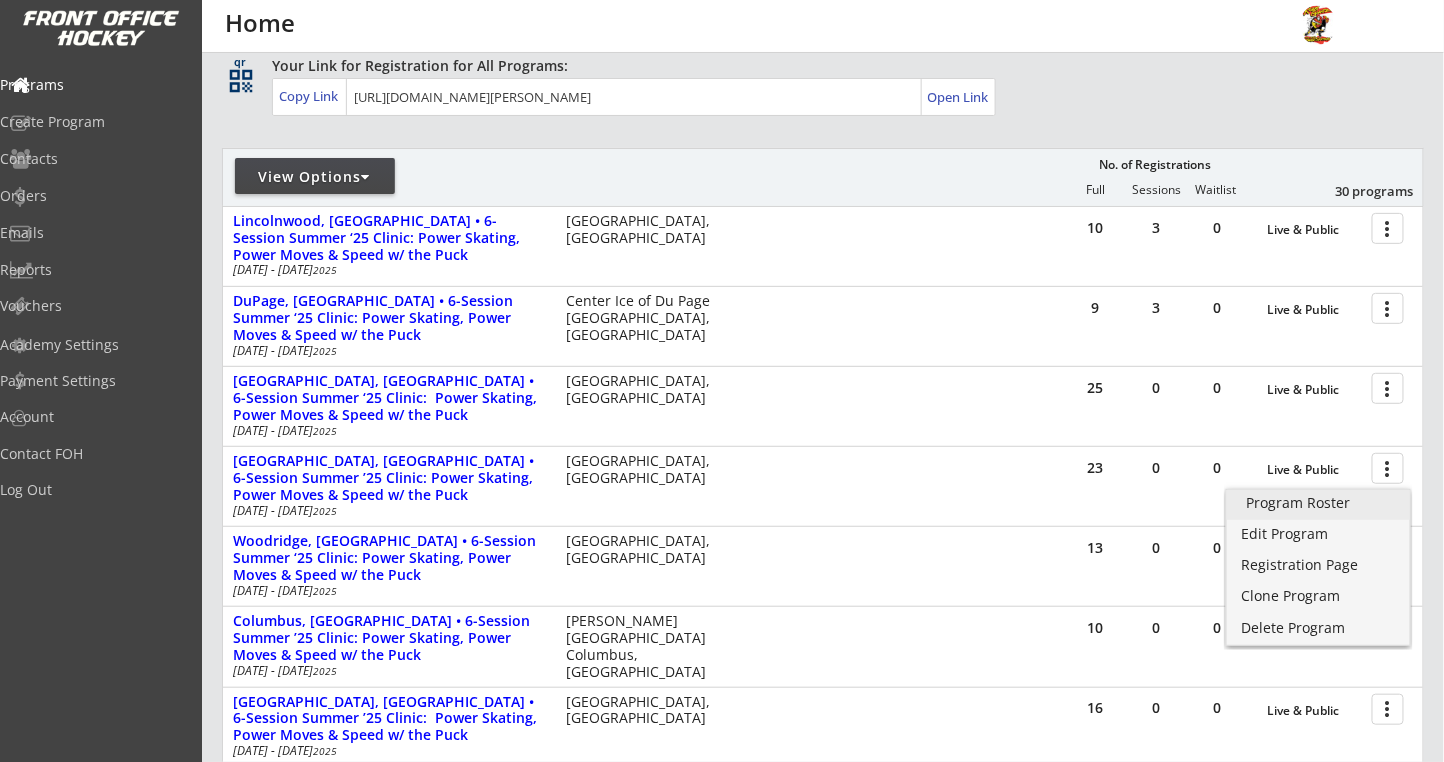 click on "Program Roster" at bounding box center [1318, 503] 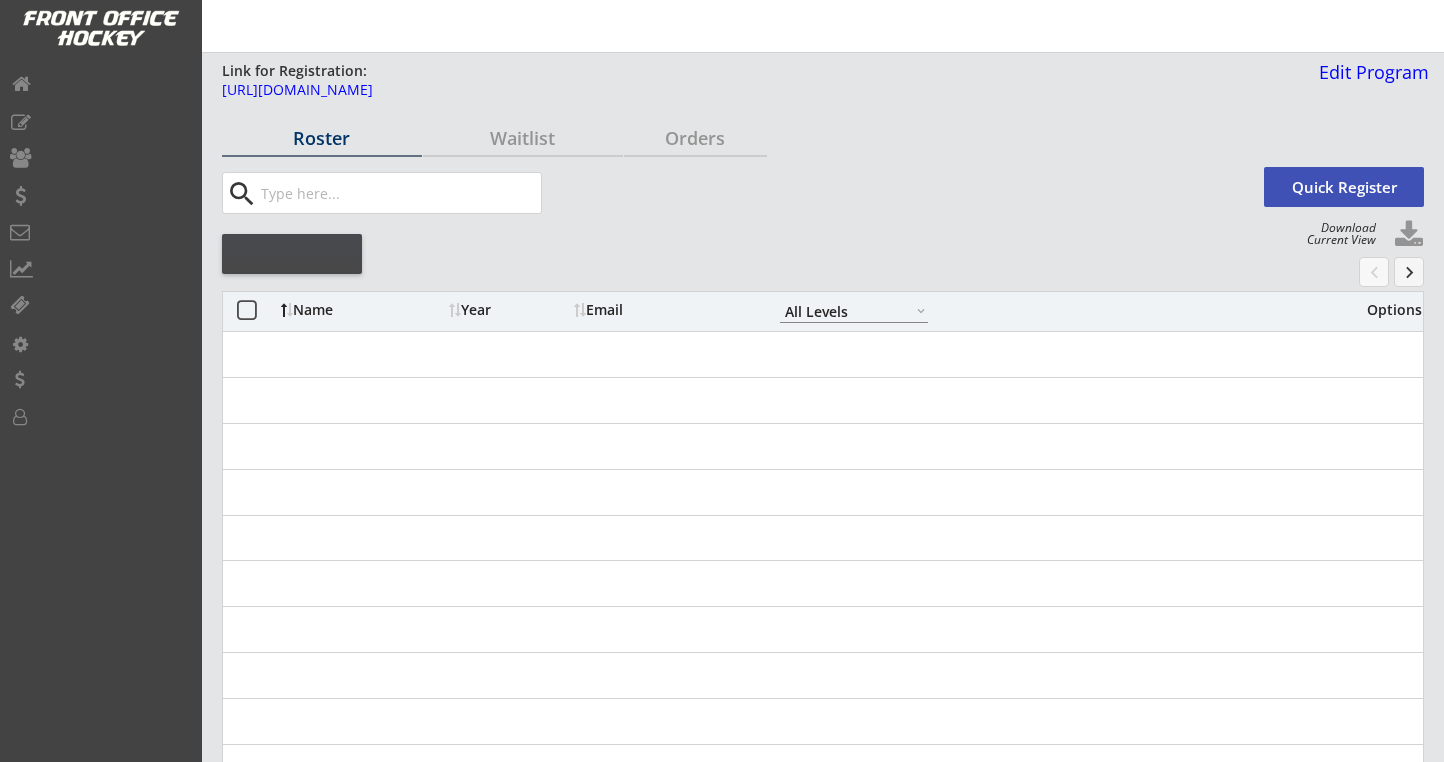 select on ""All Levels"" 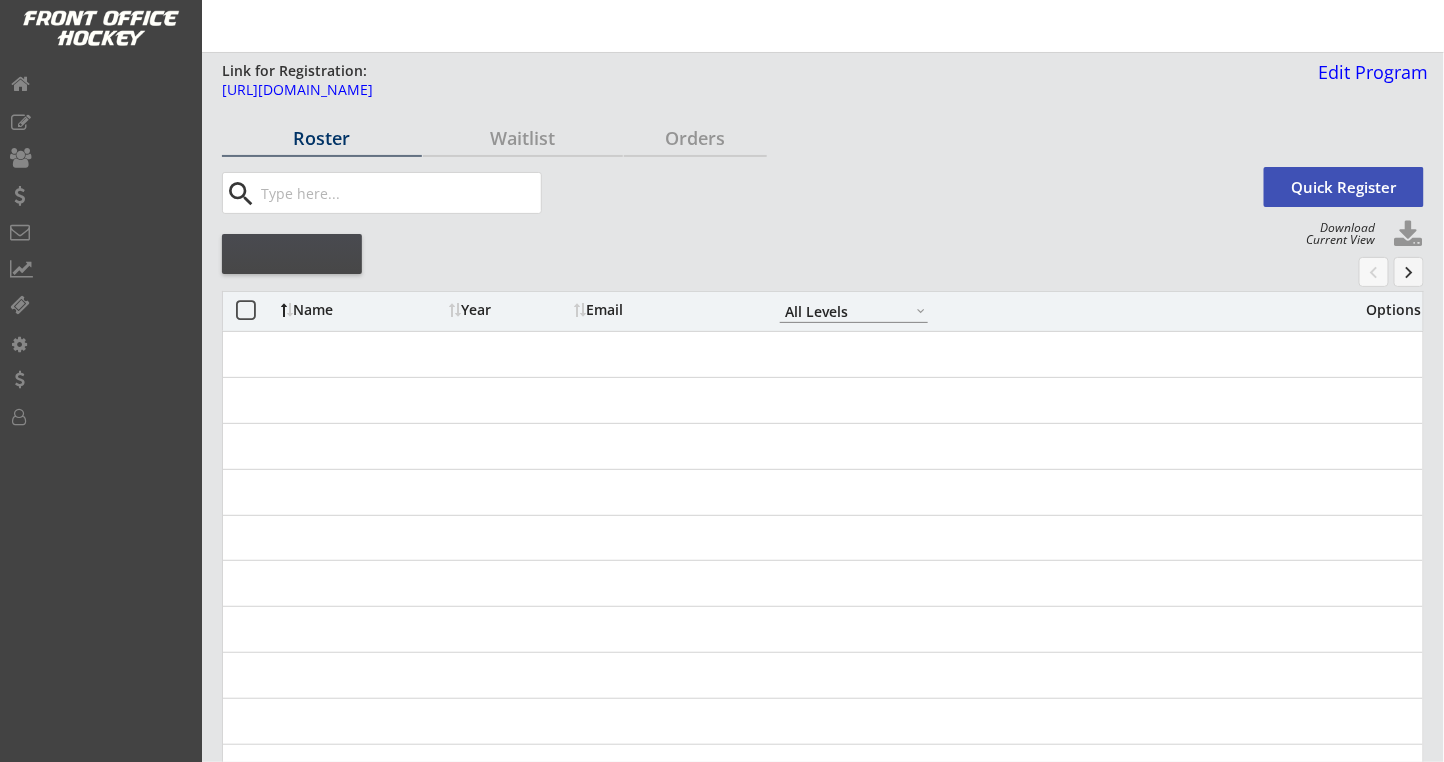 scroll, scrollTop: 0, scrollLeft: 0, axis: both 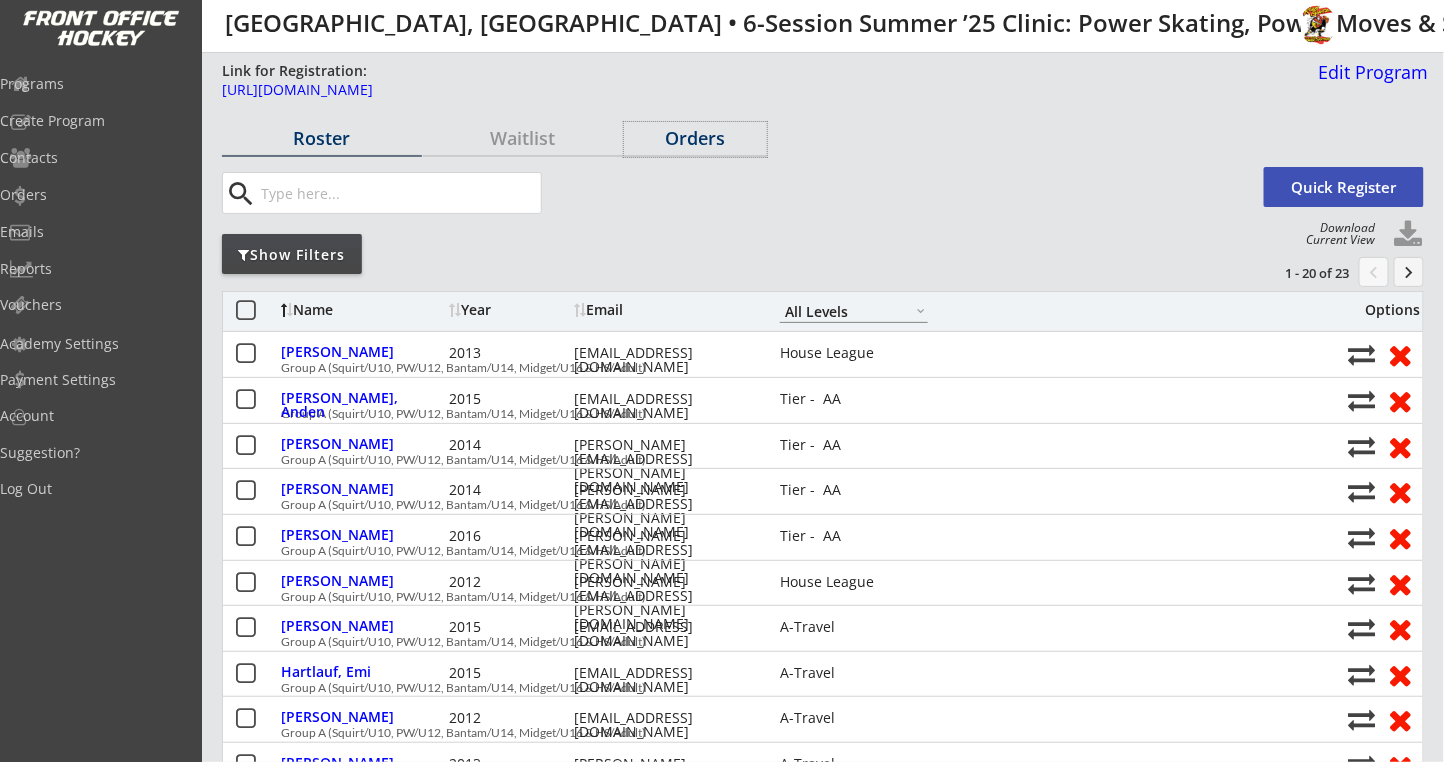 click on "Orders" at bounding box center [695, 138] 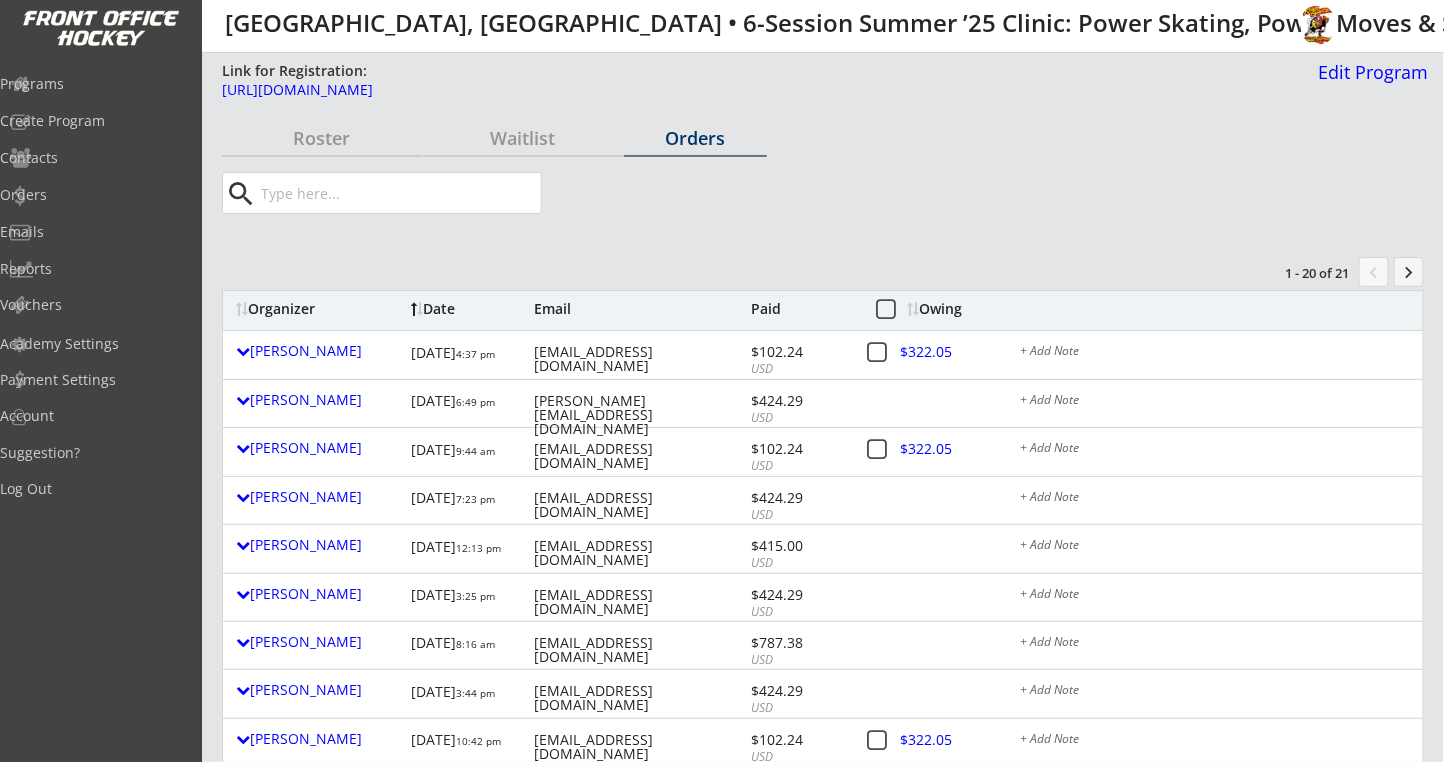 click on "Owing" at bounding box center (946, 310) 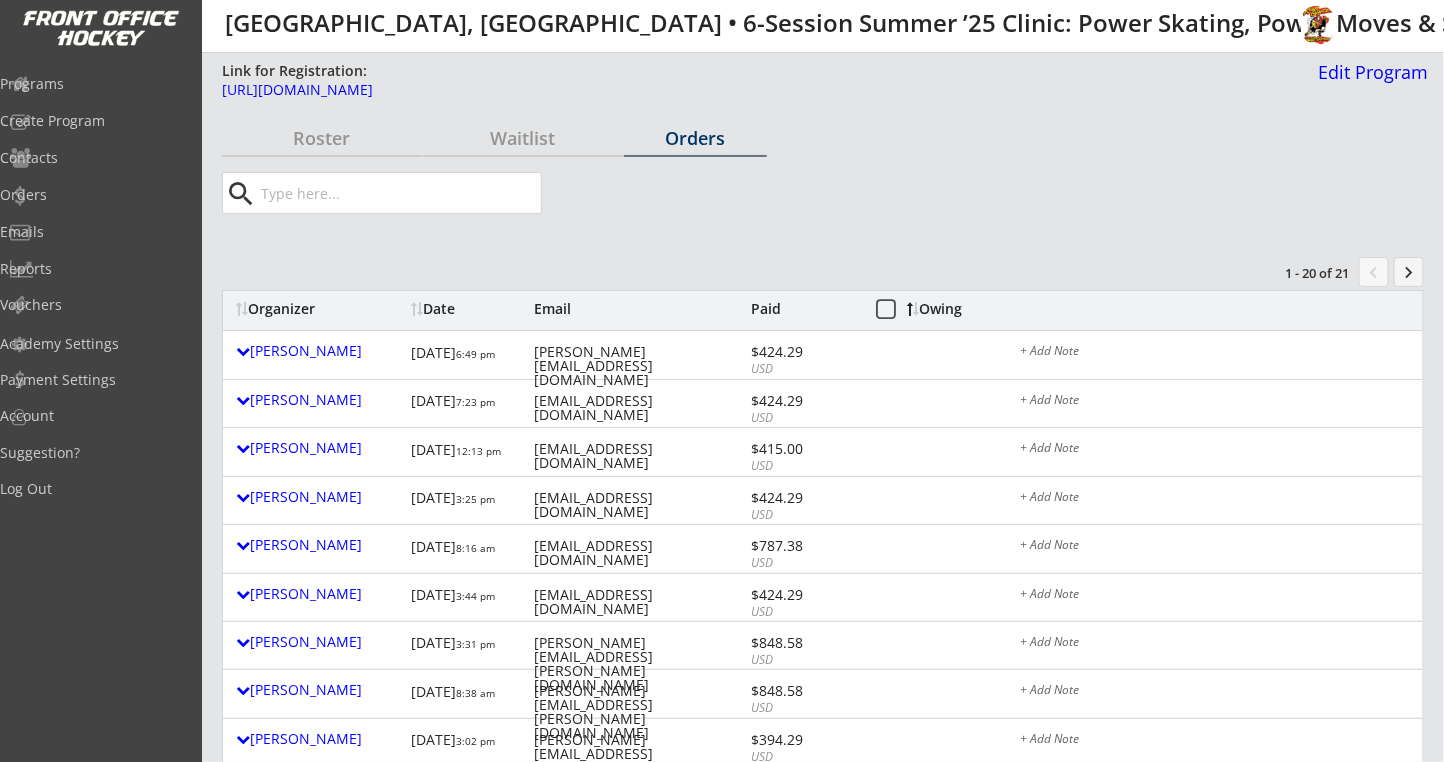 click on "Owing" at bounding box center (946, 309) 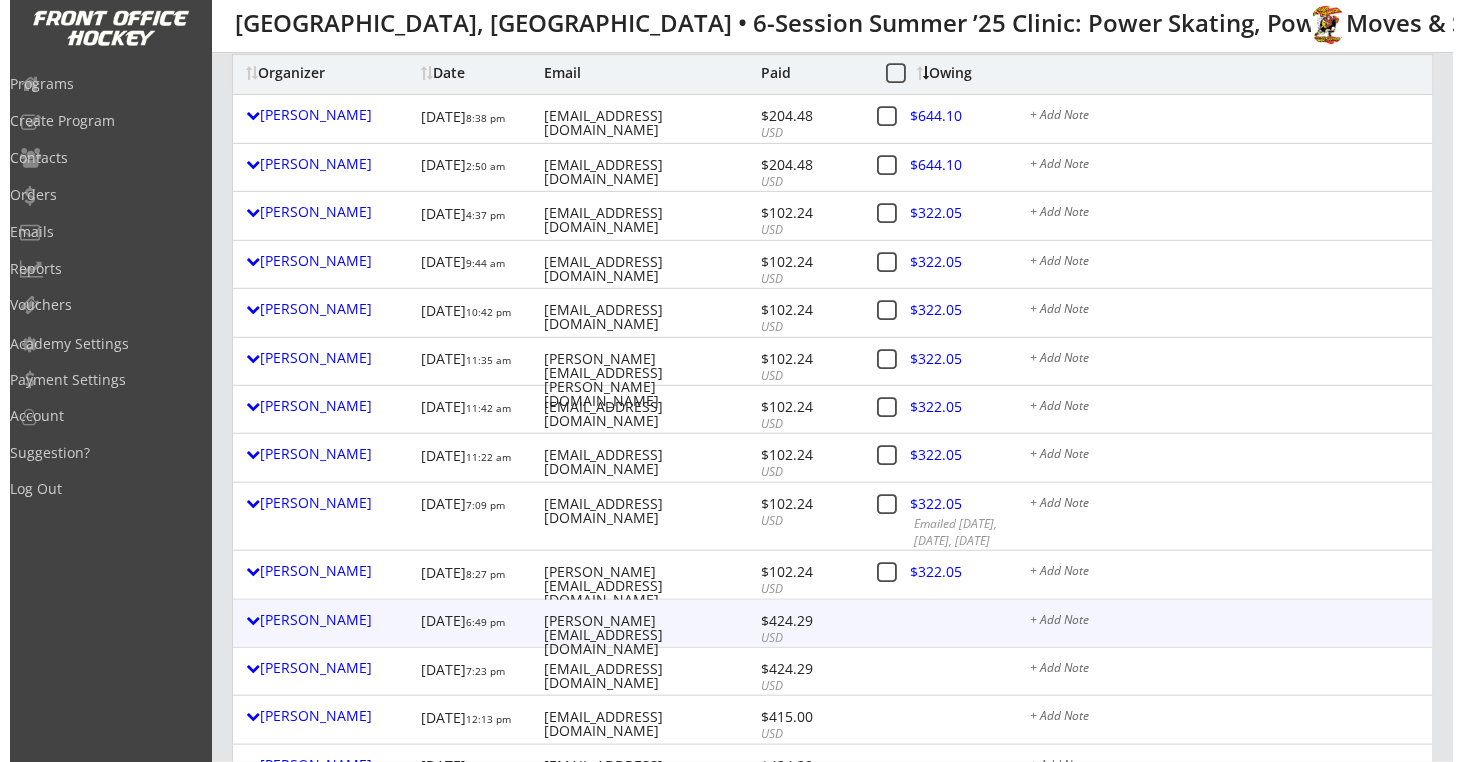 scroll, scrollTop: 0, scrollLeft: 0, axis: both 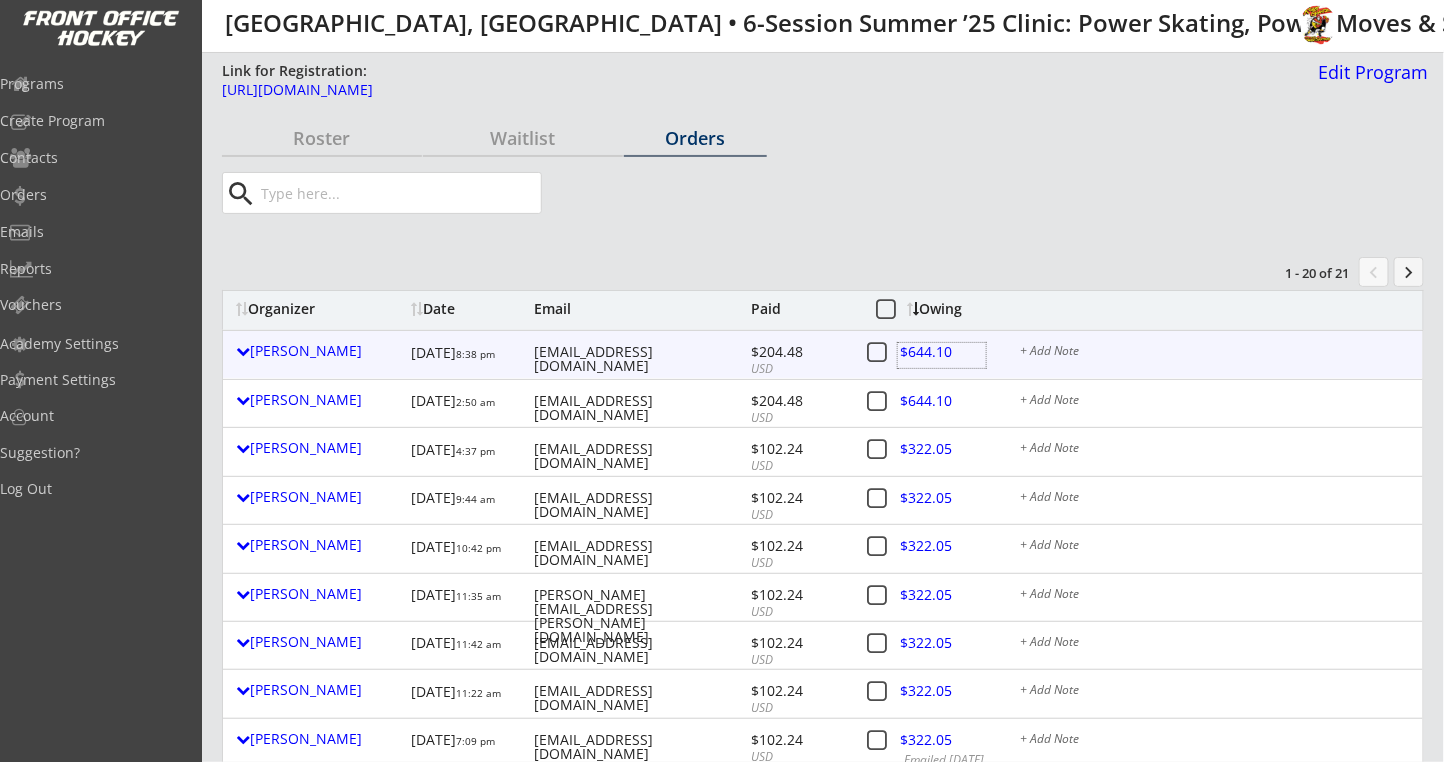click at bounding box center (942, 355) 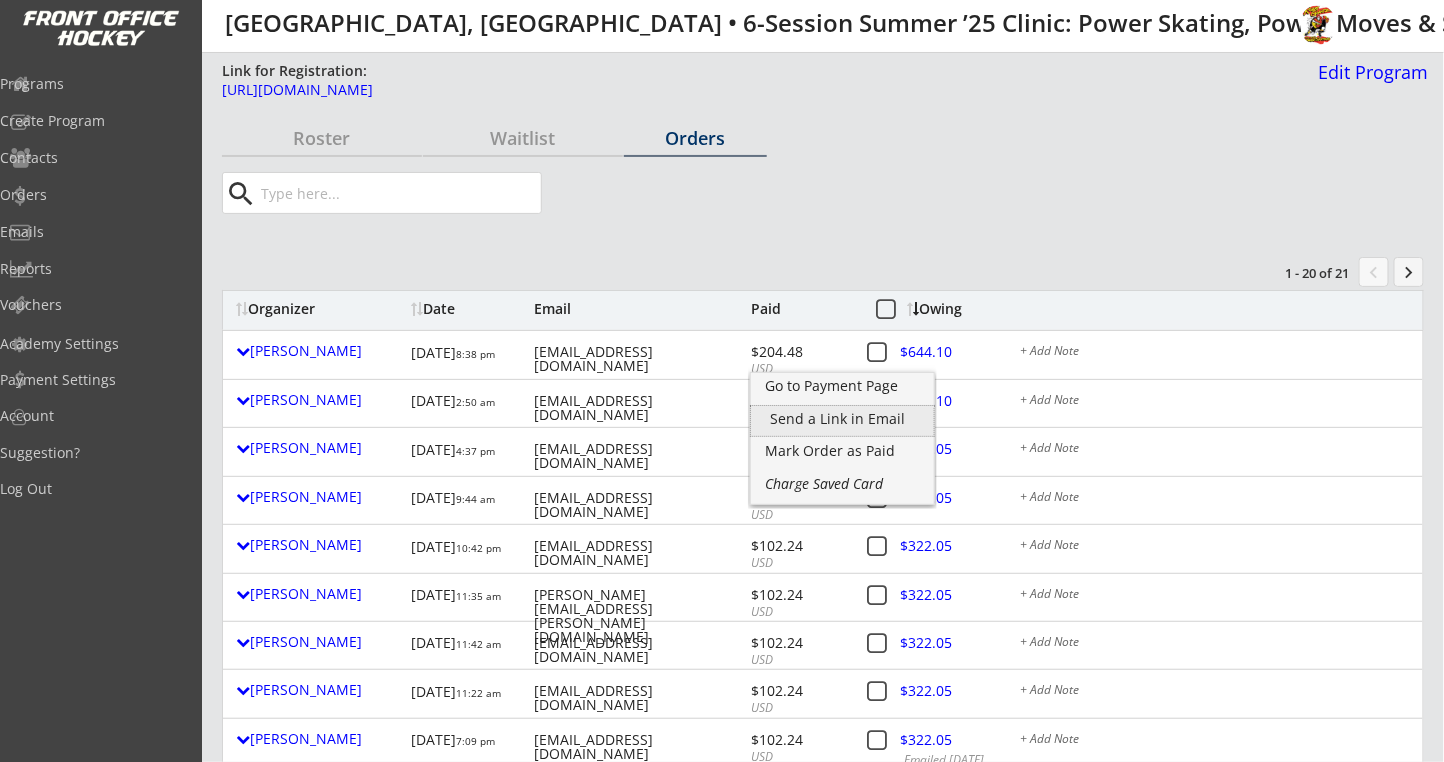 click on "Send a Link in Email" at bounding box center (842, 419) 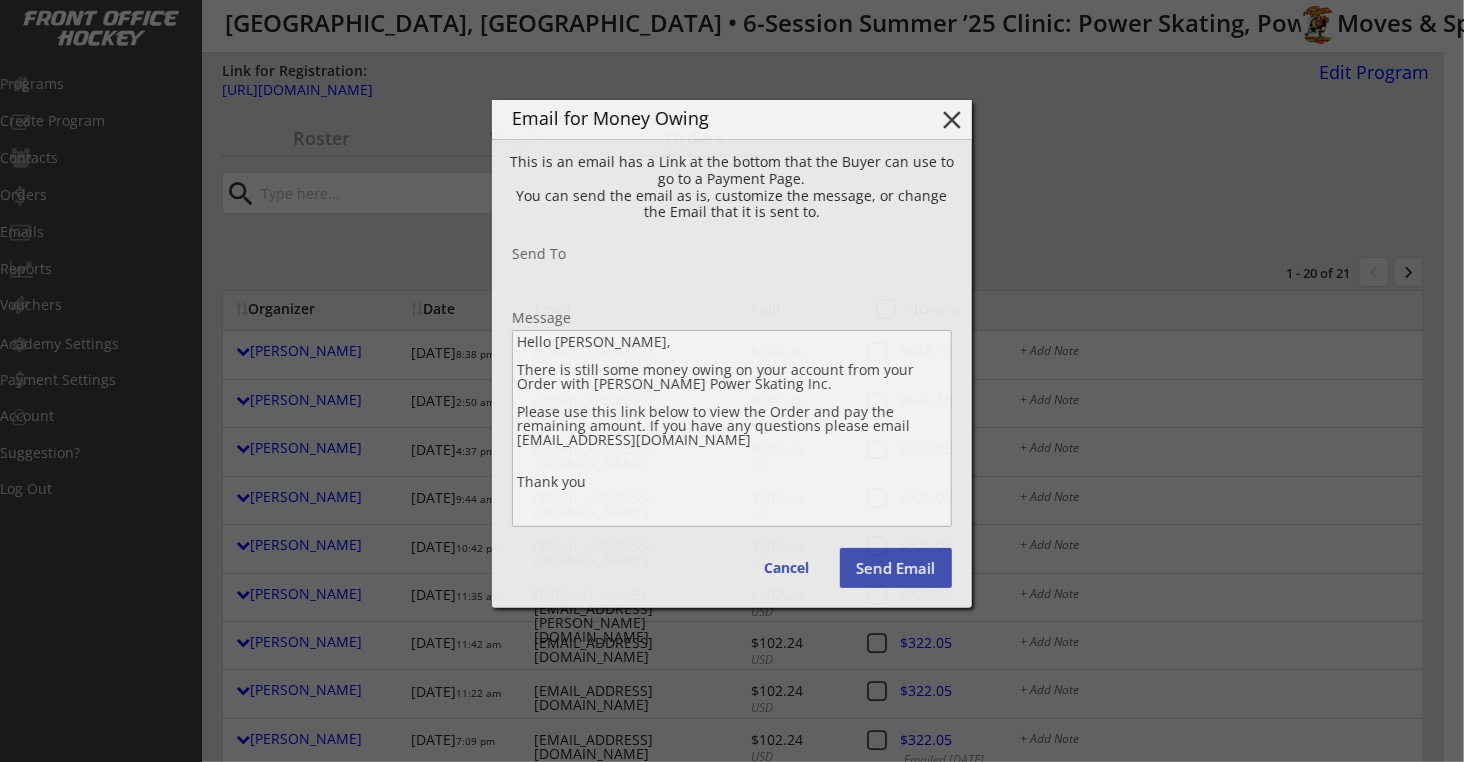 type on "rosen13@yahoo.com" 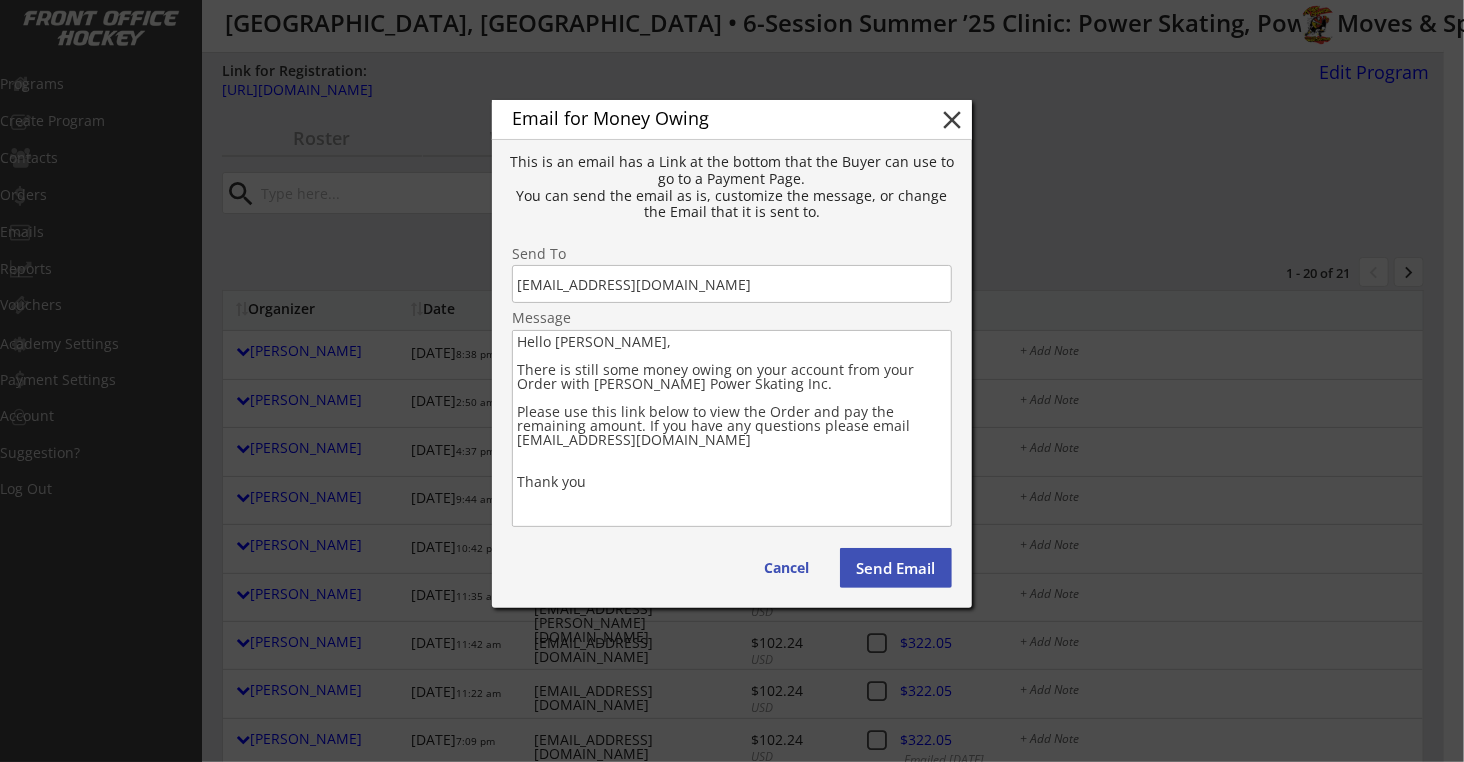 drag, startPoint x: 617, startPoint y: 488, endPoint x: 513, endPoint y: 372, distance: 155.79474 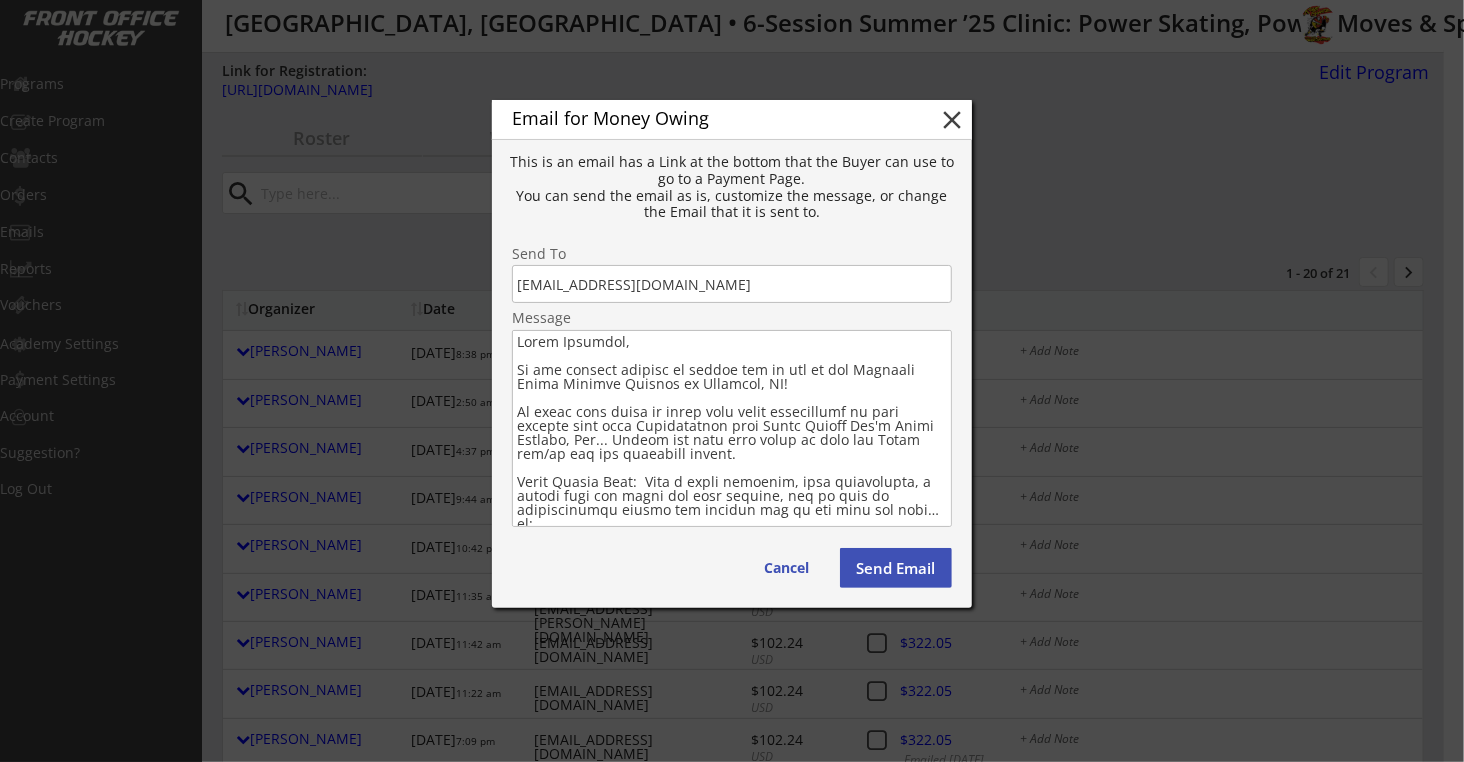 click at bounding box center [732, 428] 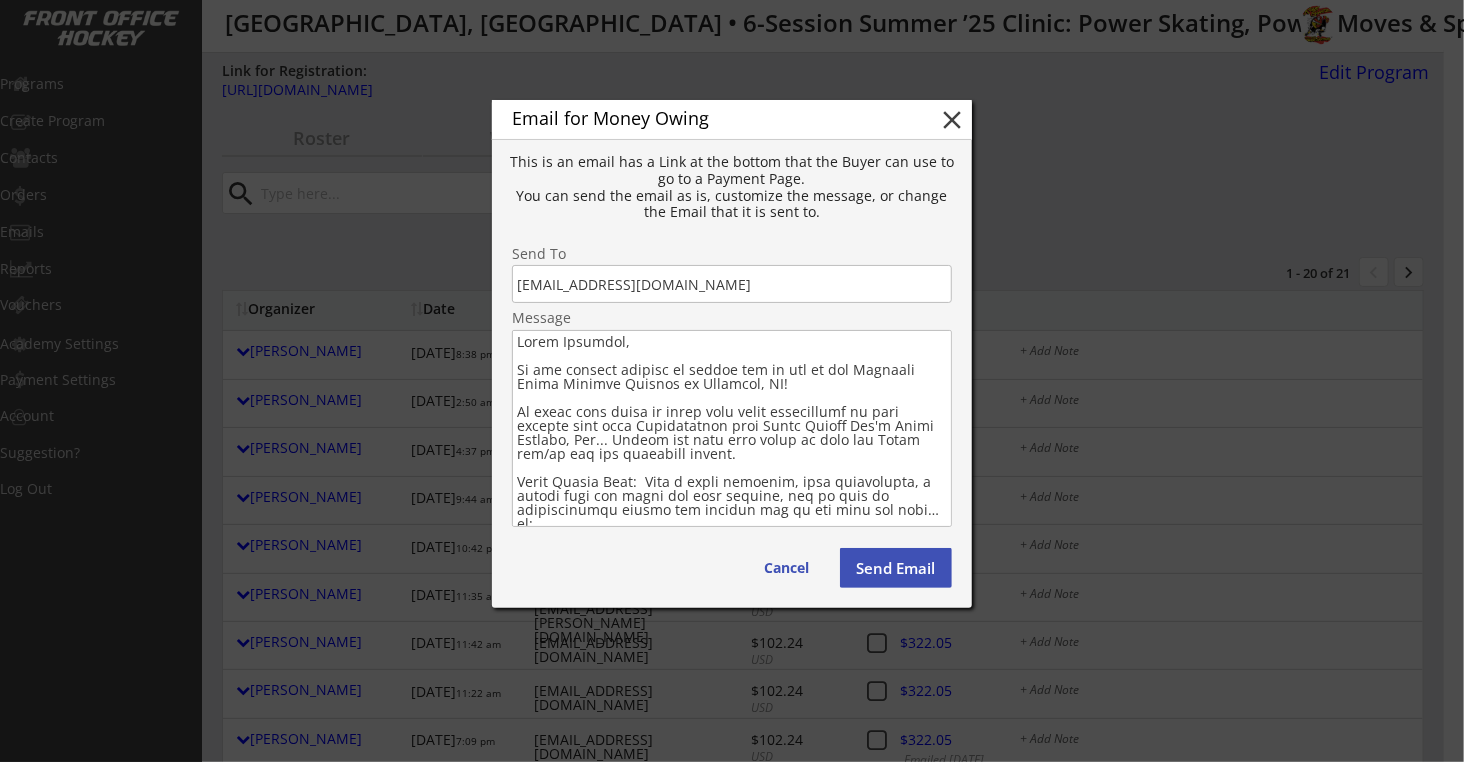 click at bounding box center (732, 428) 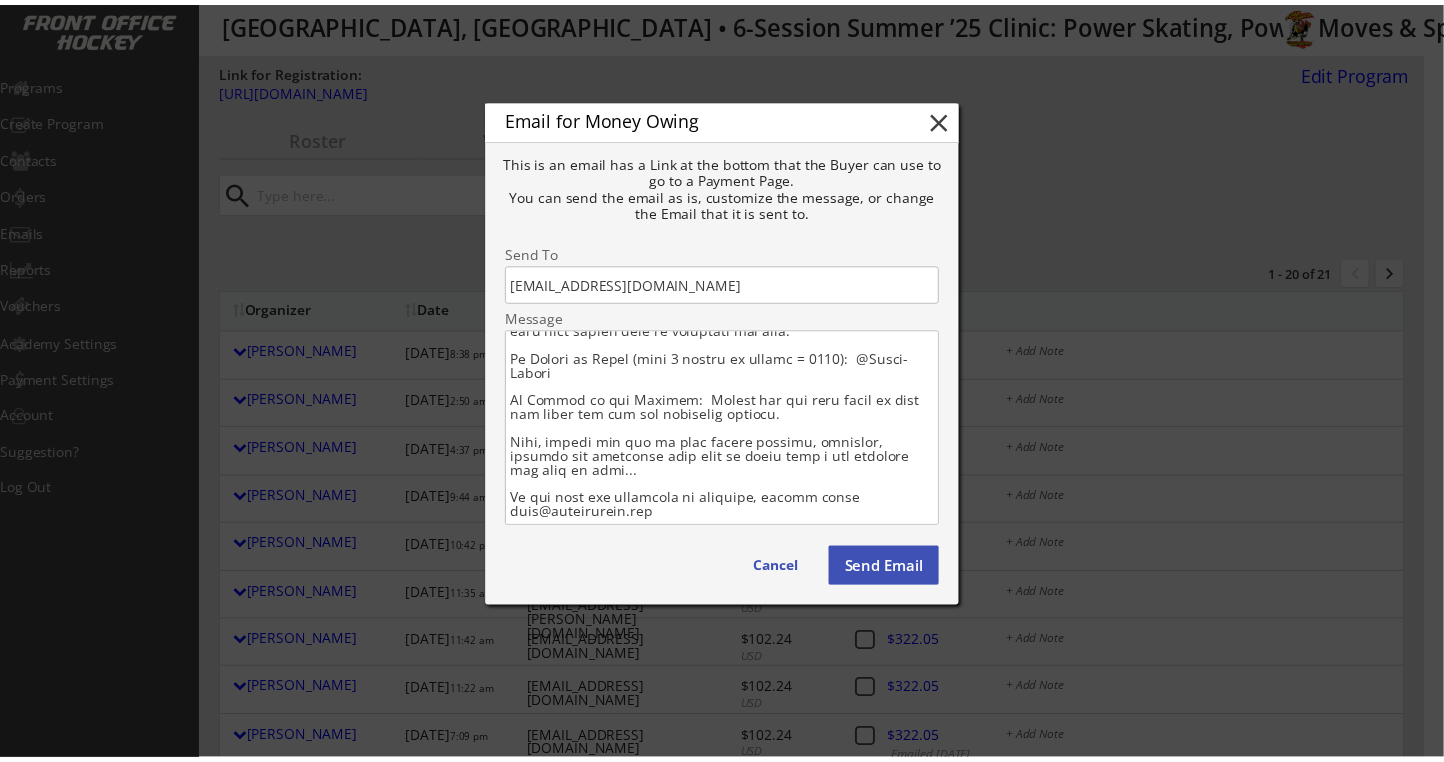 scroll, scrollTop: 274, scrollLeft: 0, axis: vertical 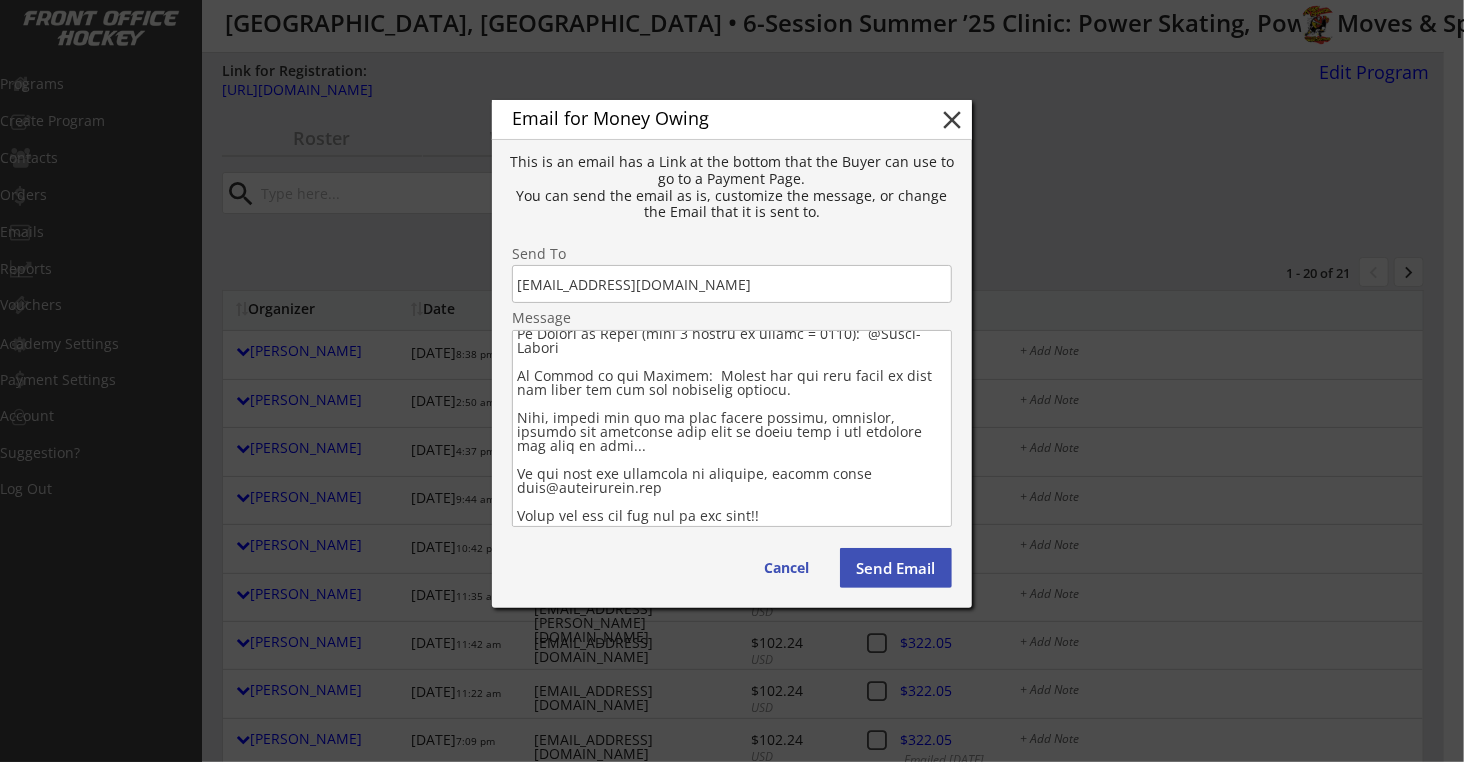 drag, startPoint x: 518, startPoint y: 371, endPoint x: 630, endPoint y: 586, distance: 242.42319 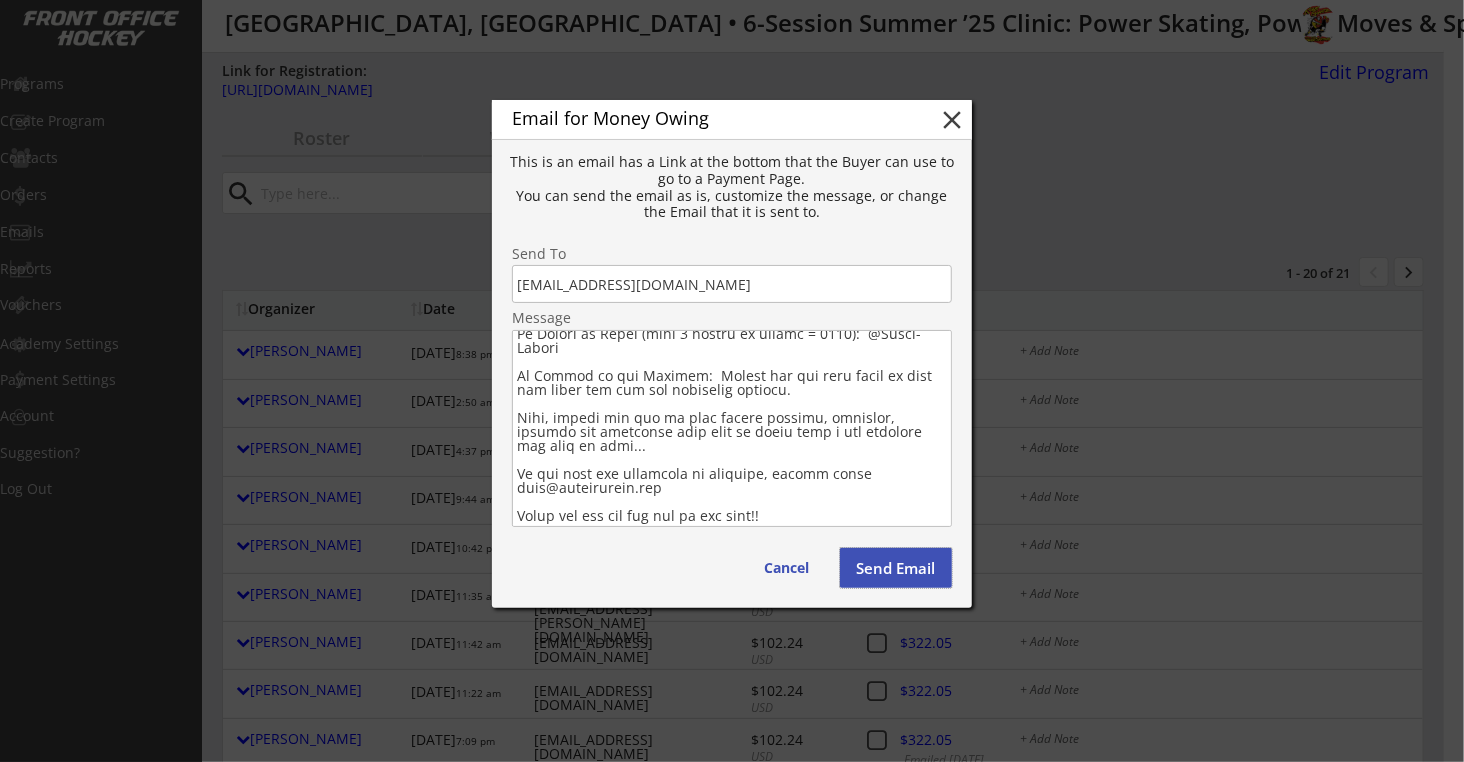 click on "Send Email" at bounding box center [896, 568] 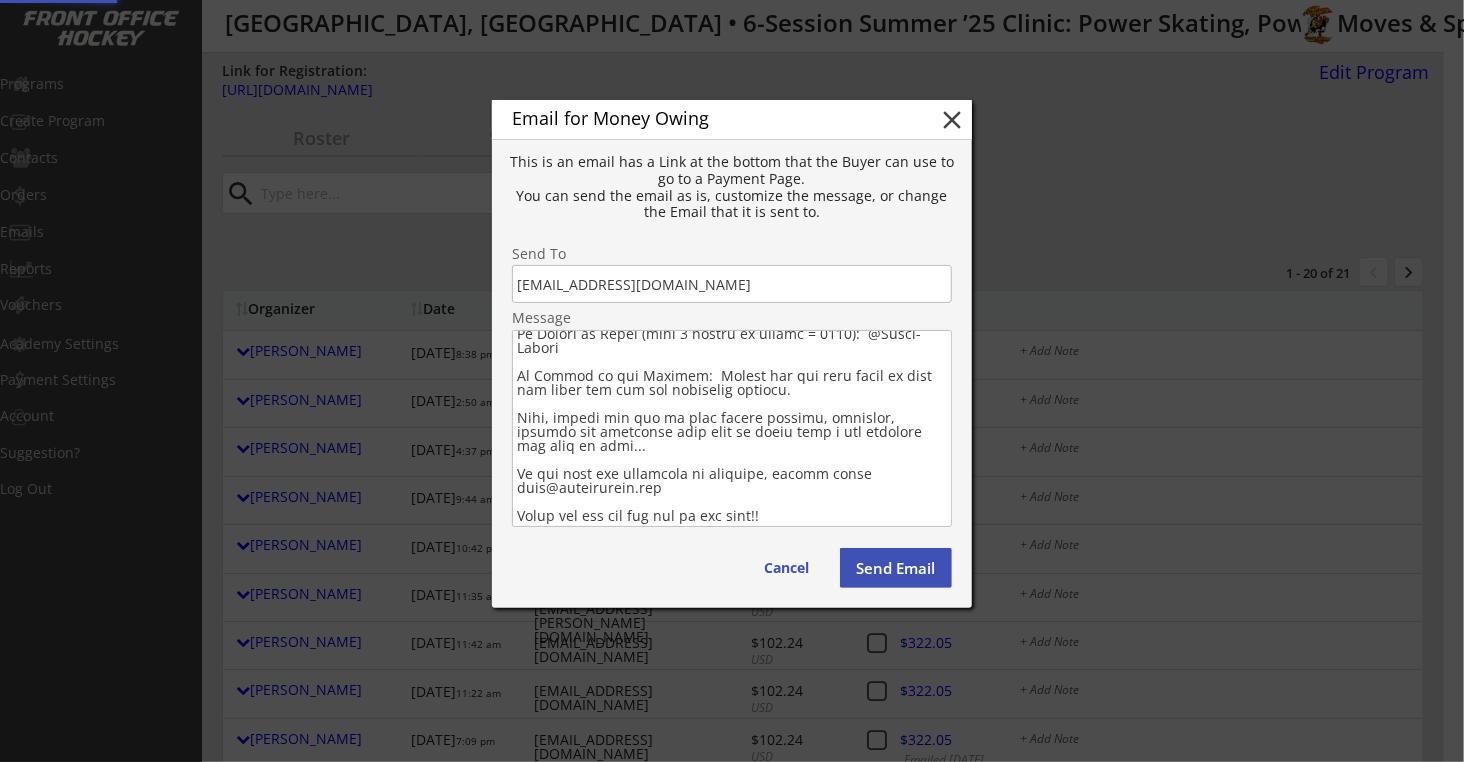 type 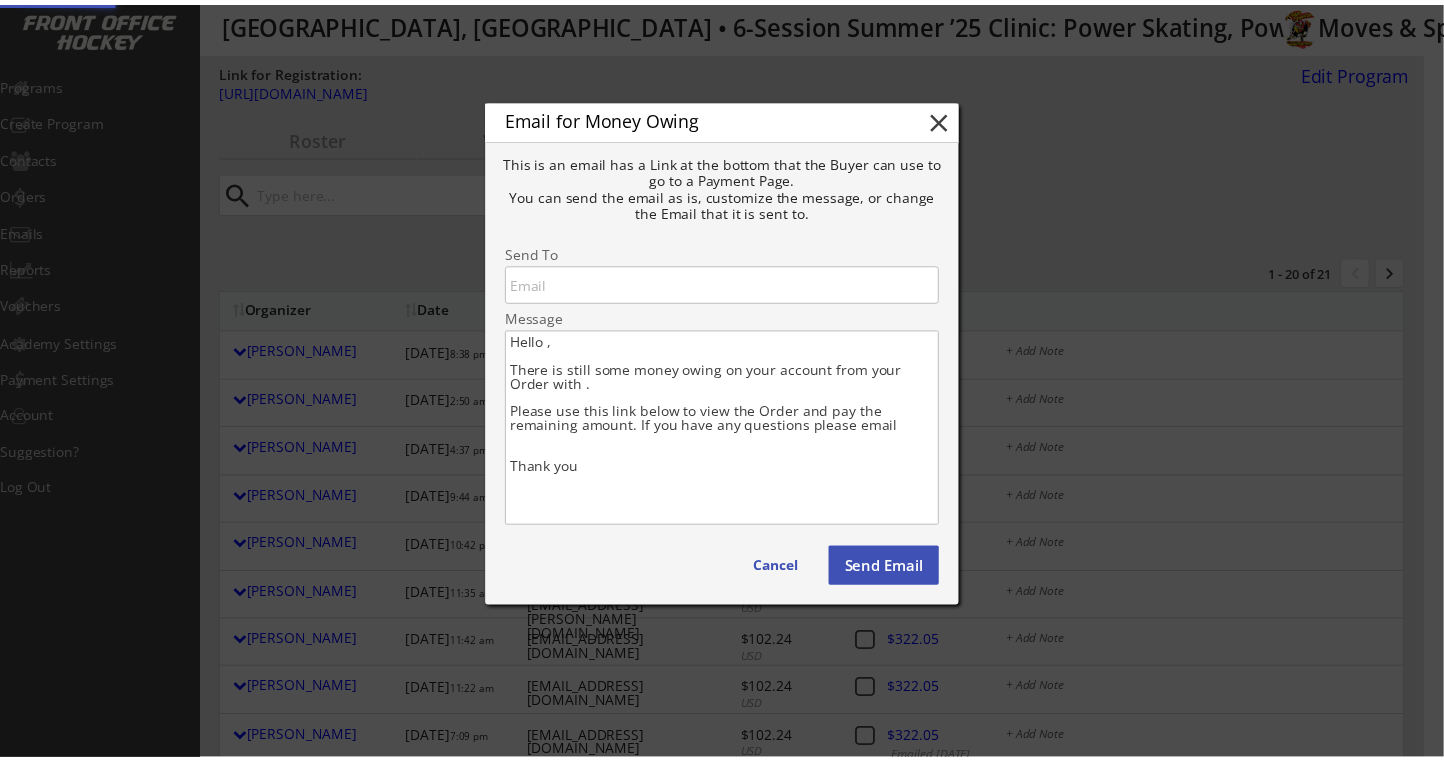scroll, scrollTop: 0, scrollLeft: 0, axis: both 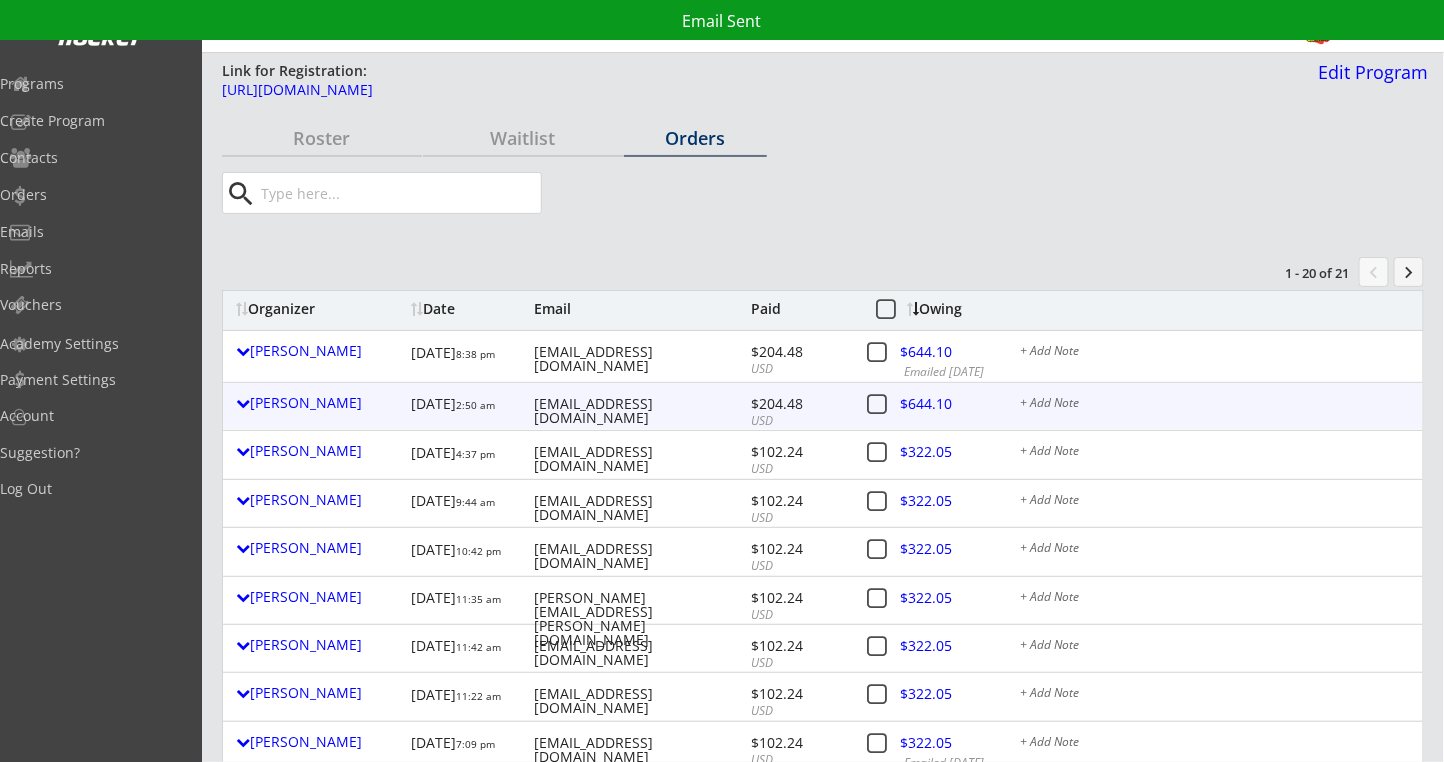 click at bounding box center (942, 407) 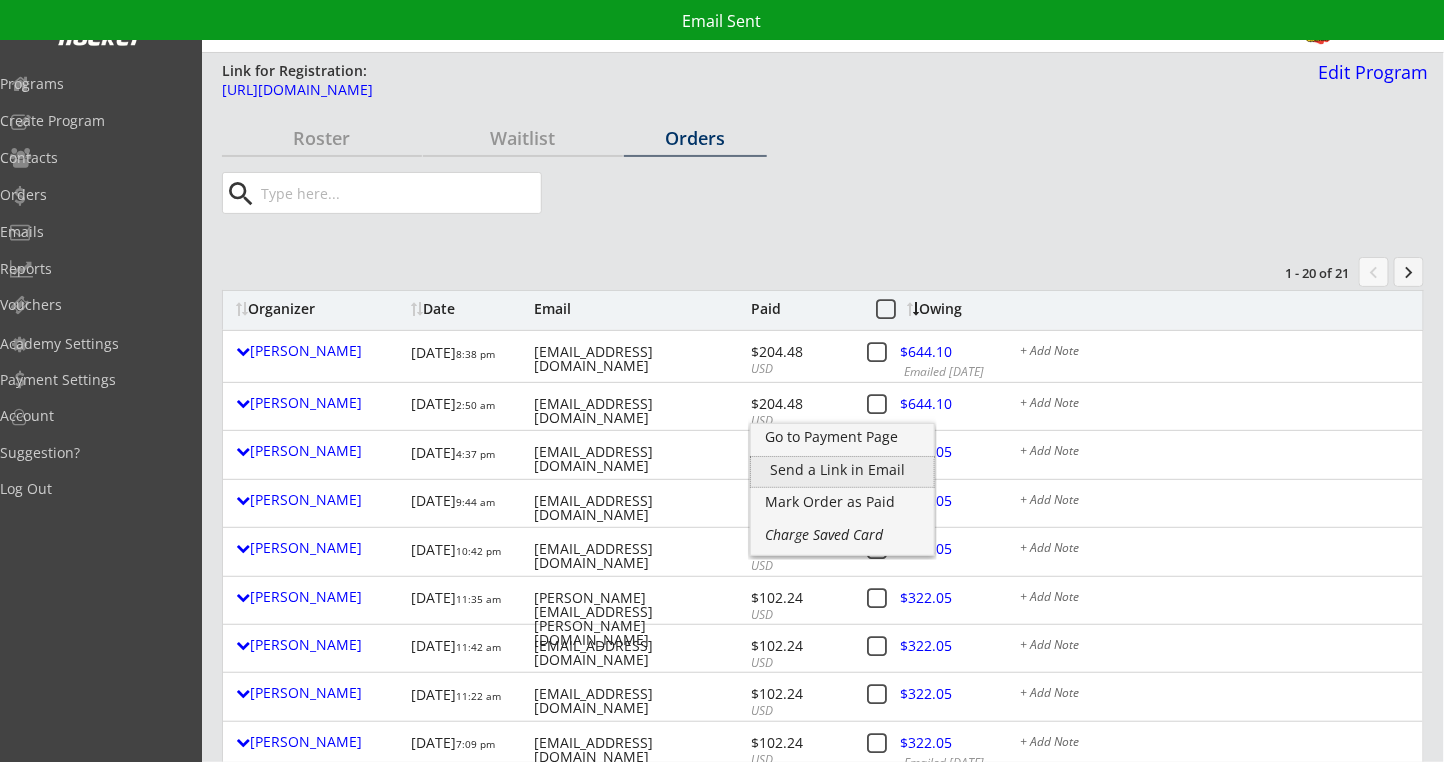 click on "Send a Link in Email" at bounding box center [842, 470] 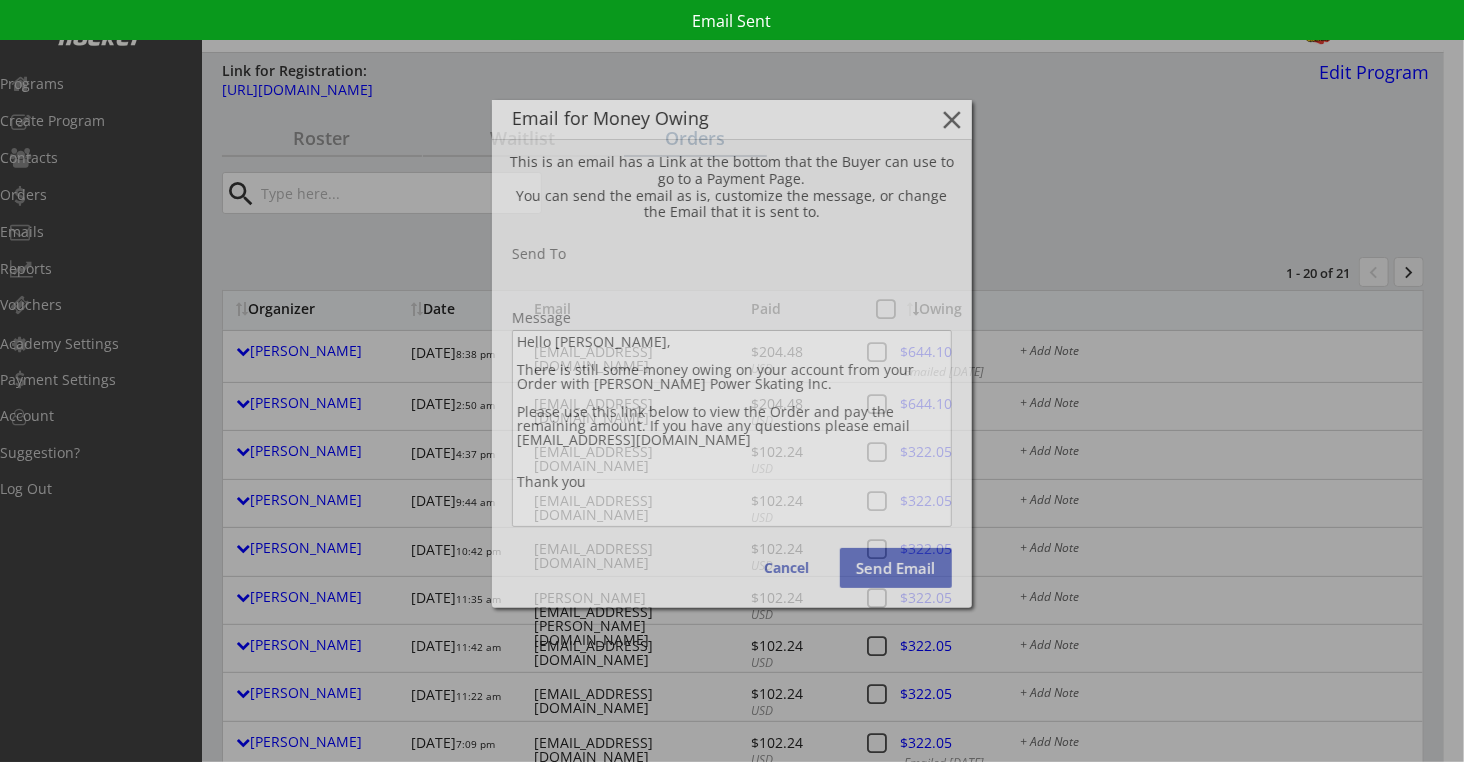 type on "reveresco@hotmail.com" 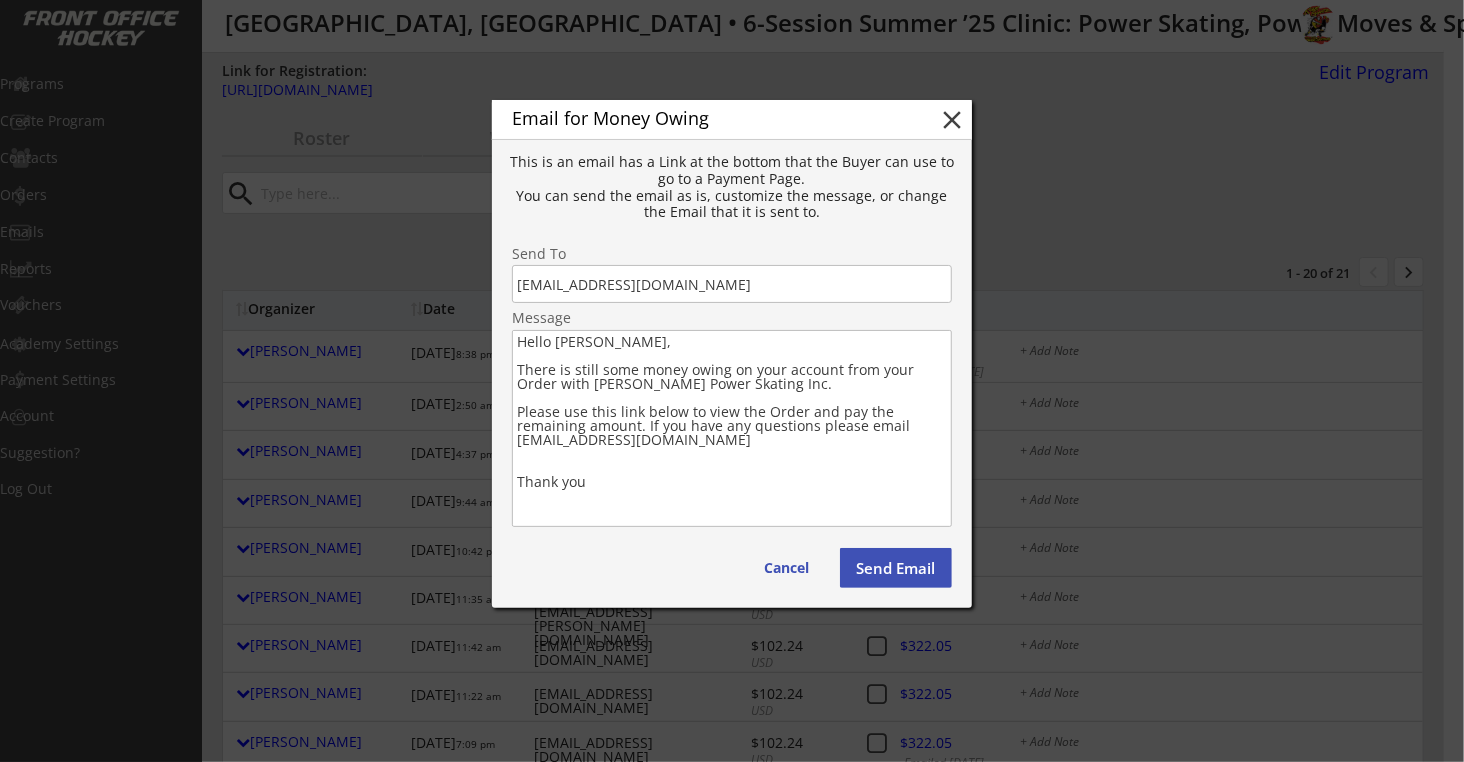 drag, startPoint x: 603, startPoint y: 488, endPoint x: 515, endPoint y: 372, distance: 145.6022 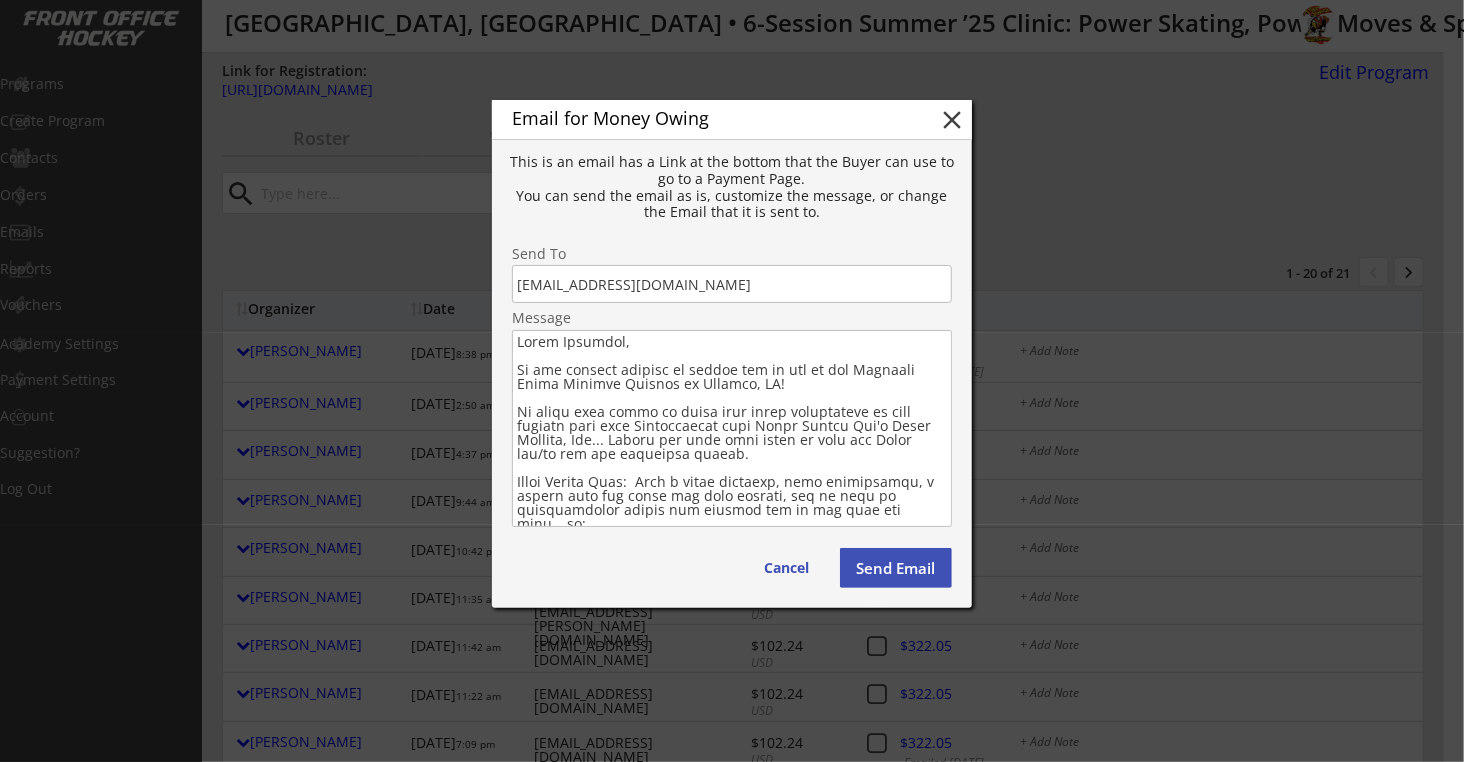 type on "Hello Clarence,
We are looking forward to seeing all of you at our Upcoming Power Skating Program in Chicago, IL!
It looks like there is still some money outstanding on your account from your Registration with Robby Glantz Int'l Power Skating, Inc... Please use this link below to view the Order and/or pay the remaining amount.
Saved Credit Card:  Just a quick reminder, when registering, a credit card was saved for your account, and it will be automatically billed the balance due in the next few days… or:
If Paying at the Clinic (in person):  Not a problem (Cash, Check, CC, Venmo, etc.), but please confirm via a reply email that your skater will be attending for sure.
If Paying by Venmo (last 4 digits of mobile = 8130):  @Robby-Glantz
If Paying on our Website:  Please use the link below to view the order and pay the remaining balance.
Also, please let all of your hockey friends, siblings, coaches and teammates know that we still have a few openings for them as well...
If you have any questions or co..." 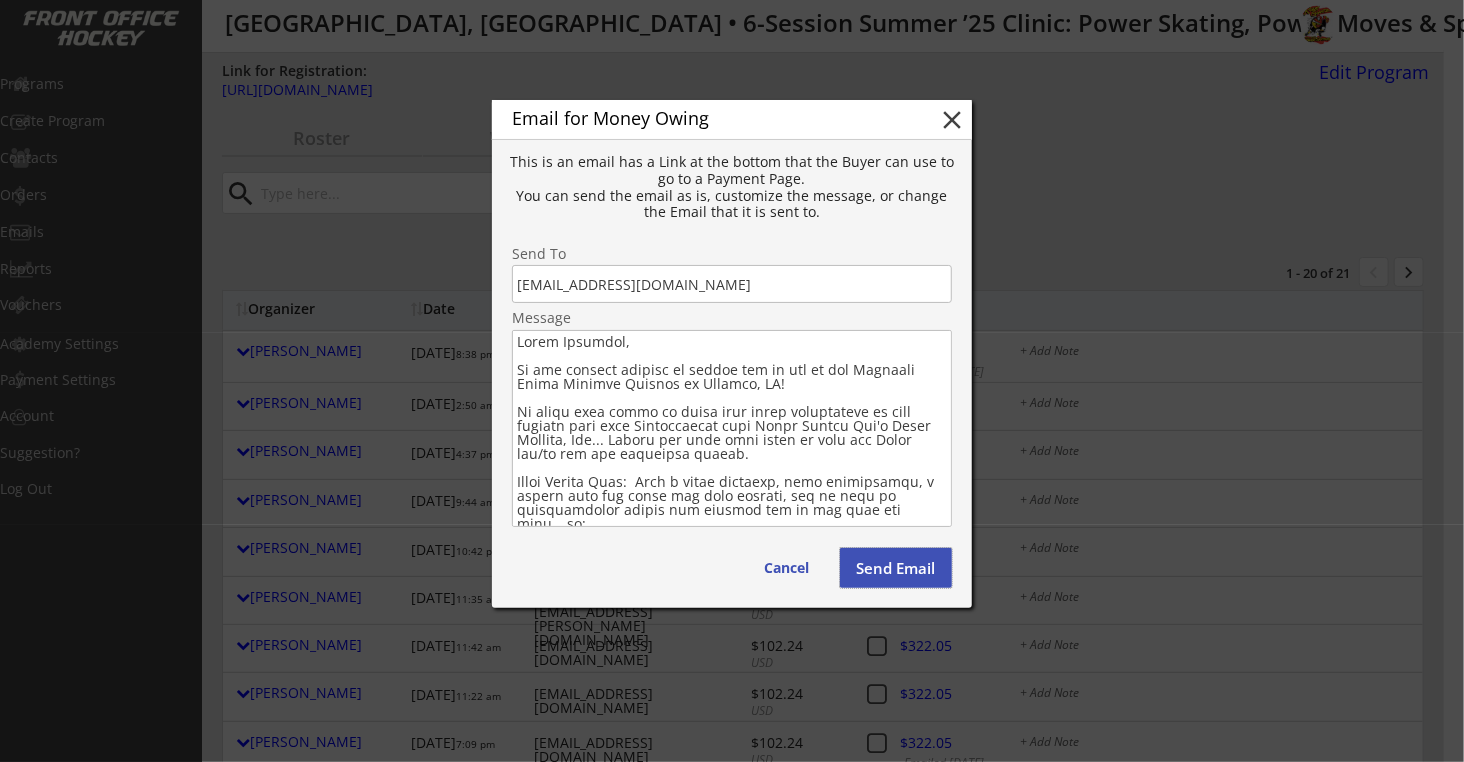 click on "Send Email" at bounding box center (896, 568) 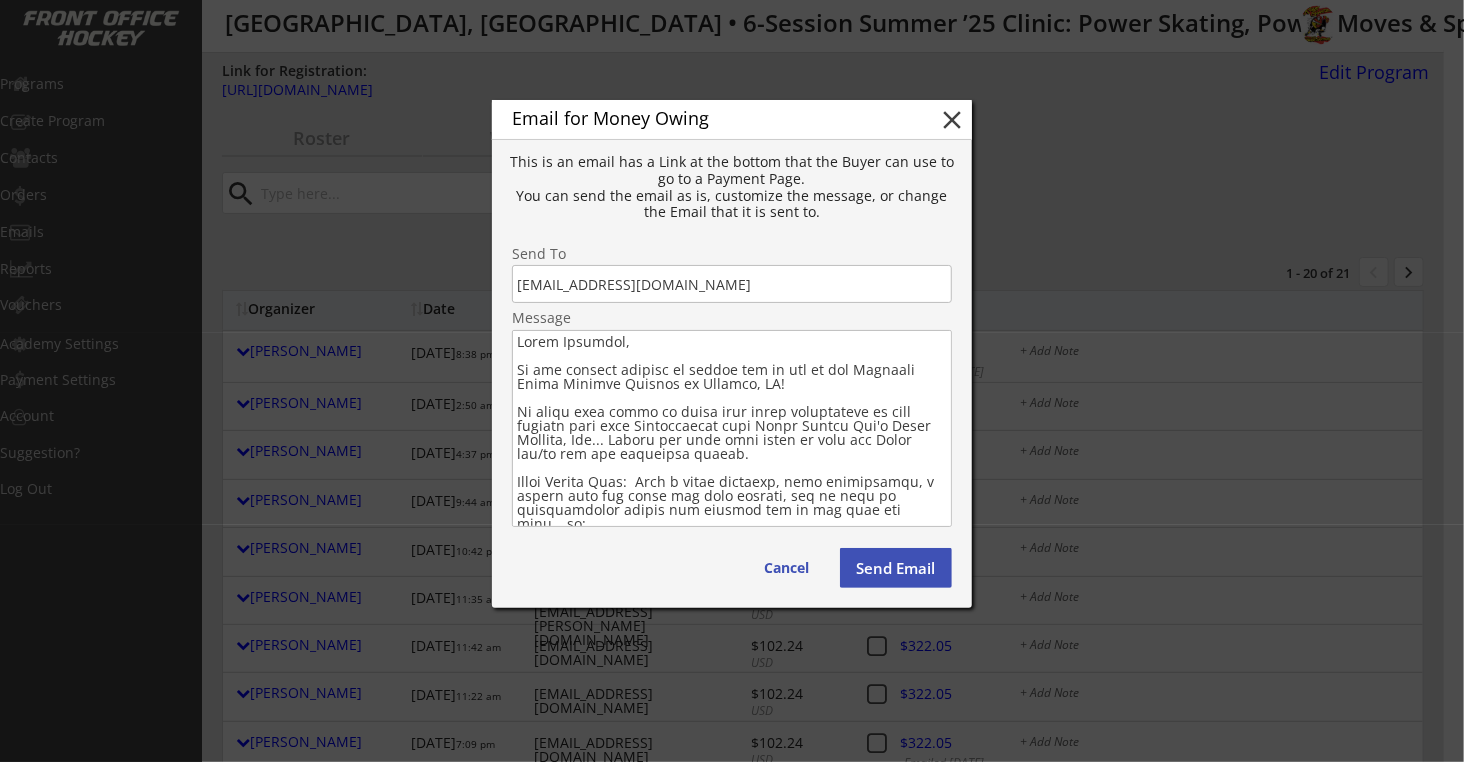 type 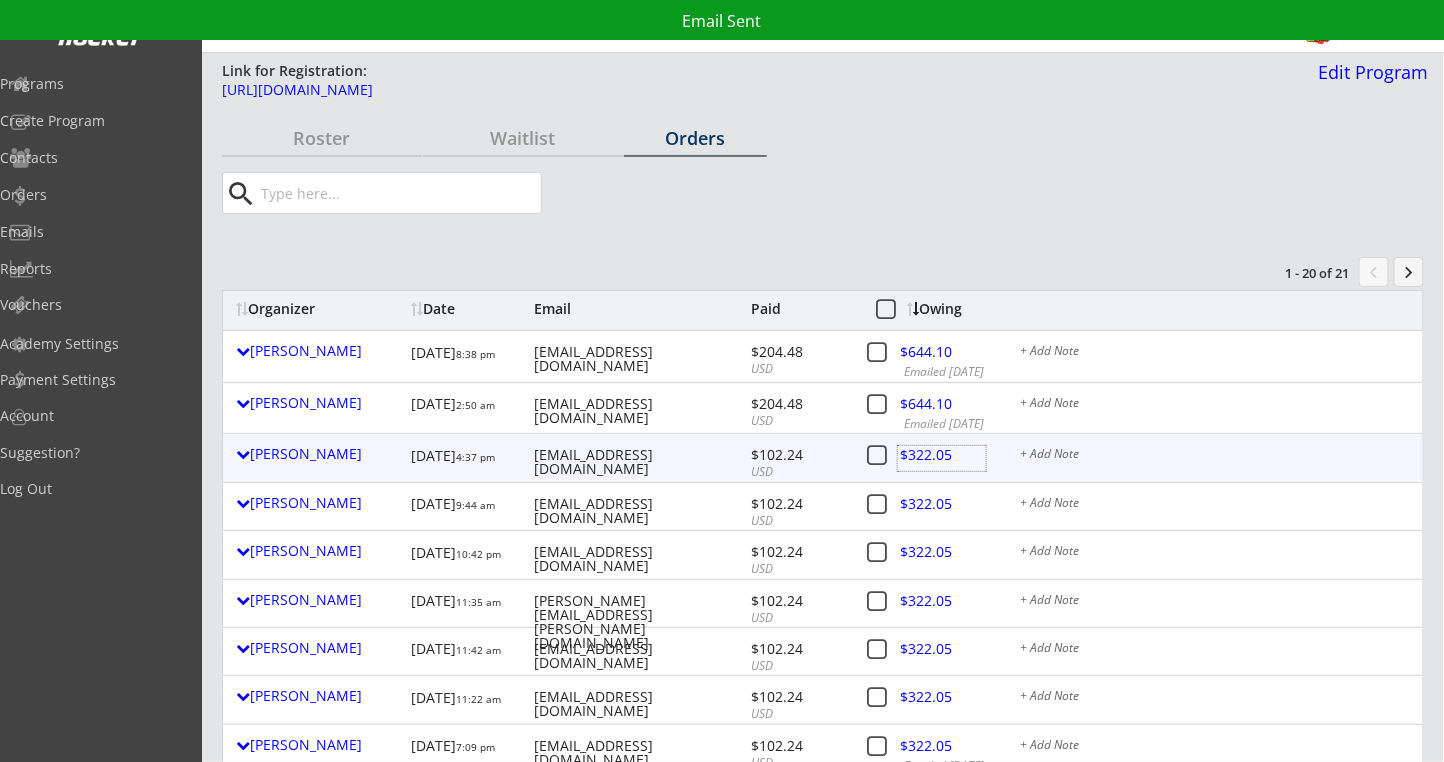 click at bounding box center (942, 458) 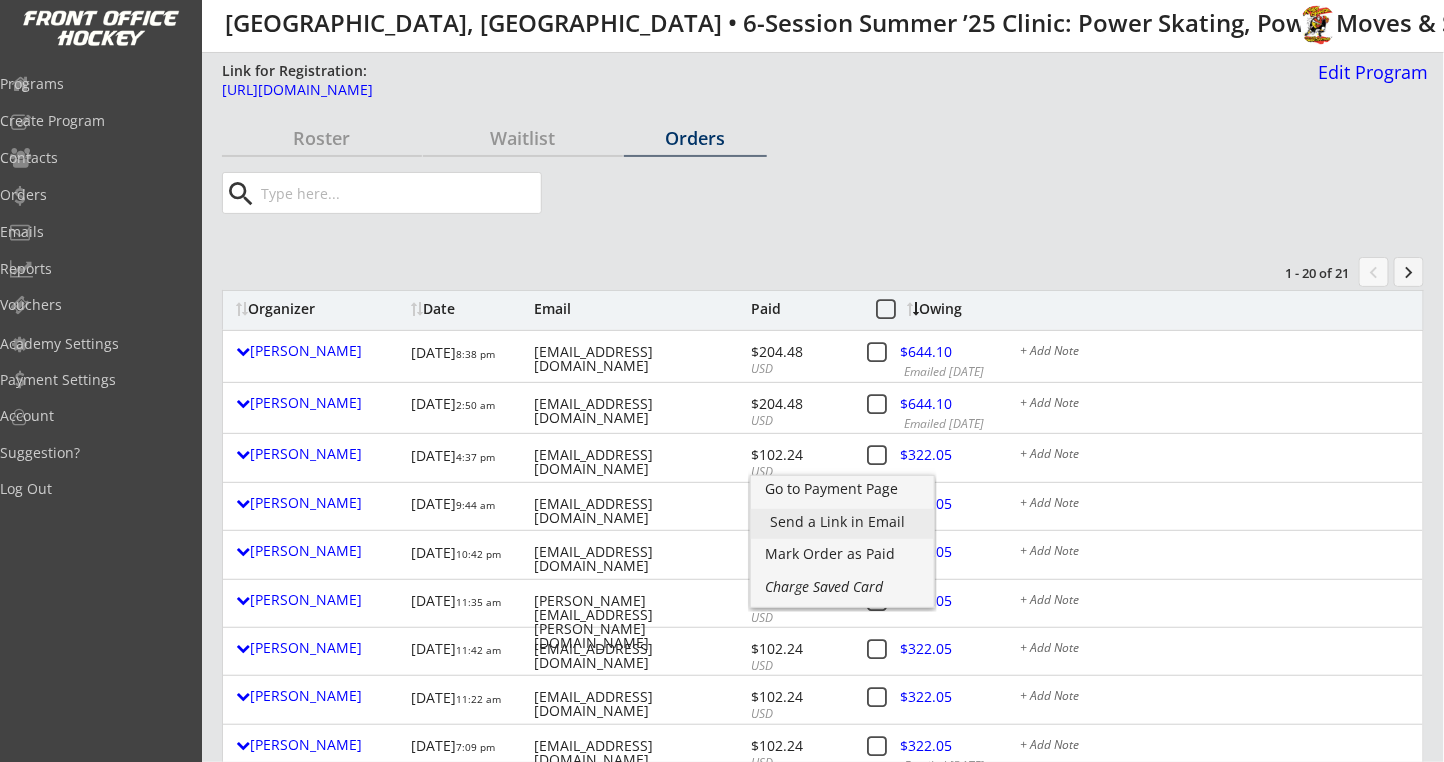 click on "Send a Link in Email" at bounding box center [842, 522] 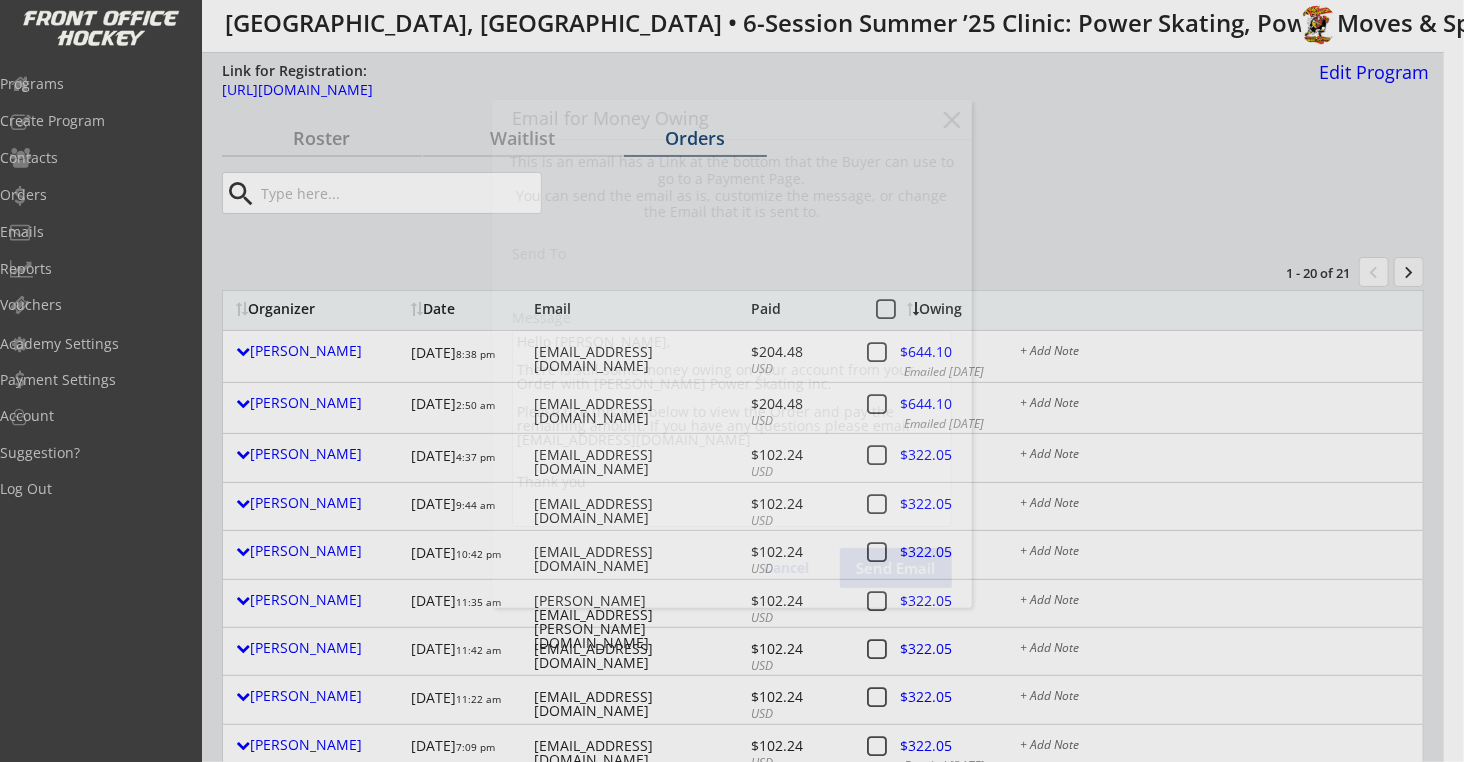 type on "b2murnane@gmail.com" 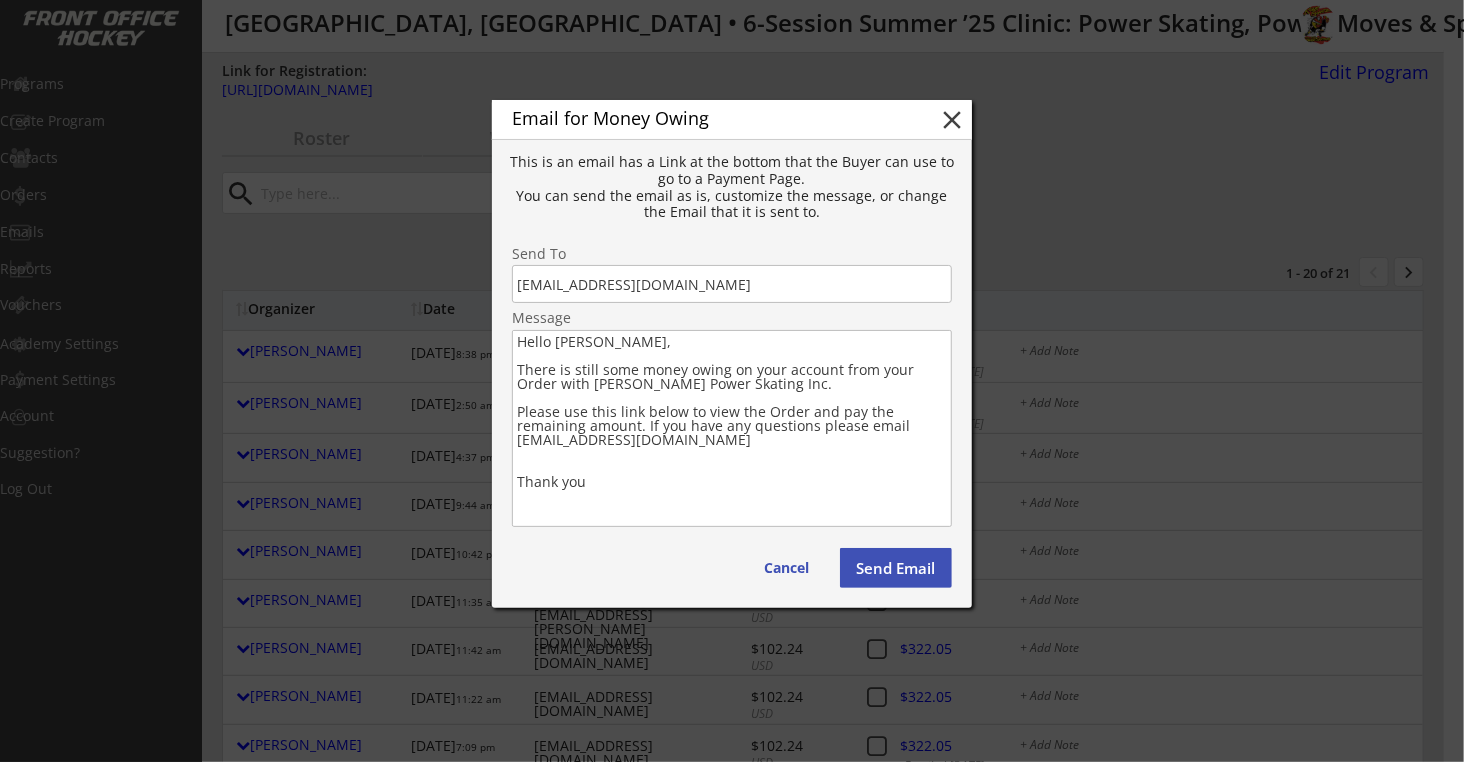 drag, startPoint x: 617, startPoint y: 481, endPoint x: 499, endPoint y: 366, distance: 164.76953 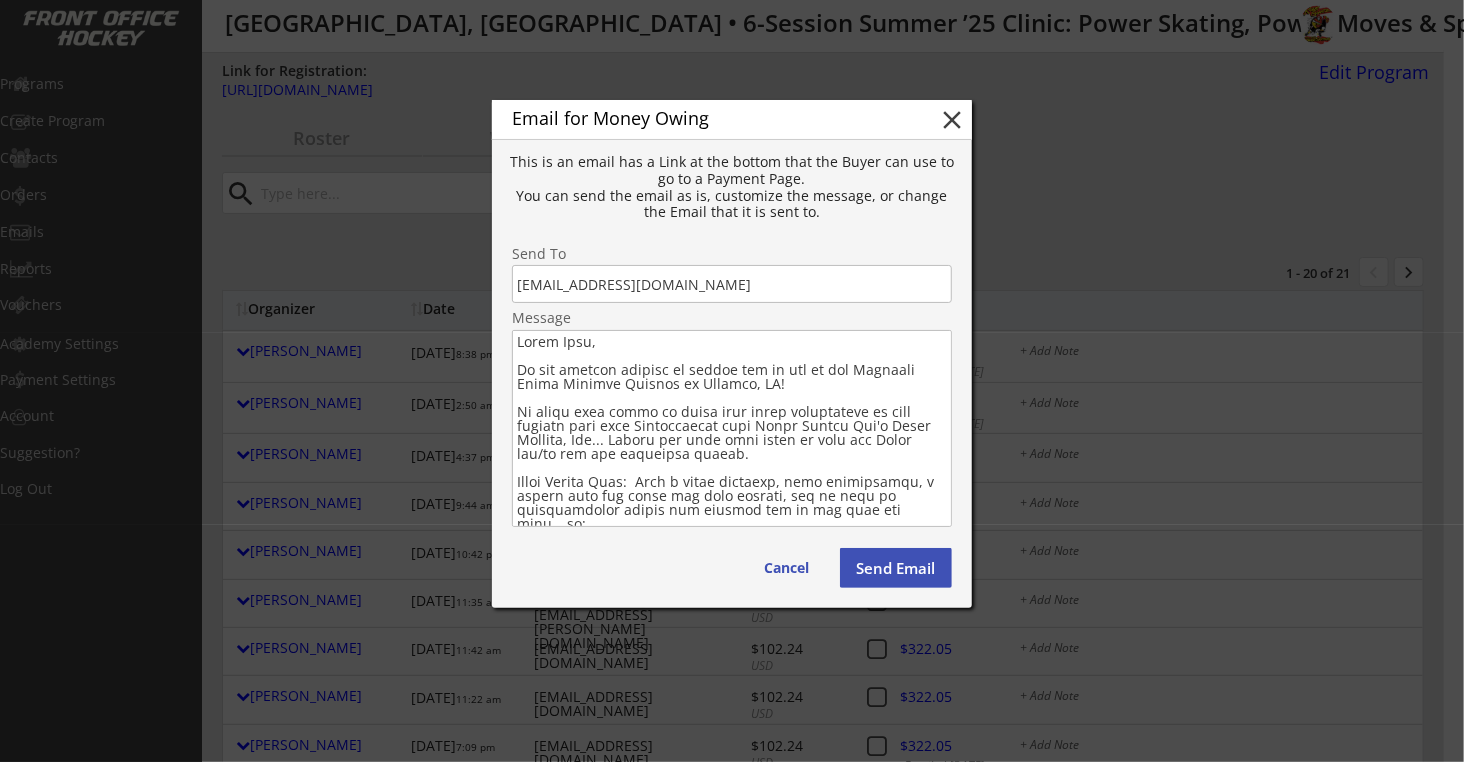 type on "Hello Beth,
We are looking forward to seeing all of you at our Upcoming Power Skating Program in Chicago, IL!
It looks like there is still some money outstanding on your account from your Registration with Robby Glantz Int'l Power Skating, Inc... Please use this link below to view the Order and/or pay the remaining amount.
Saved Credit Card:  Just a quick reminder, when registering, a credit card was saved for your account, and it will be automatically billed the balance due in the next few days… or:
If Paying at the Clinic (in person):  Not a problem (Cash, Check, CC, Venmo, etc.), but please confirm via a reply email that your skater will be attending for sure.
If Paying by Venmo (last 4 digits of mobile = 8130):  @Robby-Glantz
If Paying on our Website:  Please use the link below to view the order and pay the remaining balance.
Also, please let all of your hockey friends, siblings, coaches and teammates know that we still have a few openings for them as well...
If you have any questions or concer..." 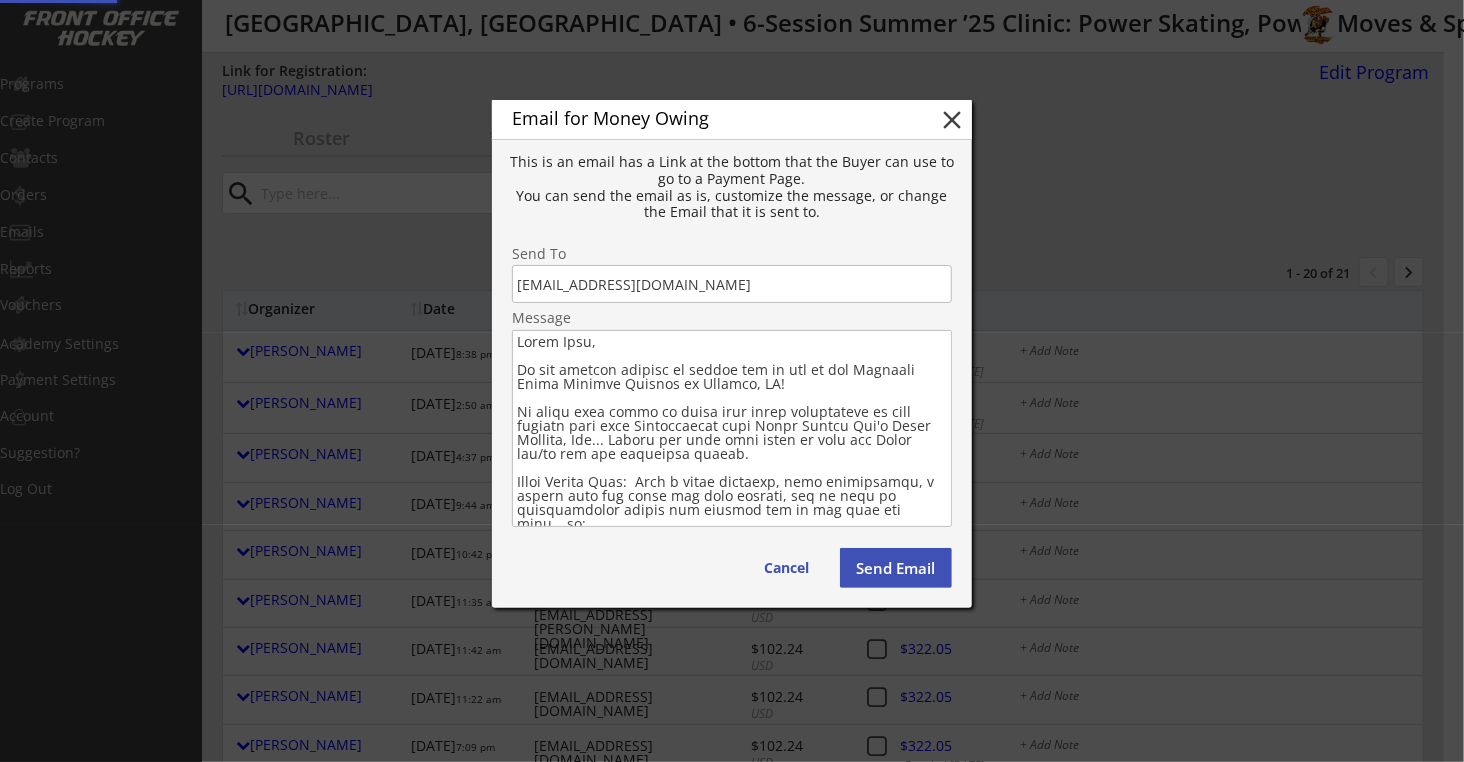 type 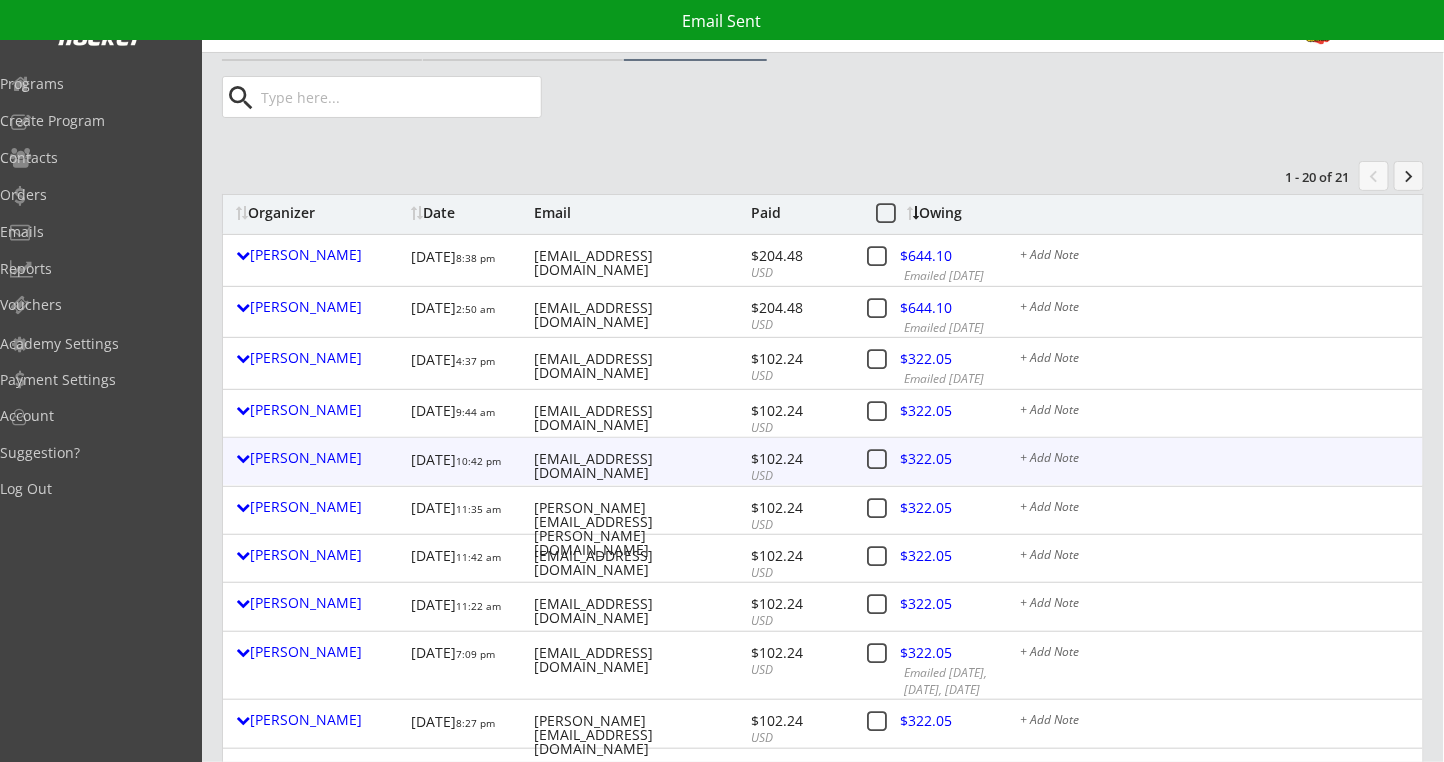 scroll, scrollTop: 133, scrollLeft: 0, axis: vertical 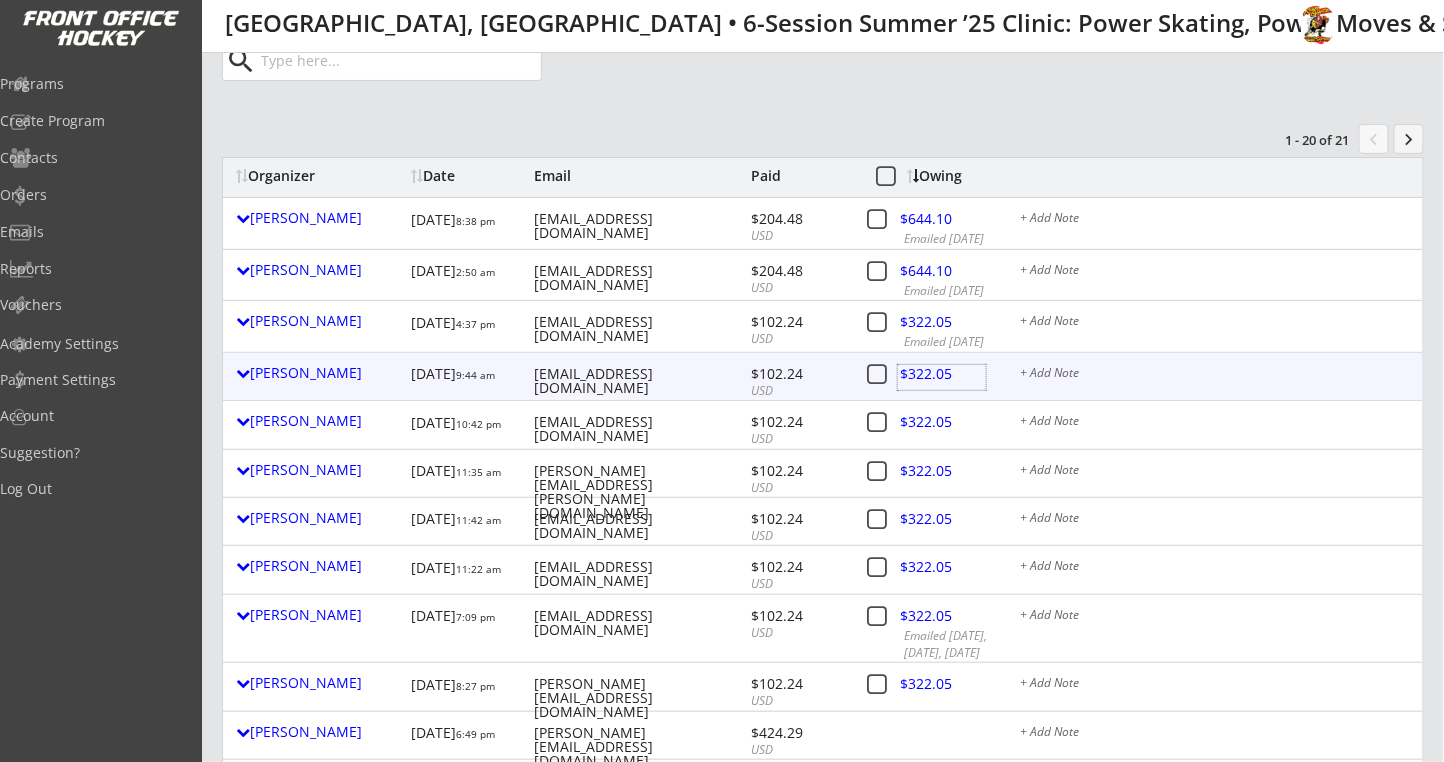 click at bounding box center (942, 377) 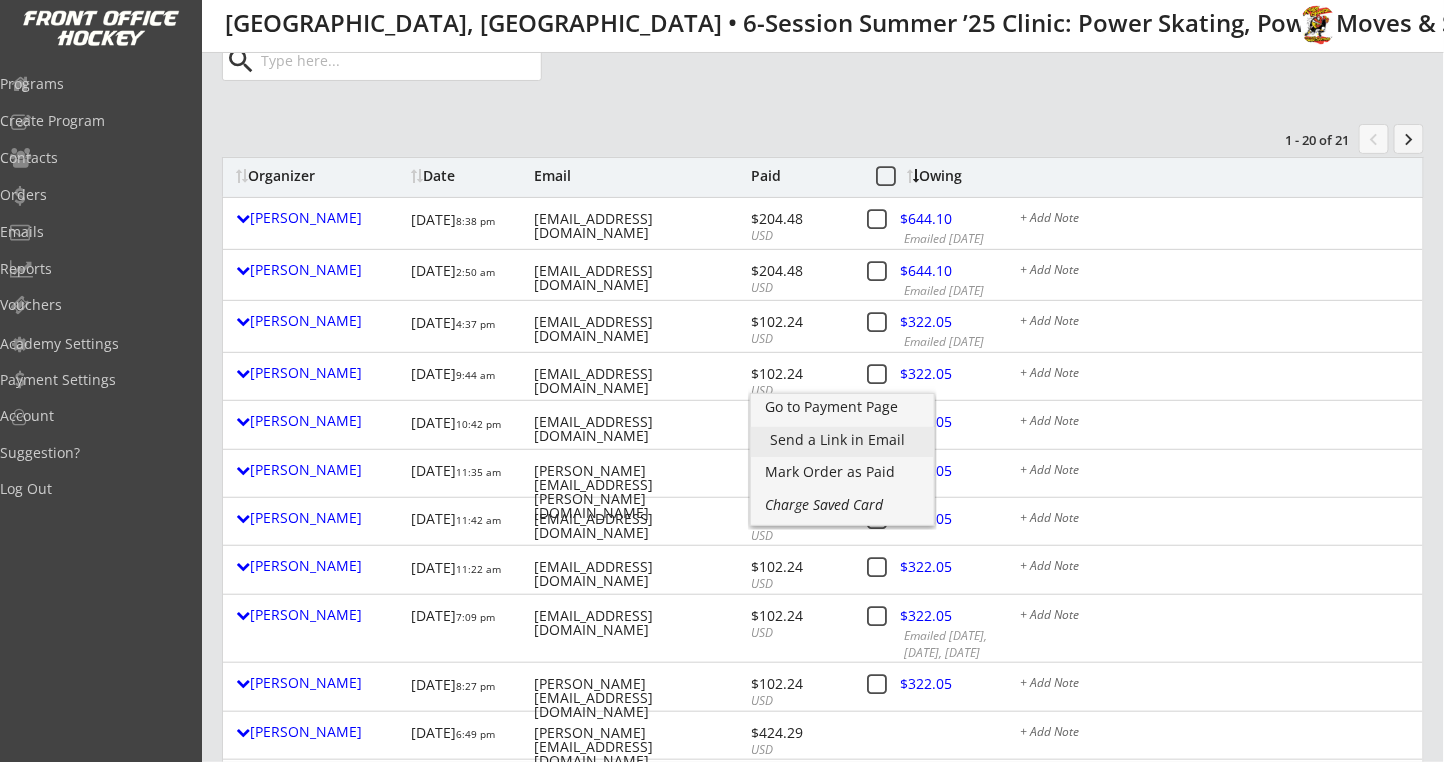 click on "Send a Link in Email" at bounding box center [842, 440] 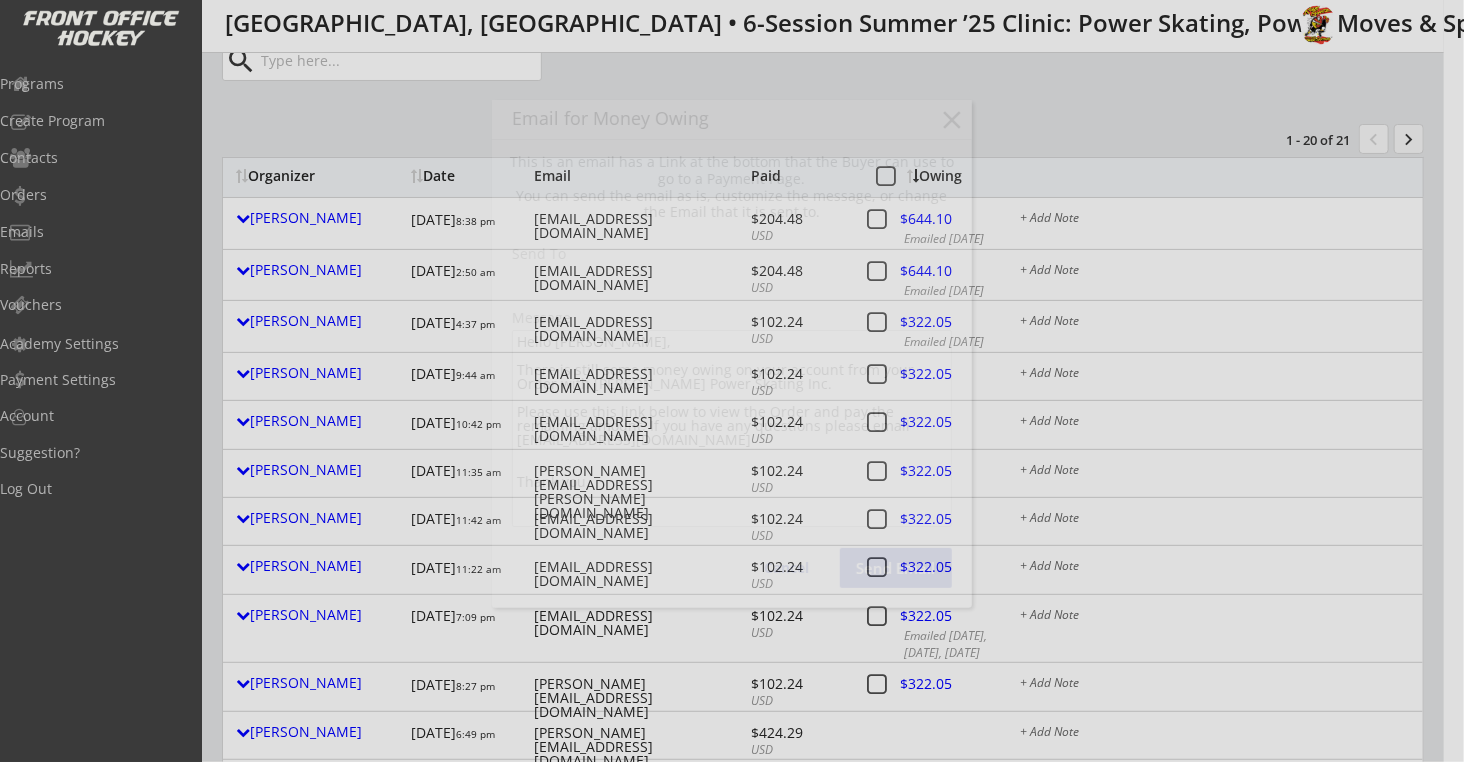 type on "lauren1206@comcast.net" 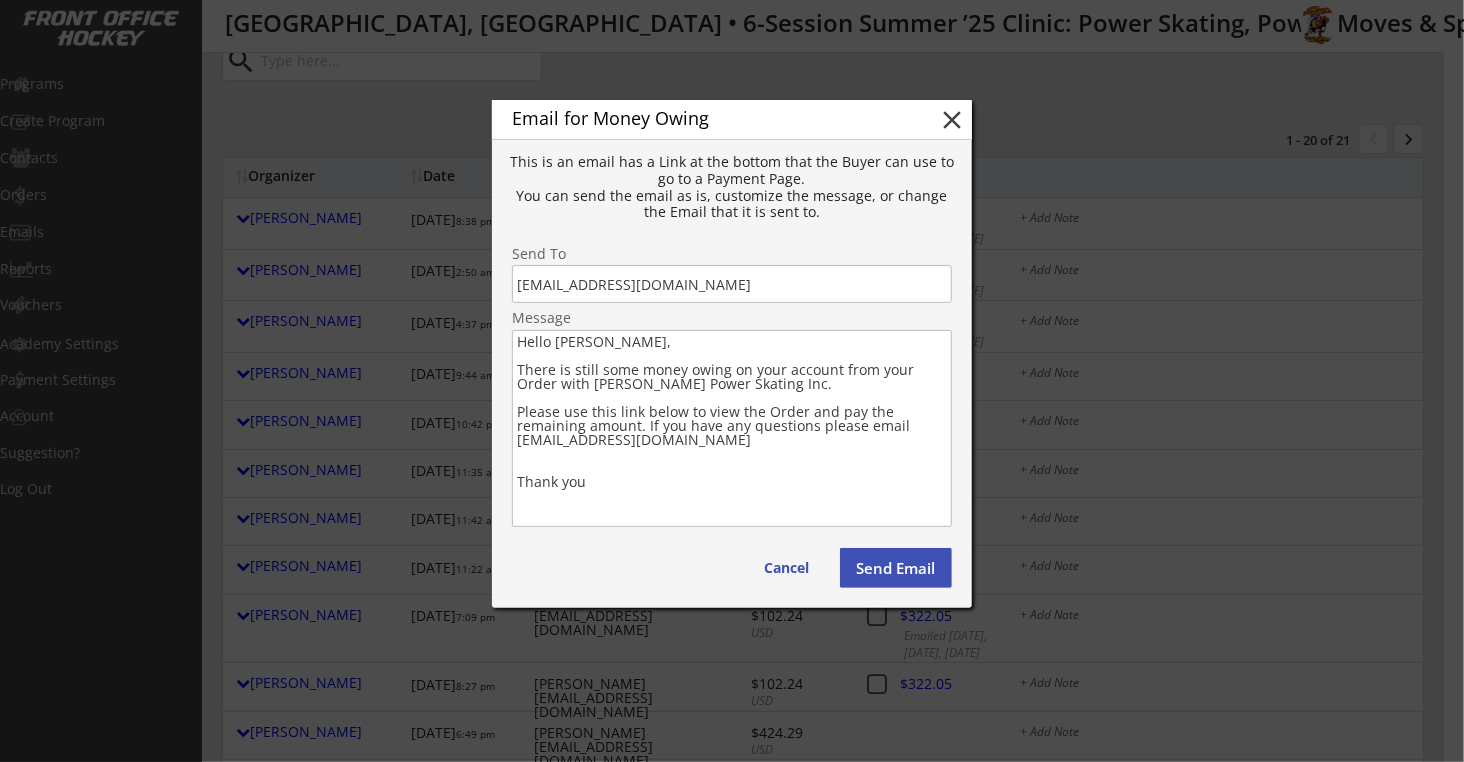 drag, startPoint x: 609, startPoint y: 489, endPoint x: 504, endPoint y: 364, distance: 163.24828 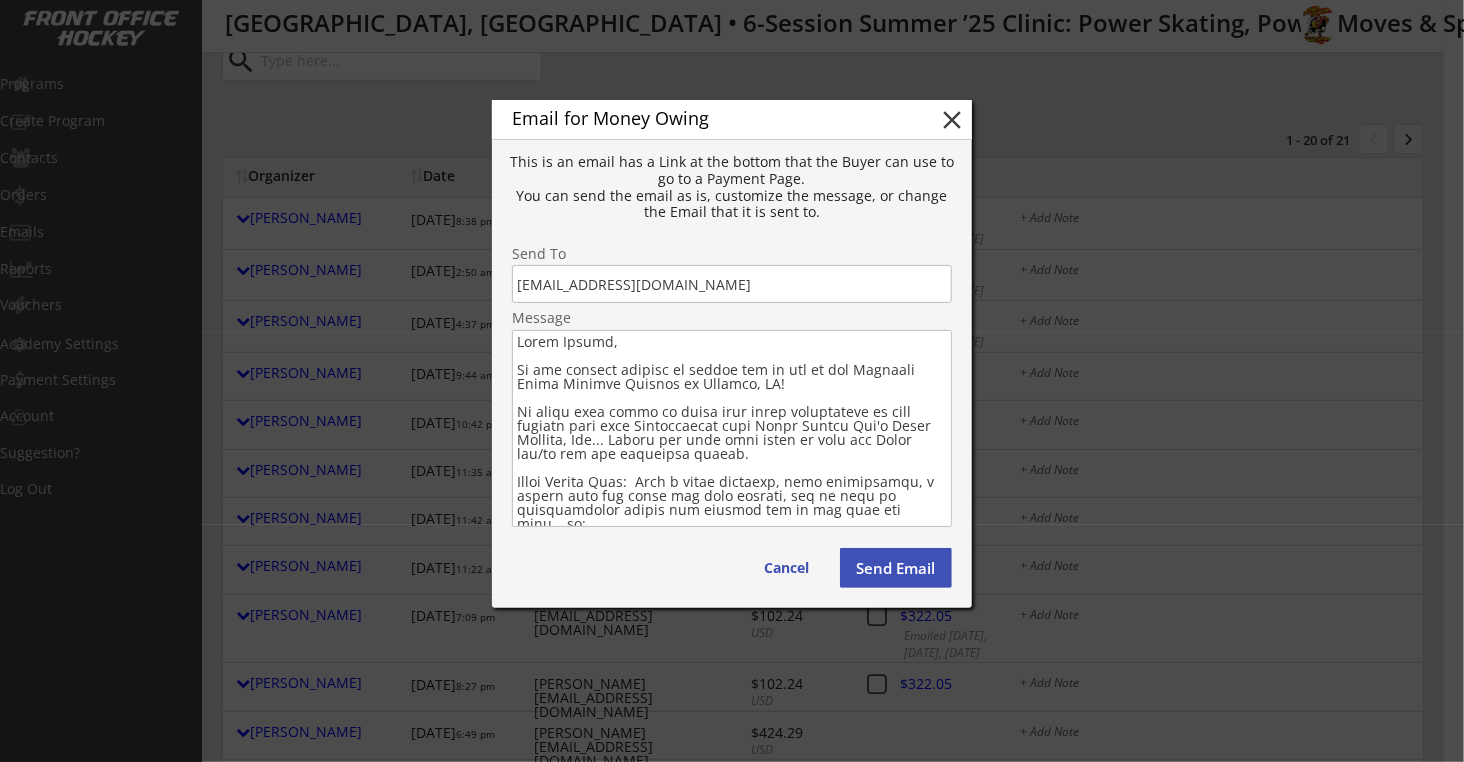type on "Hello Lauren,
We are looking forward to seeing all of you at our Upcoming Power Skating Program in Chicago, IL!
It looks like there is still some money outstanding on your account from your Registration with Robby Glantz Int'l Power Skating, Inc... Please use this link below to view the Order and/or pay the remaining amount.
Saved Credit Card:  Just a quick reminder, when registering, a credit card was saved for your account, and it will be automatically billed the balance due in the next few days… or:
If Paying at the Clinic (in person):  Not a problem (Cash, Check, CC, Venmo, etc.), but please confirm via a reply email that your skater will be attending for sure.
If Paying by Venmo (last 4 digits of mobile = 8130):  @Robby-Glantz
If Paying on our Website:  Please use the link below to view the order and pay the remaining balance.
Also, please let all of your hockey friends, siblings, coaches and teammates know that we still have a few openings for them as well...
If you have any questions or conc..." 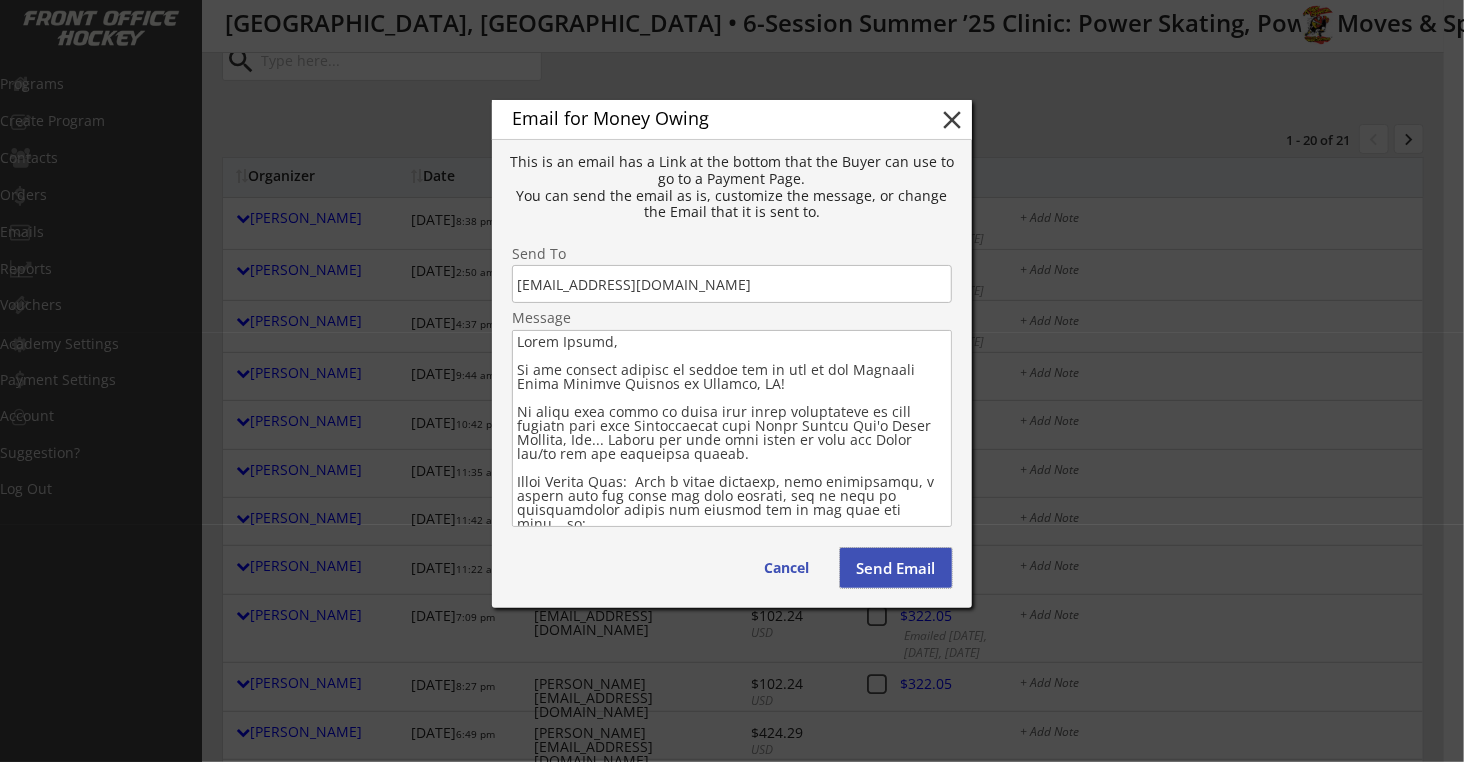 click on "Send Email" at bounding box center (896, 568) 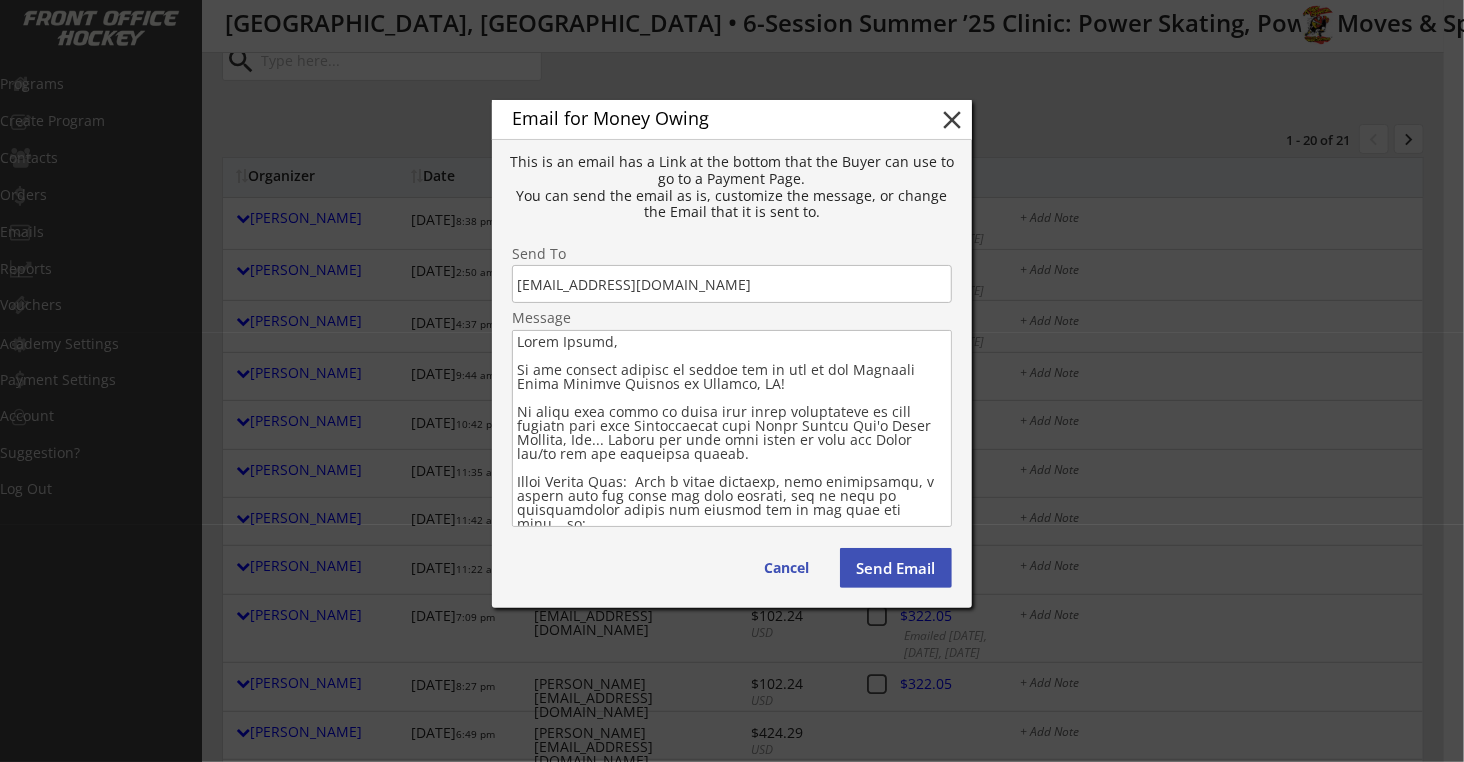 type 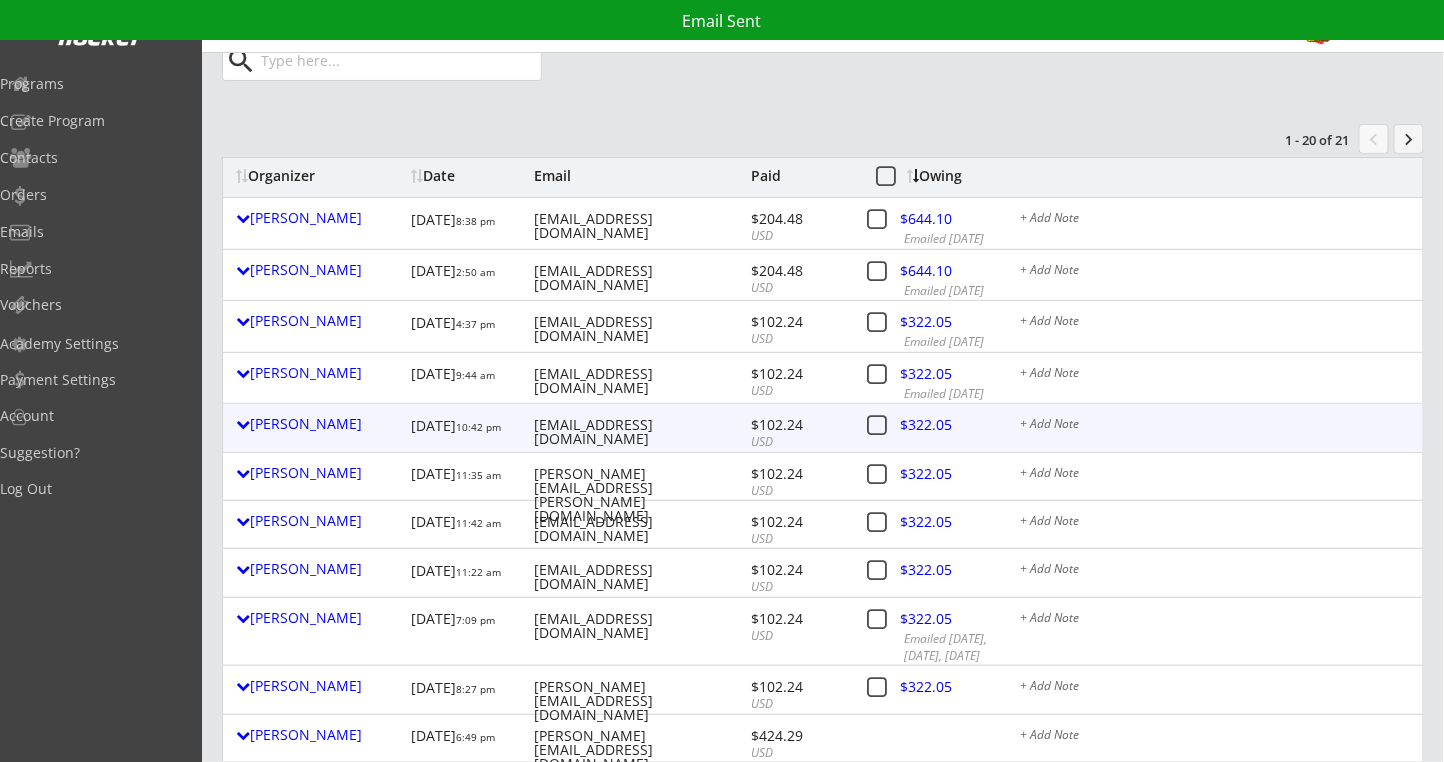 click on "Michelle Sopron 3/27/25
10:42 pm mishjason@gmail.com $102.24 USD $322.05 + Add Note" at bounding box center (823, 427) 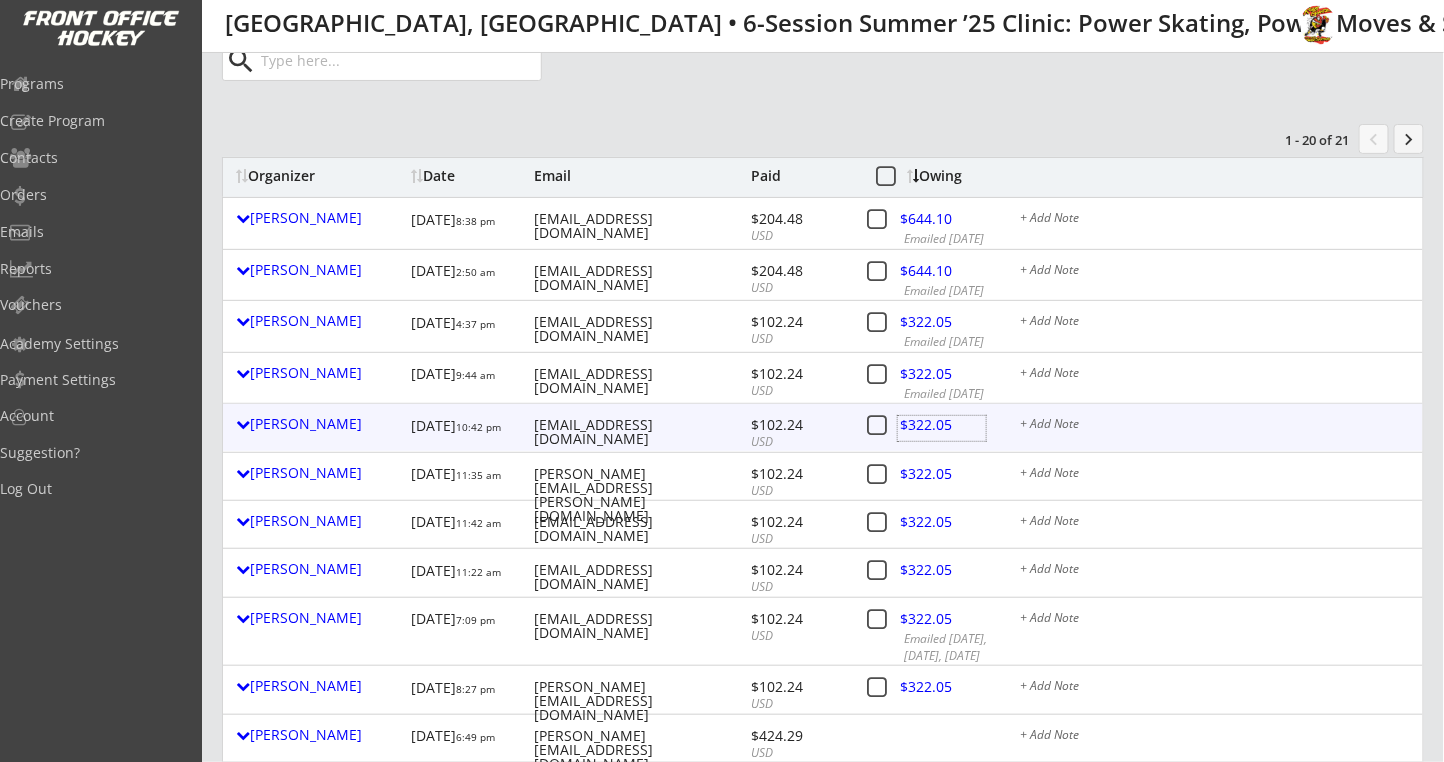 click at bounding box center (942, 428) 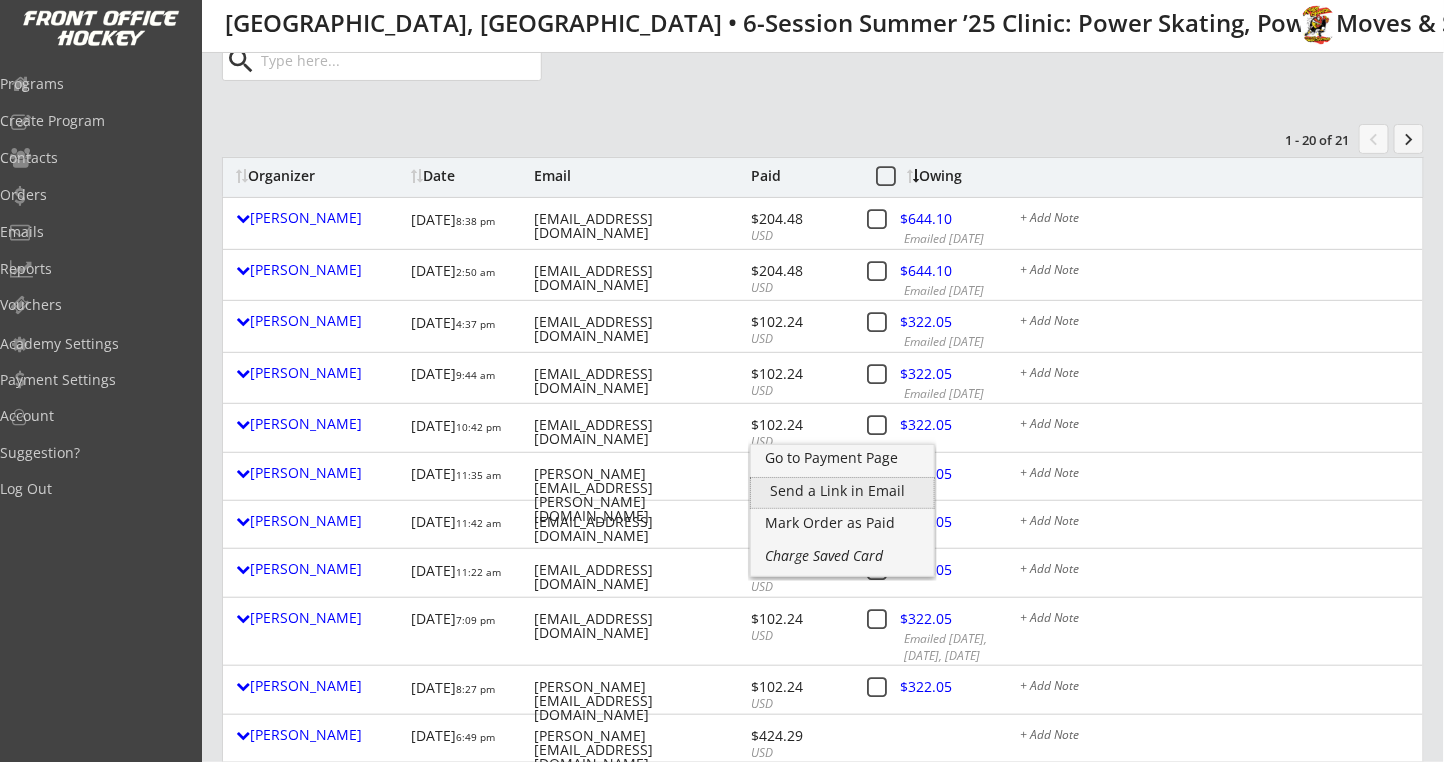 click on "Send a Link in Email" at bounding box center [842, 491] 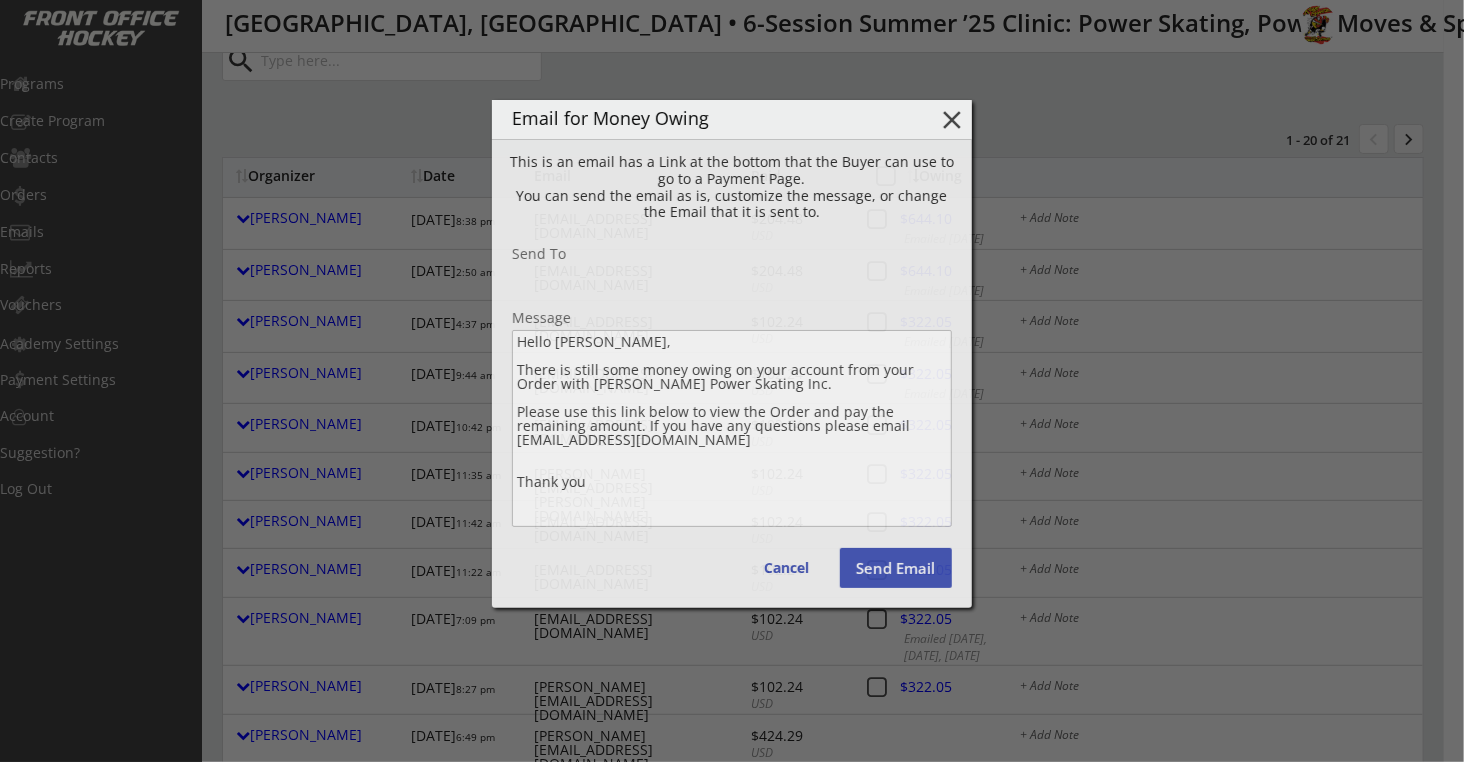 type on "mishjason@gmail.com" 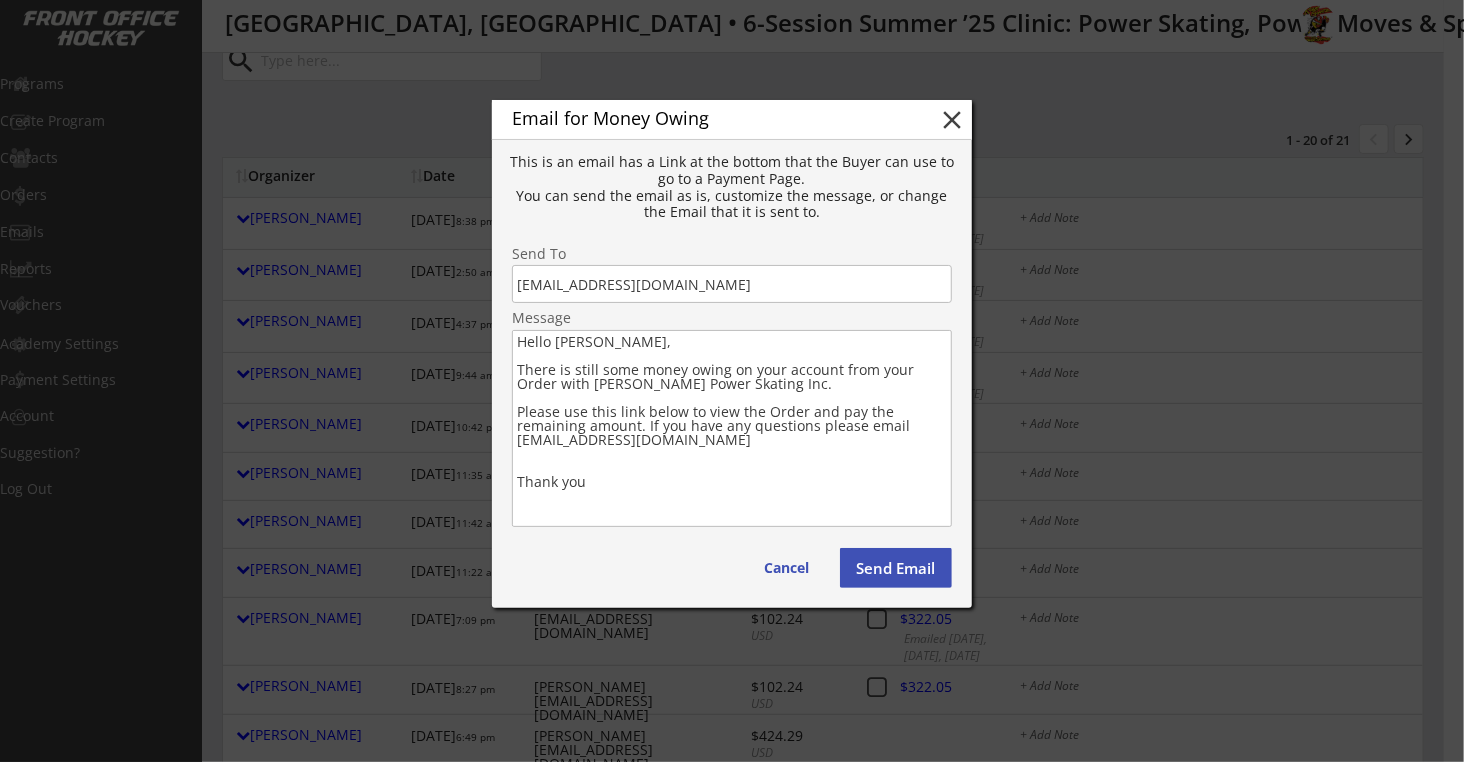 drag, startPoint x: 611, startPoint y: 480, endPoint x: 483, endPoint y: 367, distance: 170.7425 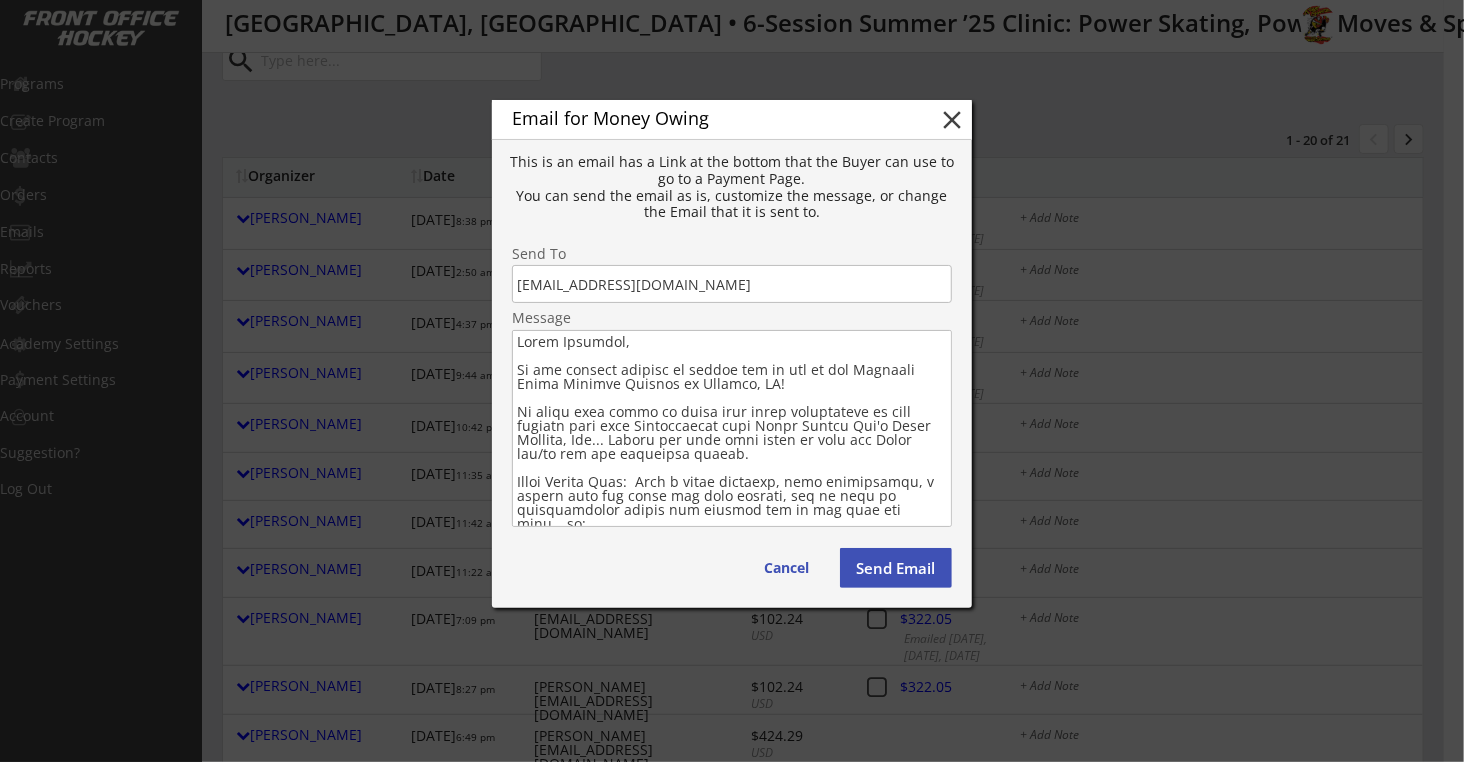 type on "Hello Michelle,
We are looking forward to seeing all of you at our Upcoming Power Skating Program in Chicago, IL!
It looks like there is still some money outstanding on your account from your Registration with Robby Glantz Int'l Power Skating, Inc... Please use this link below to view the Order and/or pay the remaining amount.
Saved Credit Card:  Just a quick reminder, when registering, a credit card was saved for your account, and it will be automatically billed the balance due in the next few days… or:
If Paying at the Clinic (in person):  Not a problem (Cash, Check, CC, Venmo, etc.), but please confirm via a reply email that your skater will be attending for sure.
If Paying by Venmo (last 4 digits of mobile = 8130):  @Robby-Glantz
If Paying on our Website:  Please use the link below to view the order and pay the remaining balance.
Also, please let all of your hockey friends, siblings, coaches and teammates know that we still have a few openings for them as well...
If you have any questions or co..." 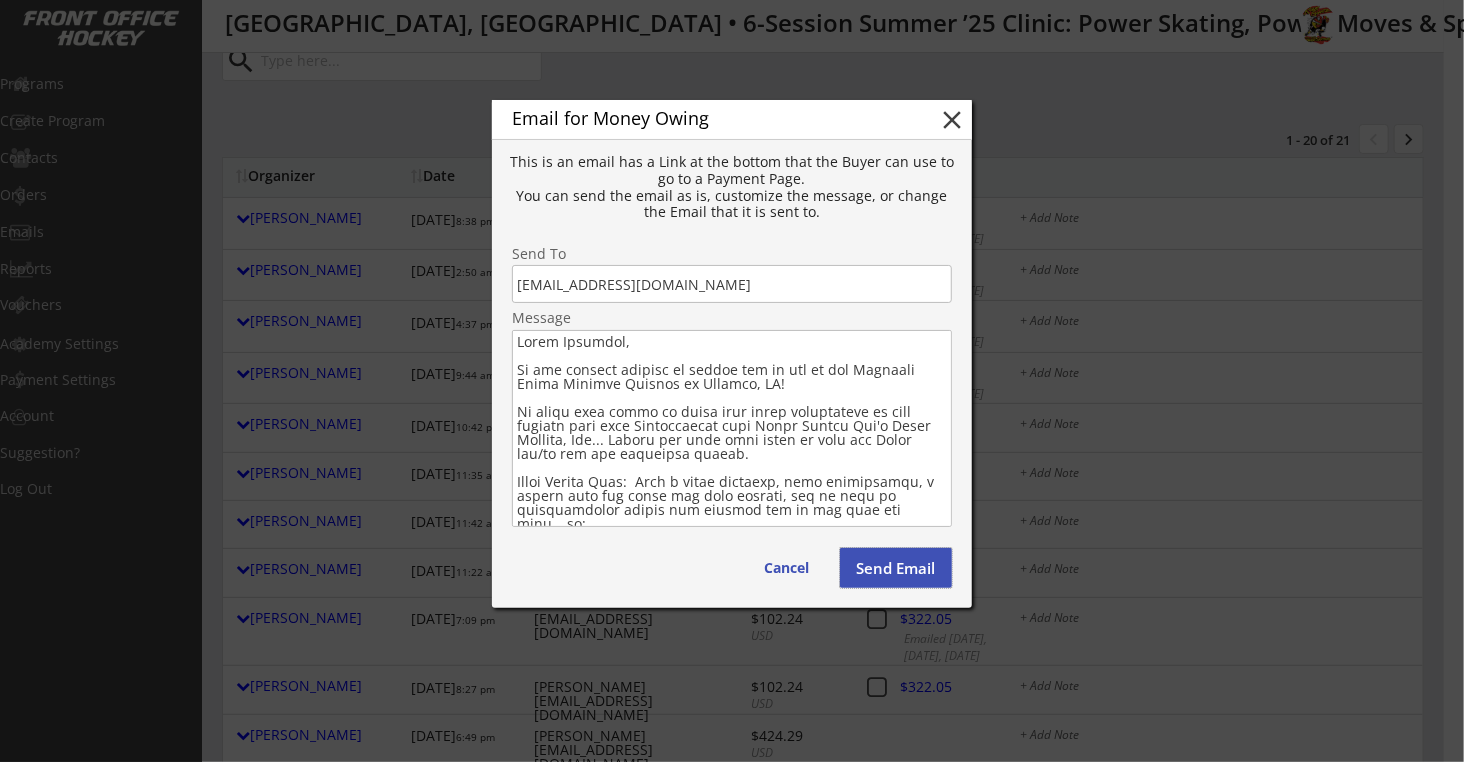 click on "Send Email" at bounding box center (896, 568) 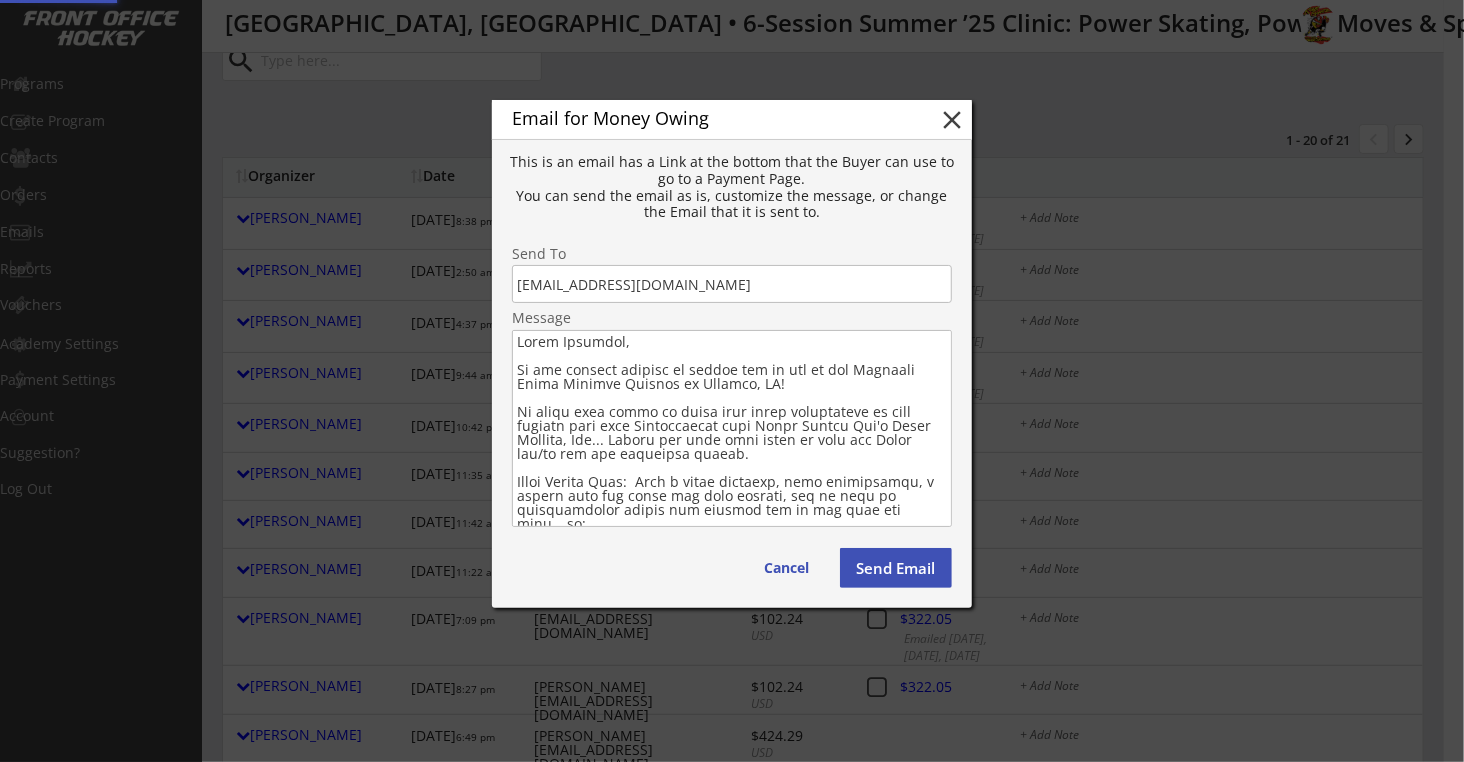 type 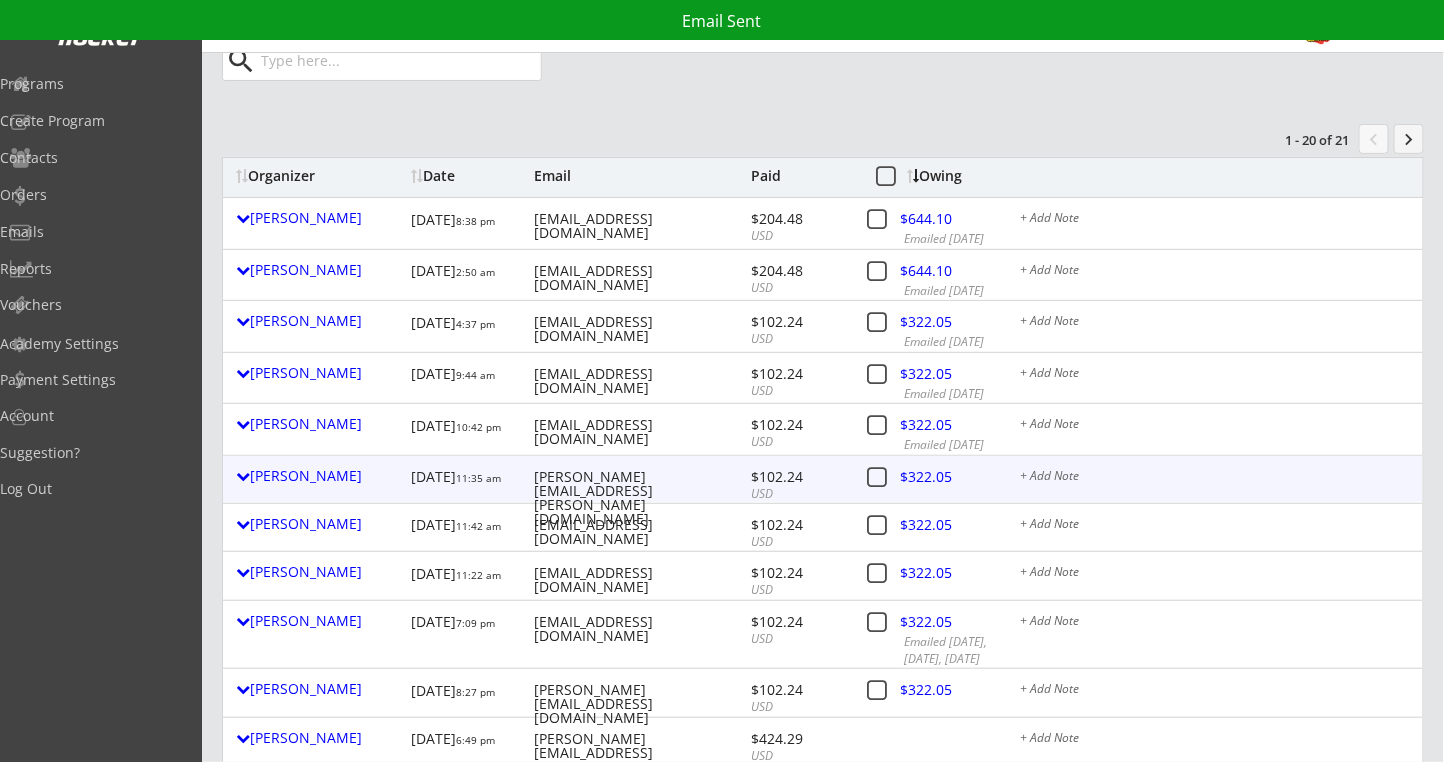 click at bounding box center [942, 480] 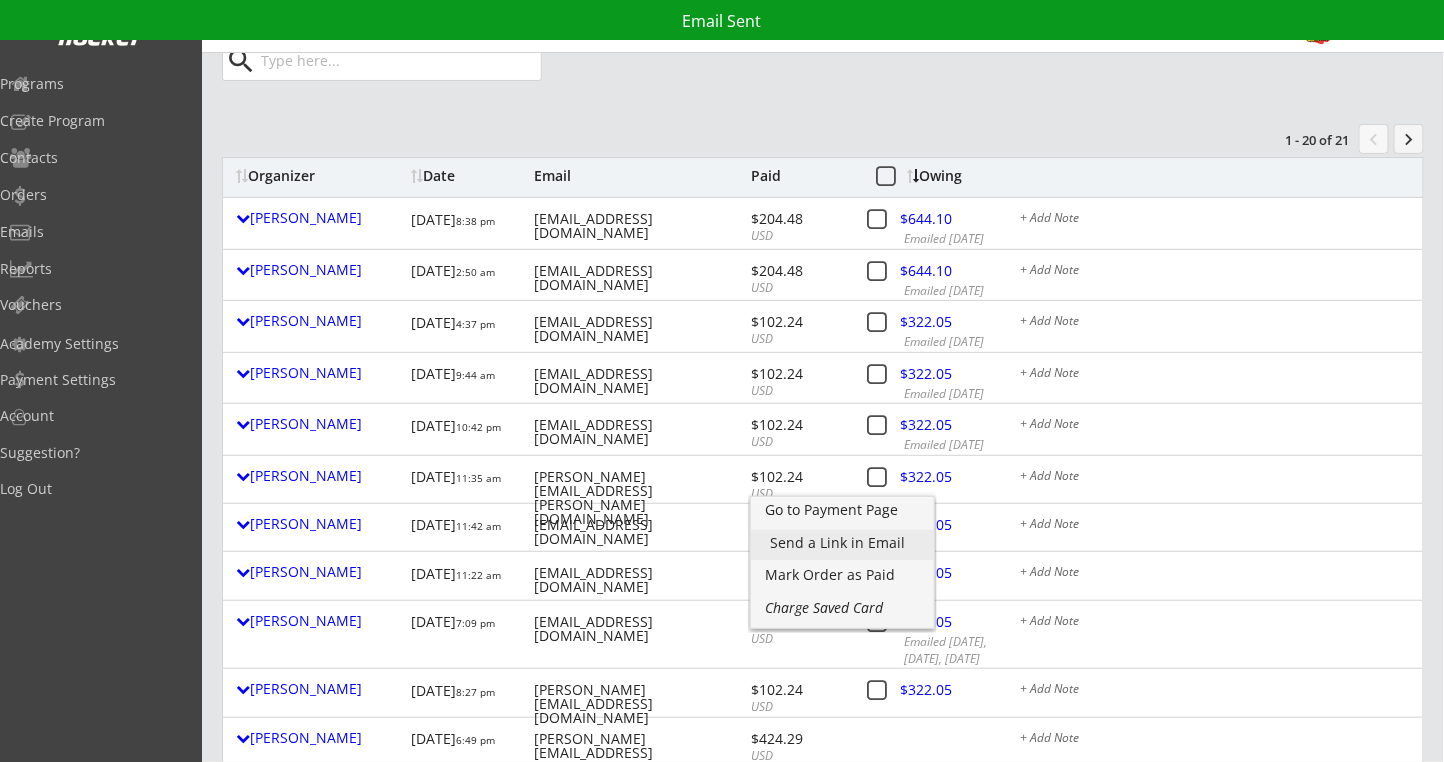 click on "Send a Link in Email" at bounding box center (842, 543) 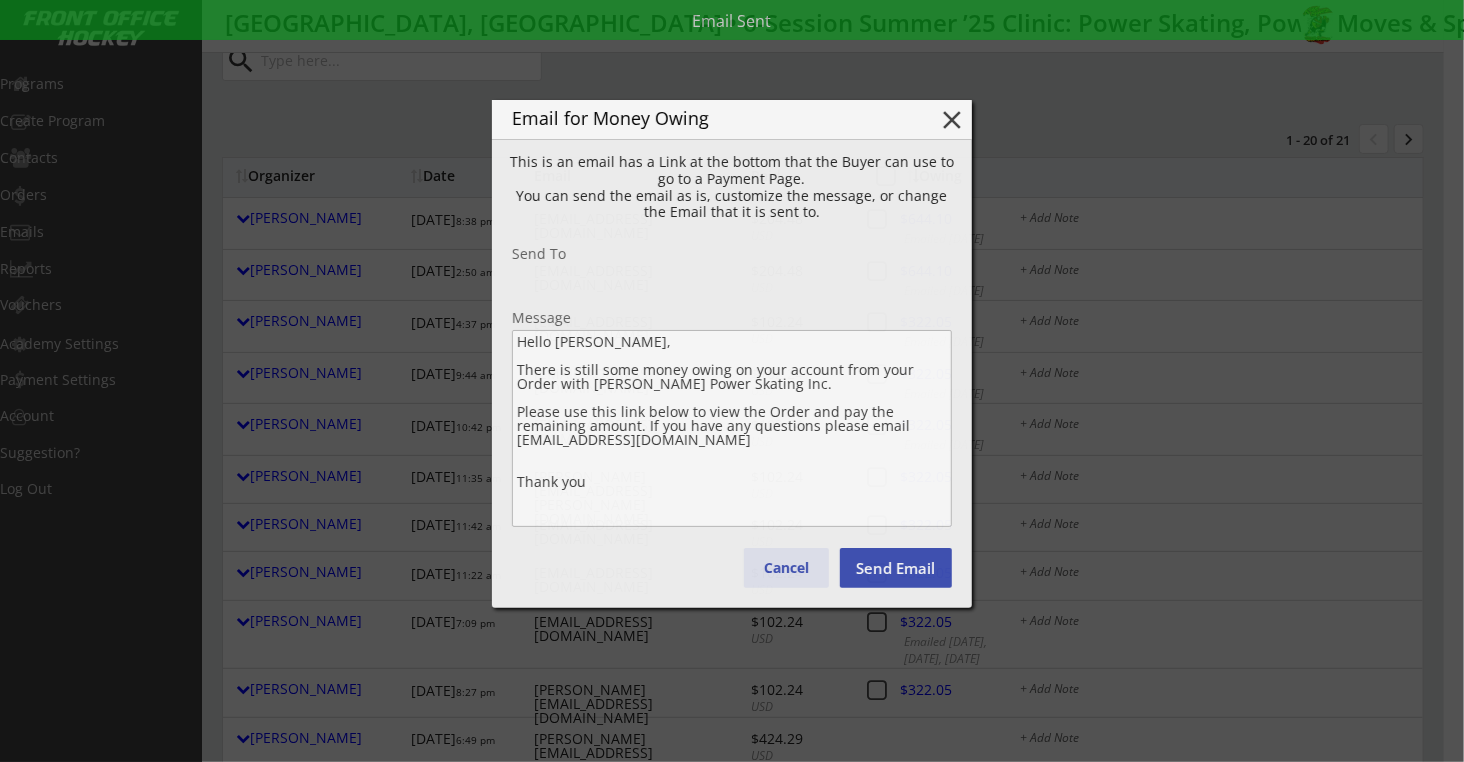 type on "dorothy@zalewski.com" 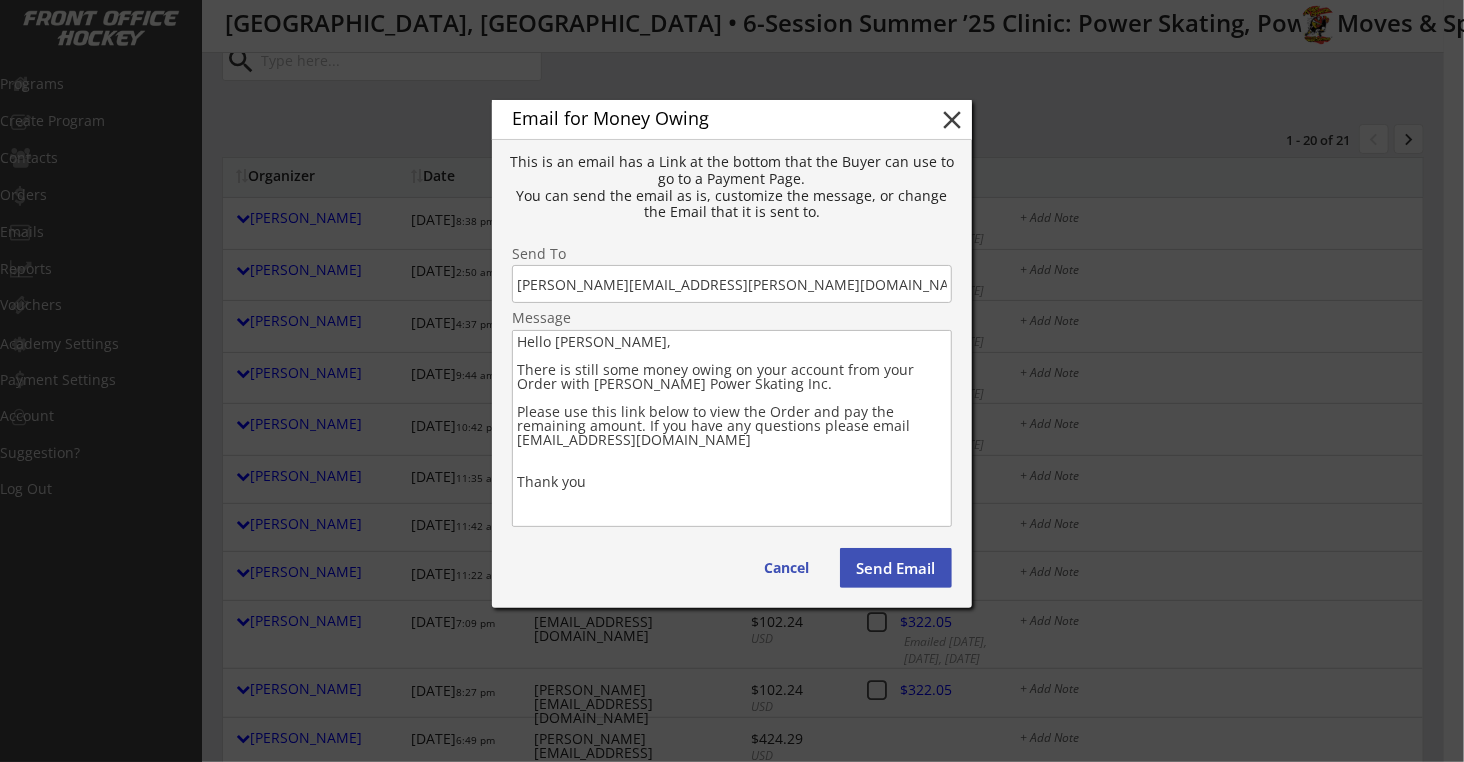 drag, startPoint x: 609, startPoint y: 485, endPoint x: 500, endPoint y: 370, distance: 158.44873 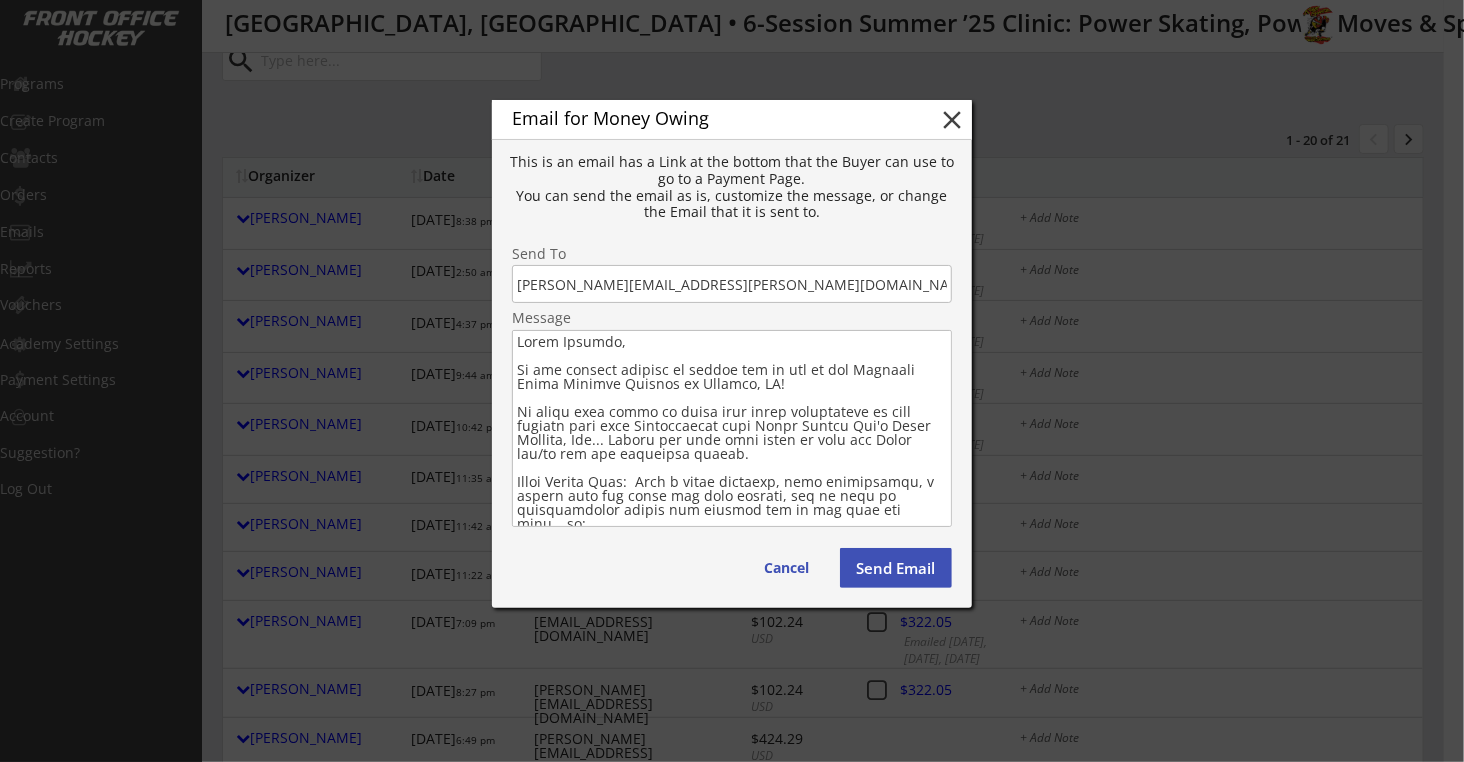 type on "Hello Dorothy,
We are looking forward to seeing all of you at our Upcoming Power Skating Program in Chicago, IL!
It looks like there is still some money outstanding on your account from your Registration with Robby Glantz Int'l Power Skating, Inc... Please use this link below to view the Order and/or pay the remaining amount.
Saved Credit Card:  Just a quick reminder, when registering, a credit card was saved for your account, and it will be automatically billed the balance due in the next few days… or:
If Paying at the Clinic (in person):  Not a problem (Cash, Check, CC, Venmo, etc.), but please confirm via a reply email that your skater will be attending for sure.
If Paying by Venmo (last 4 digits of mobile = 8130):  @Robby-Glantz
If Paying on our Website:  Please use the link below to view the order and pay the remaining balance.
Also, please let all of your hockey friends, siblings, coaches and teammates know that we still have a few openings for them as well...
If you have any questions or con..." 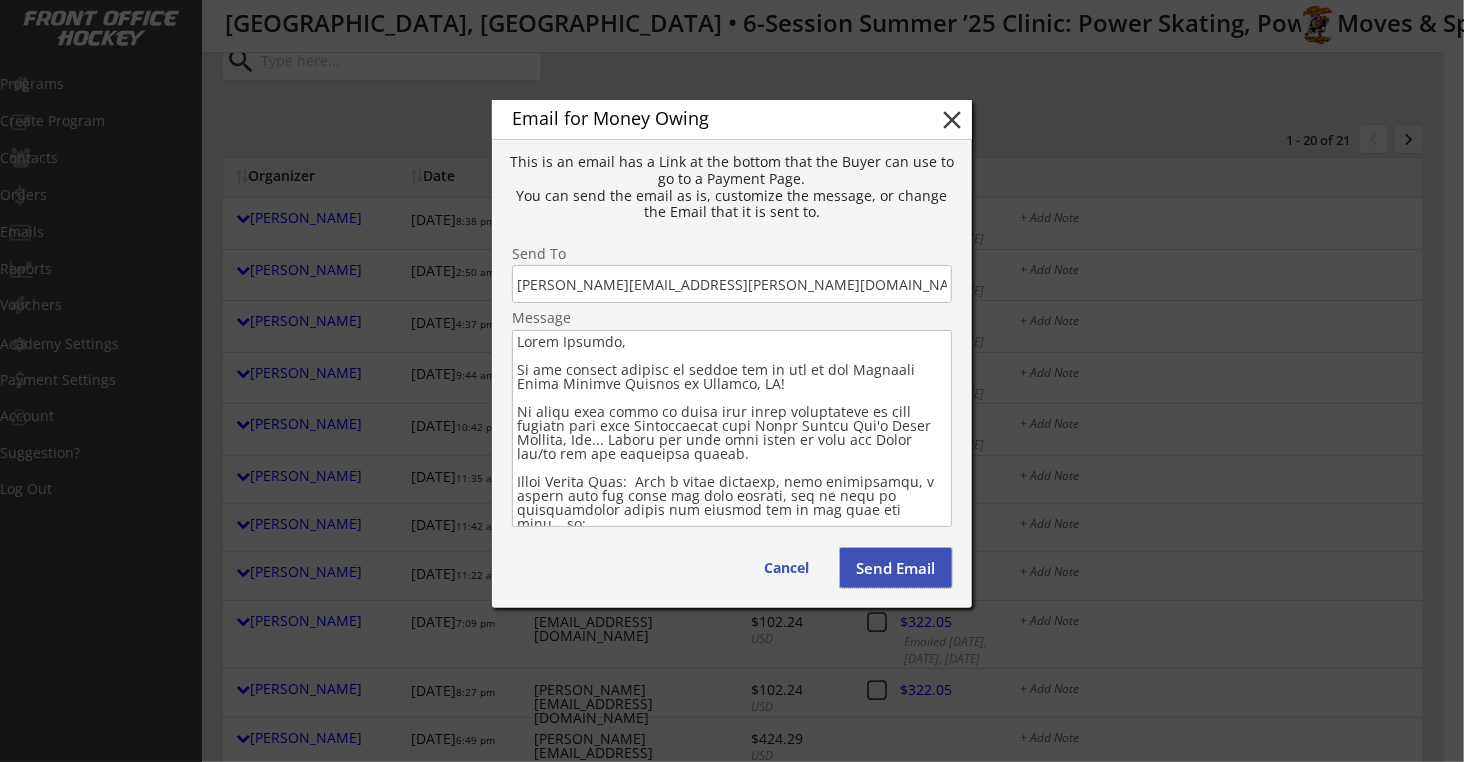 click on "Send Email" at bounding box center [896, 568] 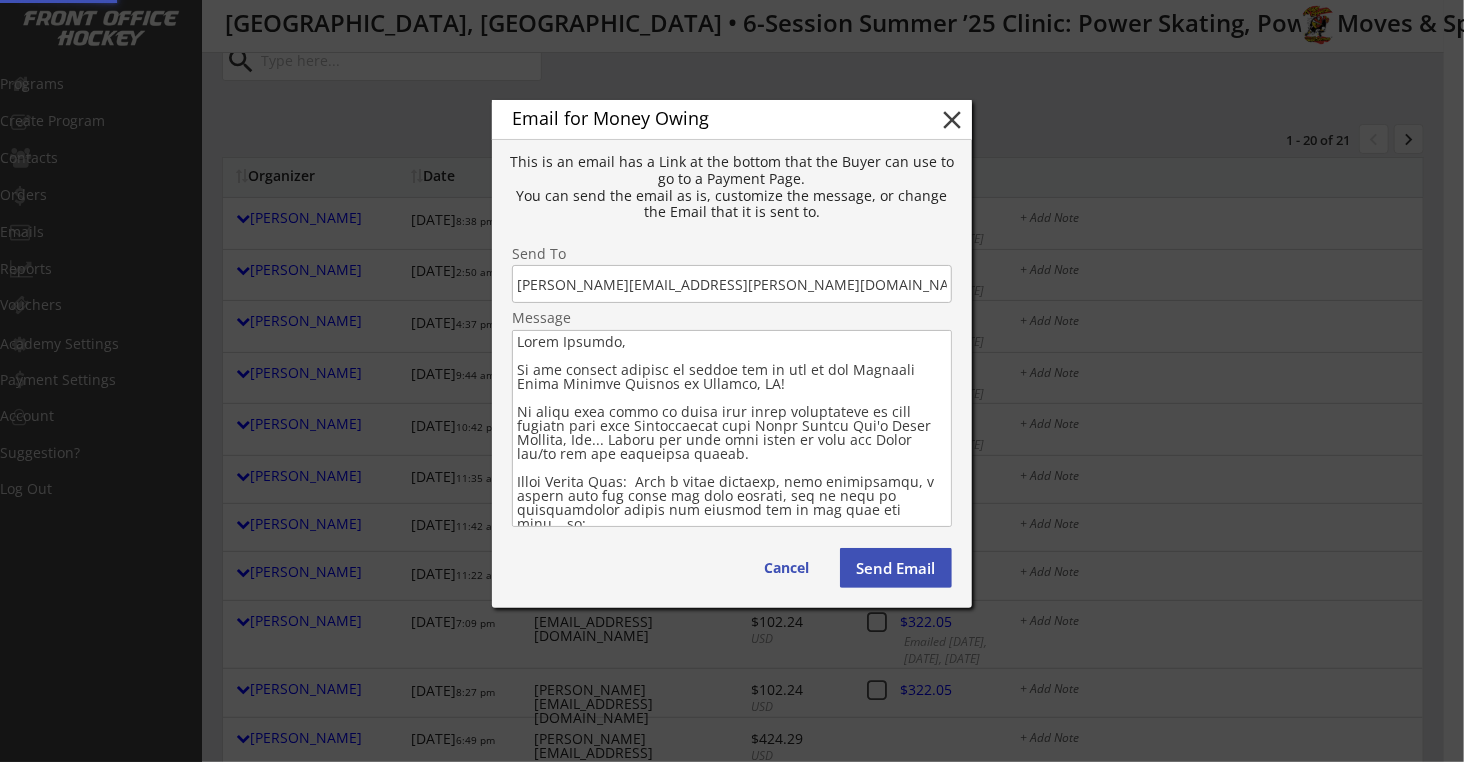 type 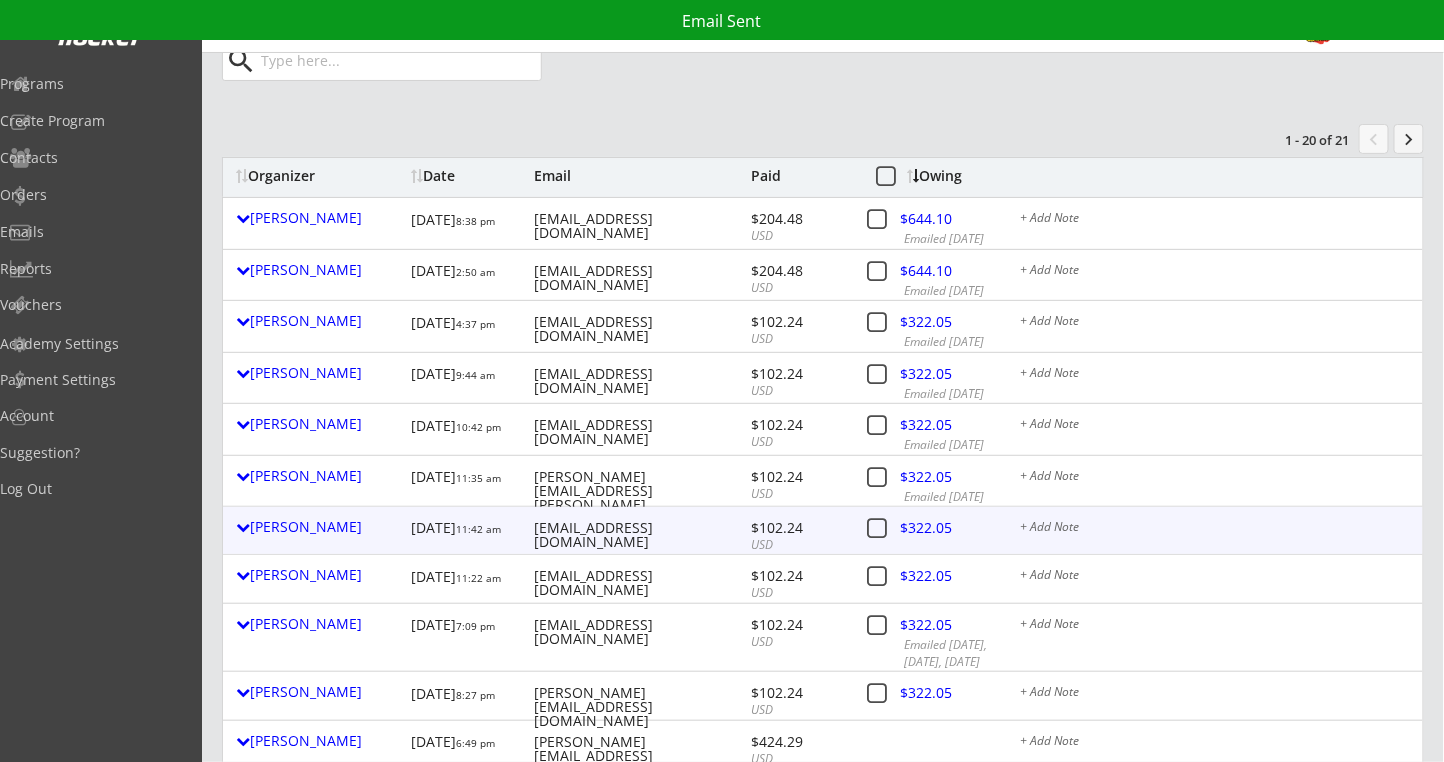 click at bounding box center (942, 531) 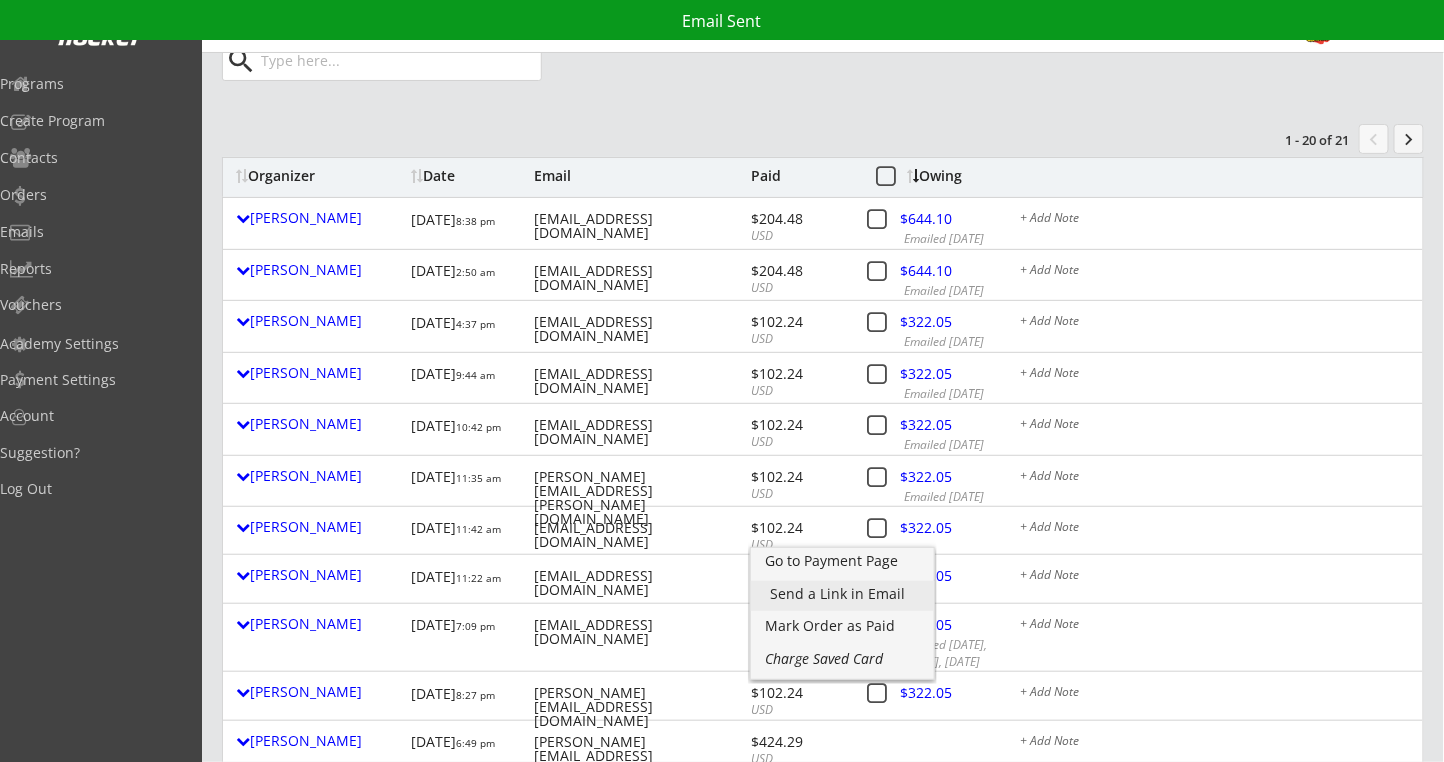 click on "Send a Link in Email" at bounding box center [842, 594] 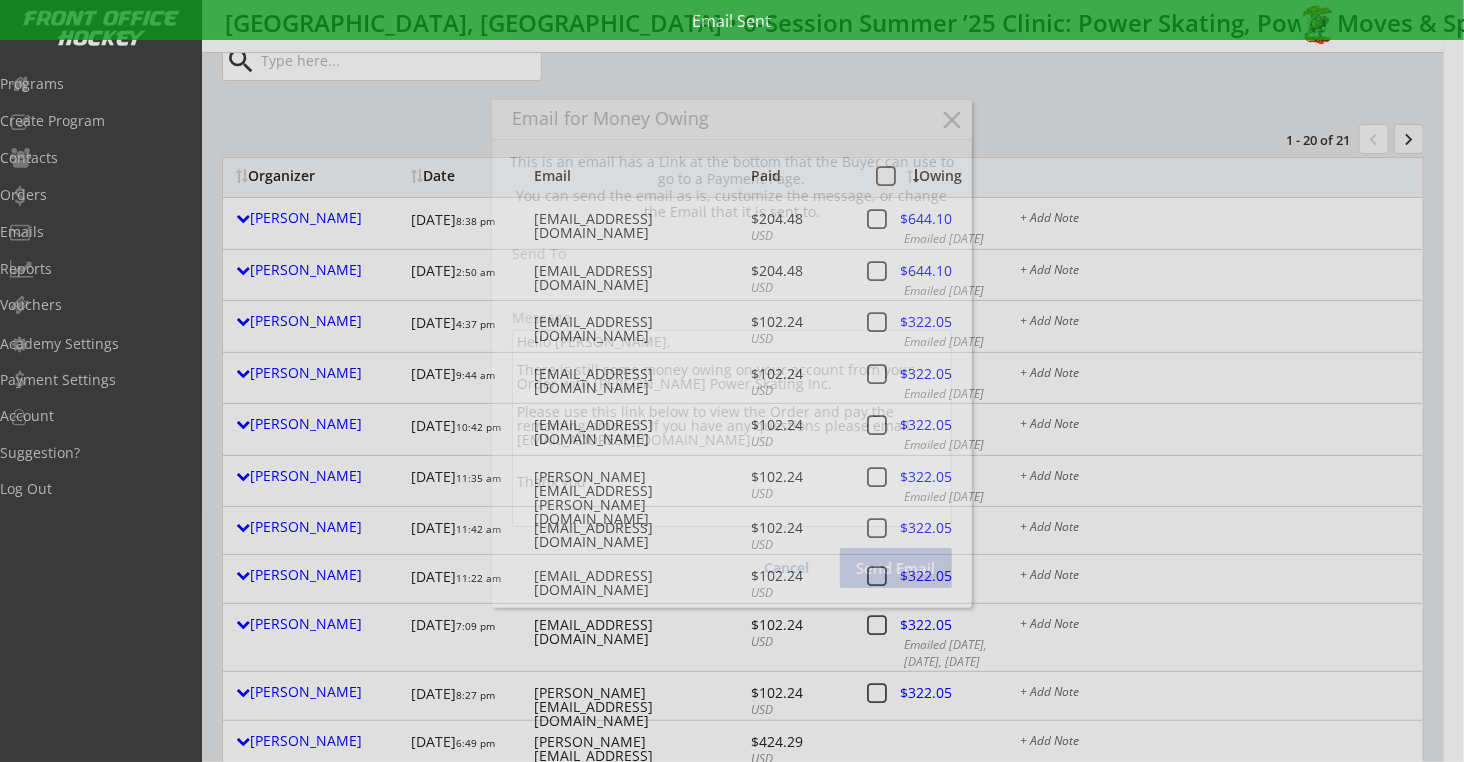 type on "rosen13@yahoo.com" 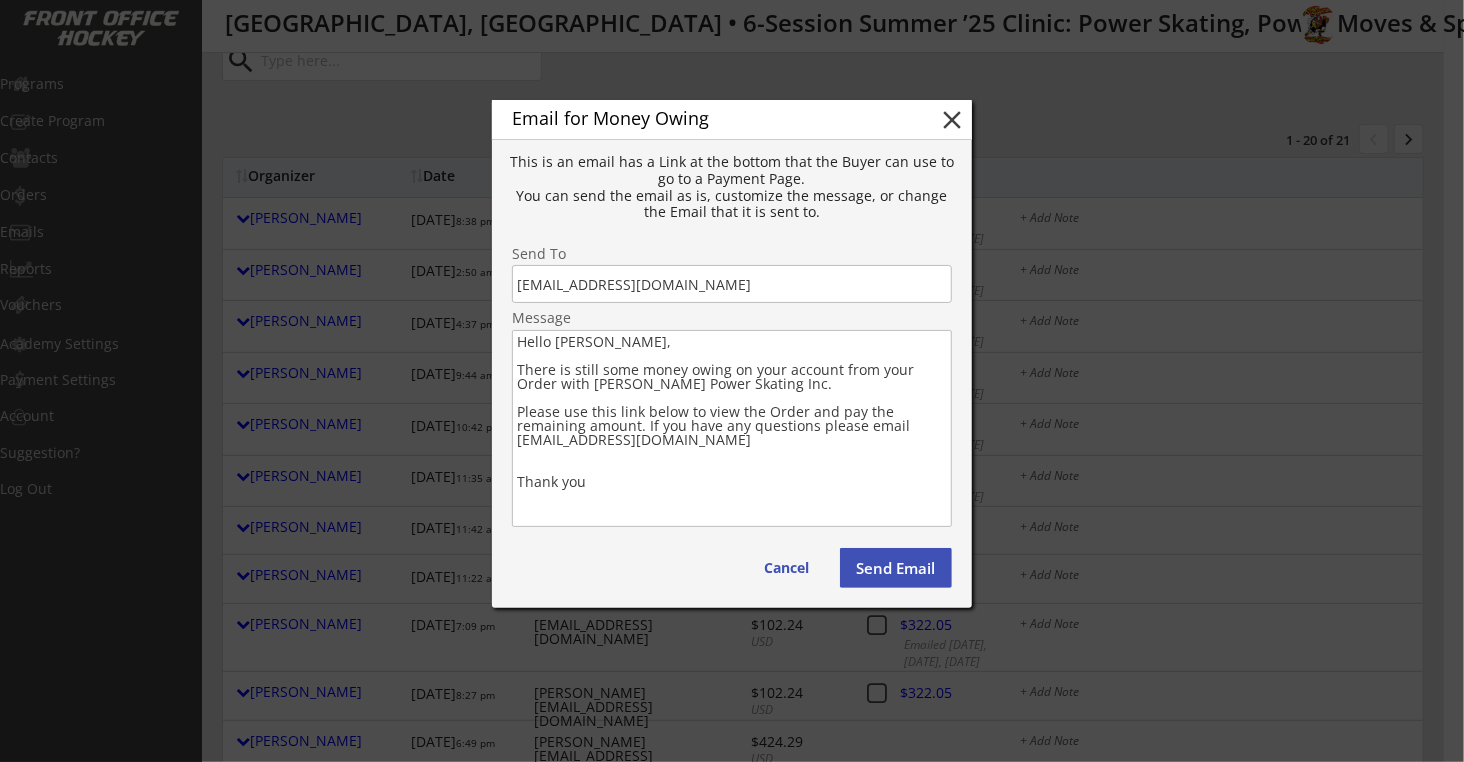 drag, startPoint x: 616, startPoint y: 487, endPoint x: 486, endPoint y: 372, distance: 173.56555 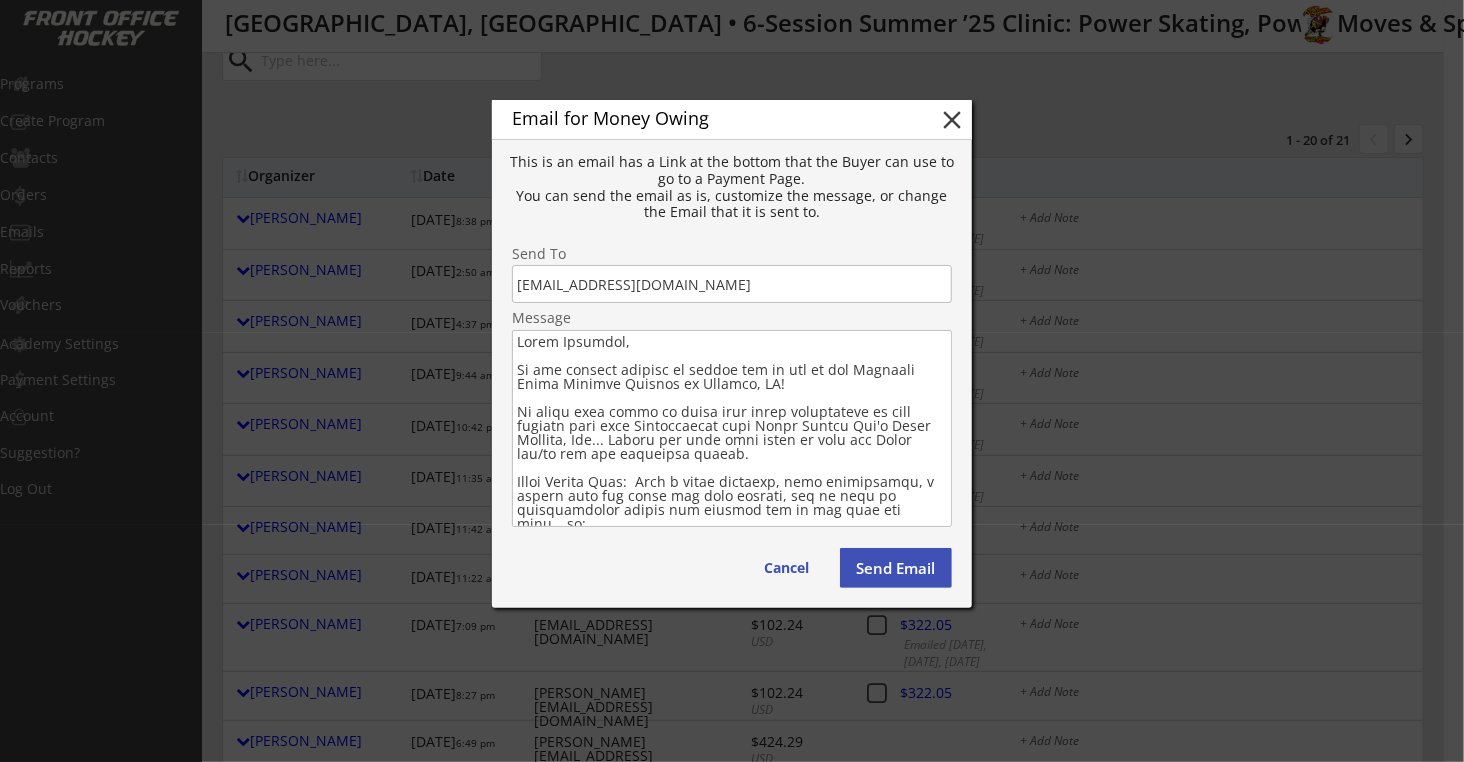 type on "Hello Jonathan,
We are looking forward to seeing all of you at our Upcoming Power Skating Program in Chicago, IL!
It looks like there is still some money outstanding on your account from your Registration with Robby Glantz Int'l Power Skating, Inc... Please use this link below to view the Order and/or pay the remaining amount.
Saved Credit Card:  Just a quick reminder, when registering, a credit card was saved for your account, and it will be automatically billed the balance due in the next few days… or:
If Paying at the Clinic (in person):  Not a problem (Cash, Check, CC, Venmo, etc.), but please confirm via a reply email that your skater will be attending for sure.
If Paying by Venmo (last 4 digits of mobile = 8130):  @Robby-Glantz
If Paying on our Website:  Please use the link below to view the order and pay the remaining balance.
Also, please let all of your hockey friends, siblings, coaches and teammates know that we still have a few openings for them as well...
If you have any questions or co..." 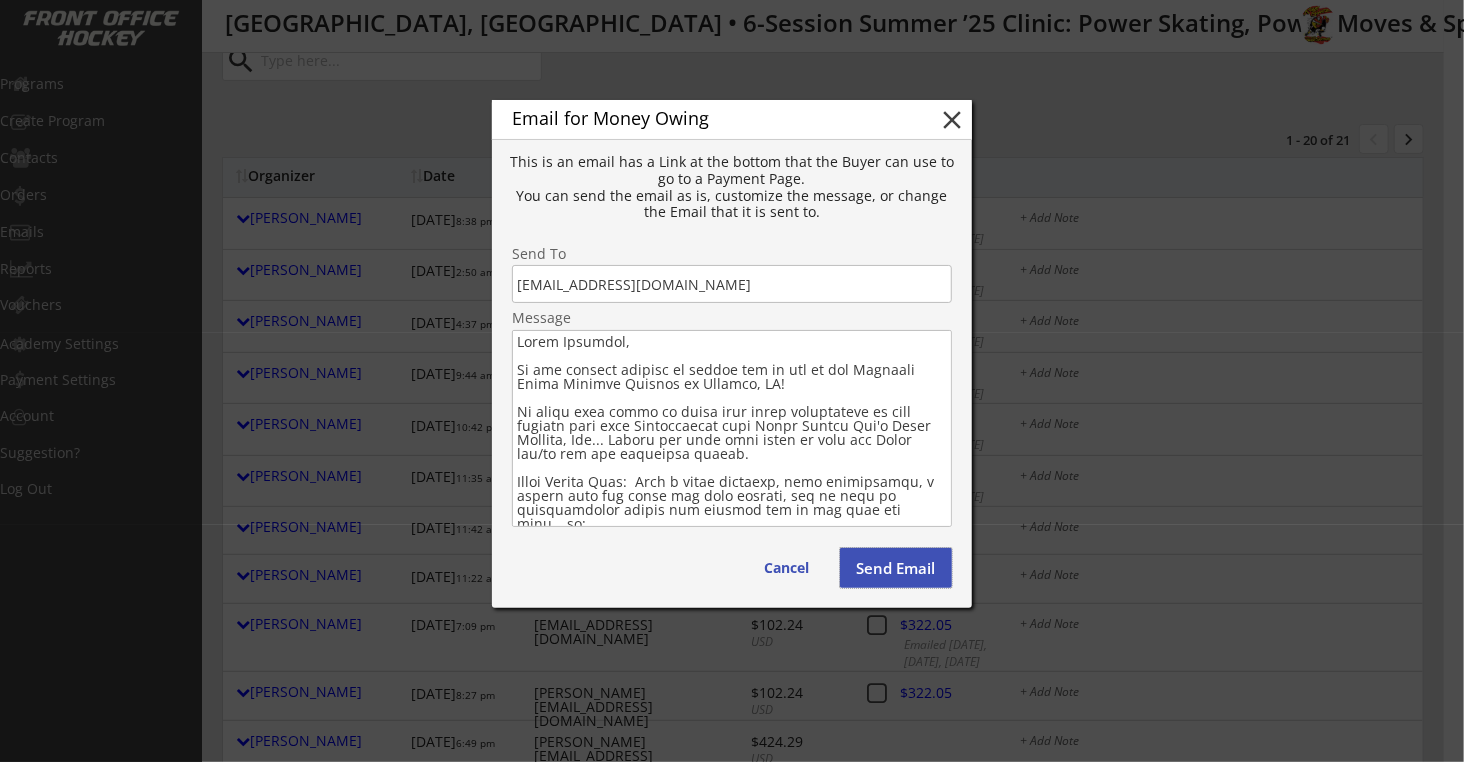 click on "Send Email" at bounding box center (896, 568) 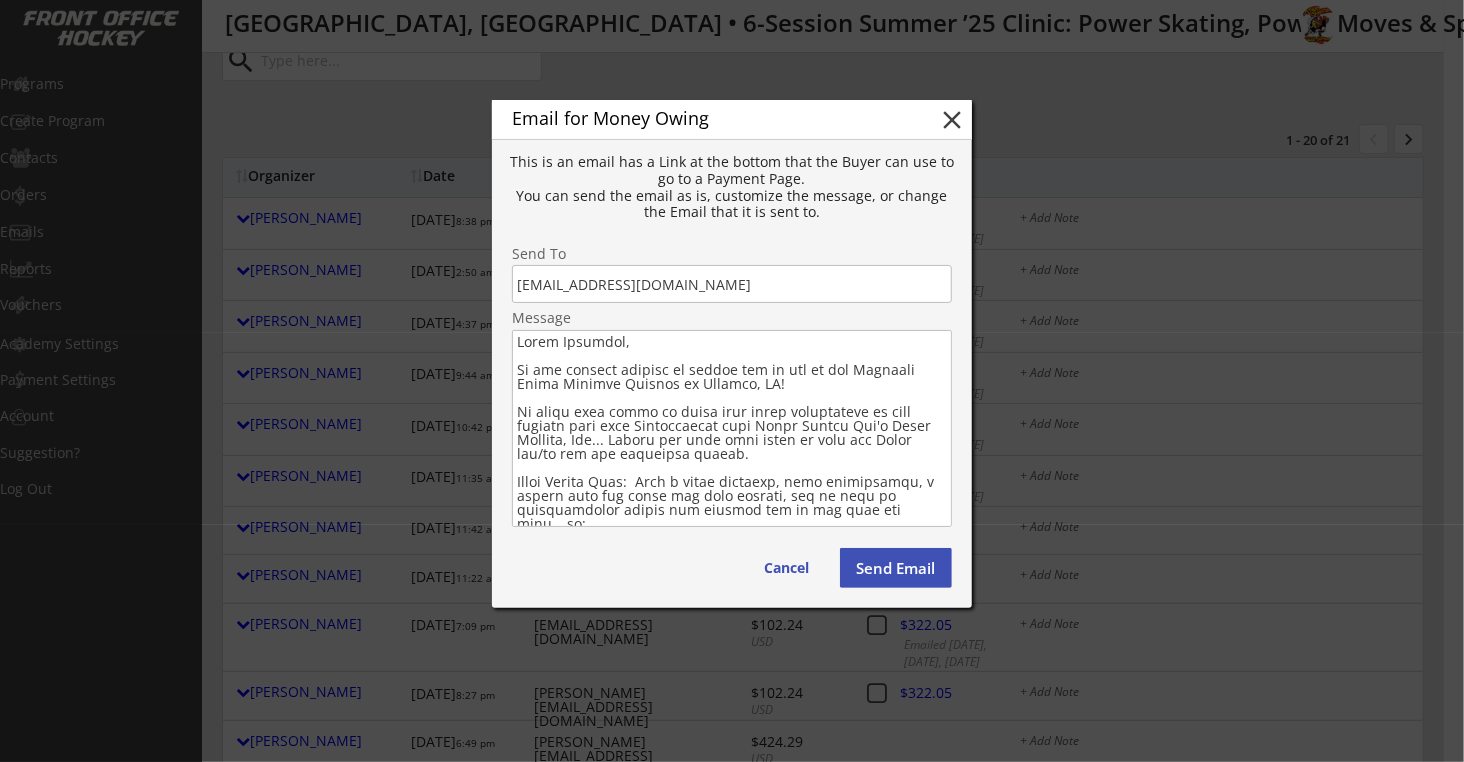 type 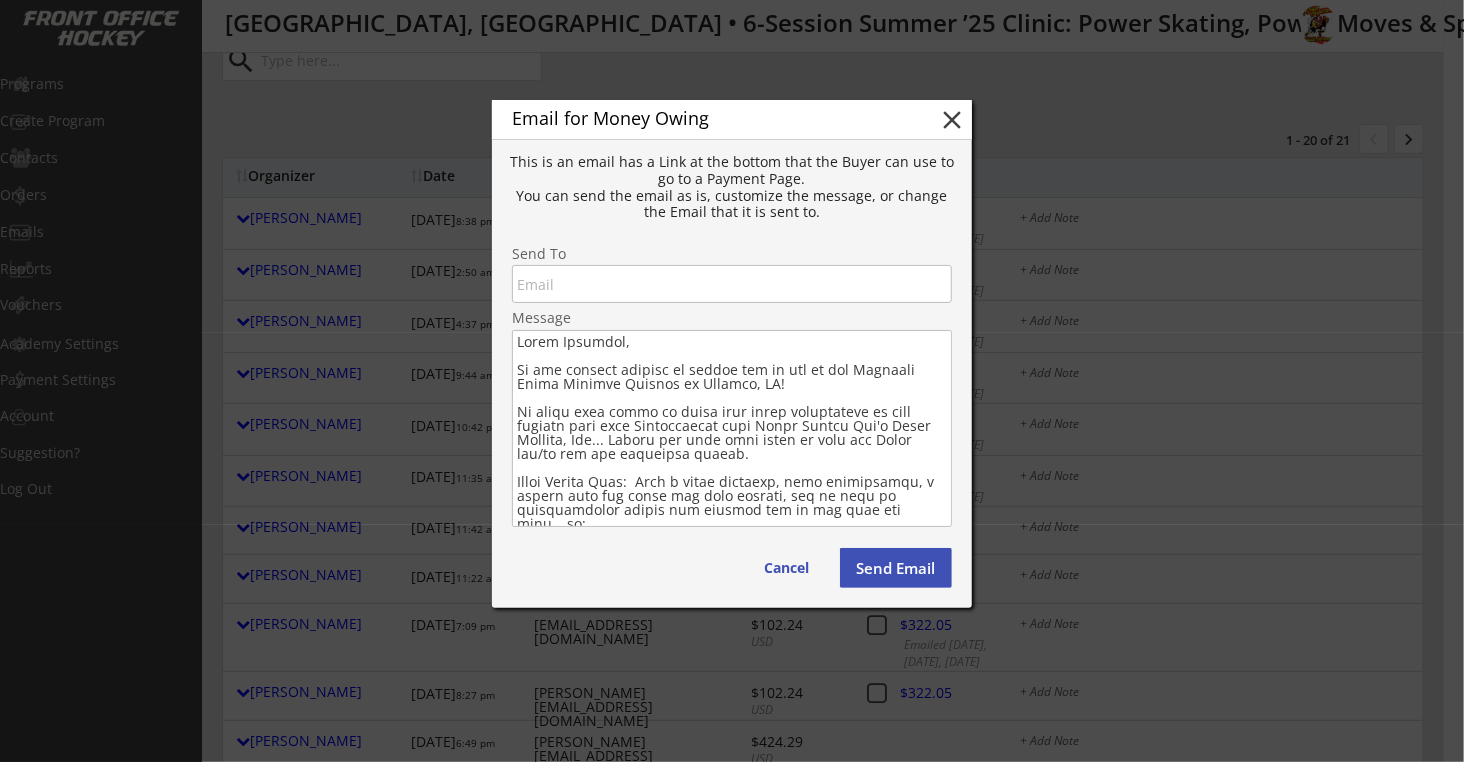 type on "Hello ,
There is still some money owing on your account from your Order with .
Please use this link below to view the Order and pay the remaining amount. If you have any questions please email
Thank you" 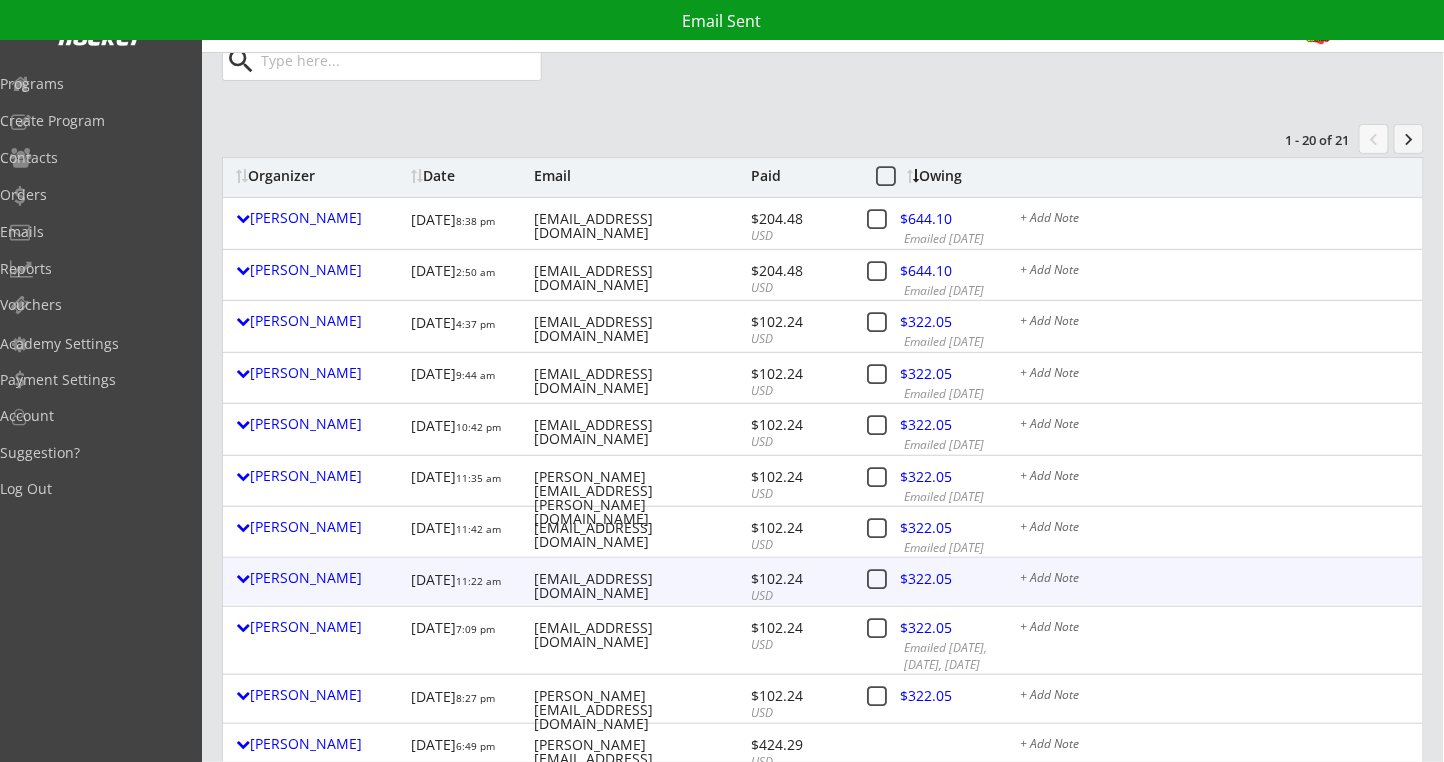 click at bounding box center (942, 582) 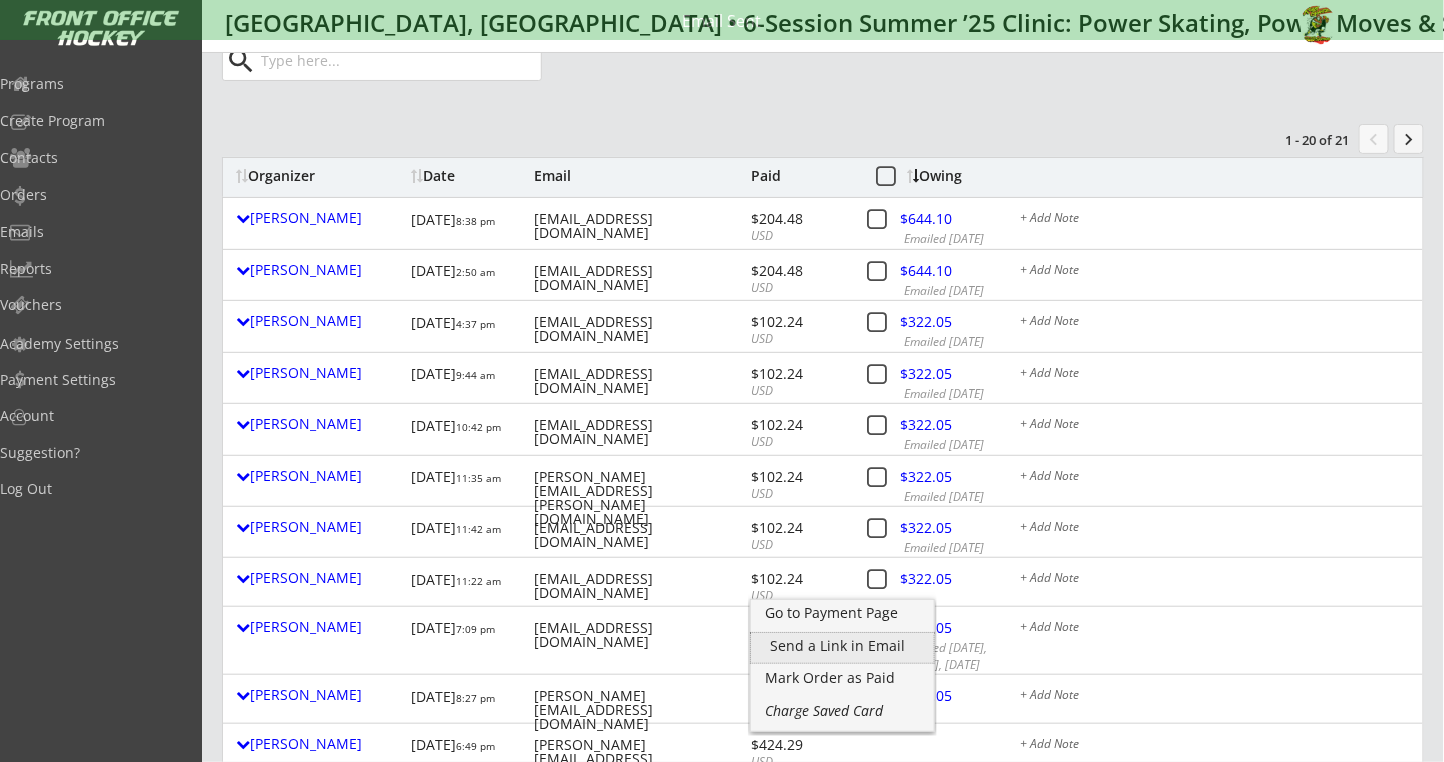 click on "Send a Link in Email" at bounding box center (842, 646) 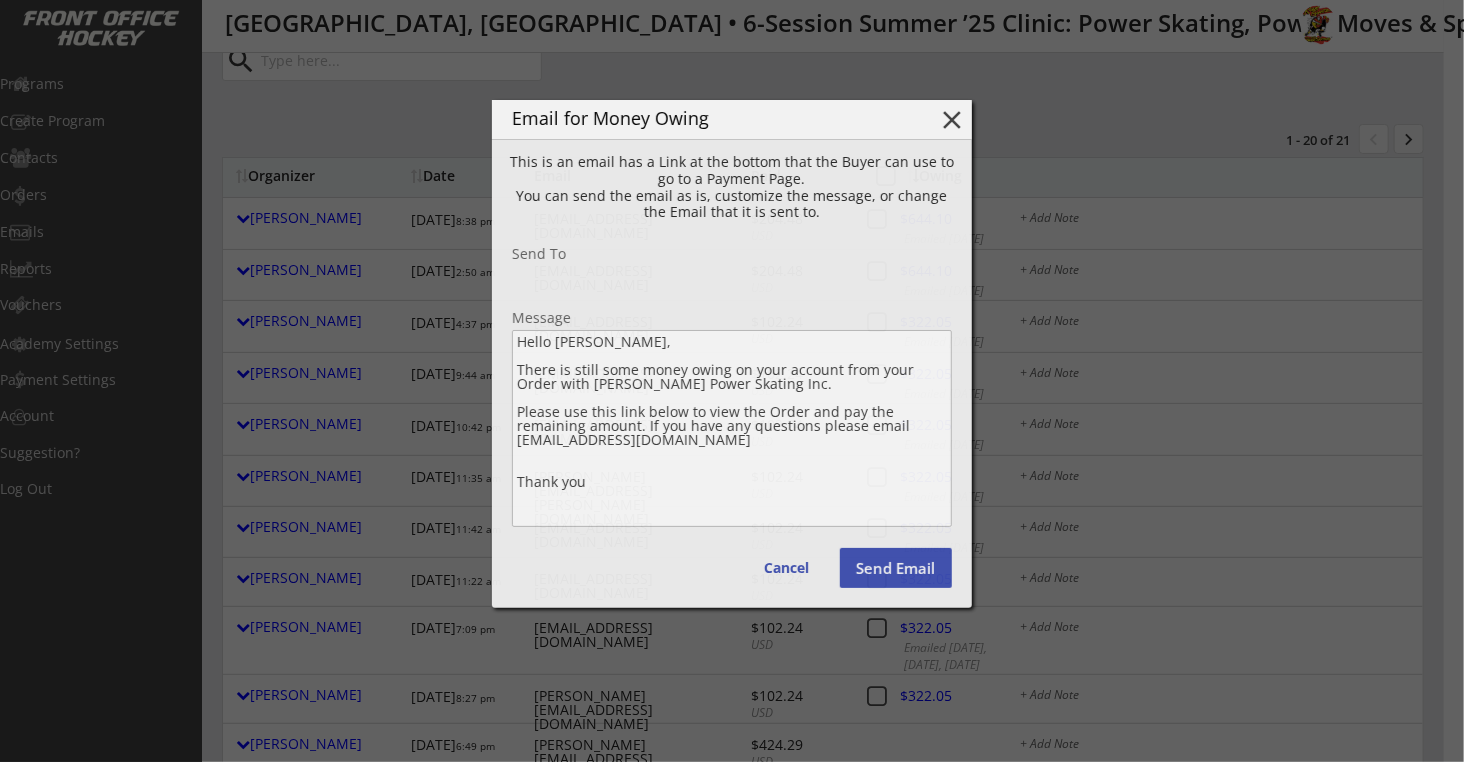 type on "ginabraun811@gmail.com" 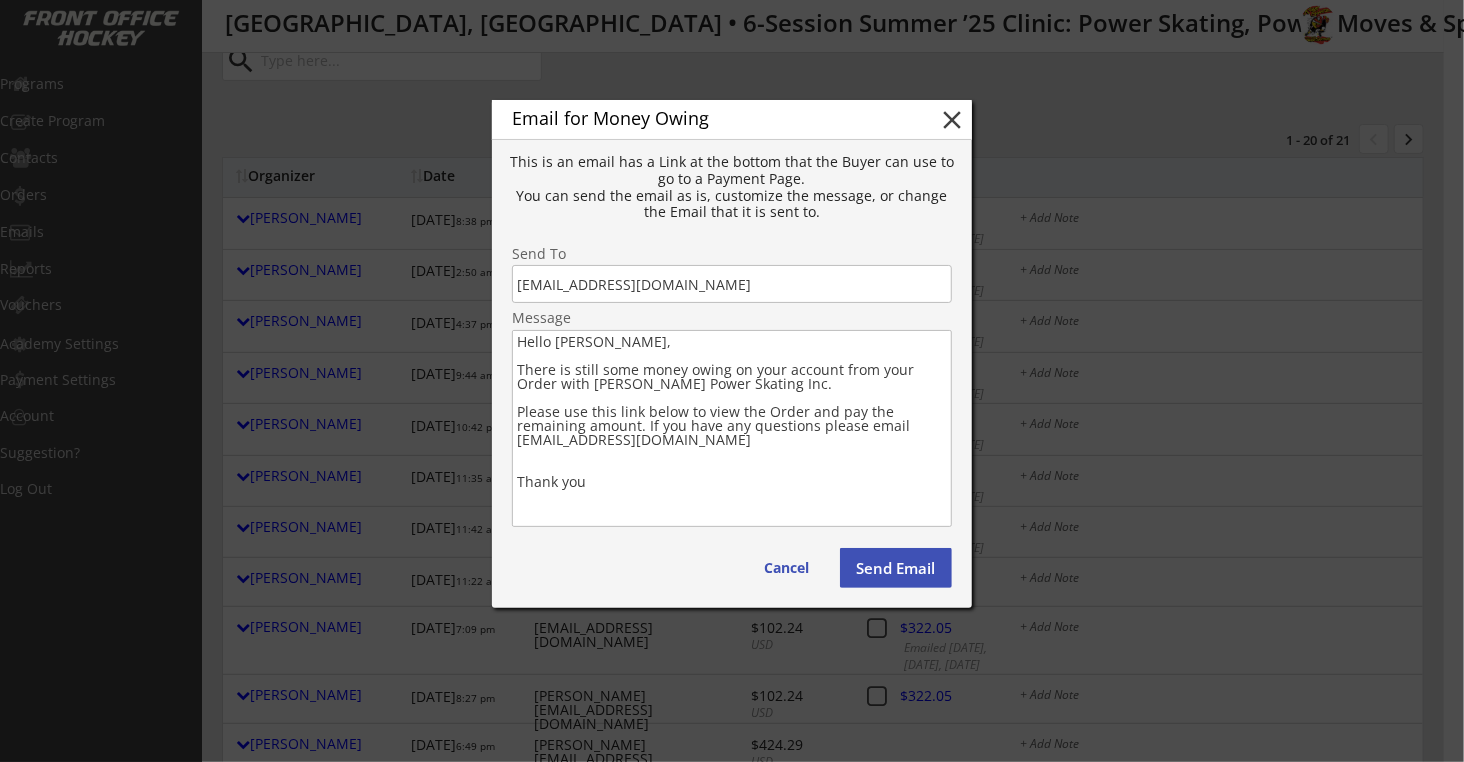 drag, startPoint x: 607, startPoint y: 489, endPoint x: 515, endPoint y: 372, distance: 148.83884 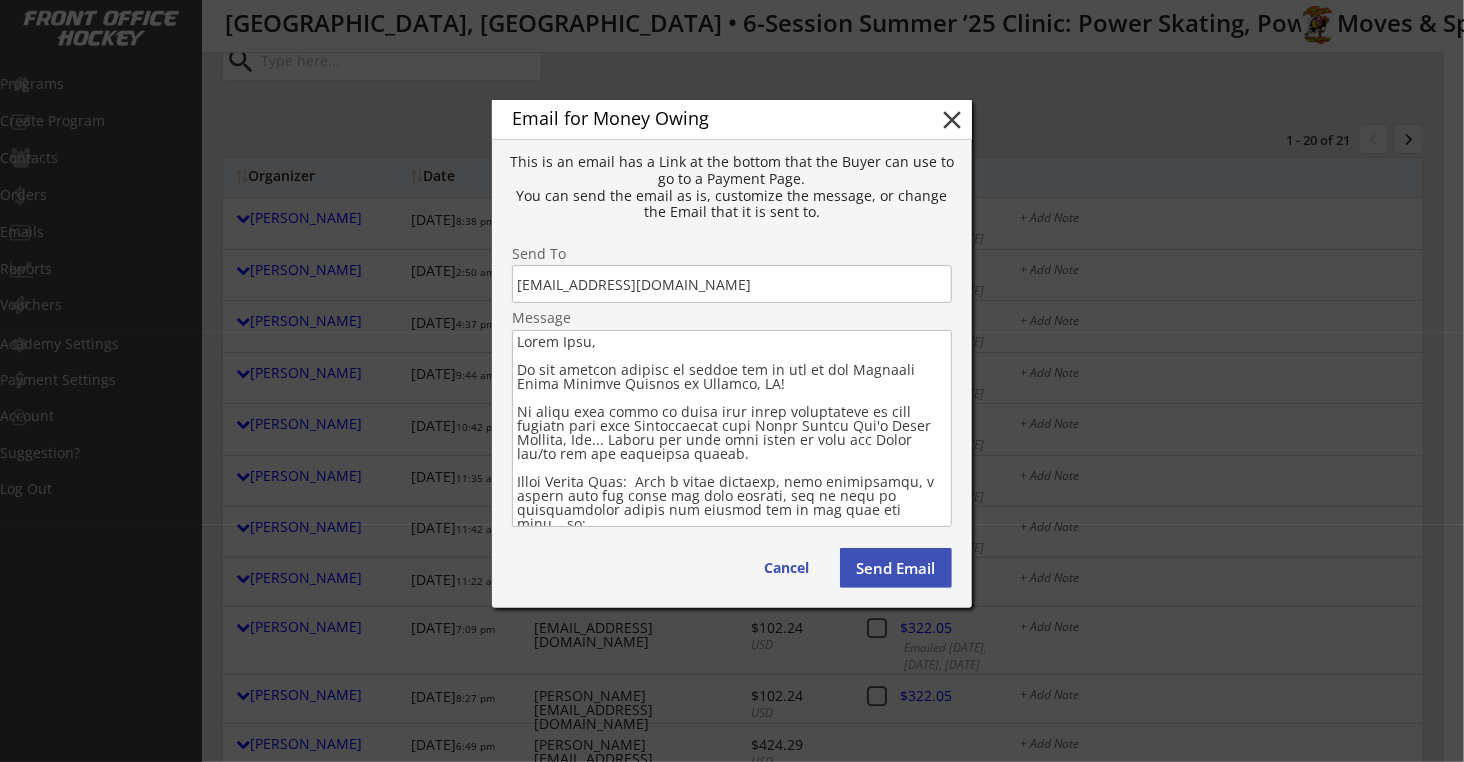type on "Hello Gina,
We are looking forward to seeing all of you at our Upcoming Power Skating Program in Chicago, IL!
It looks like there is still some money outstanding on your account from your Registration with Robby Glantz Int'l Power Skating, Inc... Please use this link below to view the Order and/or pay the remaining amount.
Saved Credit Card:  Just a quick reminder, when registering, a credit card was saved for your account, and it will be automatically billed the balance due in the next few days… or:
If Paying at the Clinic (in person):  Not a problem (Cash, Check, CC, Venmo, etc.), but please confirm via a reply email that your skater will be attending for sure.
If Paying by Venmo (last 4 digits of mobile = 8130):  @Robby-Glantz
If Paying on our Website:  Please use the link below to view the order and pay the remaining balance.
Also, please let all of your hockey friends, siblings, coaches and teammates know that we still have a few openings for them as well...
If you have any questions or concer..." 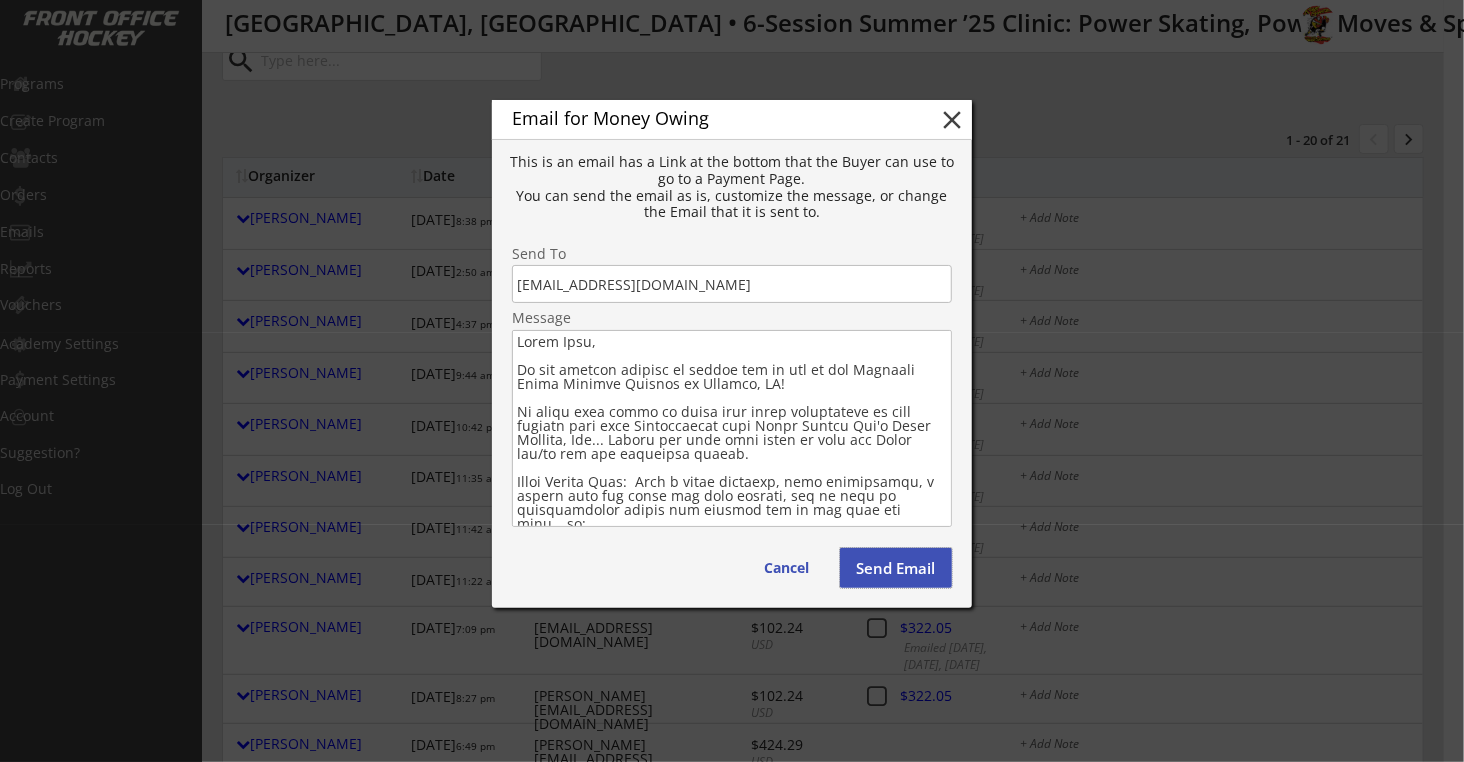 click on "Send Email" at bounding box center (896, 568) 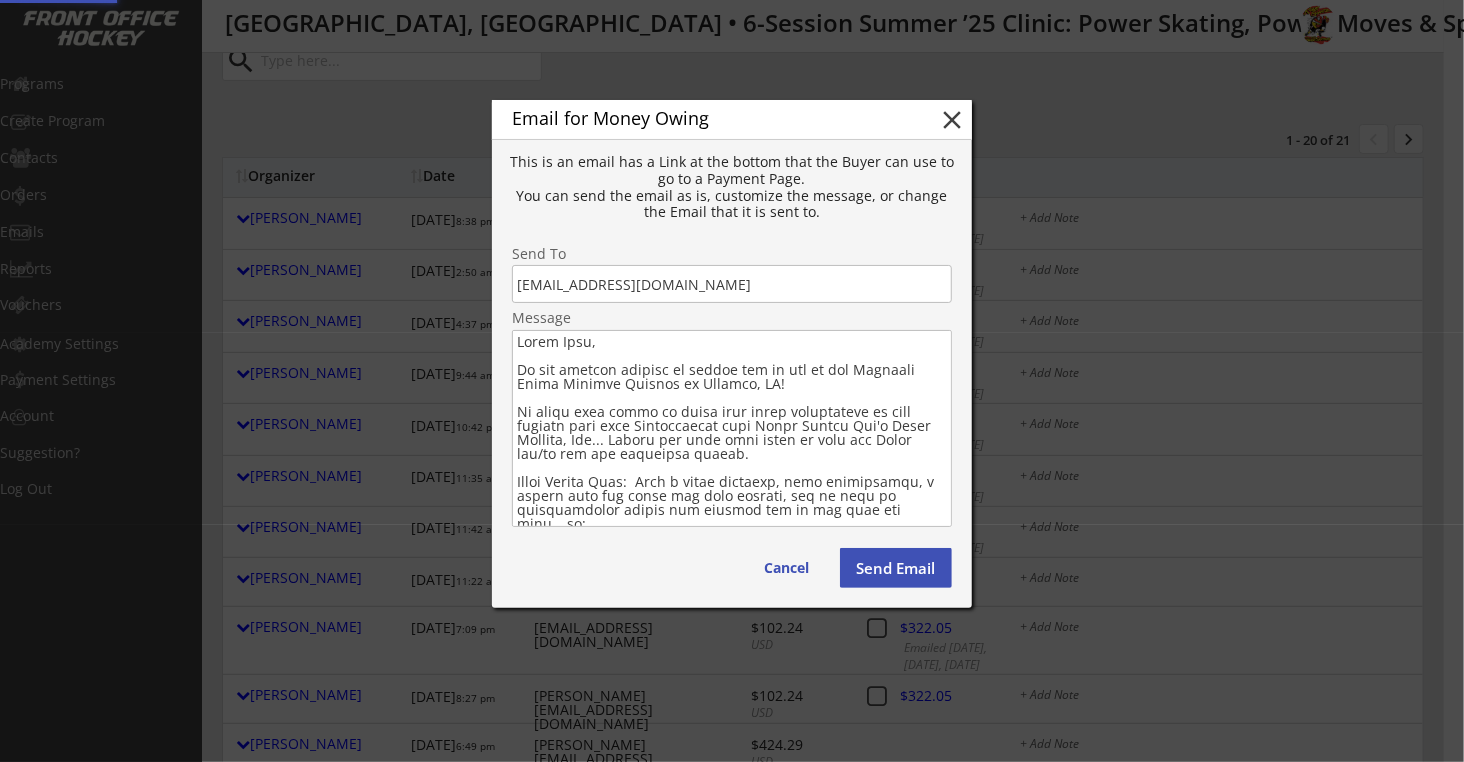 type 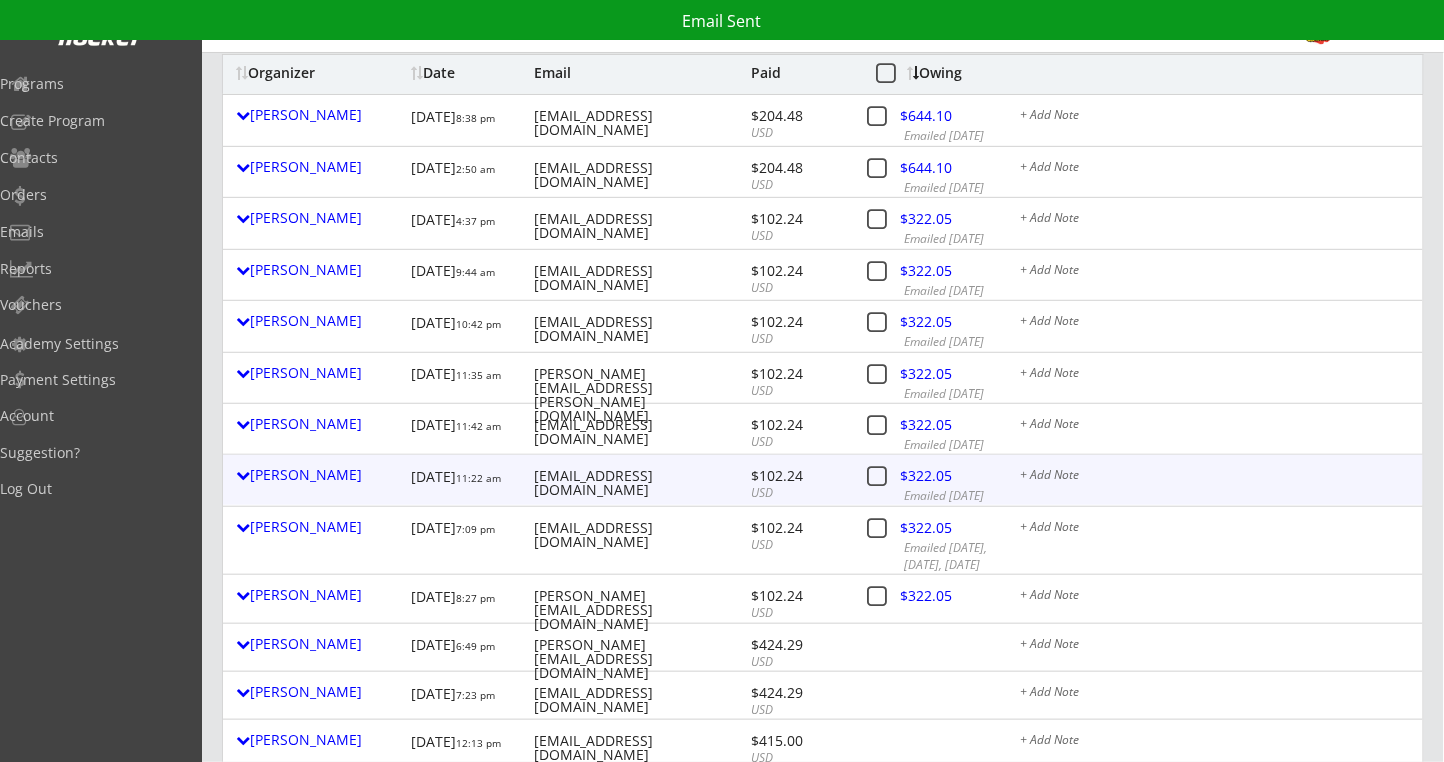 scroll, scrollTop: 266, scrollLeft: 0, axis: vertical 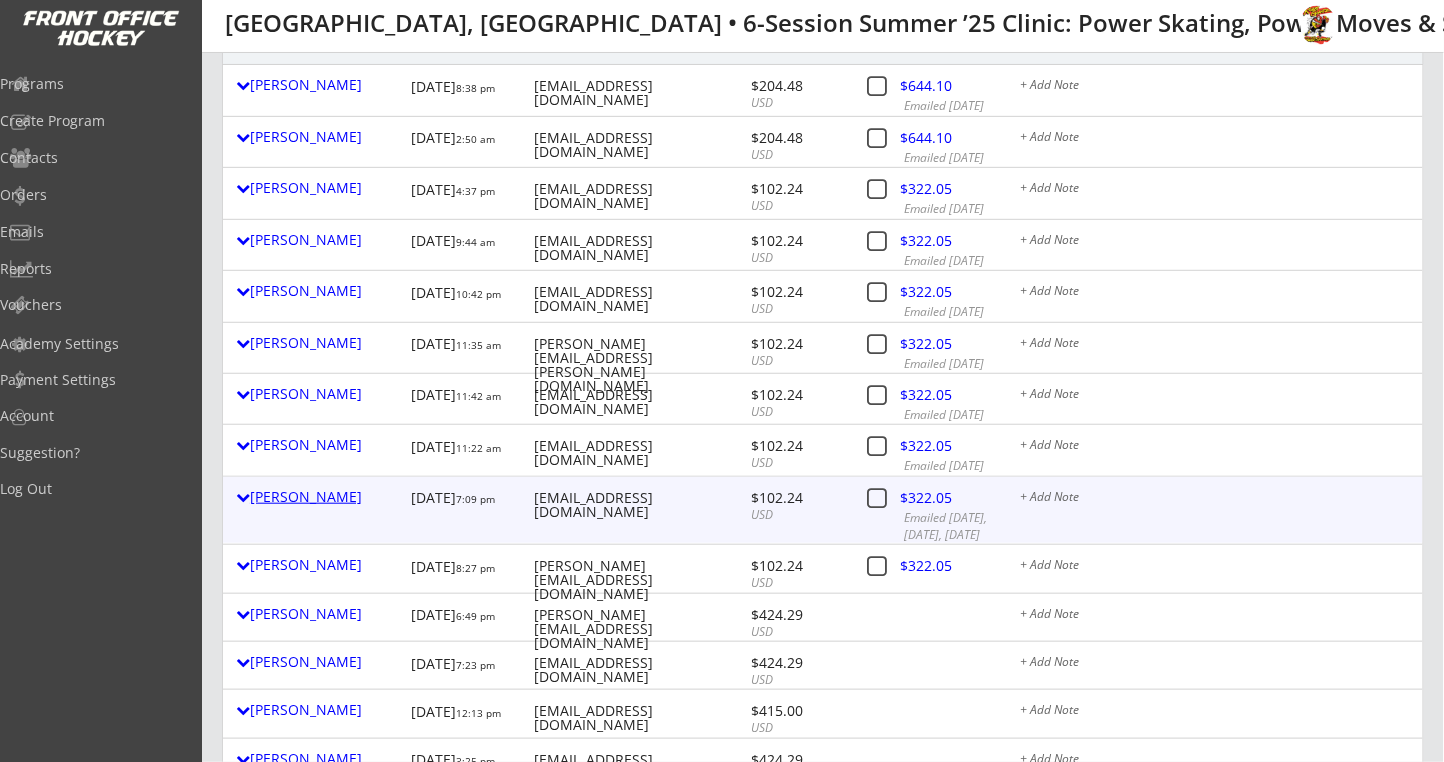 click at bounding box center (243, 497) 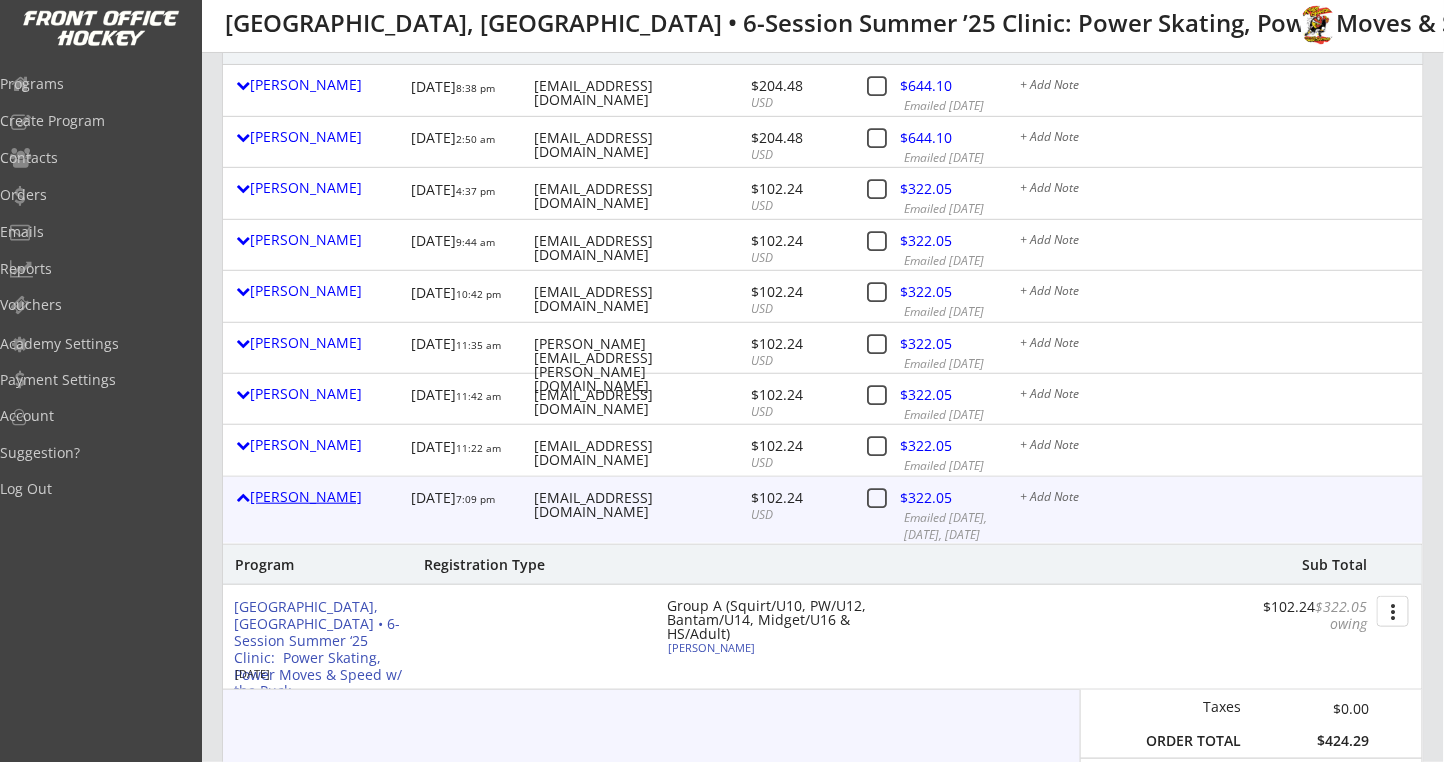 click on "Joy Greif" at bounding box center [318, 497] 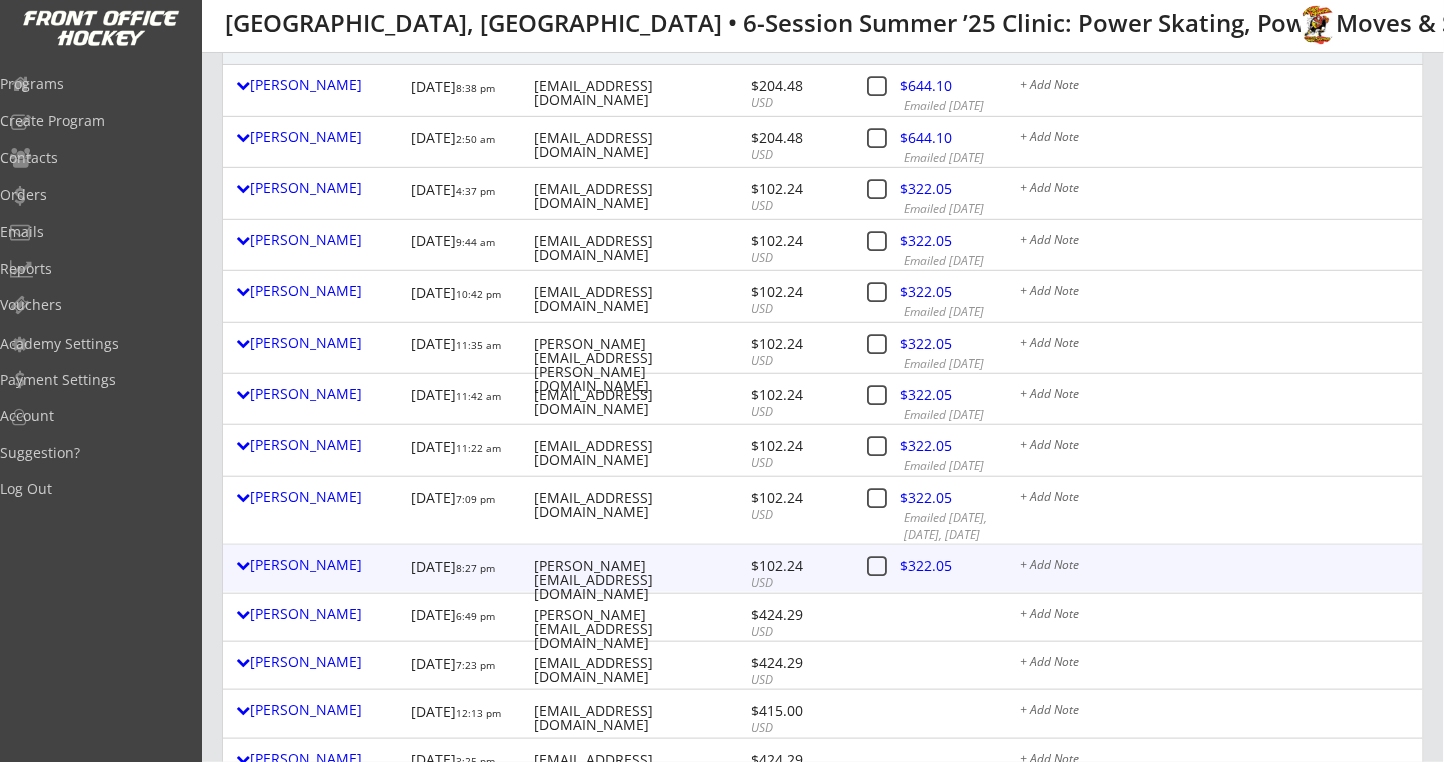 click at bounding box center (942, 569) 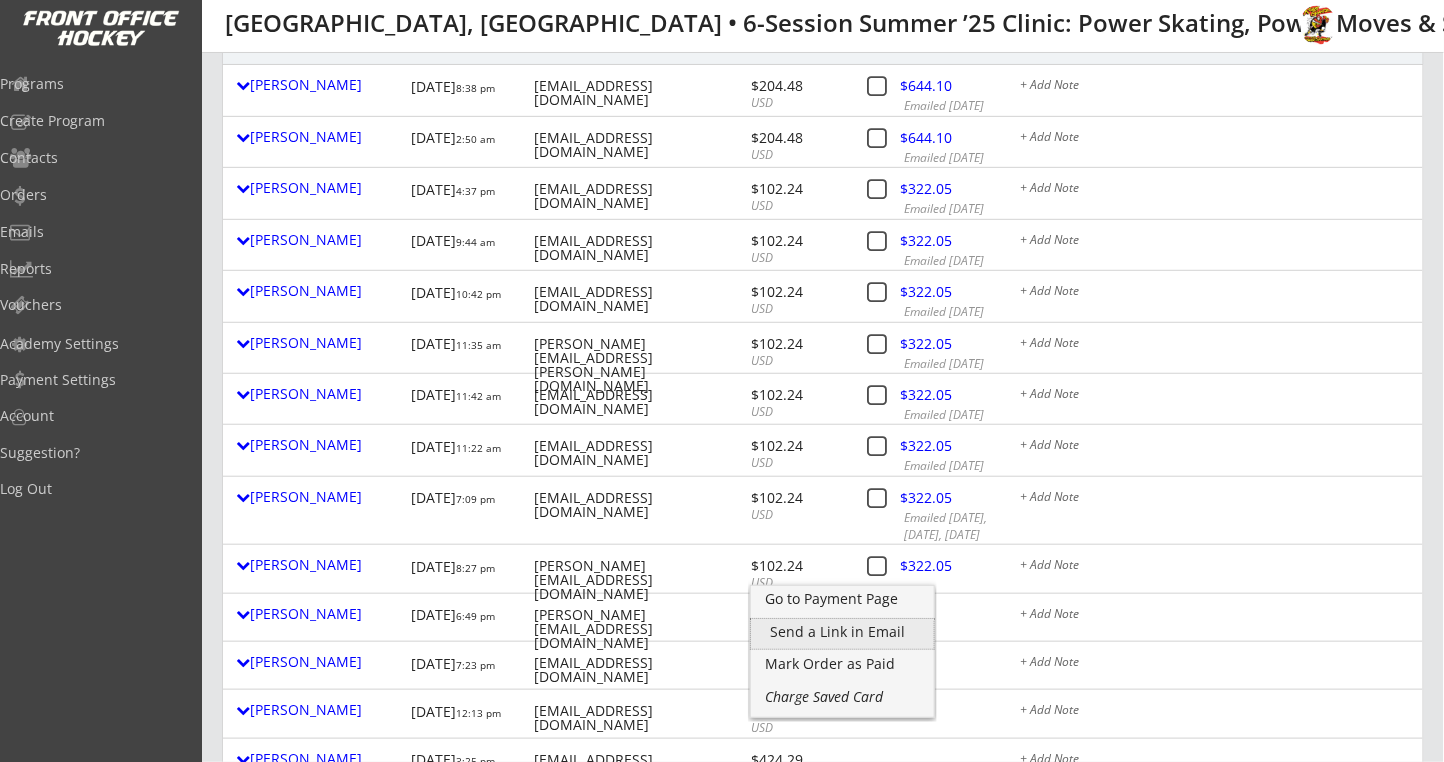 click on "Send a Link in Email" at bounding box center [842, 632] 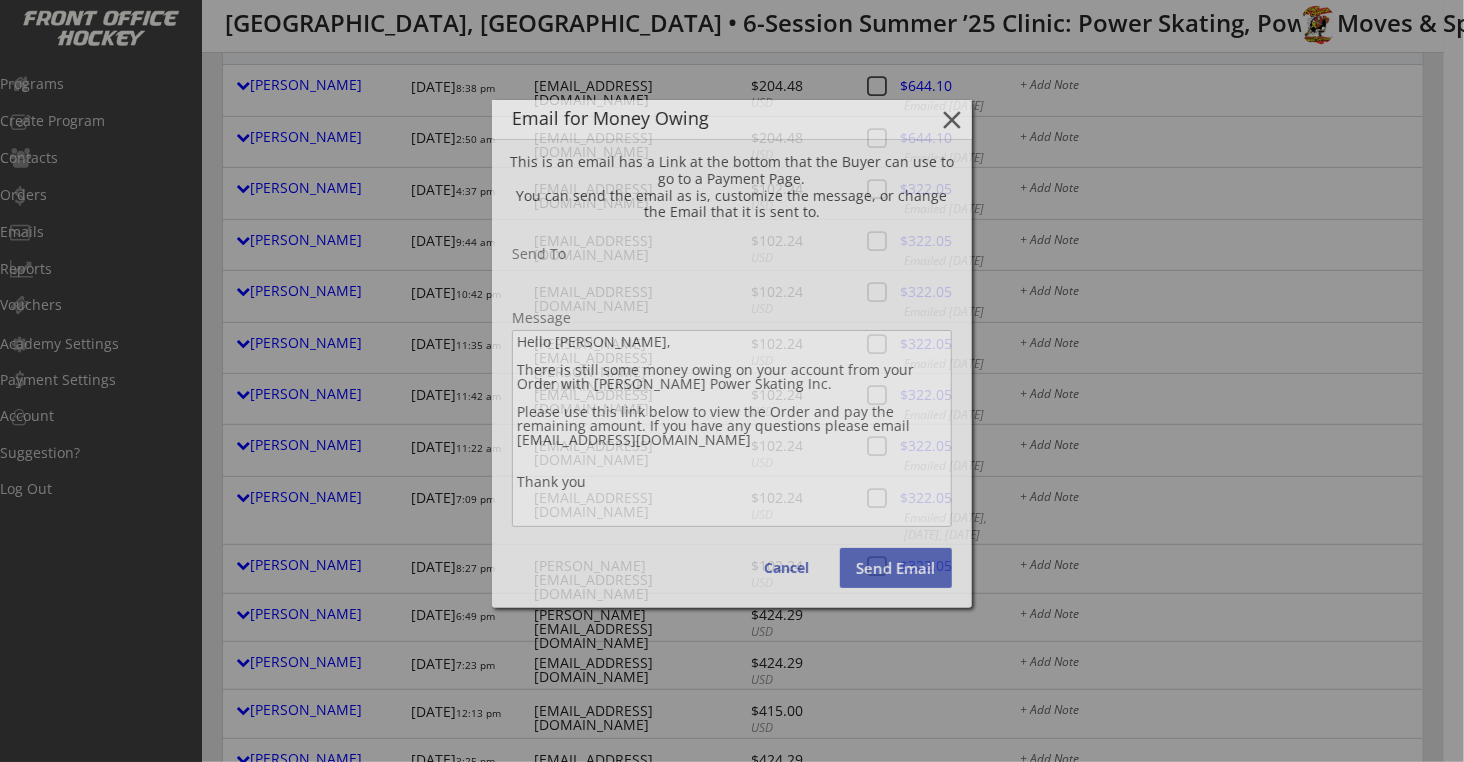 type on "olga.vasylieva@us.mcd.com" 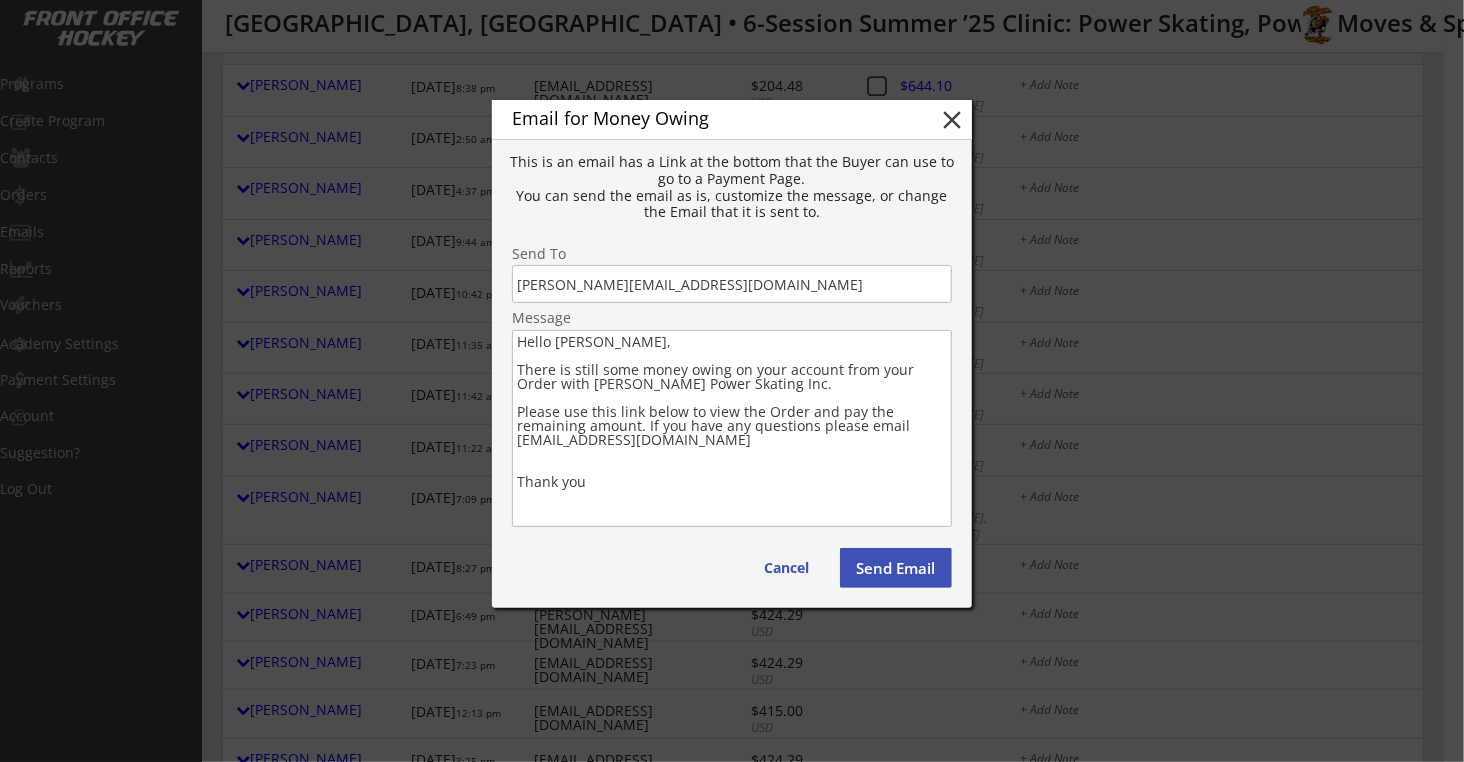 drag, startPoint x: 601, startPoint y: 477, endPoint x: 514, endPoint y: 365, distance: 141.82031 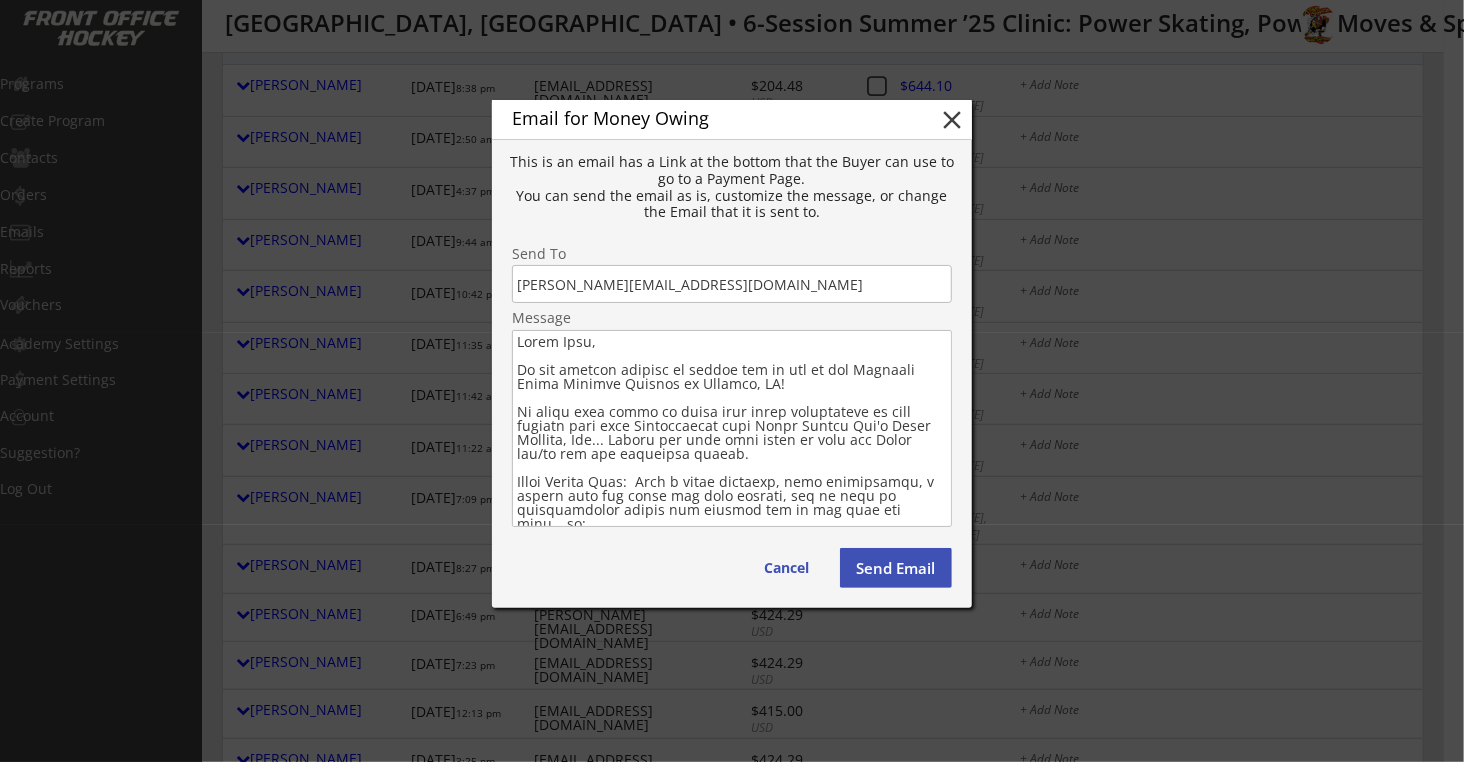 type on "Hello Olga,
We are looking forward to seeing all of you at our Upcoming Power Skating Program in Chicago, IL!
It looks like there is still some money outstanding on your account from your Registration with Robby Glantz Int'l Power Skating, Inc... Please use this link below to view the Order and/or pay the remaining amount.
Saved Credit Card:  Just a quick reminder, when registering, a credit card was saved for your account, and it will be automatically billed the balance due in the next few days… or:
If Paying at the Clinic (in person):  Not a problem (Cash, Check, CC, Venmo, etc.), but please confirm via a reply email that your skater will be attending for sure.
If Paying by Venmo (last 4 digits of mobile = 8130):  @Robby-Glantz
If Paying on our Website:  Please use the link below to view the order and pay the remaining balance.
Also, please let all of your hockey friends, siblings, coaches and teammates know that we still have a few openings for them as well...
If you have any questions or concer..." 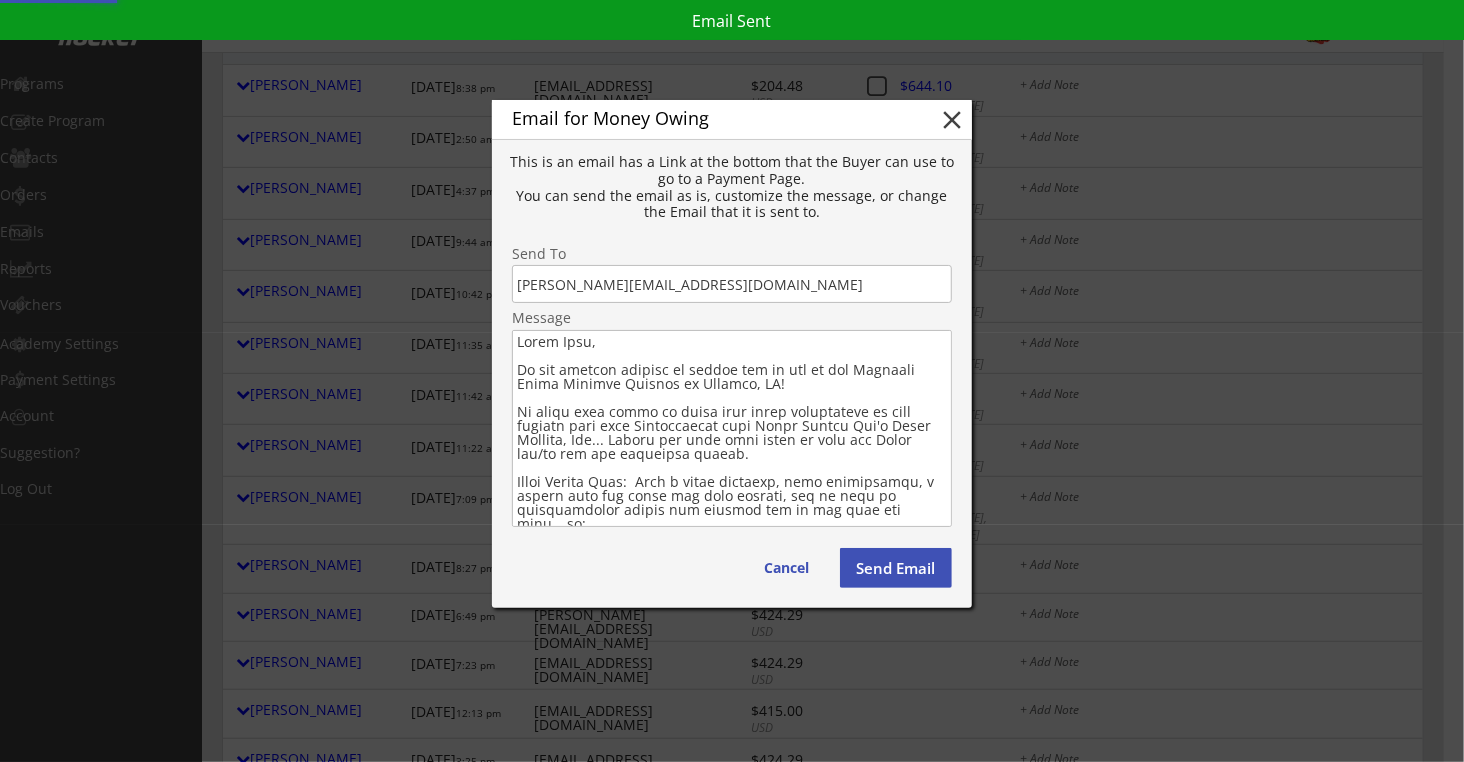 type 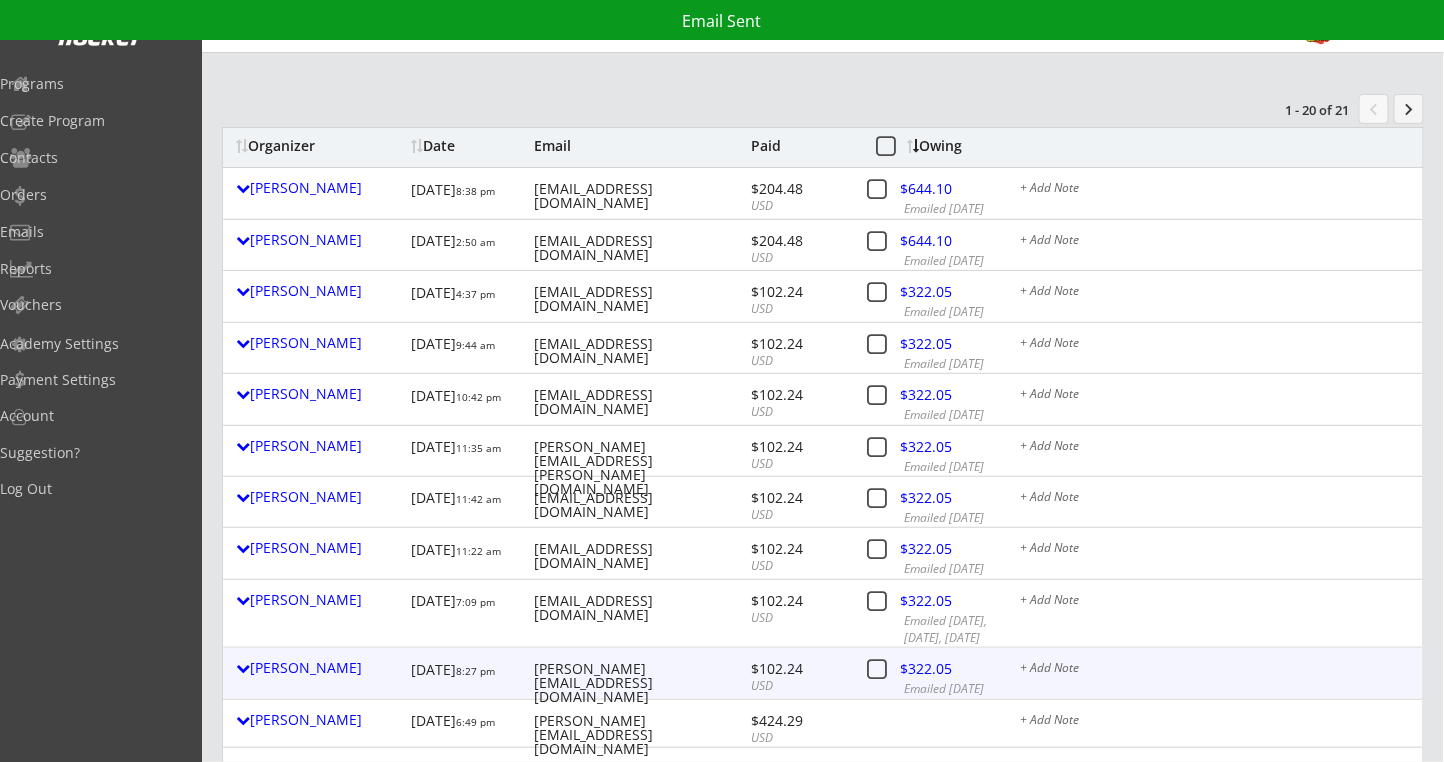 scroll, scrollTop: 0, scrollLeft: 0, axis: both 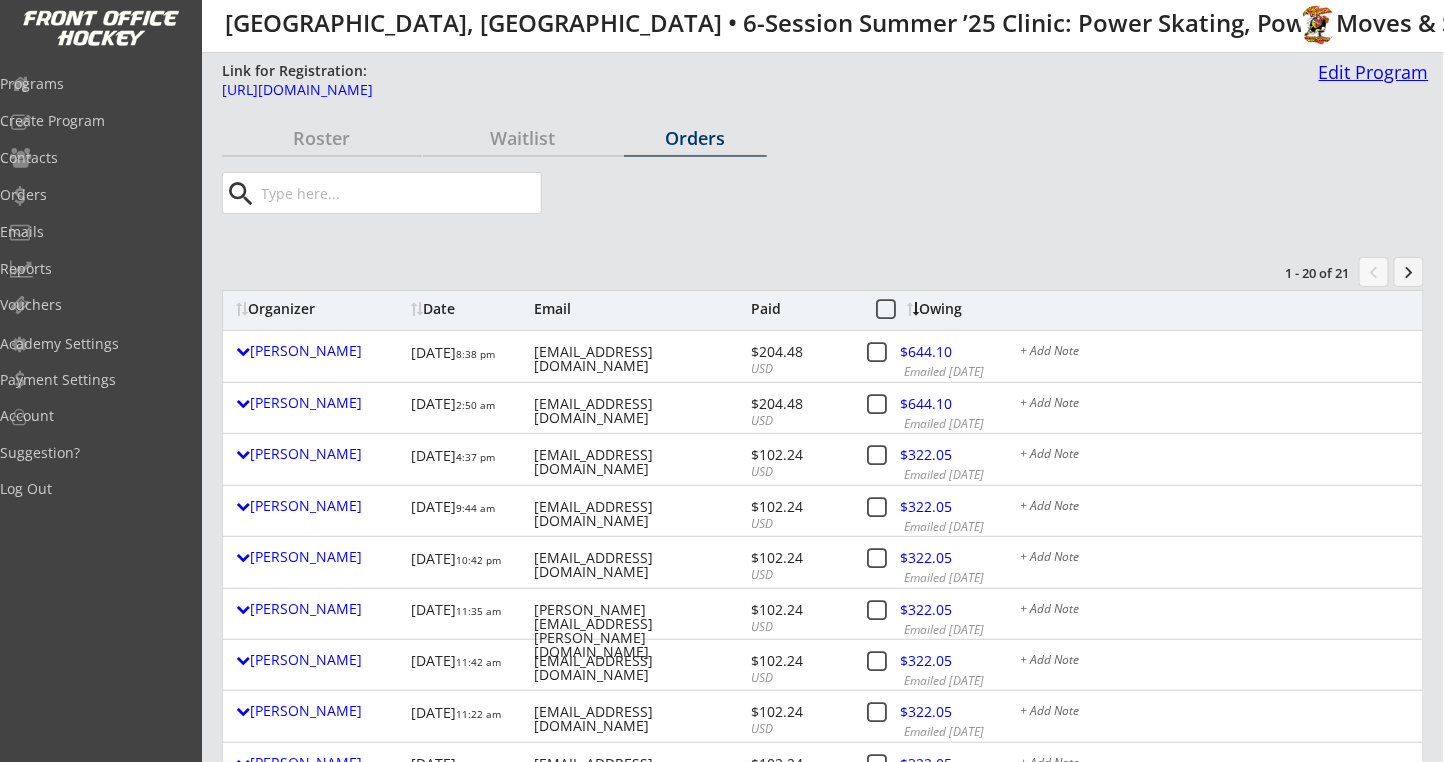click on "Edit Program" at bounding box center (1370, 72) 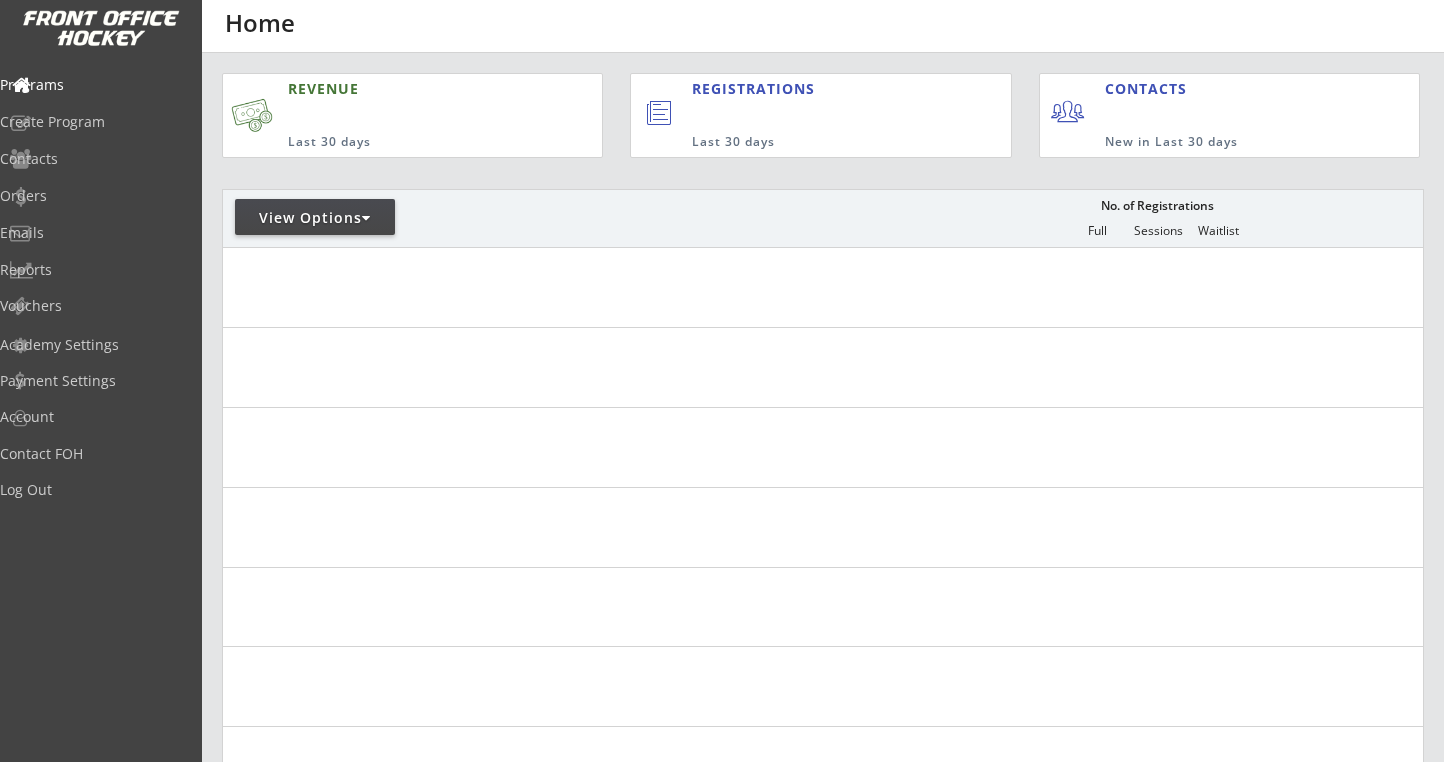 scroll, scrollTop: 0, scrollLeft: 0, axis: both 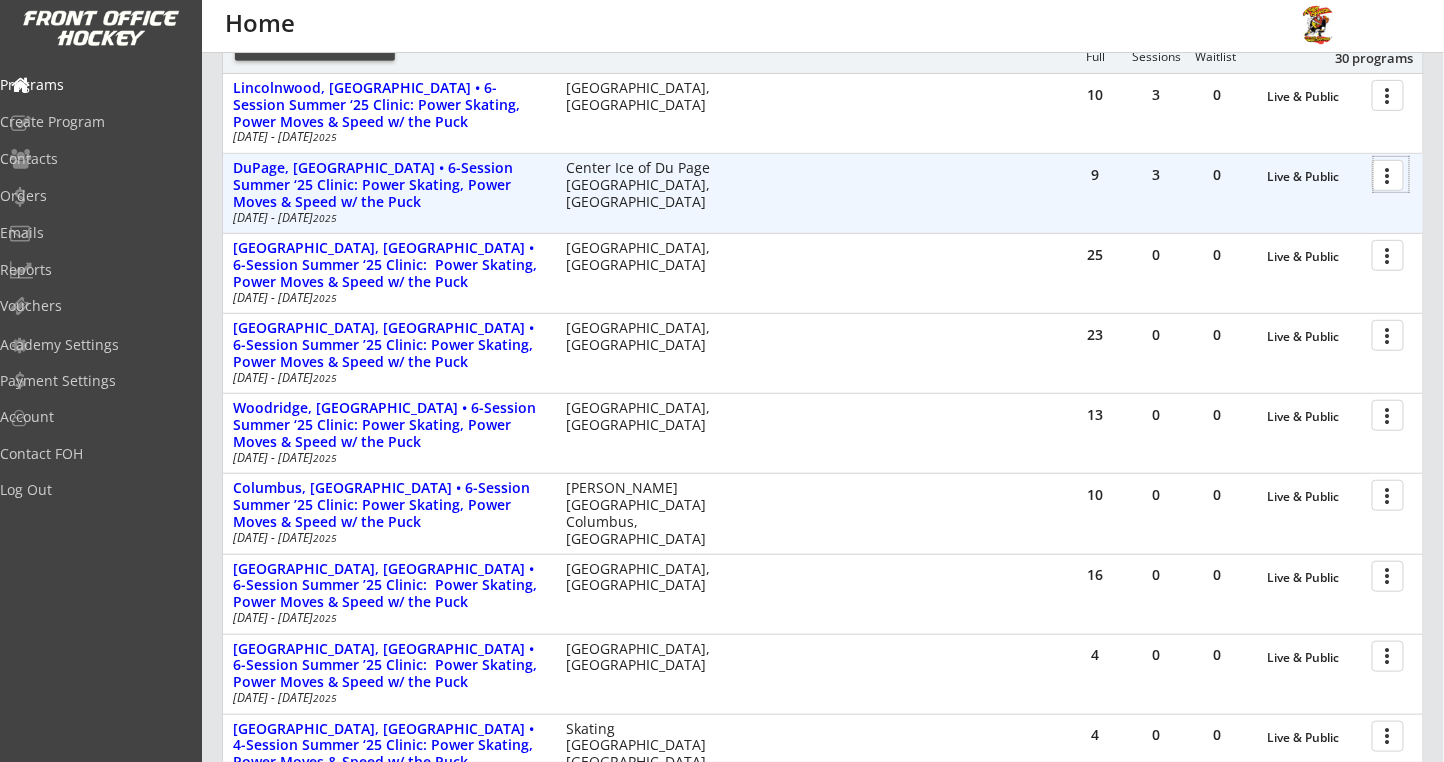 click at bounding box center (1391, 174) 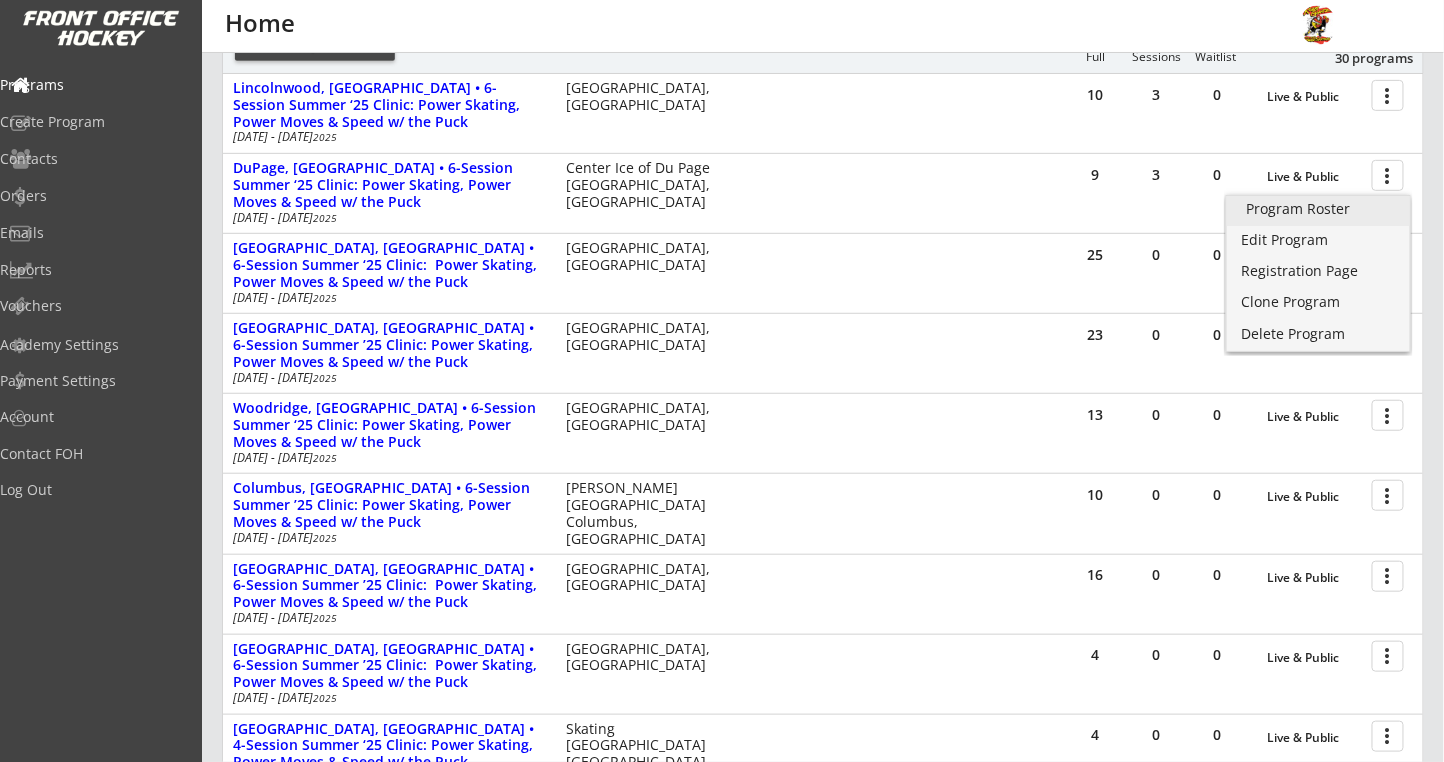 click on "Program Roster" at bounding box center (1318, 209) 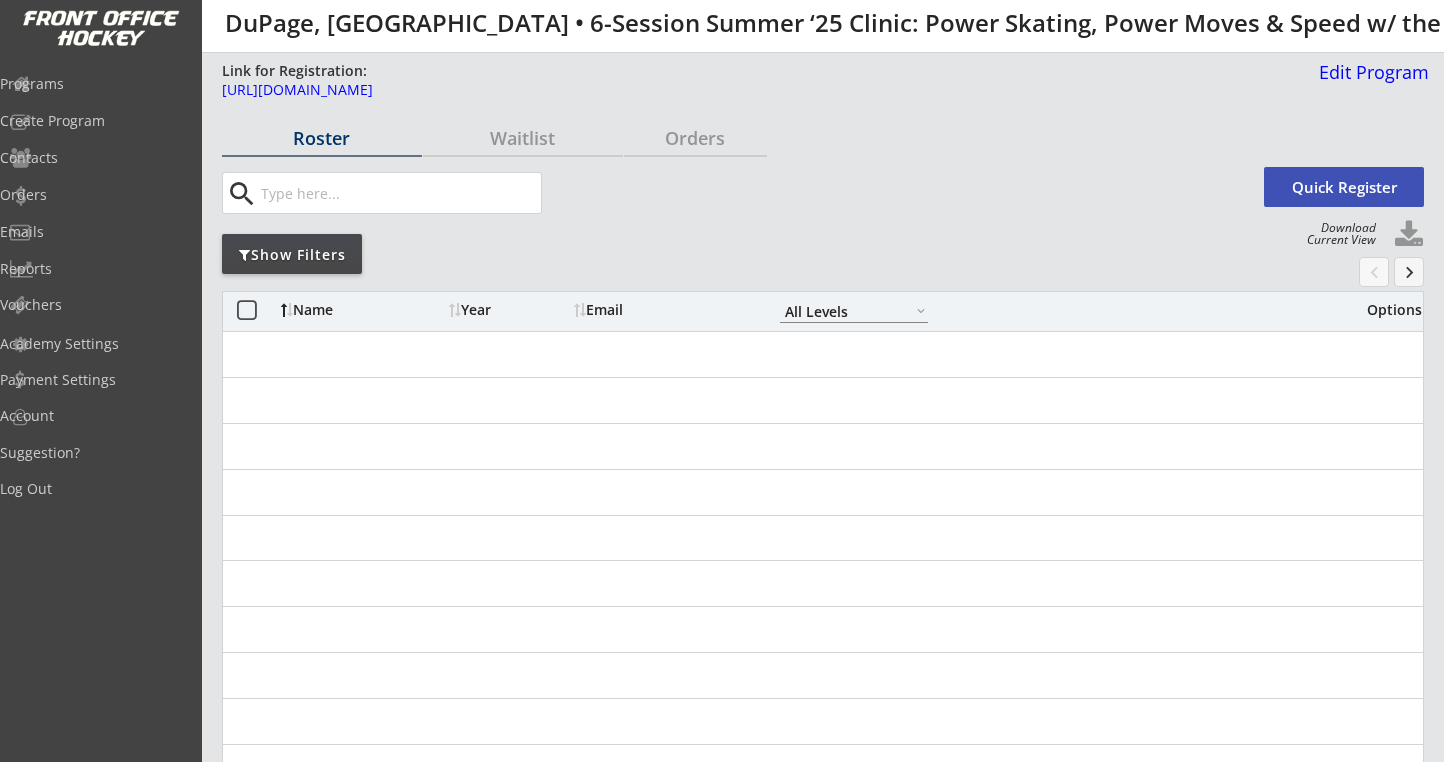 select on ""All Levels"" 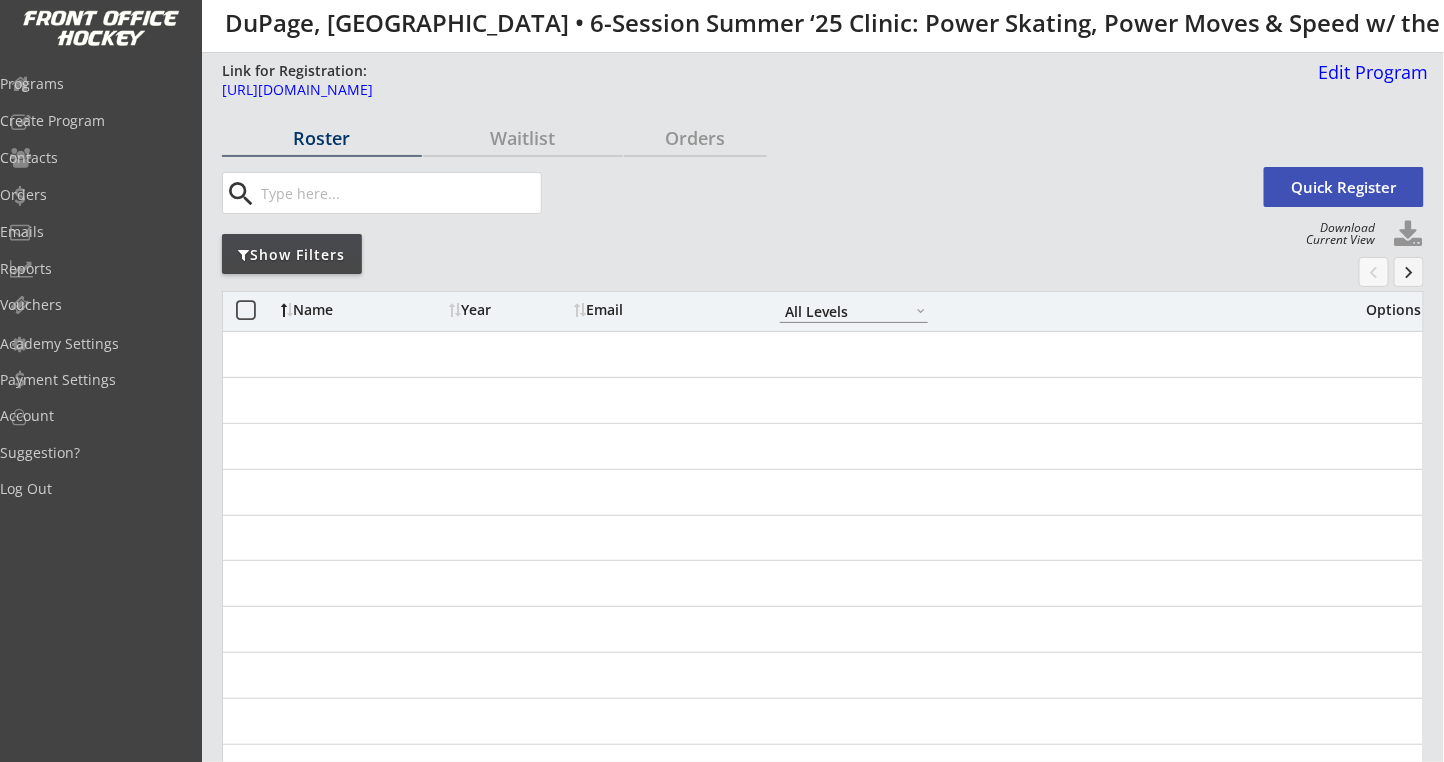 select on ""All Levels"" 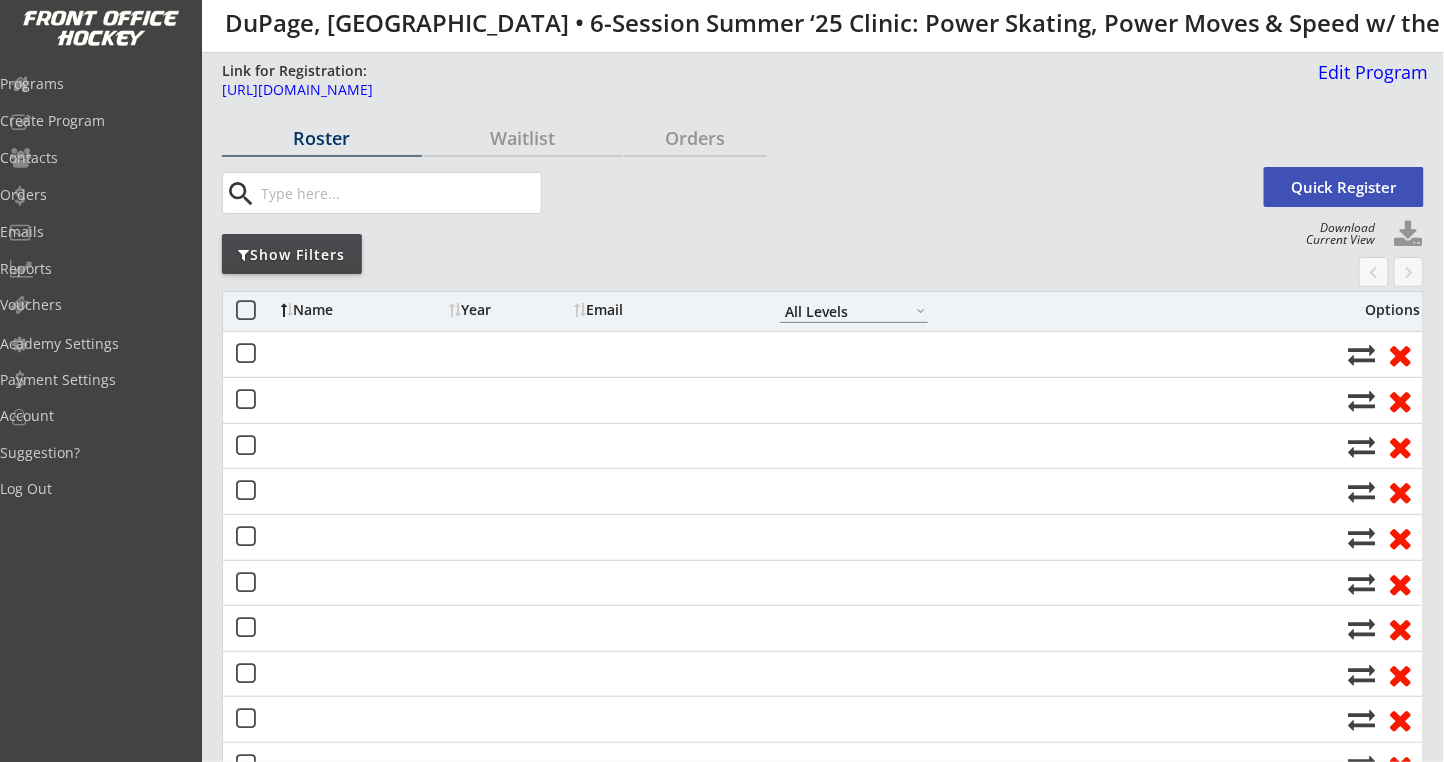 scroll, scrollTop: 0, scrollLeft: 0, axis: both 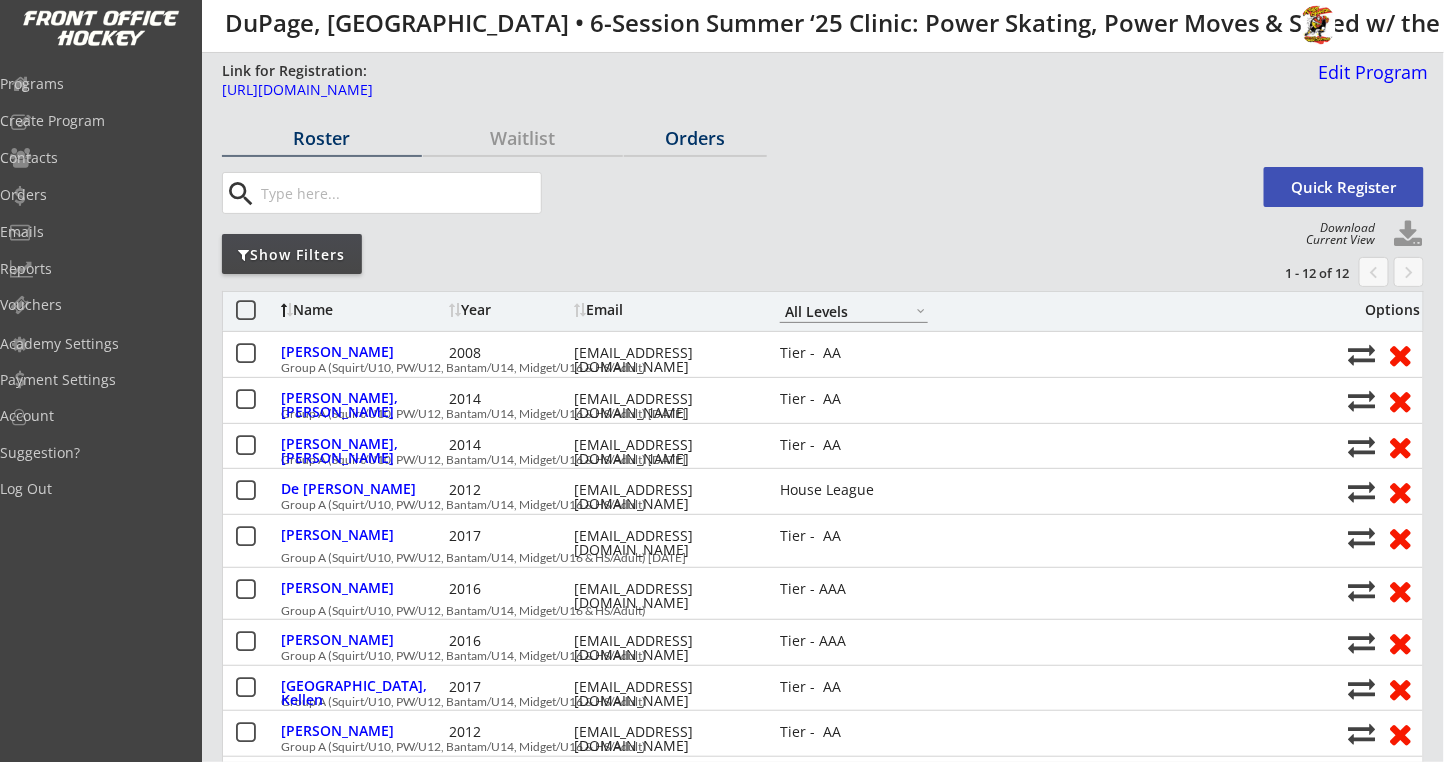 click on "Orders" at bounding box center [695, 139] 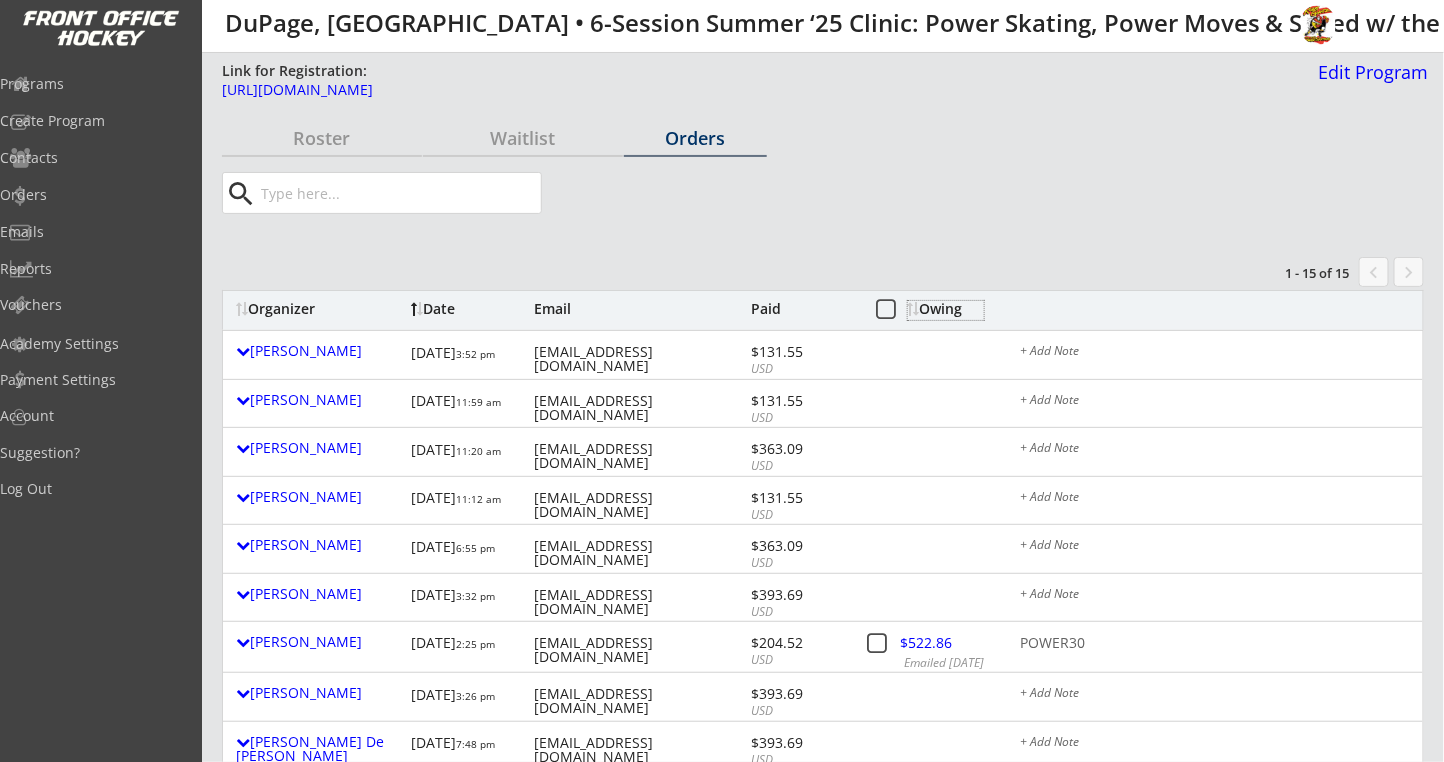 click on "Owing" at bounding box center (946, 309) 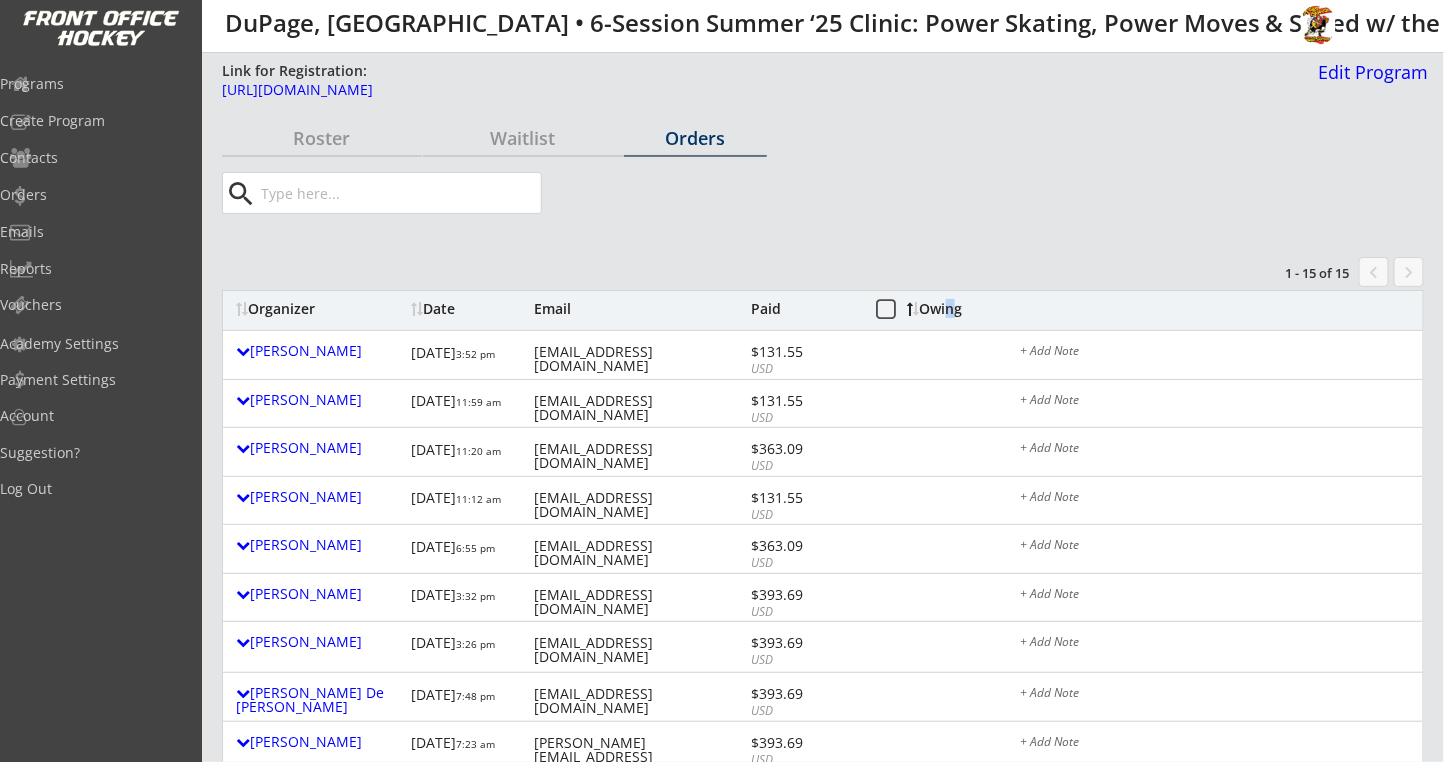 click on "Owing" at bounding box center (946, 309) 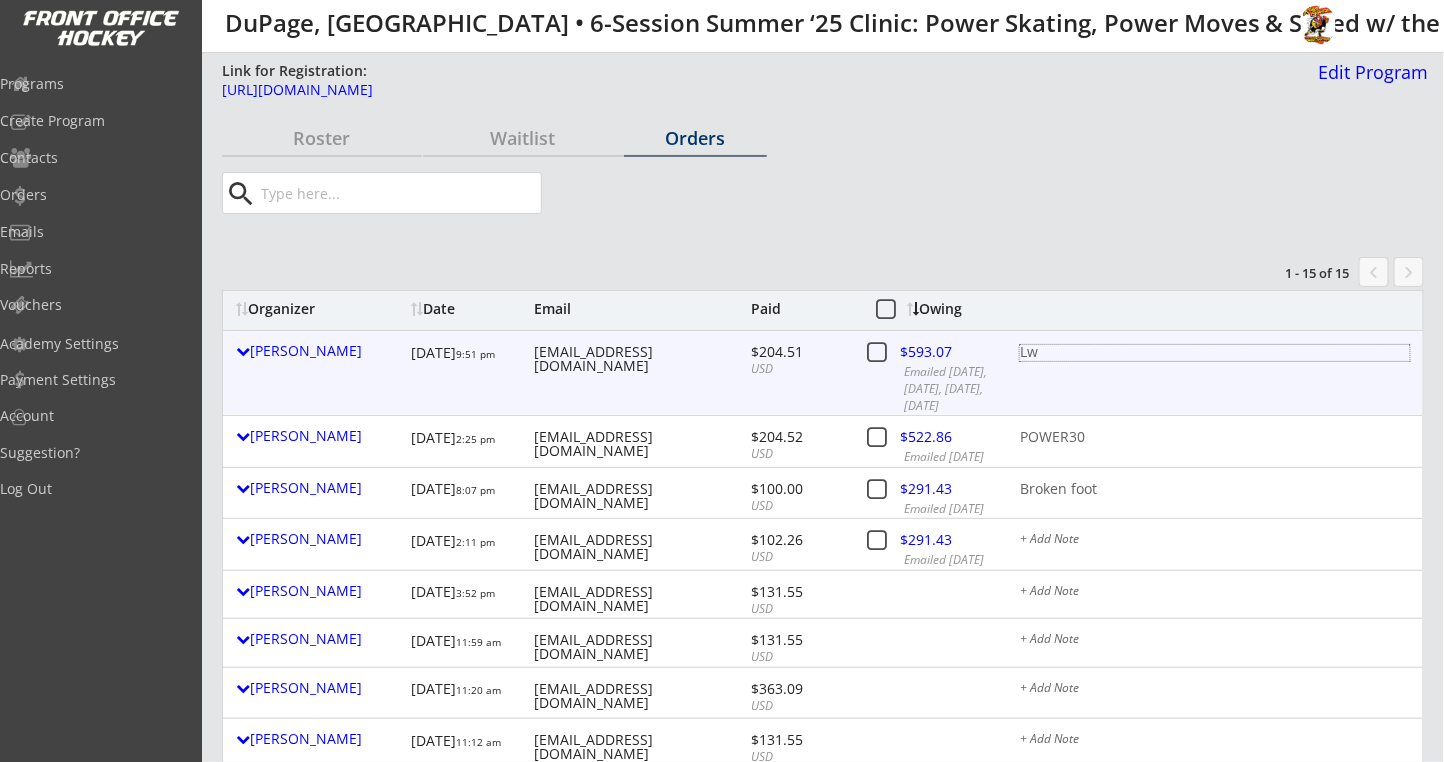 click on "Lw" at bounding box center (1215, 353) 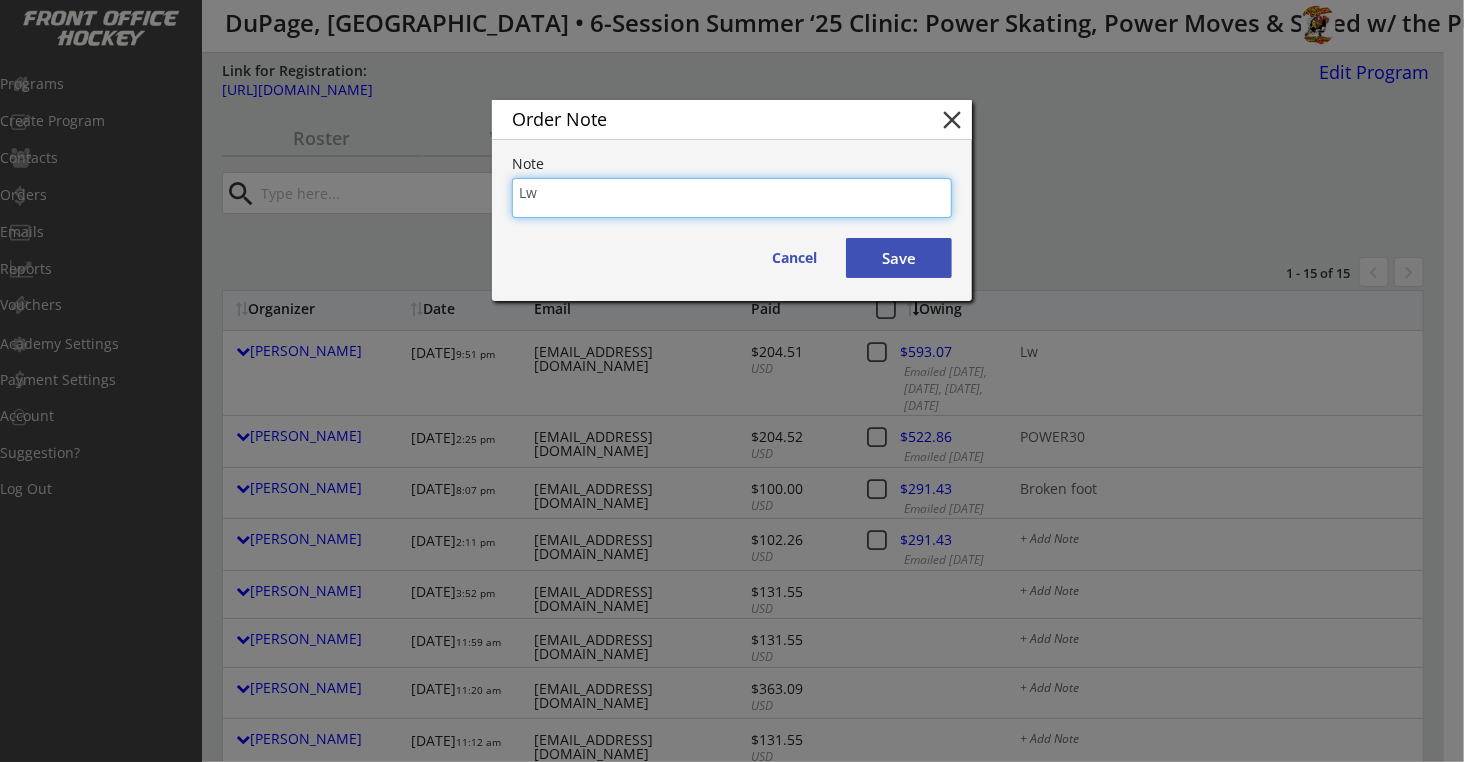 type on "L" 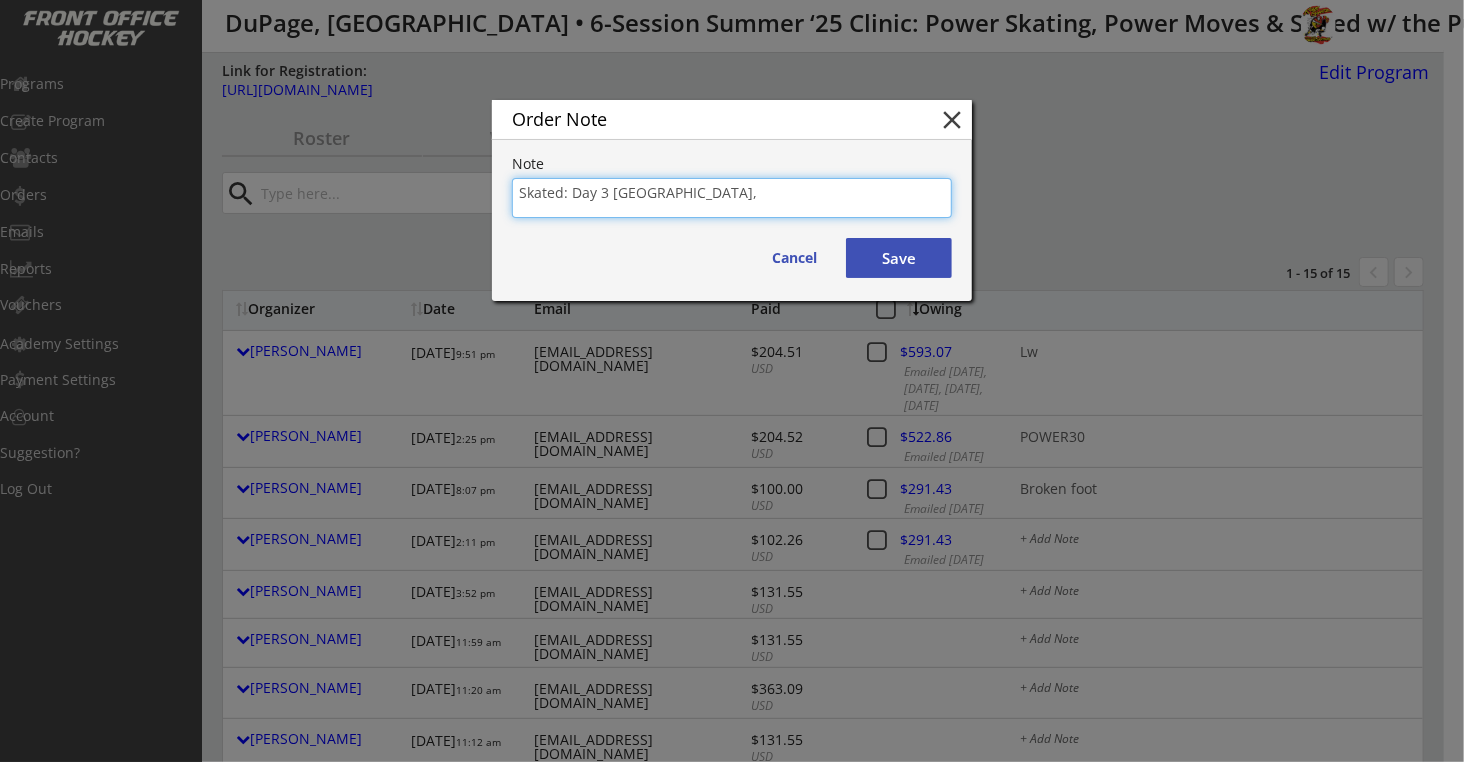 type on "Skated: Day 3 [GEOGRAPHIC_DATA]," 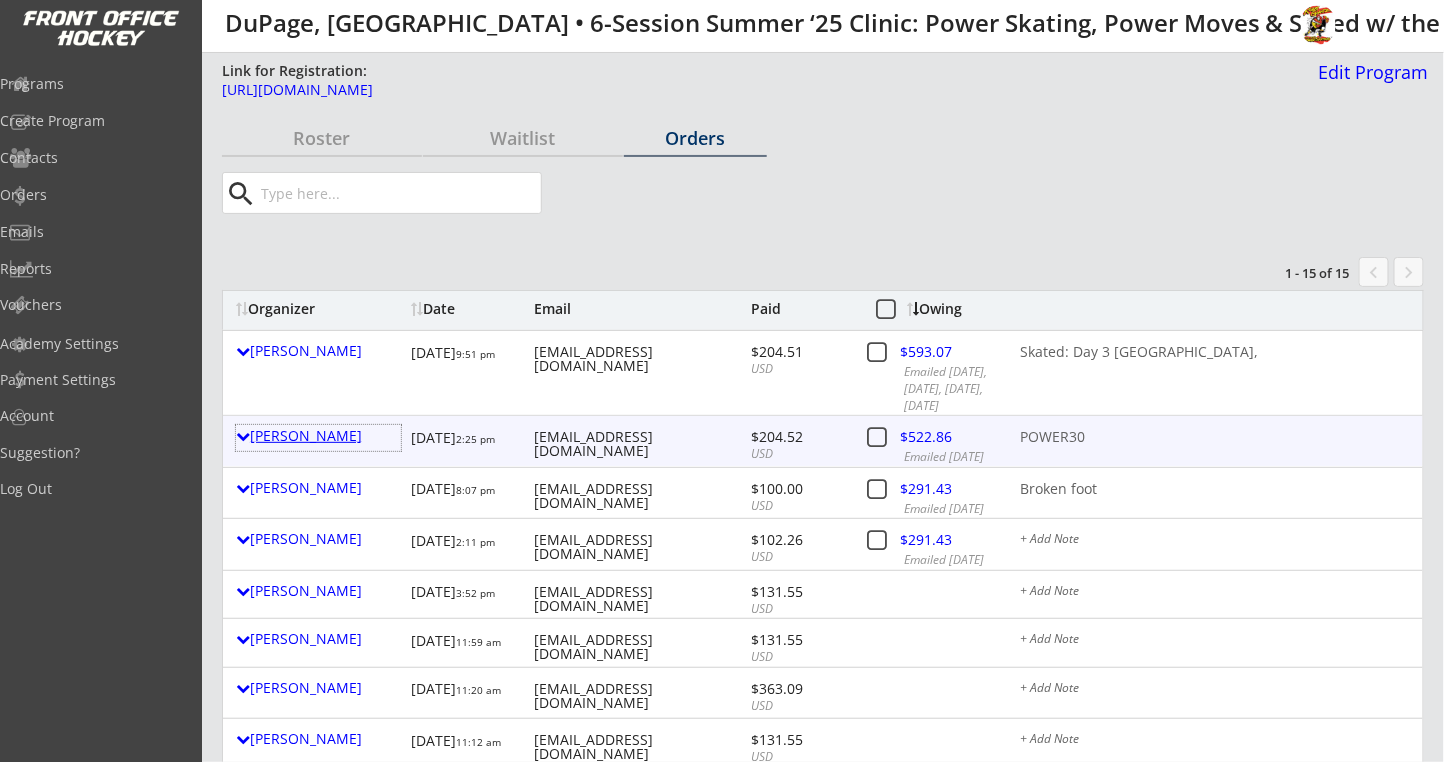click on "[PERSON_NAME]" at bounding box center (318, 436) 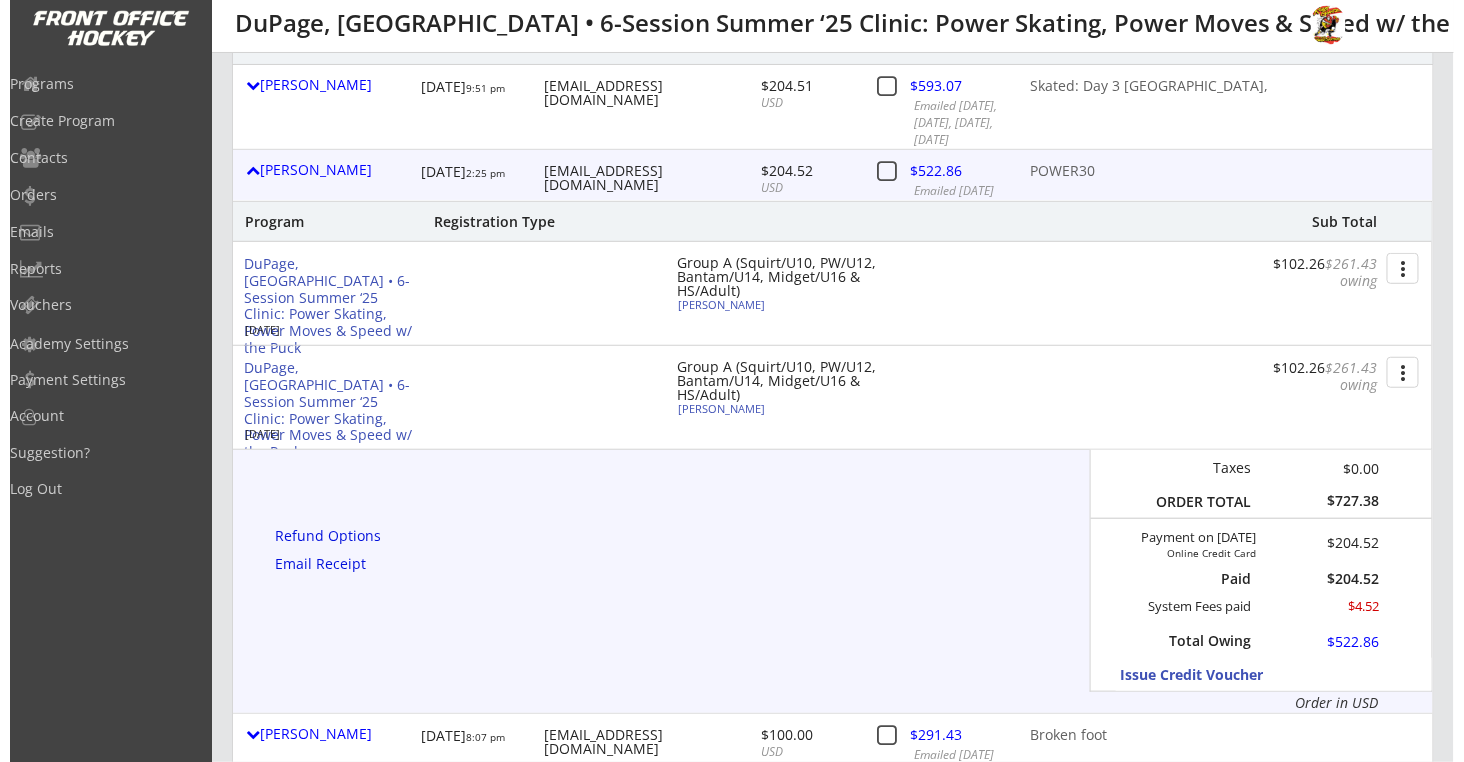 scroll, scrollTop: 0, scrollLeft: 0, axis: both 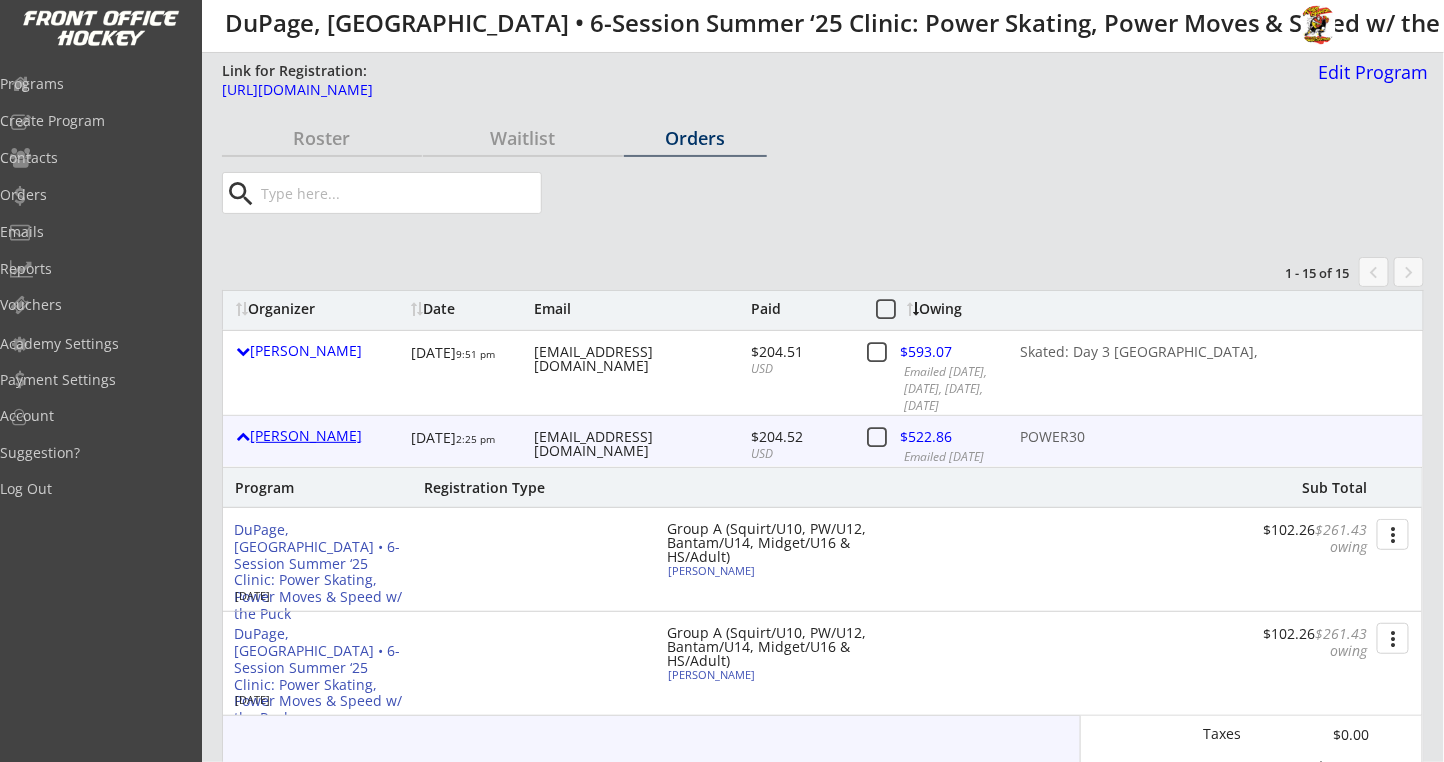 click on "[PERSON_NAME]" at bounding box center (318, 436) 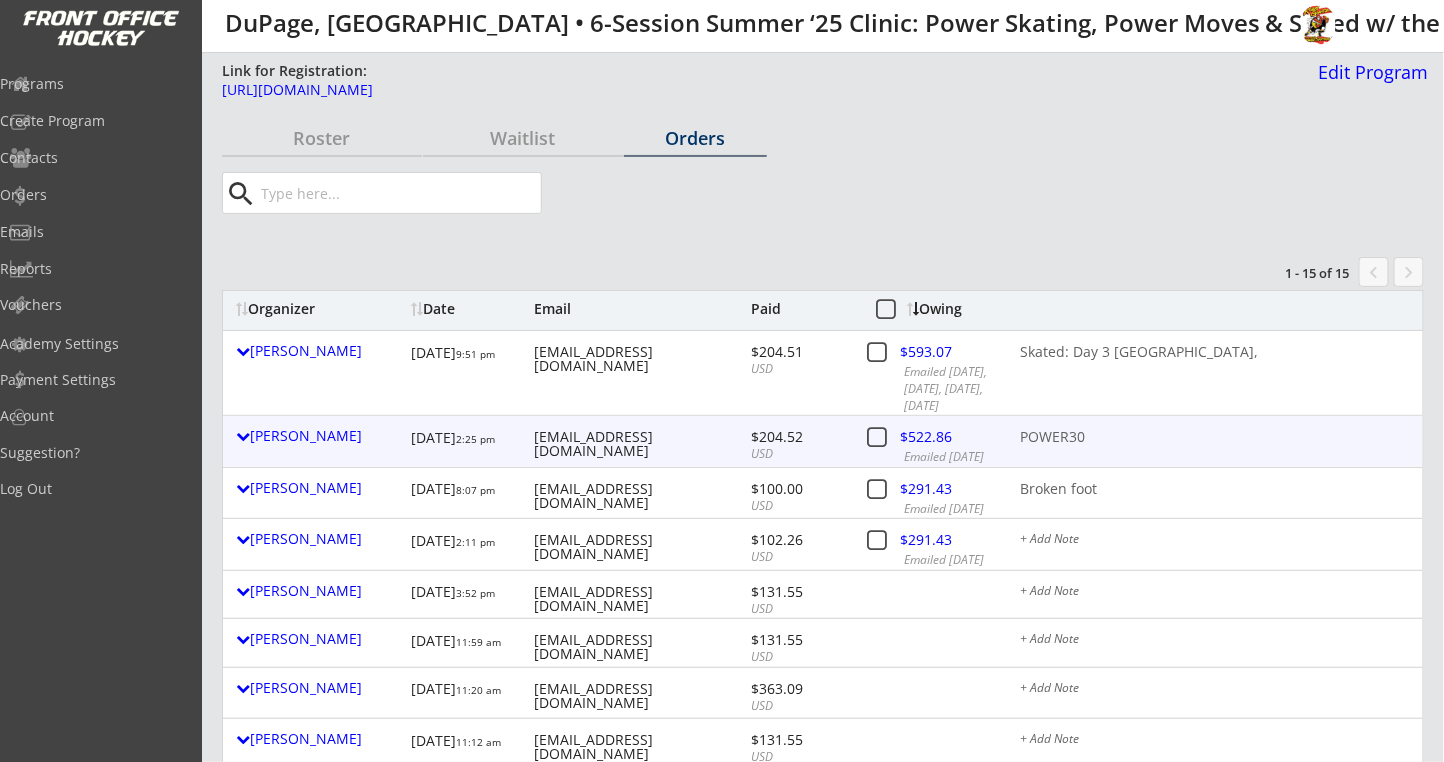 click on "$522.86" at bounding box center [957, 437] 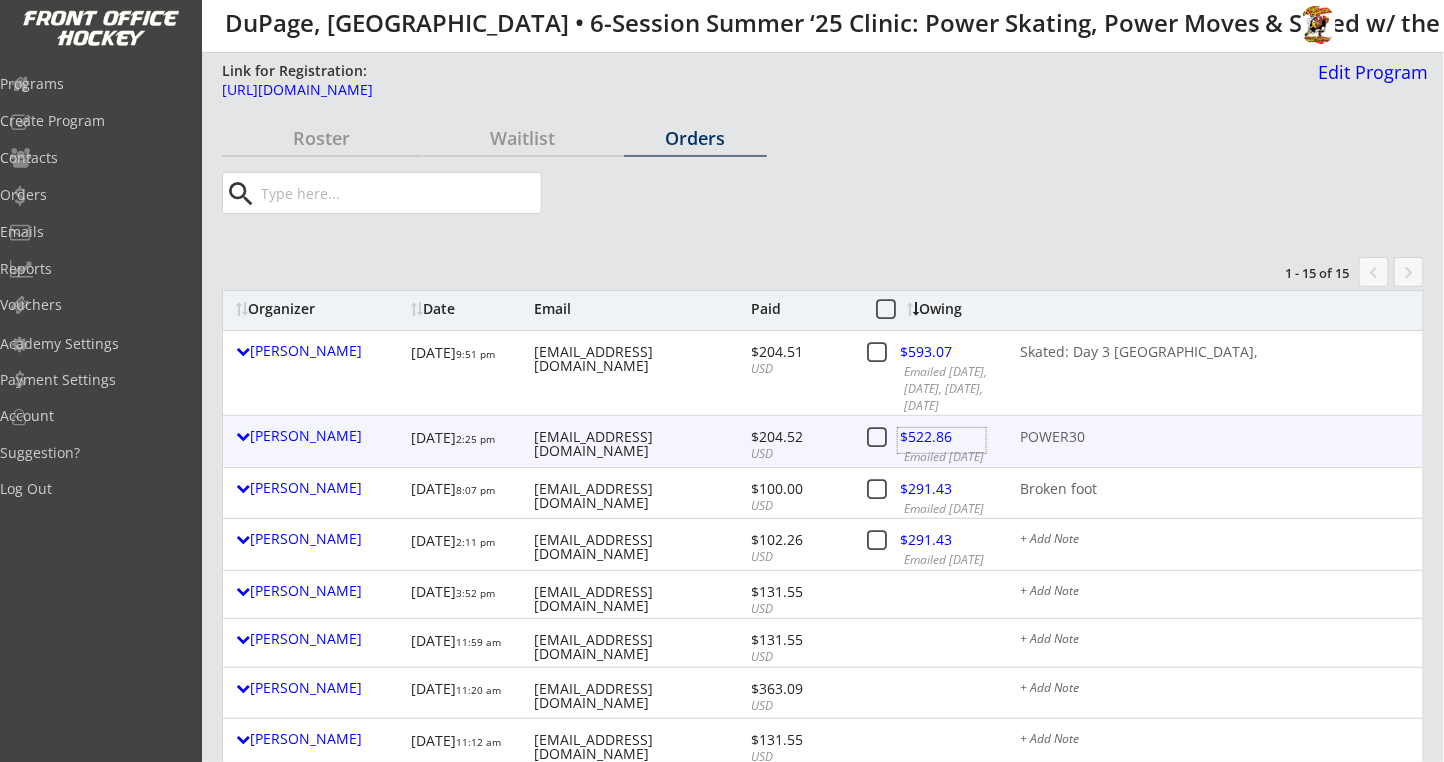 click at bounding box center [942, 440] 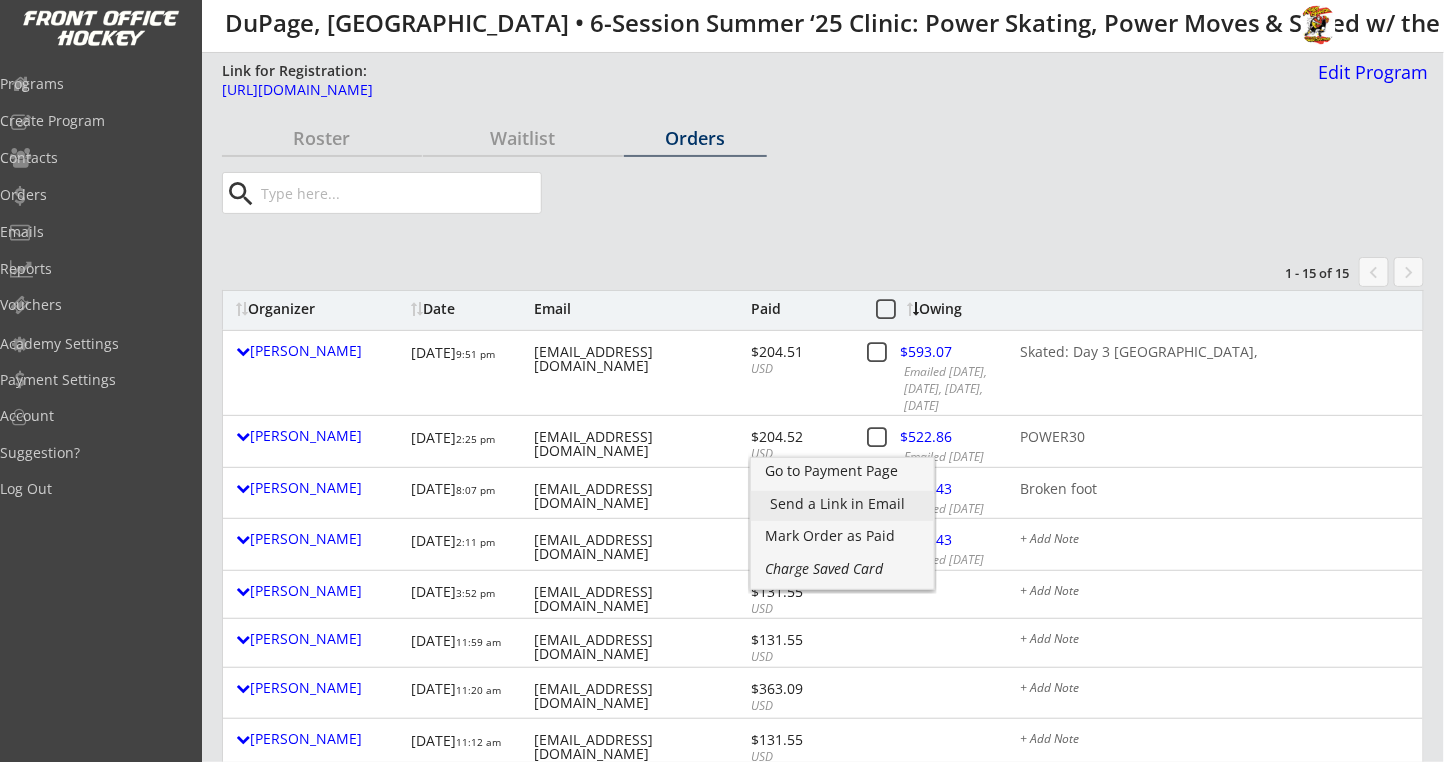 click on "Send a Link in Email" at bounding box center [842, 504] 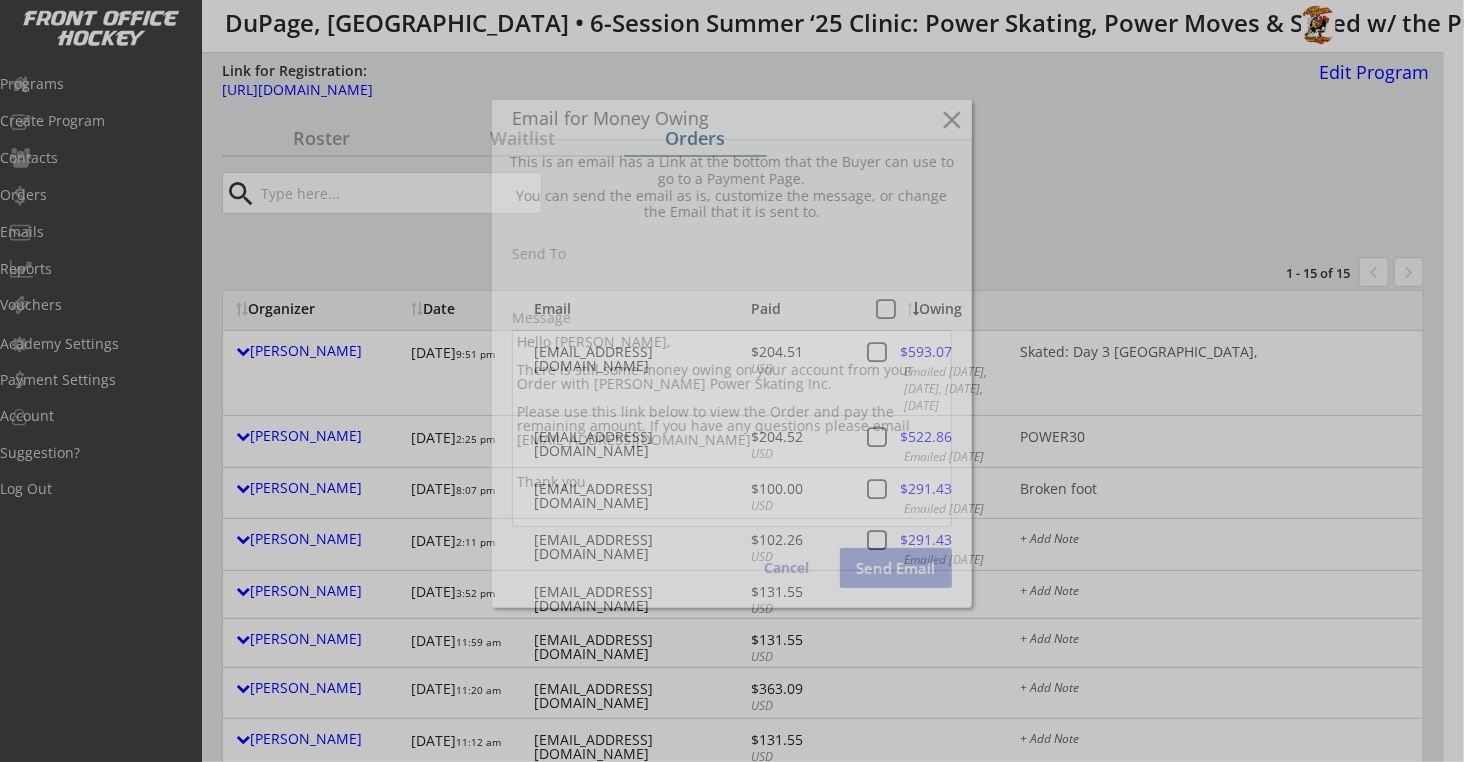 type on "[EMAIL_ADDRESS][DOMAIN_NAME]" 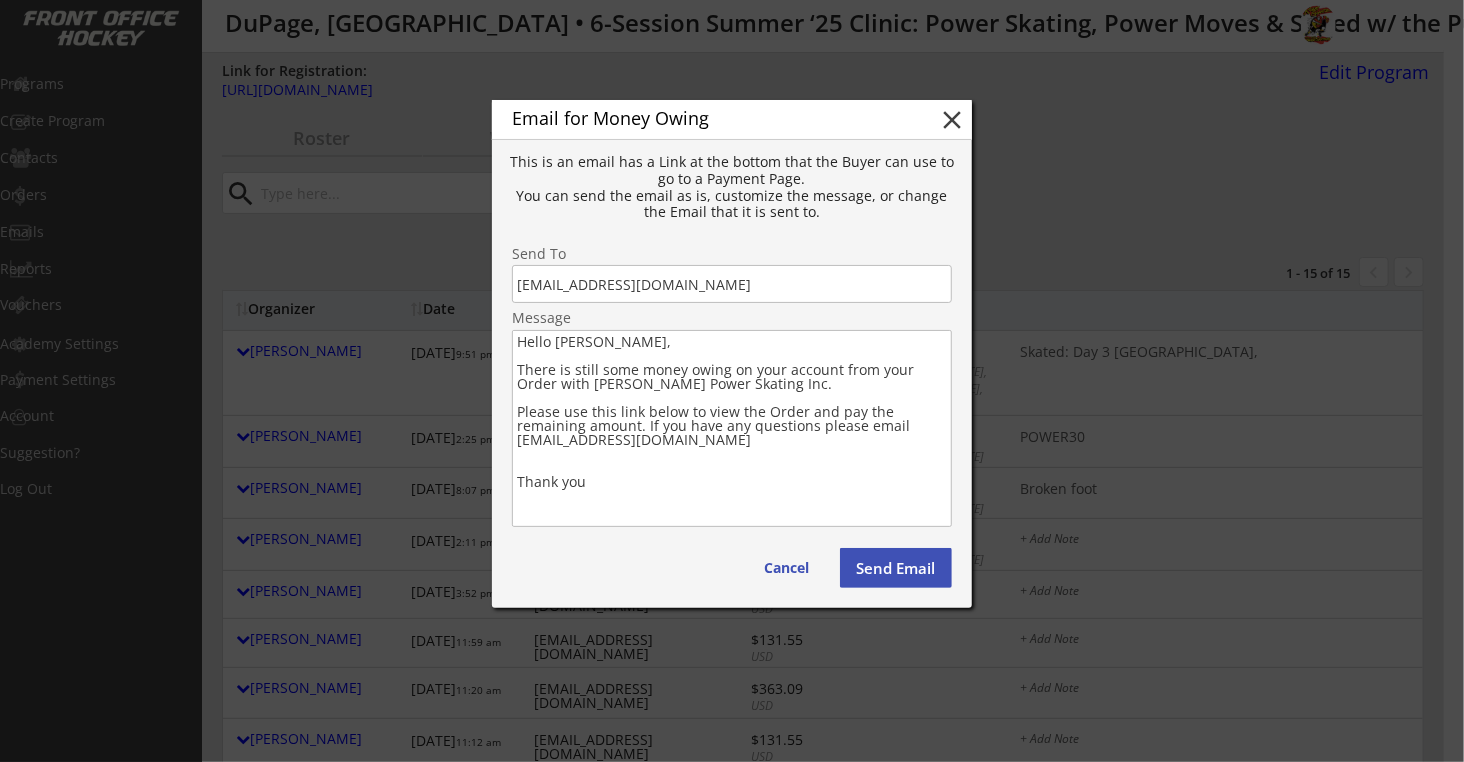 drag, startPoint x: 626, startPoint y: 487, endPoint x: 508, endPoint y: 372, distance: 164.76953 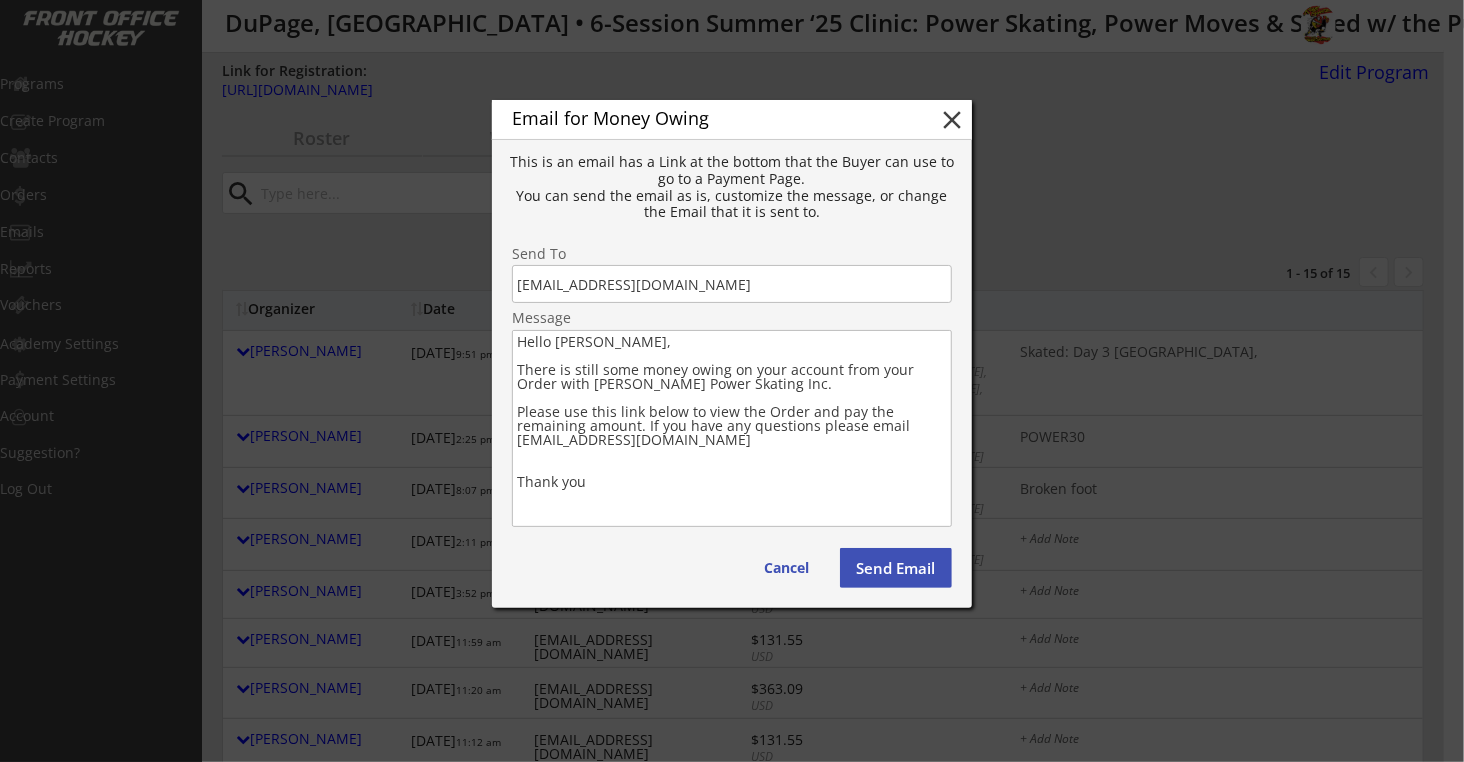 paste on "We are looking forward to seeing all of you at our Upcoming Power Skating Program in Chicago, IL!
It looks like there is still some money outstanding on your account from your Registration with Robby Glantz Int'l Power Skating, Inc... Please use this link below to view the Order and/or pay the remaining amount.
Saved Credit Card:  Just a quick reminder, when registering, a credit card was saved for your account, and it will be automatically billed the balance due in the next few days… or:
If Paying at the Clinic (in person):  Not a problem (Cash, Check, CC, Venmo, etc.), but please confirm via a reply email that your skater will be attending for sure.
If Paying by Venmo (last 4 digits of mobile = 8130):  @Robby-Glantz
If Paying on our Website:  Please use the link below to view the order and pay the remaining balance.
Also, please let all of your hockey friends, siblings, coaches and teammates know that we still have a few openings for them as well...
If you have any questions or concerns, please em..." 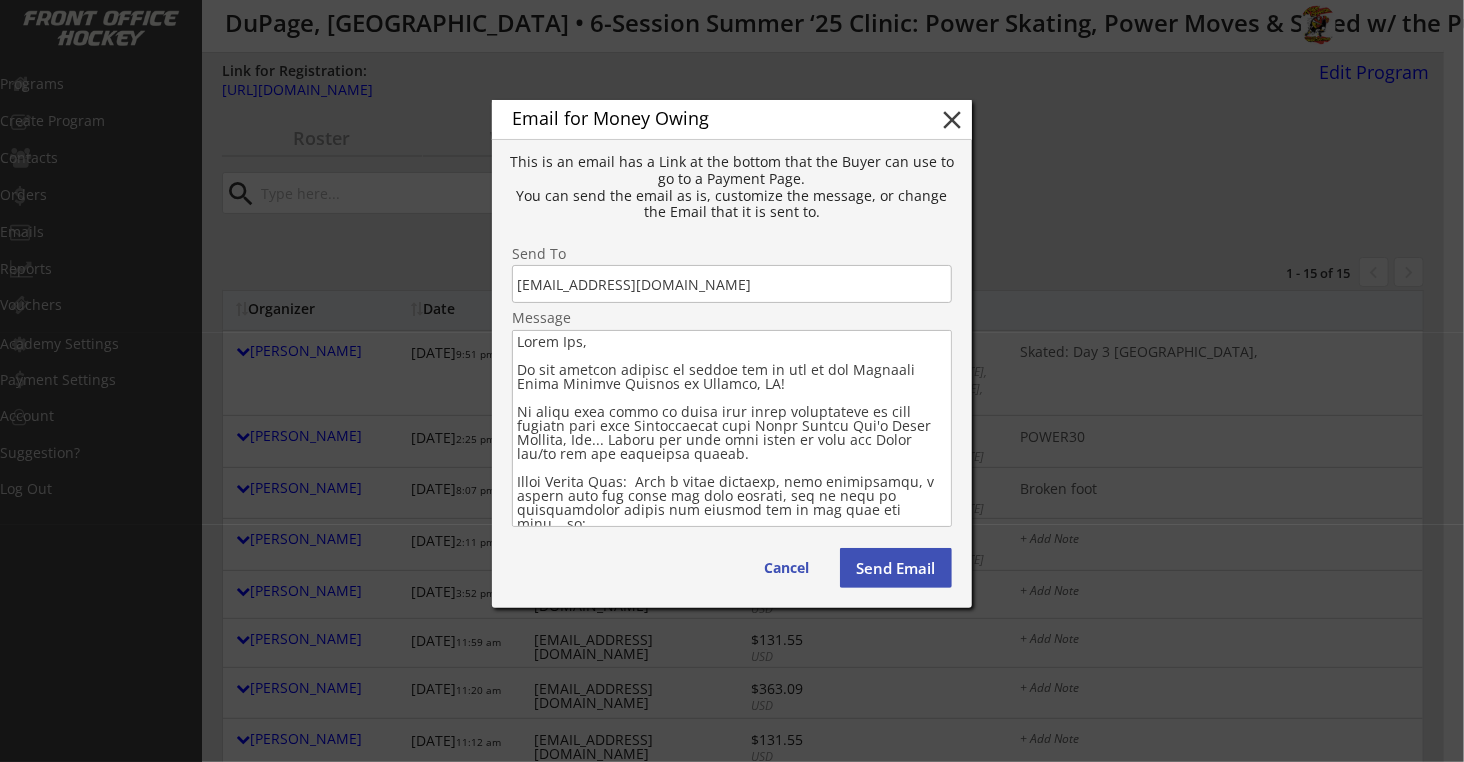 click at bounding box center (732, 428) 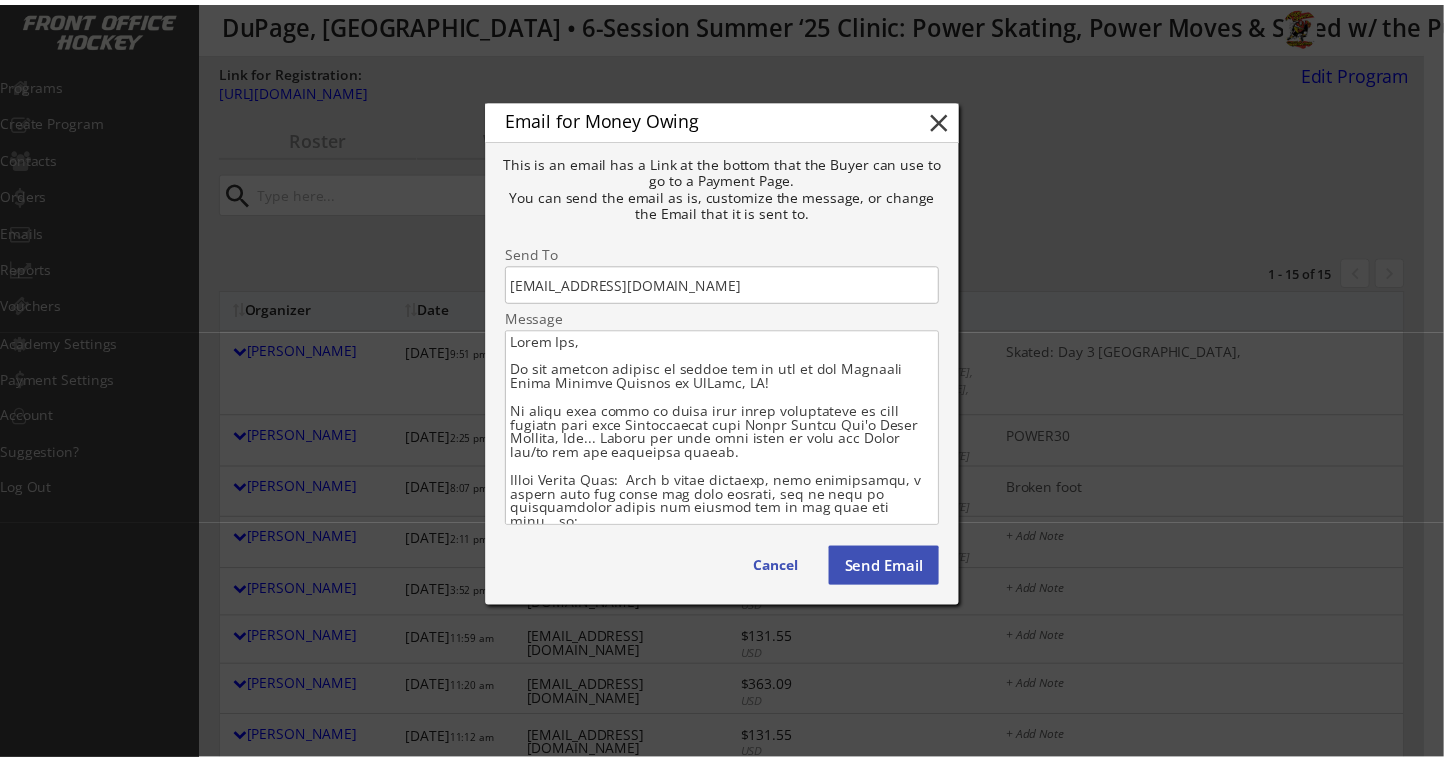scroll, scrollTop: 274, scrollLeft: 0, axis: vertical 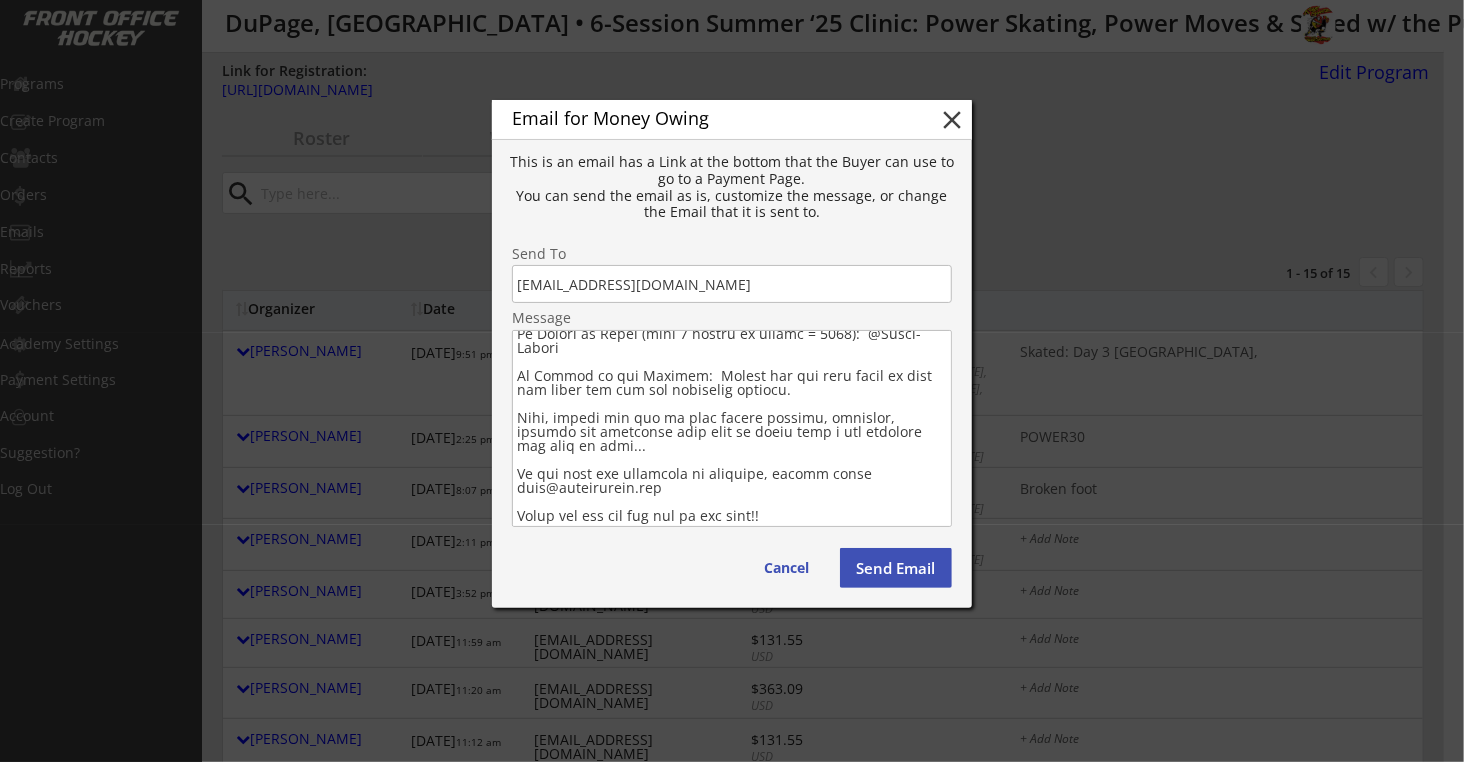 drag, startPoint x: 519, startPoint y: 372, endPoint x: 695, endPoint y: 569, distance: 264.16852 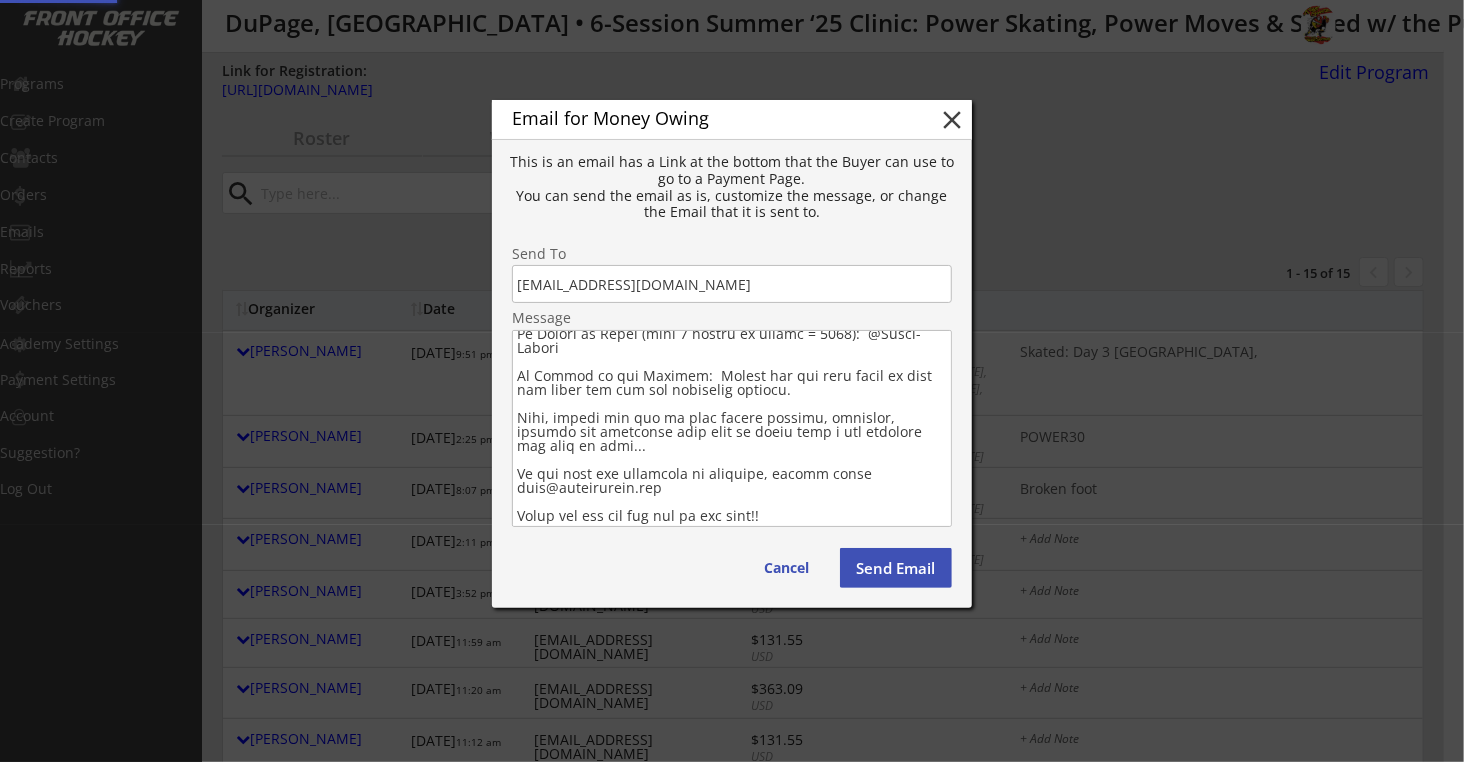 type 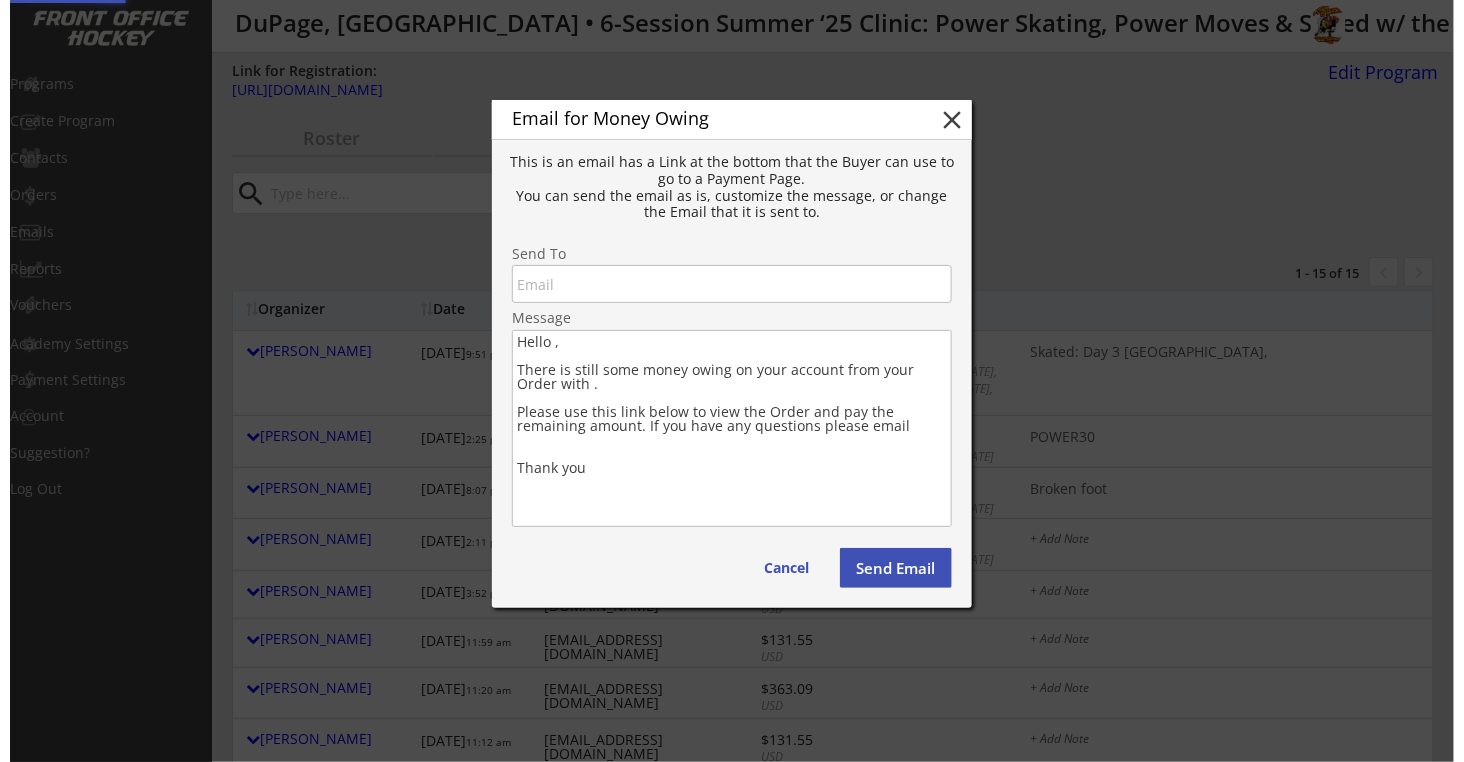 scroll, scrollTop: 0, scrollLeft: 0, axis: both 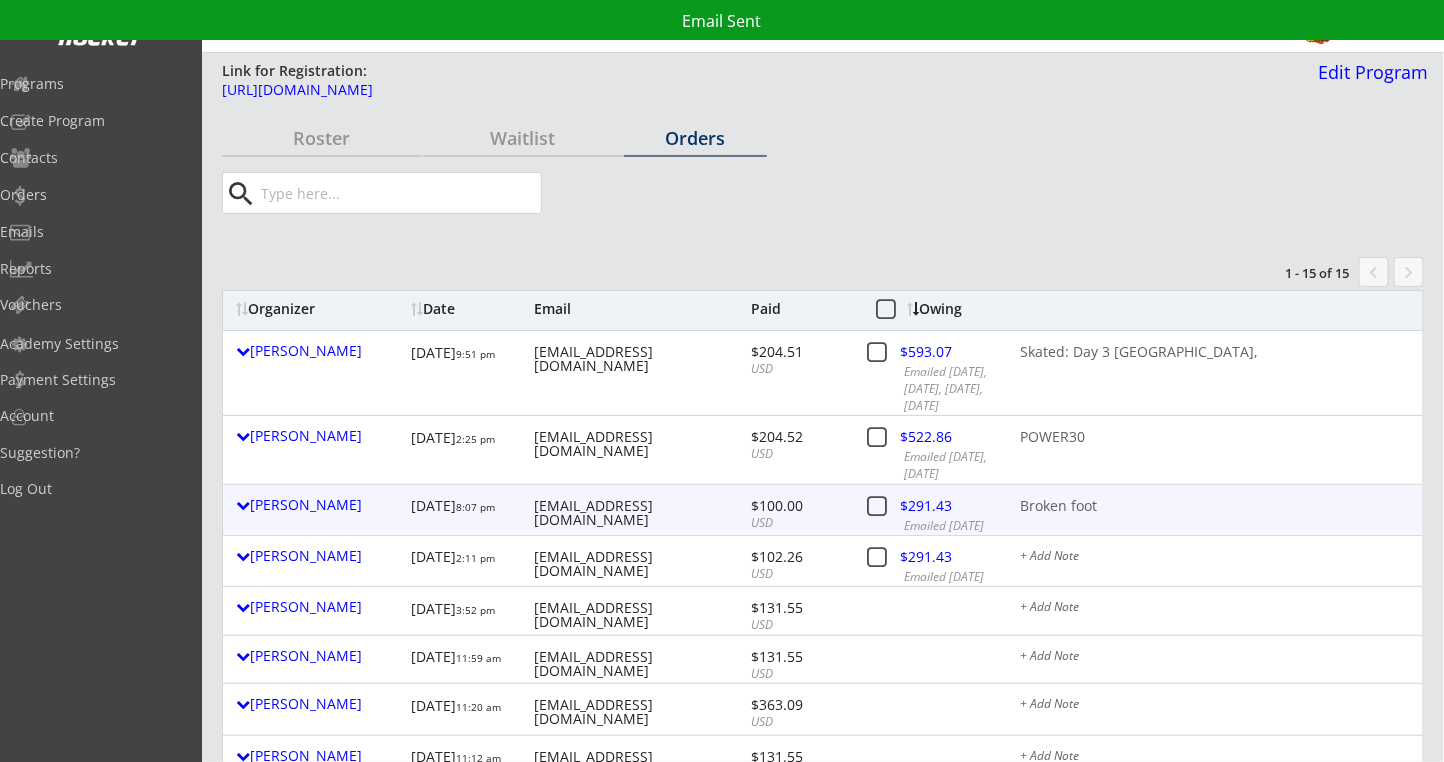 click at bounding box center [942, 509] 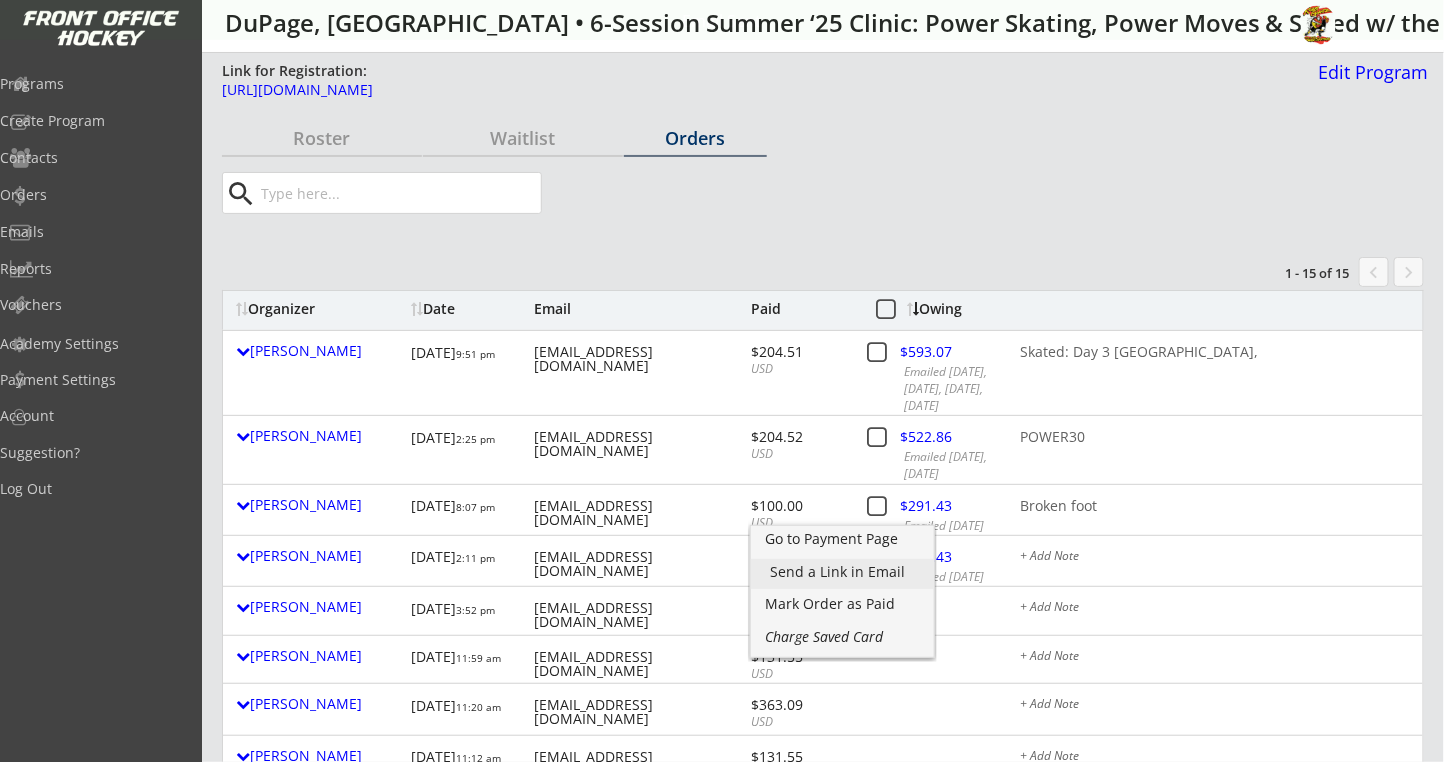 click on "Send a Link in Email" at bounding box center (842, 572) 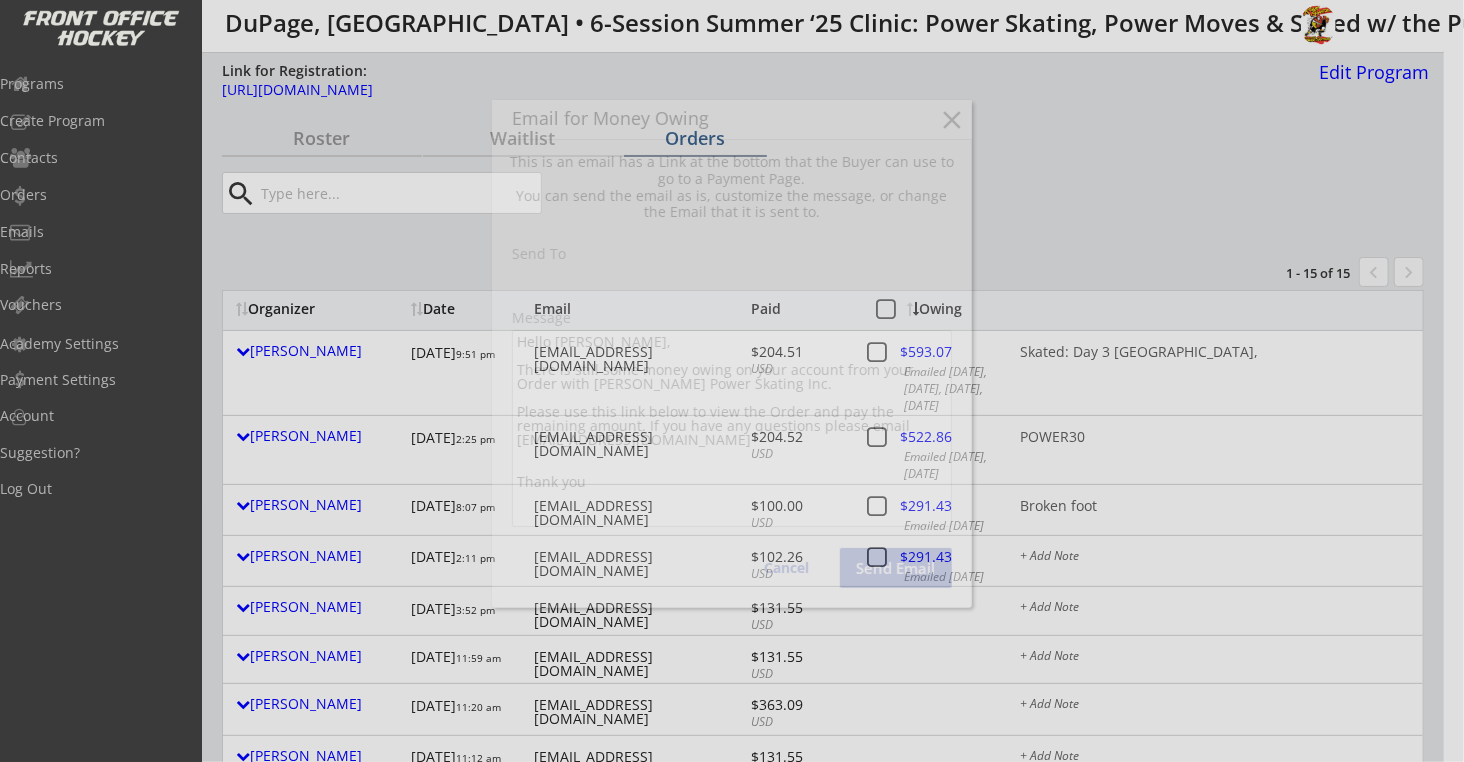 type on "pdysart24@gmail.com" 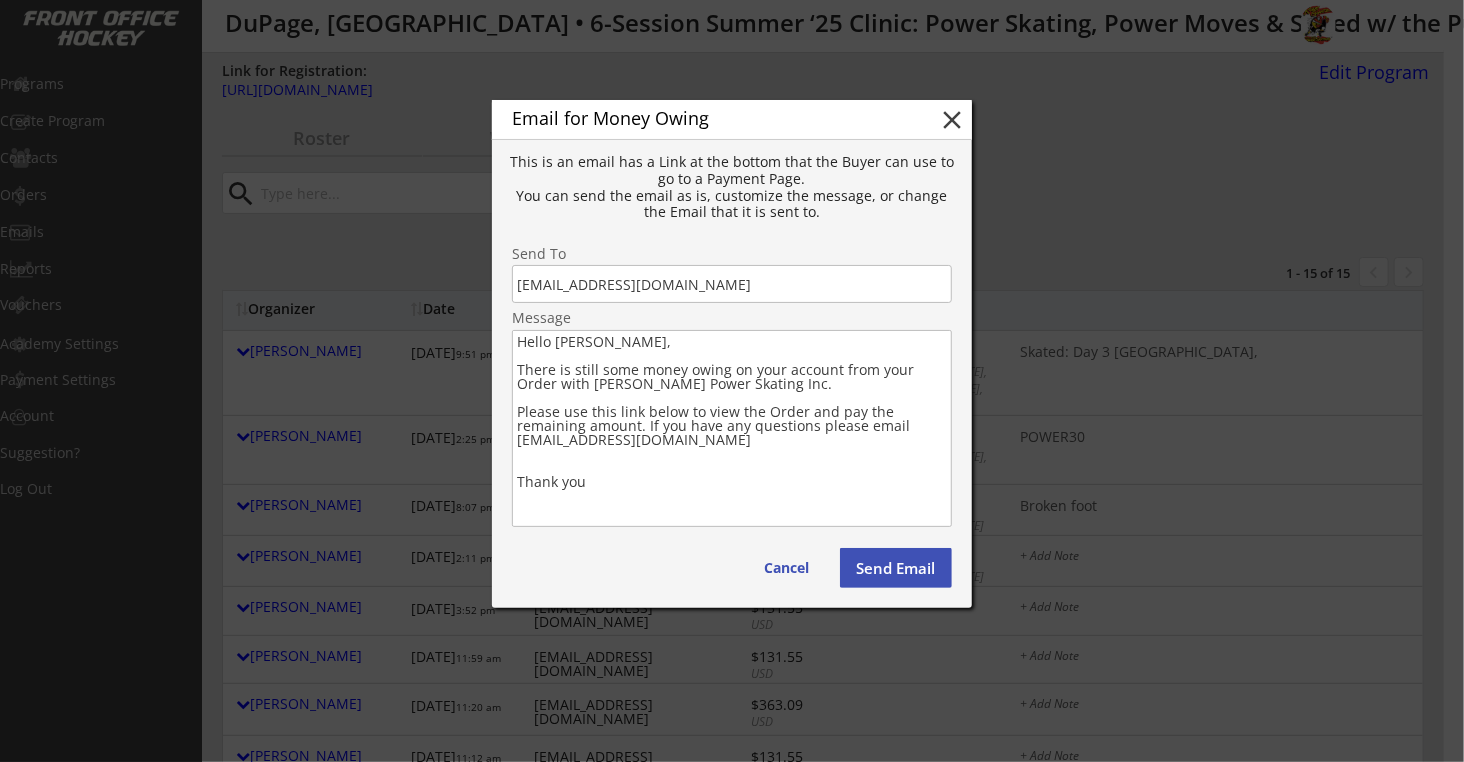 drag, startPoint x: 603, startPoint y: 485, endPoint x: 502, endPoint y: 372, distance: 151.55856 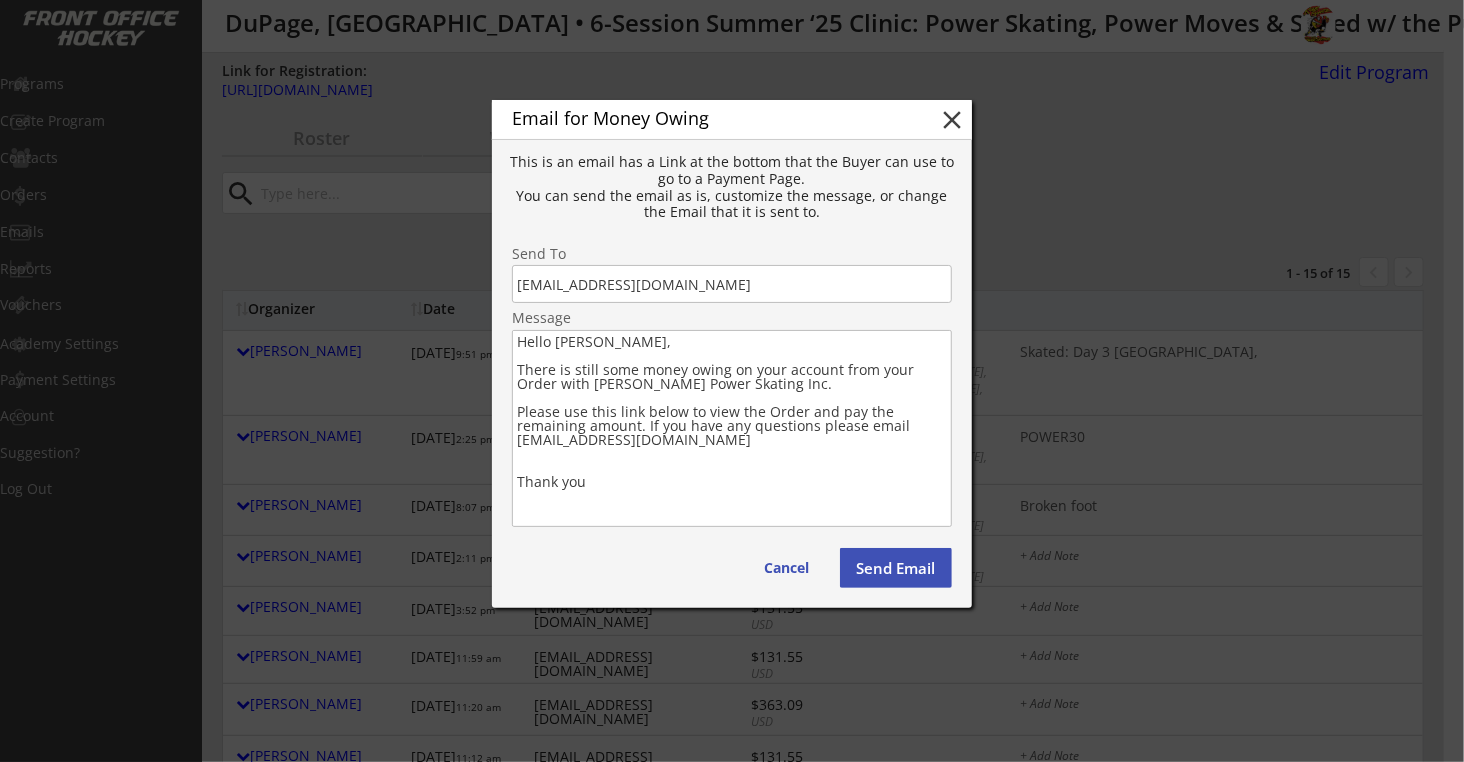 paste on "We are looking forward to seeing all of you at our Upcoming Power Skating Program in DuPage, IL!
It looks like there is still some money outstanding on your account from your Registration with Robby Glantz Int'l Power Skating, Inc... Please use this link below to view the Order and/or pay the remaining amount.
Saved Credit Card:  Just a quick reminder, when registering, a credit card was saved for your account, and it will be automatically billed the balance due in the next few days… or:
If Paying at the Clinic (in person):  Not a problem (Cash, Check, CC, Venmo, etc.), but please confirm via a reply email that your skater will be attending for sure.
If Paying by Venmo (last 4 digits of mobile = 8130):  @Robby-Glantz
If Paying on our Website:  Please use the link below to view the order and pay the remaining balance.
Also, please let all of your hockey friends, siblings, coaches and teammates know that we still have a few openings for them as well...
If you have any questions or concerns, please ema..." 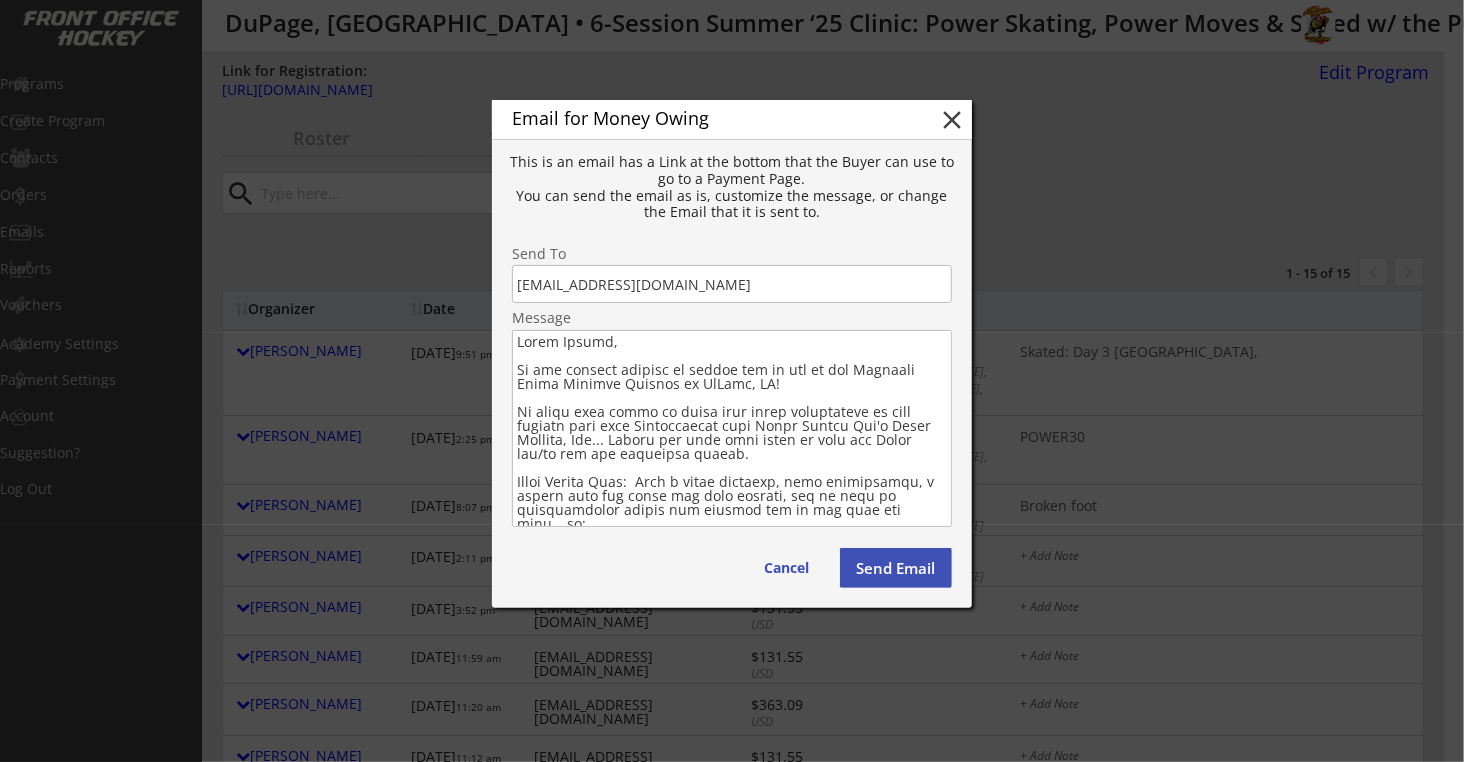 type on "Hello Pamela,
We are looking forward to seeing all of you at our Upcoming Power Skating Program in DuPage, IL!
It looks like there is still some money outstanding on your account from your Registration with Robby Glantz Int'l Power Skating, Inc... Please use this link below to view the Order and/or pay the remaining amount.
Saved Credit Card:  Just a quick reminder, when registering, a credit card was saved for your account, and it will be automatically billed the balance due in the next few days… or:
If Paying at the Clinic (in person):  Not a problem (Cash, Check, CC, Venmo, etc.), but please confirm via a reply email that your skater will be attending for sure.
If Paying by Venmo (last 4 digits of mobile = 8130):  @Robby-Glantz
If Paying on our Website:  Please use the link below to view the order and pay the remaining balance.
Also, please let all of your hockey friends, siblings, coaches and teammates know that we still have a few openings for them as well...
If you have any questions or conce..." 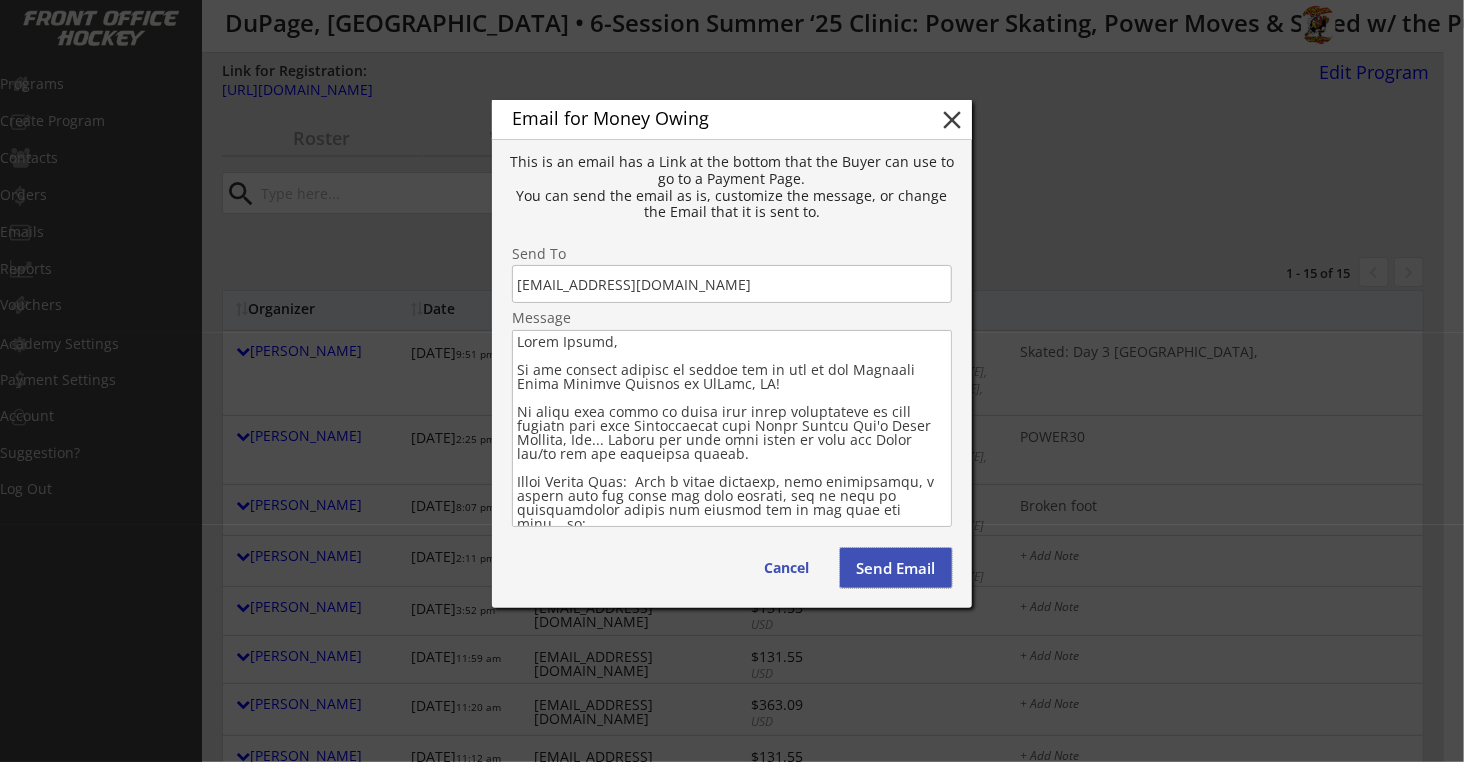 click on "Send Email" at bounding box center (896, 568) 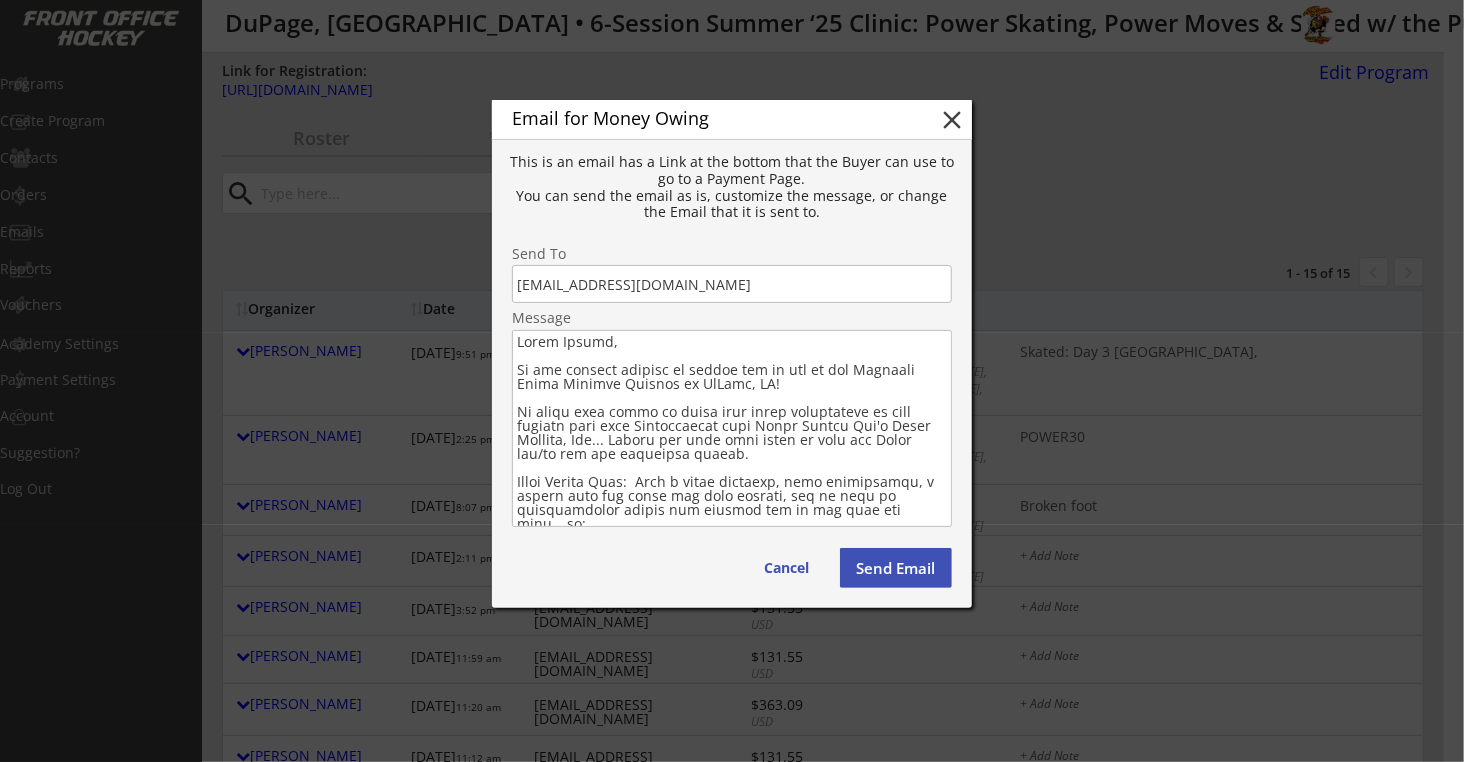 type 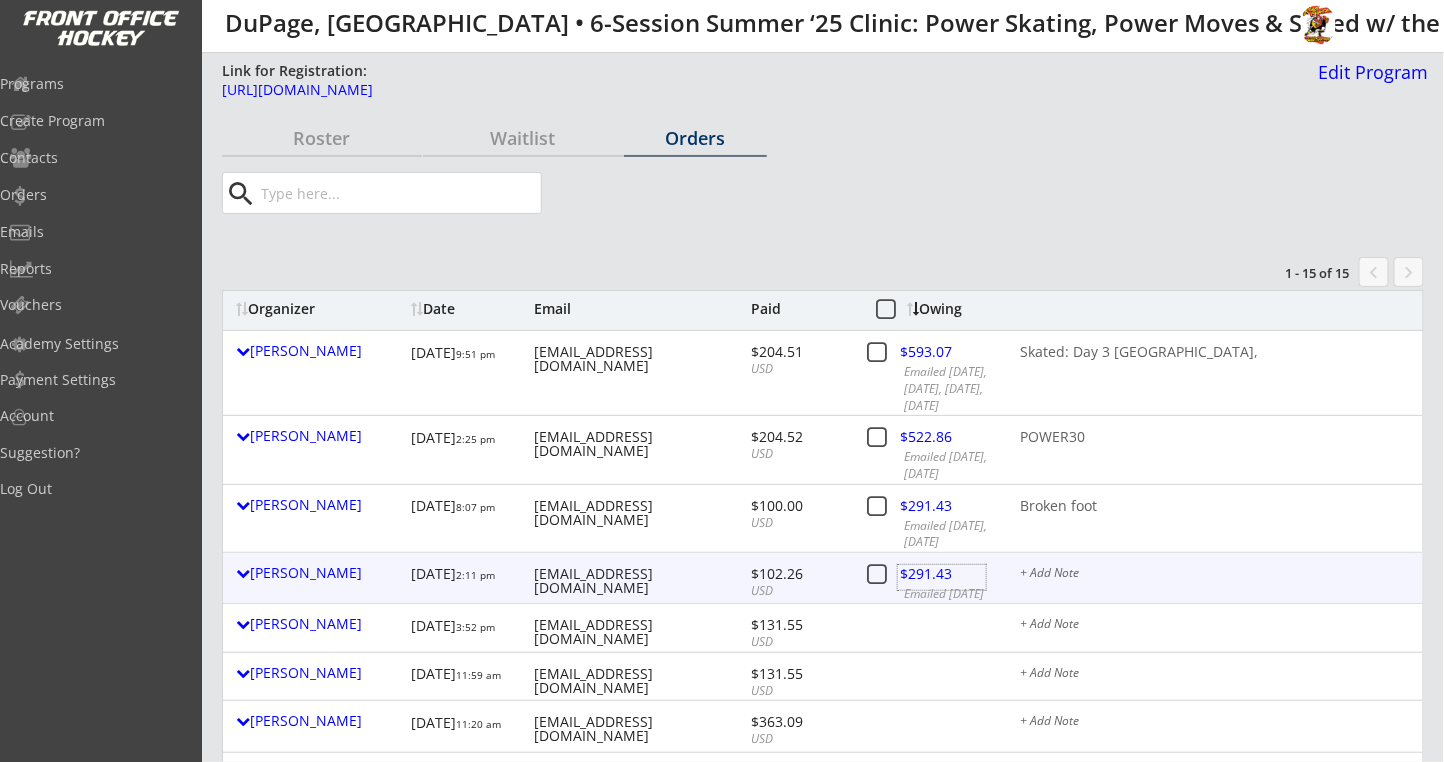 click at bounding box center (942, 577) 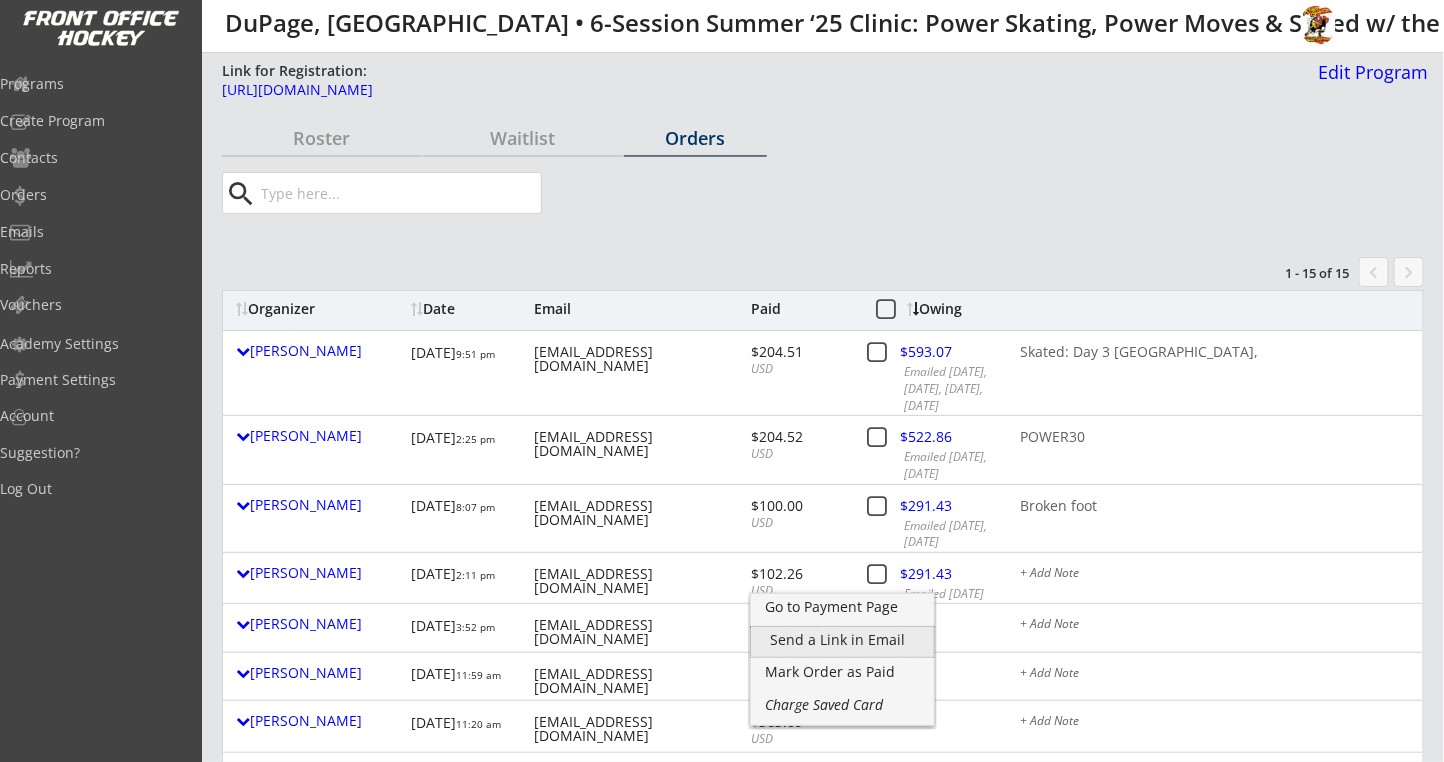 click on "Send a Link in Email" at bounding box center (842, 640) 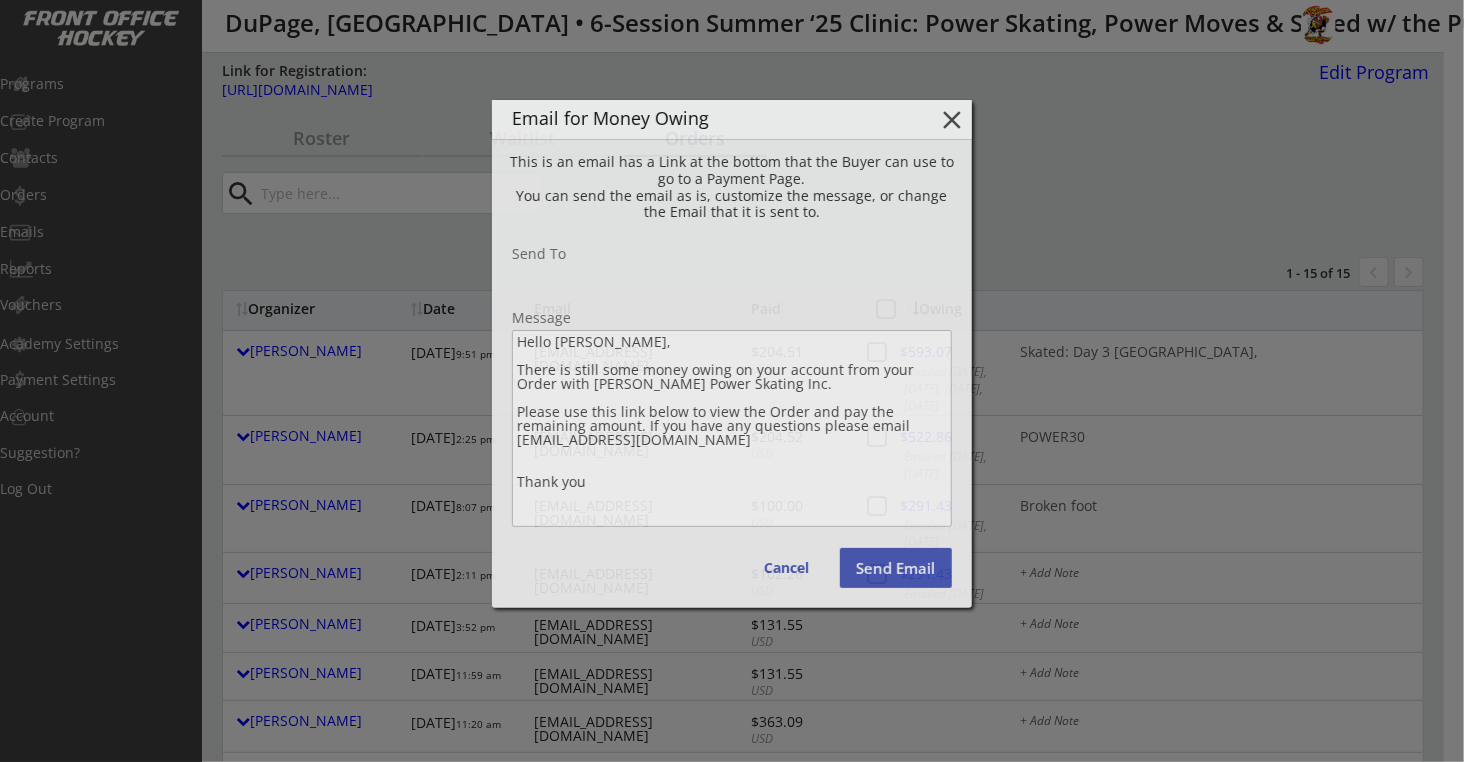 type on "sheehan726@gmail.com" 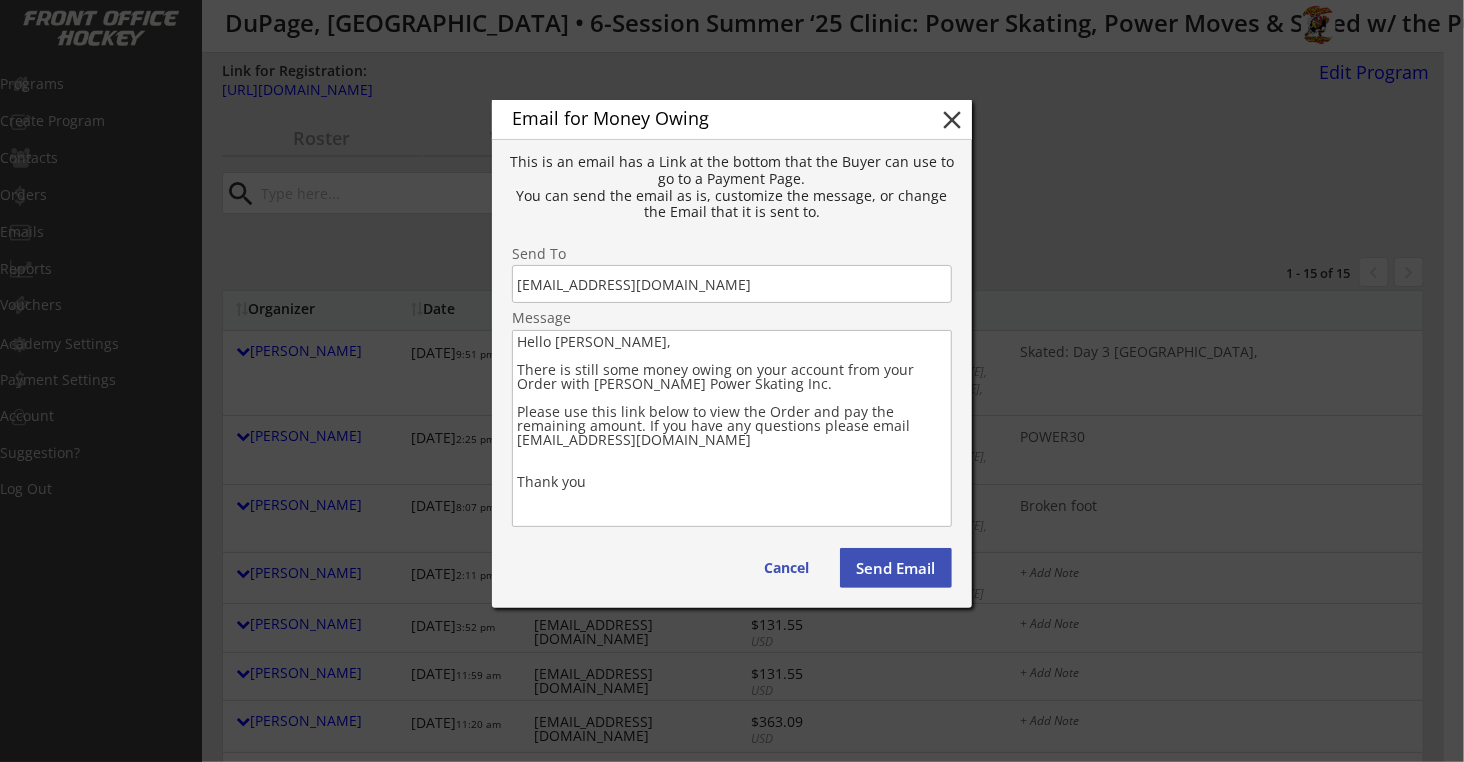 drag, startPoint x: 608, startPoint y: 486, endPoint x: 499, endPoint y: 372, distance: 157.72444 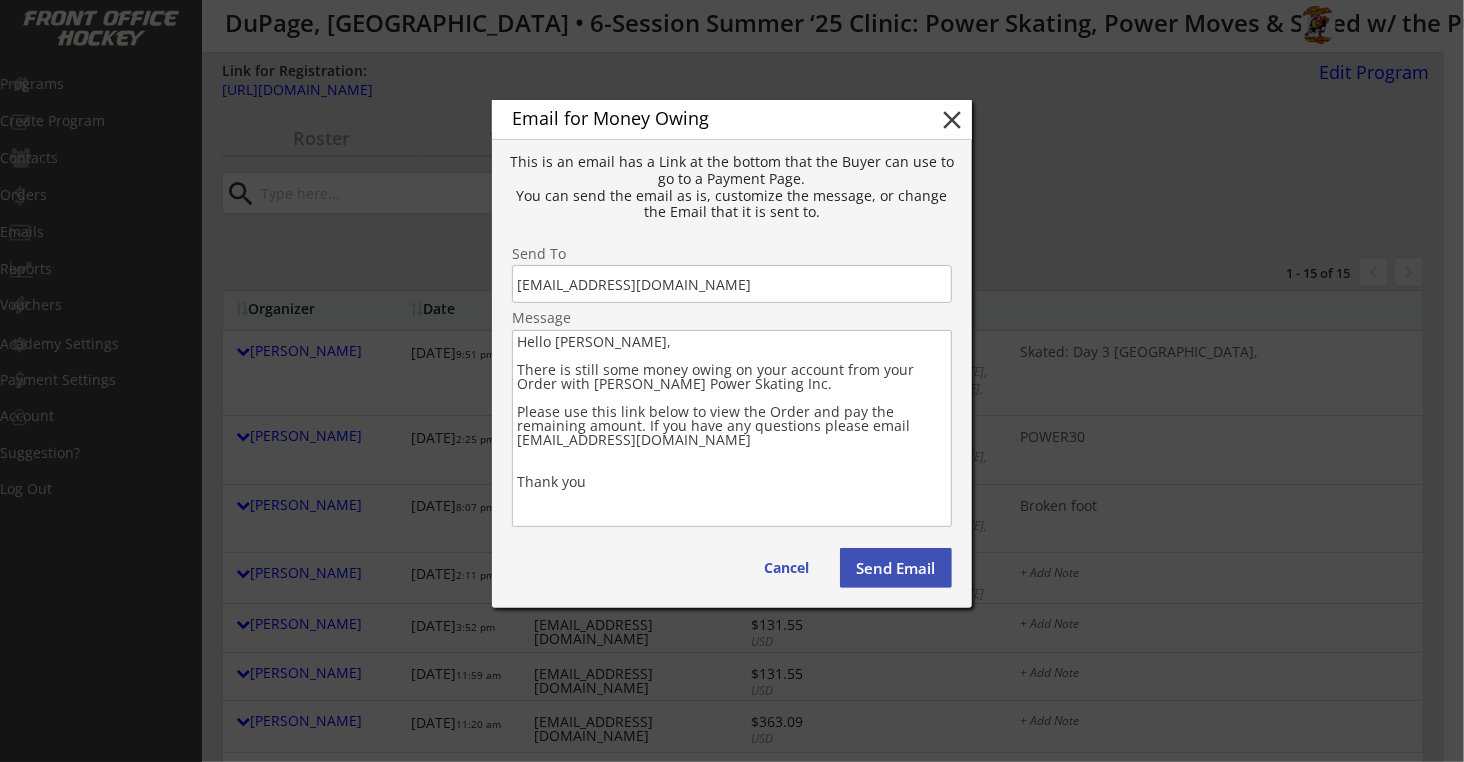 paste on "We are looking forward to seeing all of you at our Upcoming Power Skating Program in DuPage, IL!
It looks like there is still some money outstanding on your account from your Registration with Robby Glantz Int'l Power Skating, Inc... Please use this link below to view the Order and/or pay the remaining amount.
Saved Credit Card:  Just a quick reminder, when registering, a credit card was saved for your account, and it will be automatically billed the balance due in the next few days… or:
If Paying at the Clinic (in person):  Not a problem (Cash, Check, CC, Venmo, etc.), but please confirm via a reply email that your skater will be attending for sure.
If Paying by Venmo (last 4 digits of mobile = 8130):  @Robby-Glantz
If Paying on our Website:  Please use the link below to view the order and pay the remaining balance.
Also, please let all of your hockey friends, siblings, coaches and teammates know that we still have a few openings for them as well...
If you have any questions or concerns, please ema..." 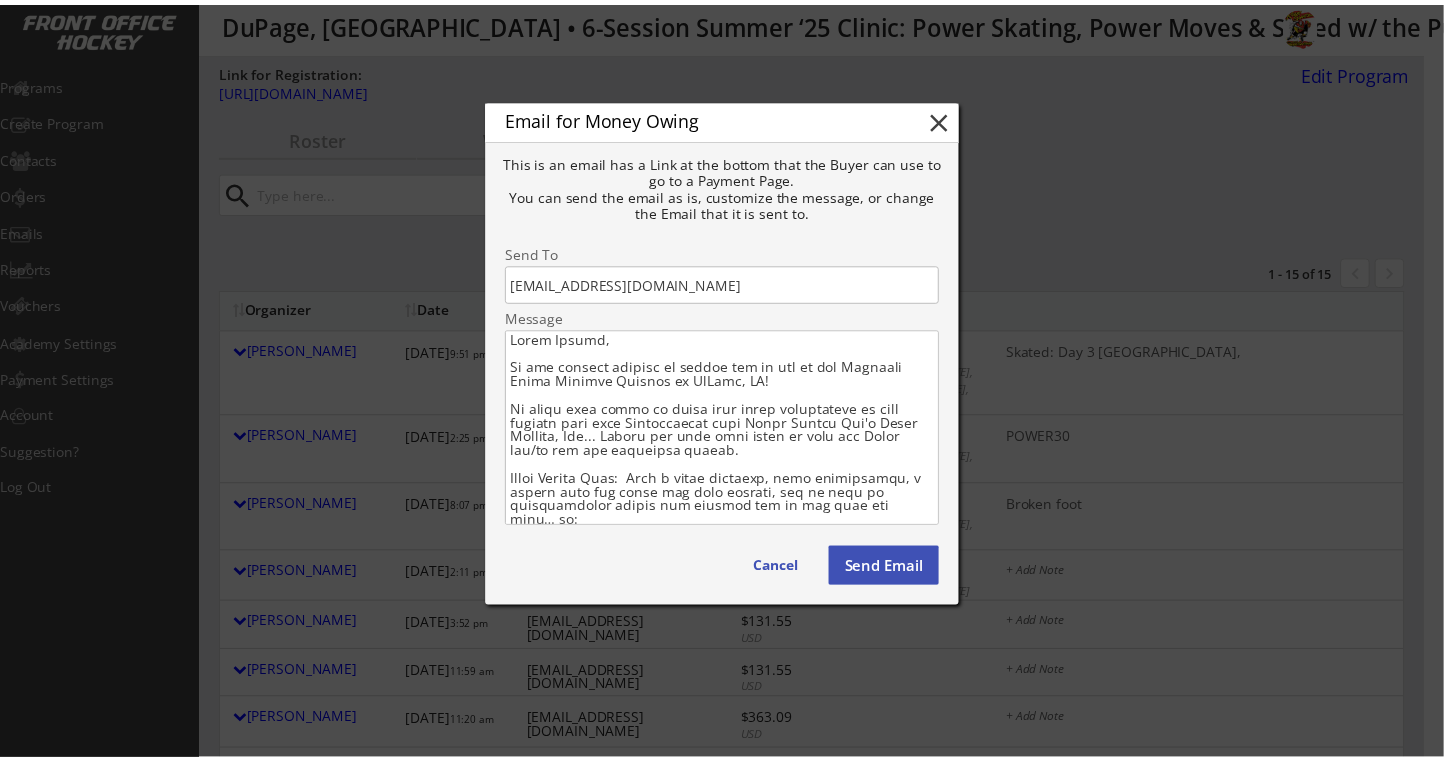 scroll, scrollTop: 0, scrollLeft: 0, axis: both 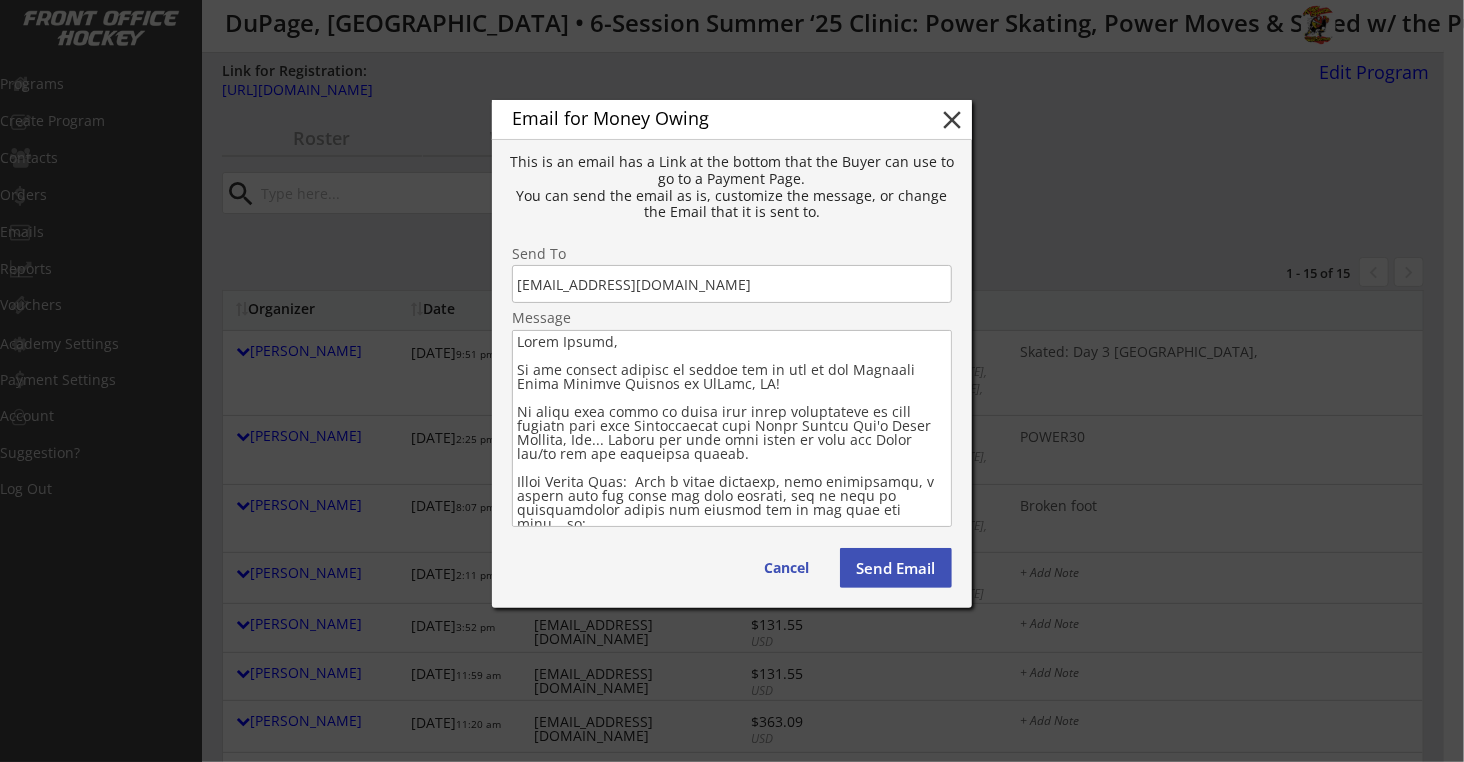 type on "Hello Lauren,
We are looking forward to seeing all of you at our Upcoming Power Skating Program in DuPage, IL!
It looks like there is still some money outstanding on your account from your Registration with Robby Glantz Int'l Power Skating, Inc... Please use this link below to view the Order and/or pay the remaining amount.
Saved Credit Card:  Just a quick reminder, when registering, a credit card was saved for your account, and it will be automatically billed the balance due in the next few days… or:
If Paying at the Clinic (in person):  Not a problem (Cash, Check, CC, Venmo, etc.), but please confirm via a reply email that your skater will be attending for sure.
If Paying by Venmo (last 4 digits of mobile = 8130):  @Robby-Glantz
If Paying on our Website:  Please use the link below to view the order and pay the remaining balance.
Also, please let all of your hockey friends, siblings, coaches and teammates know that we still have a few openings for them as well...
If you have any questions or conce..." 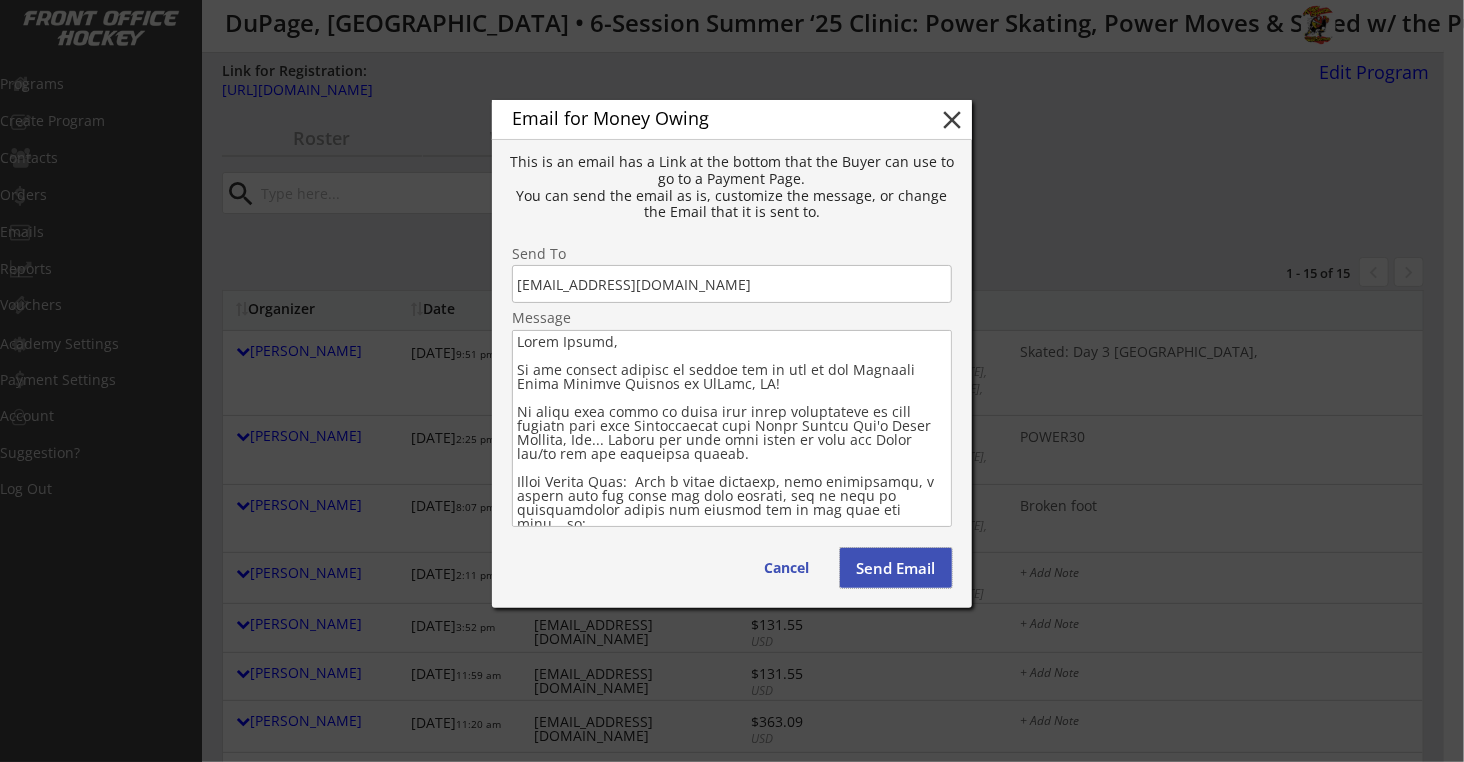 click on "Send Email" at bounding box center [896, 568] 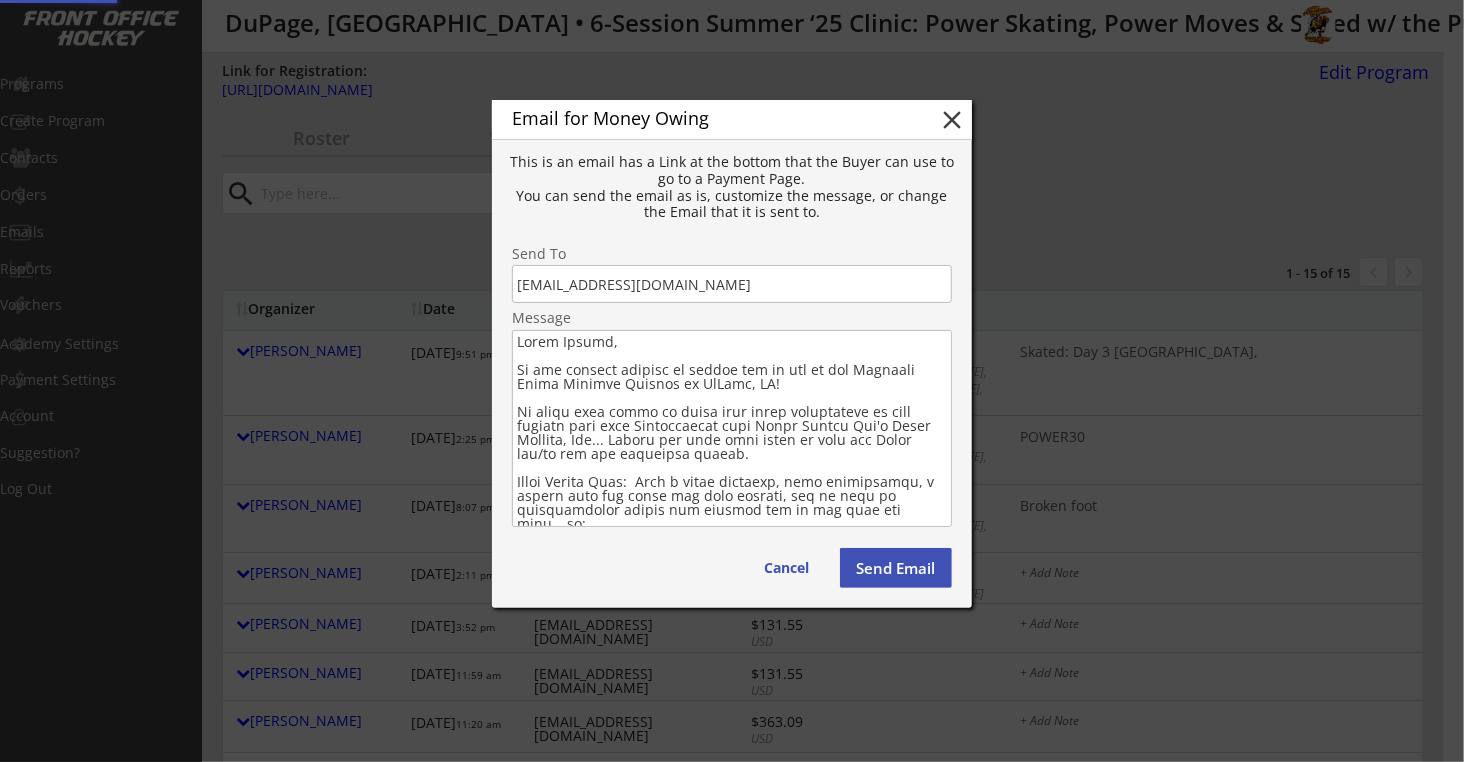 type 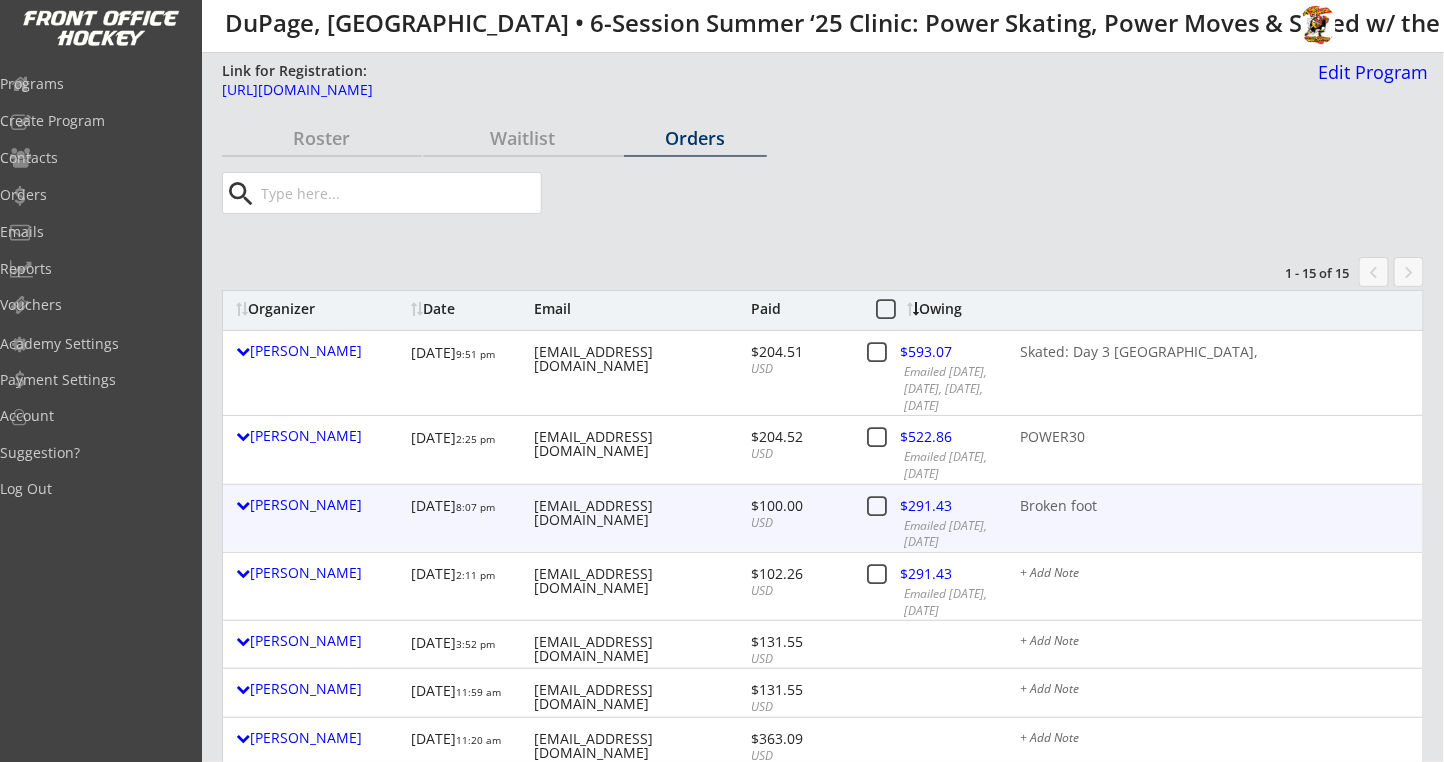 click at bounding box center [942, 509] 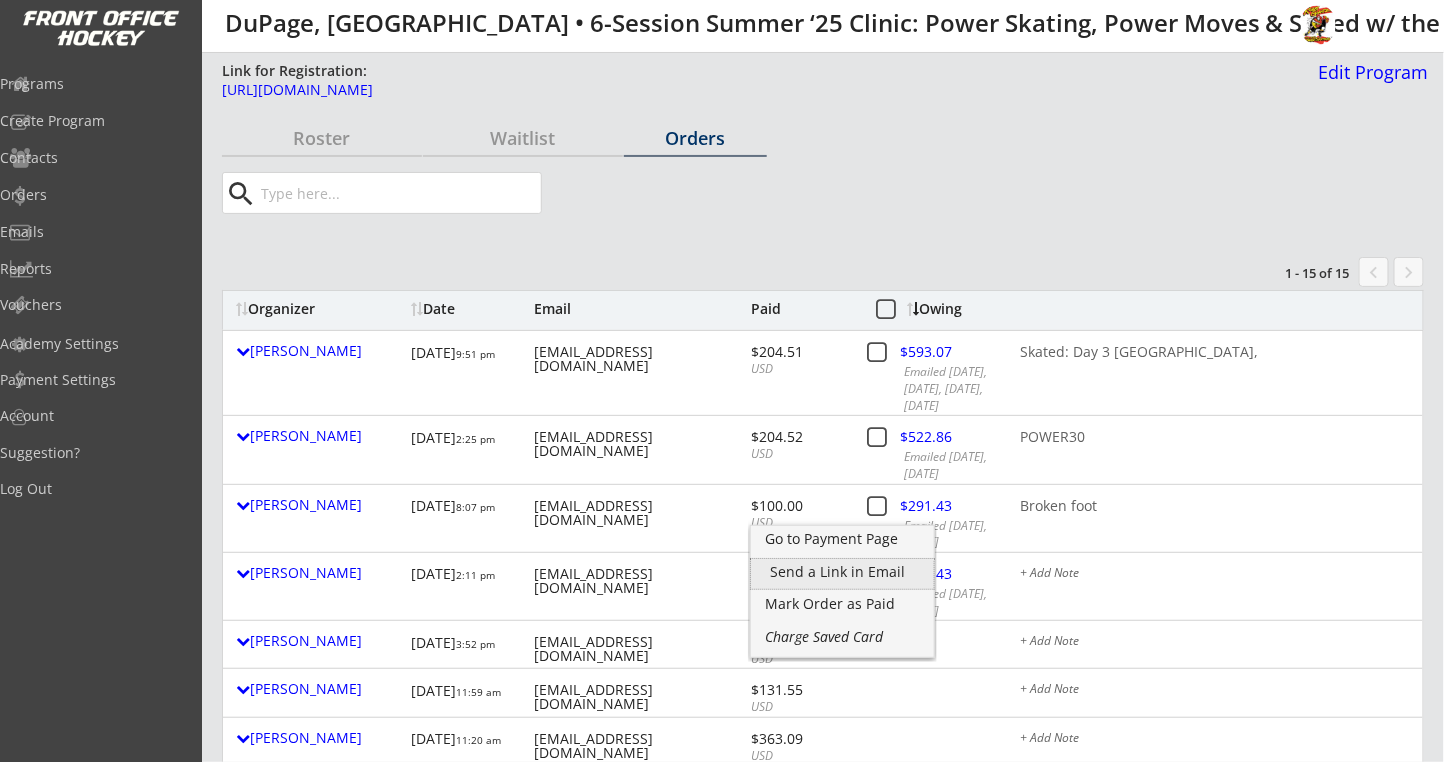 click on "Send a Link in Email" at bounding box center [842, 572] 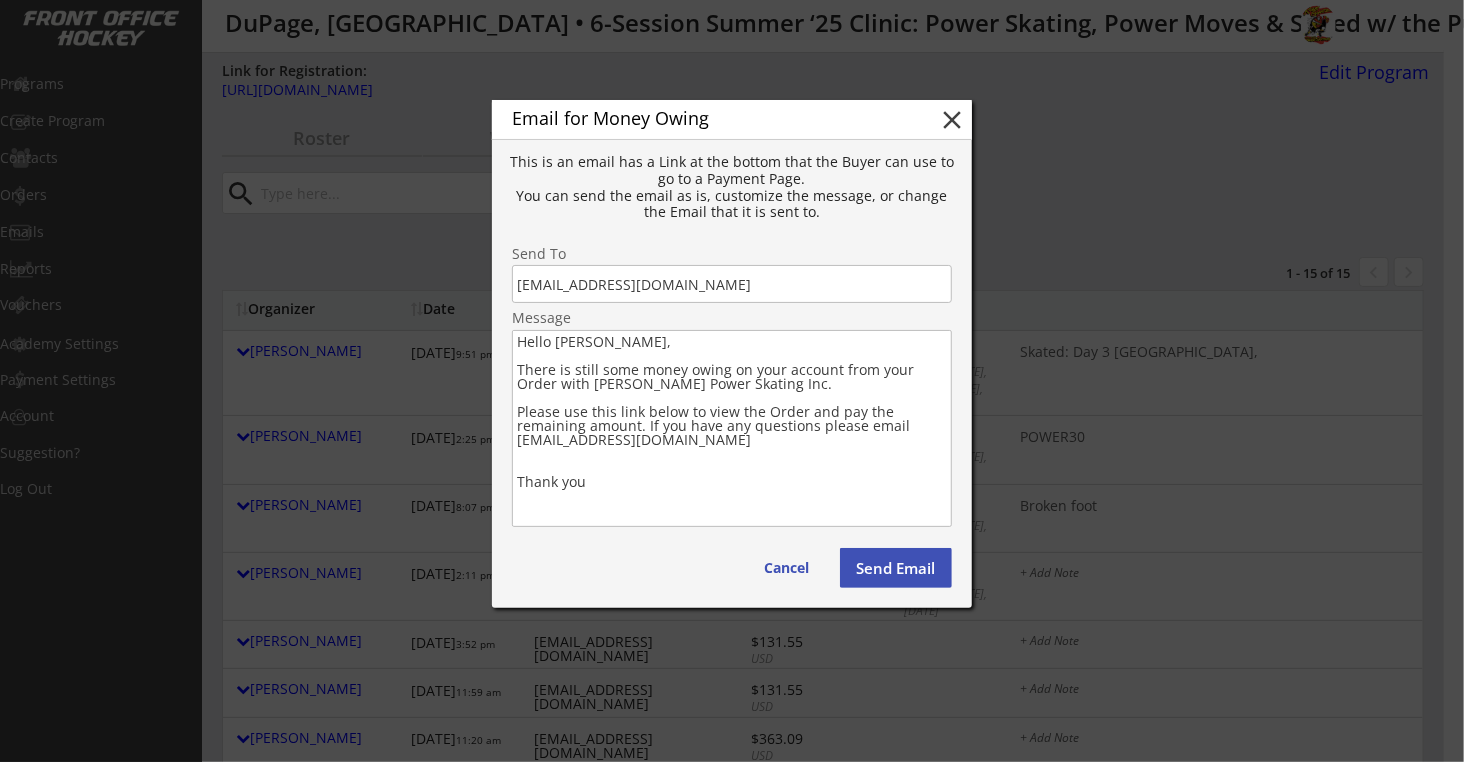 drag, startPoint x: 623, startPoint y: 481, endPoint x: 582, endPoint y: 346, distance: 141.08862 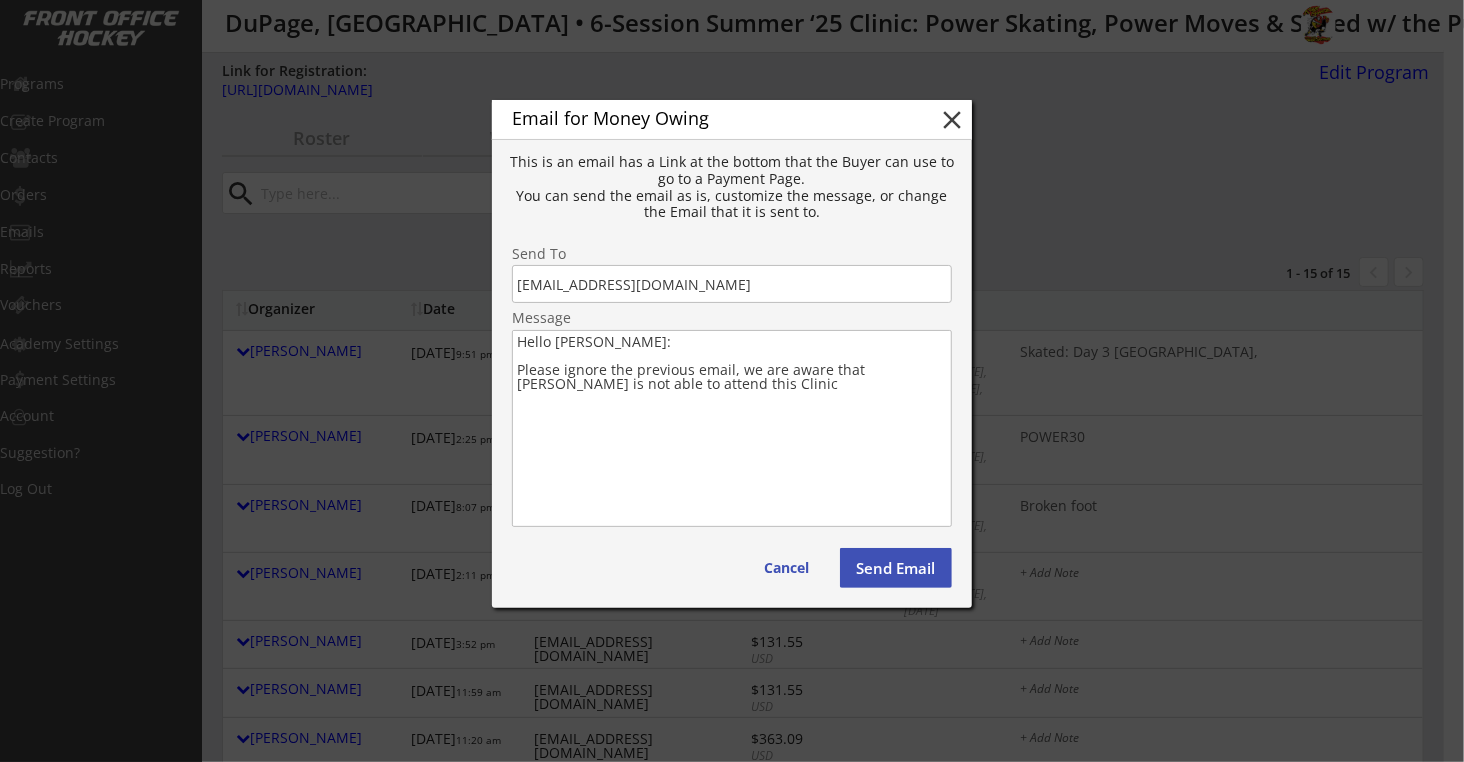 click on "Hello Pam:
Please ignore the previous email, we are aware that Andrew is not able to attend this Clinic" at bounding box center [732, 428] 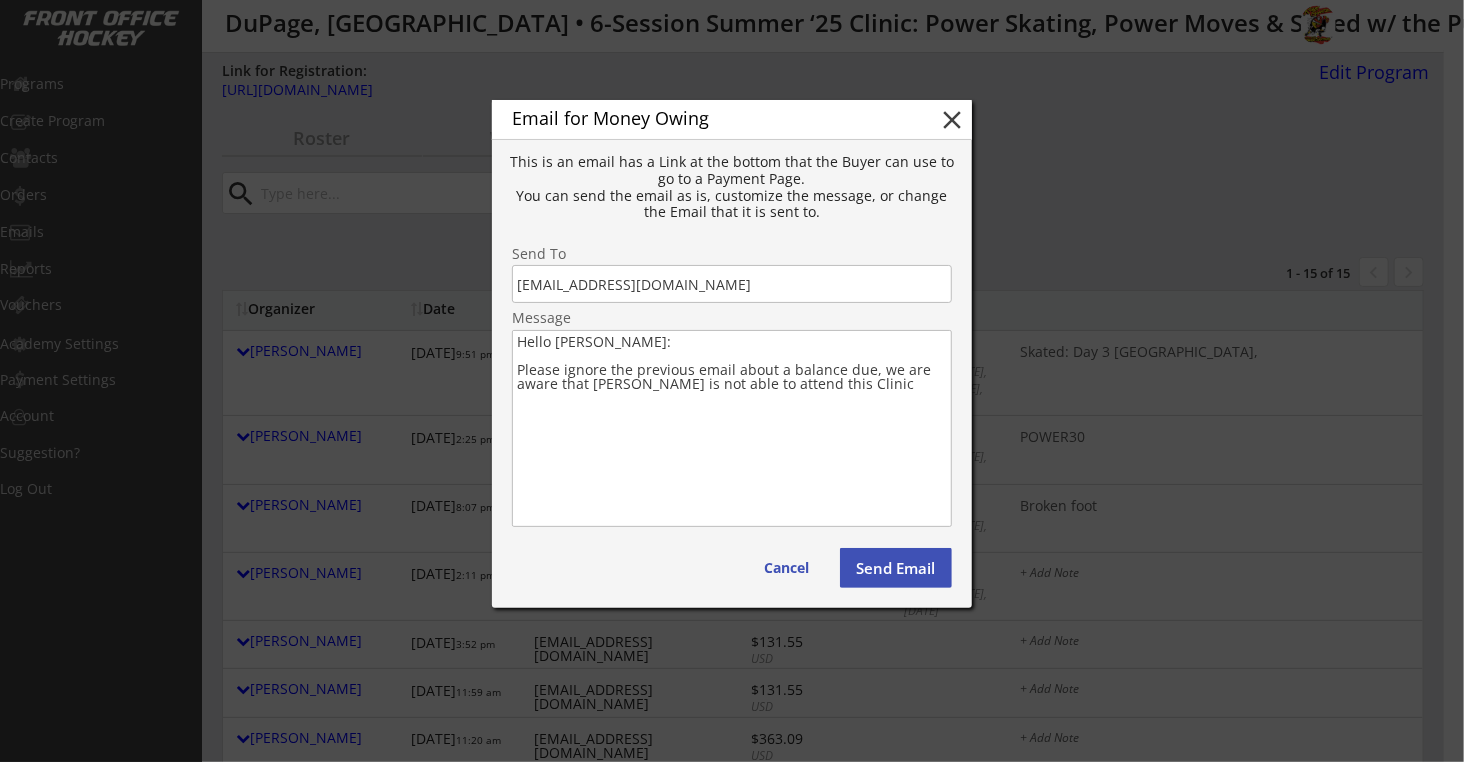 click on "Hello Pam:
Please ignore the previous email about a balance due, we are aware that Andrew is not able to attend this Clinic" at bounding box center (732, 428) 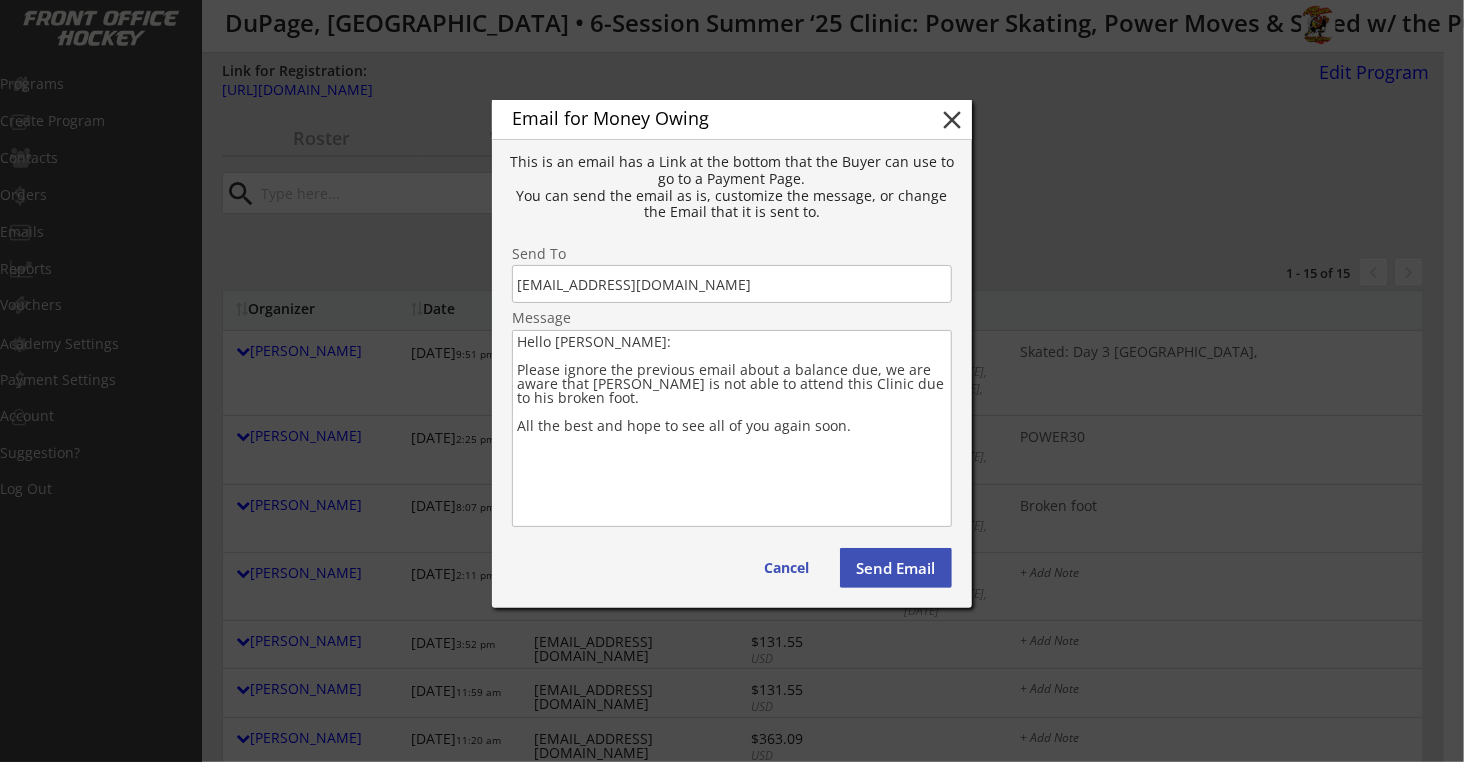 paste on "- Robby Glantz Power Skating - Summer 2025 Clinic" 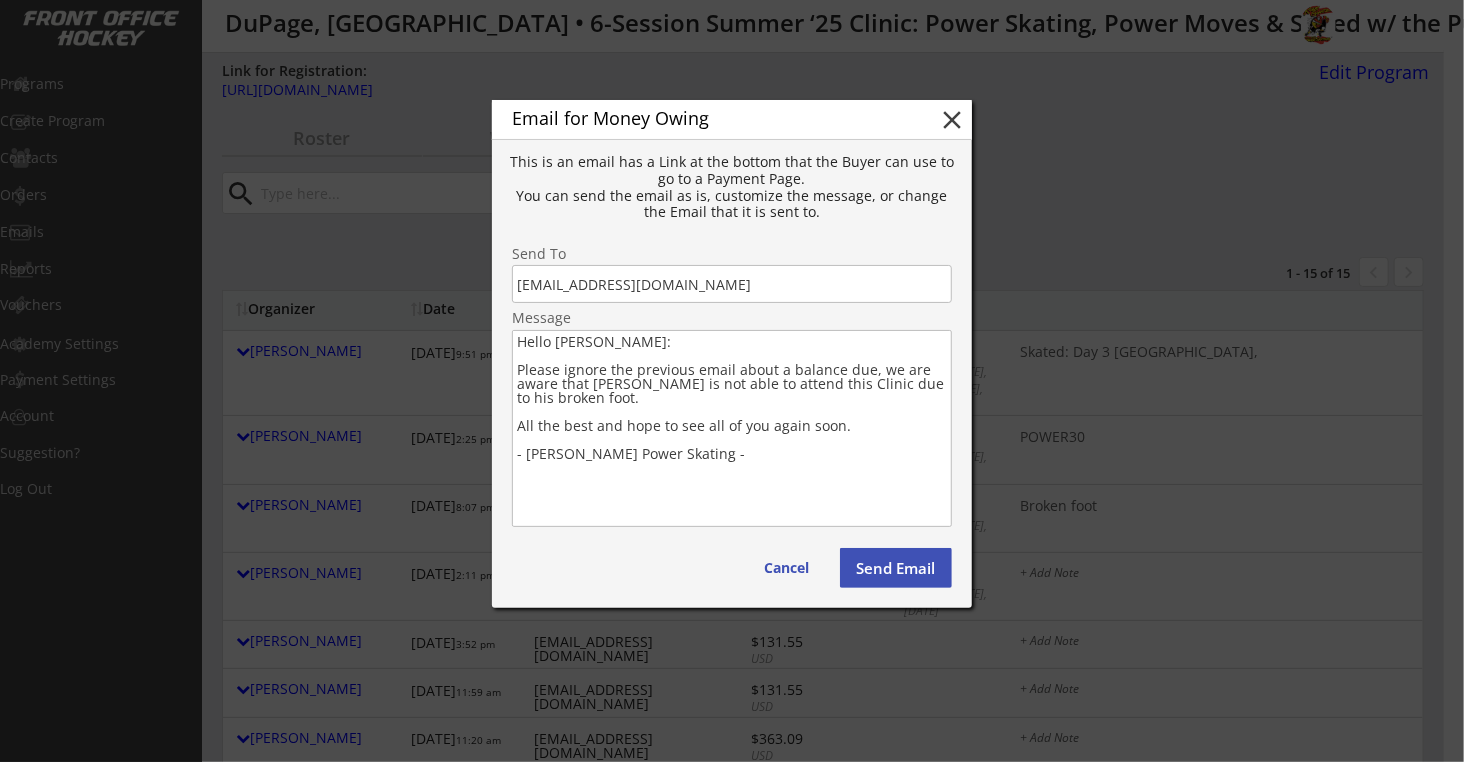 type on "Hello Pam:
Please ignore the previous email about a balance due, we are aware that Andrew is not able to attend this Clinic due to his broken foot.
All the best and hope to see all of you again soon.
- Robby Glantz Power Skating -" 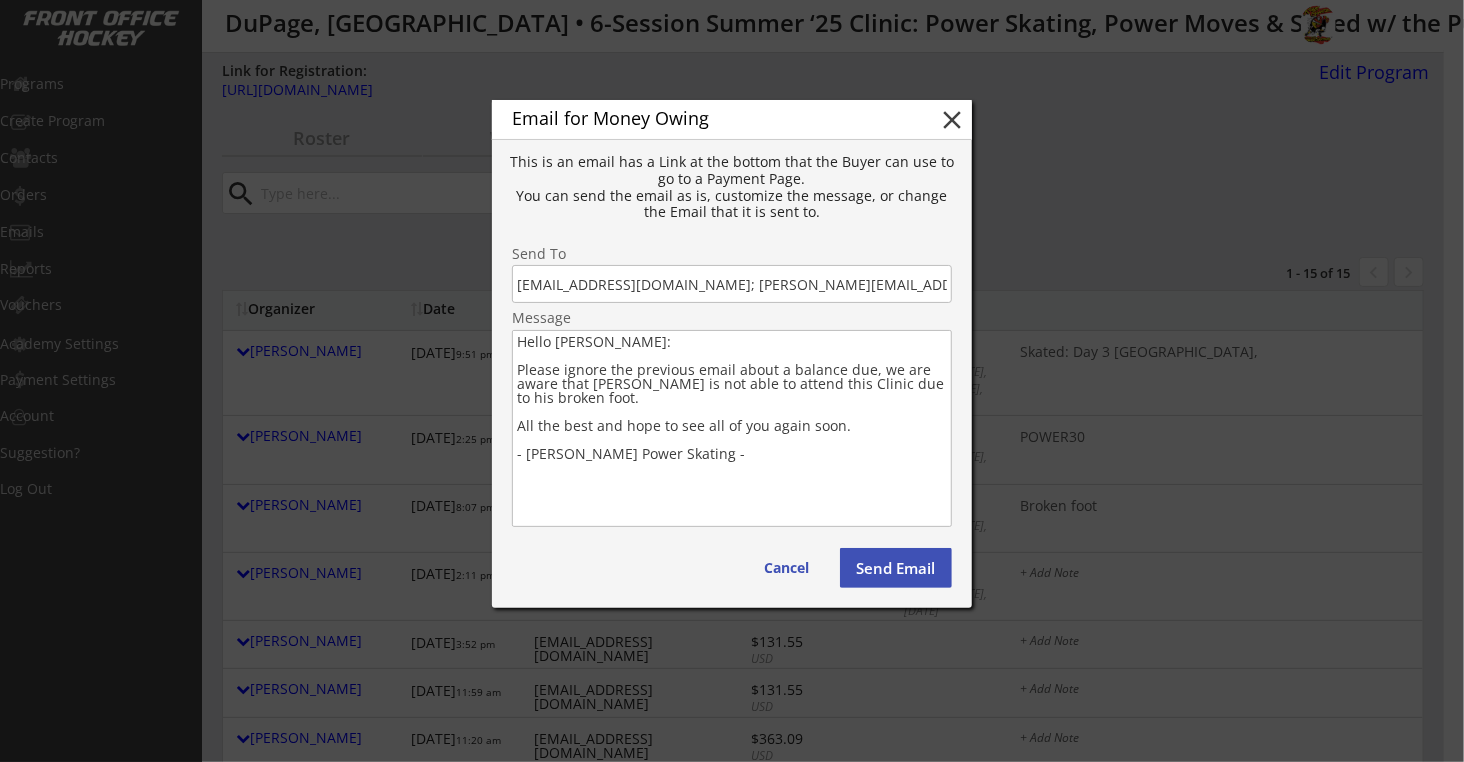 type on "pdysart24@gmail.com; donna@robbyglantz.com" 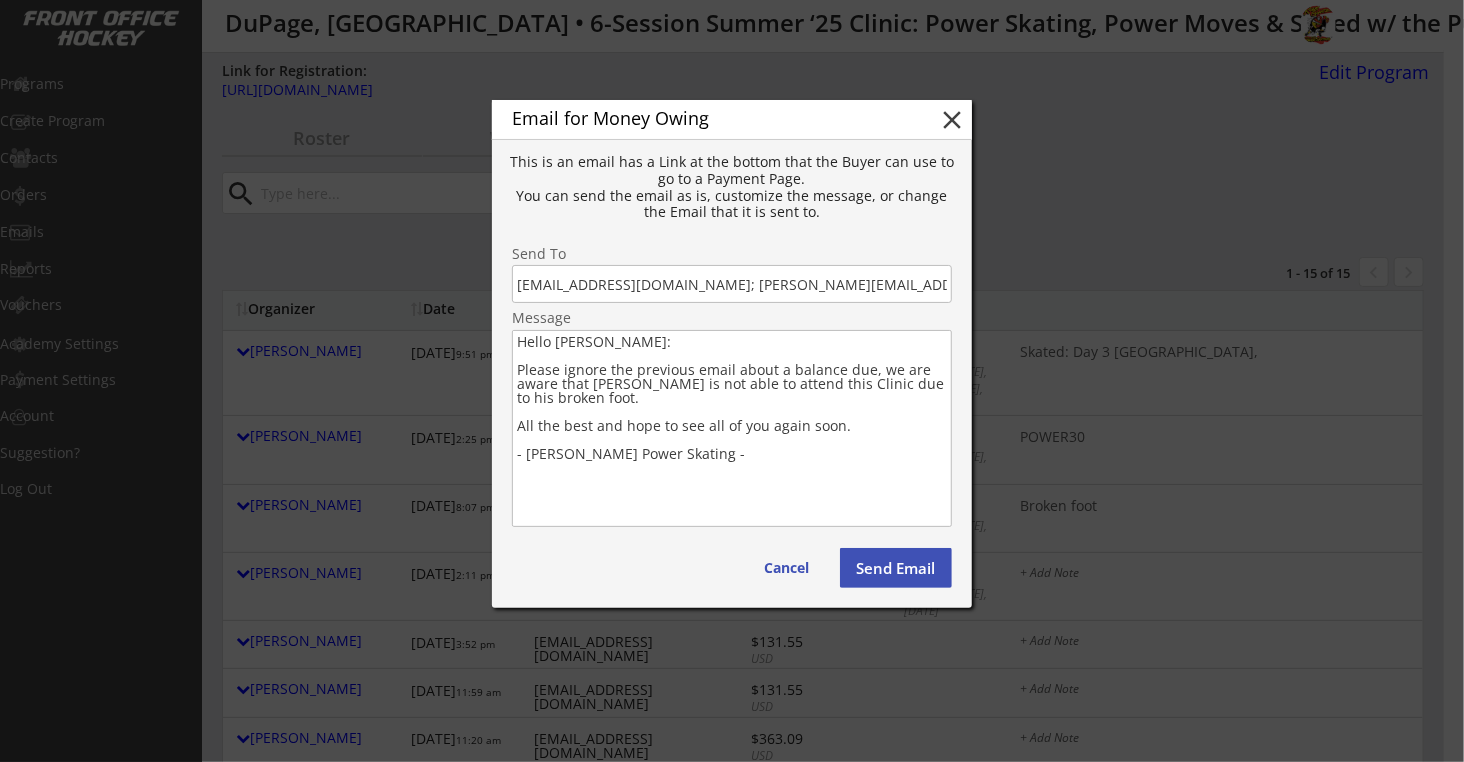 click on "Send Email" at bounding box center [896, 568] 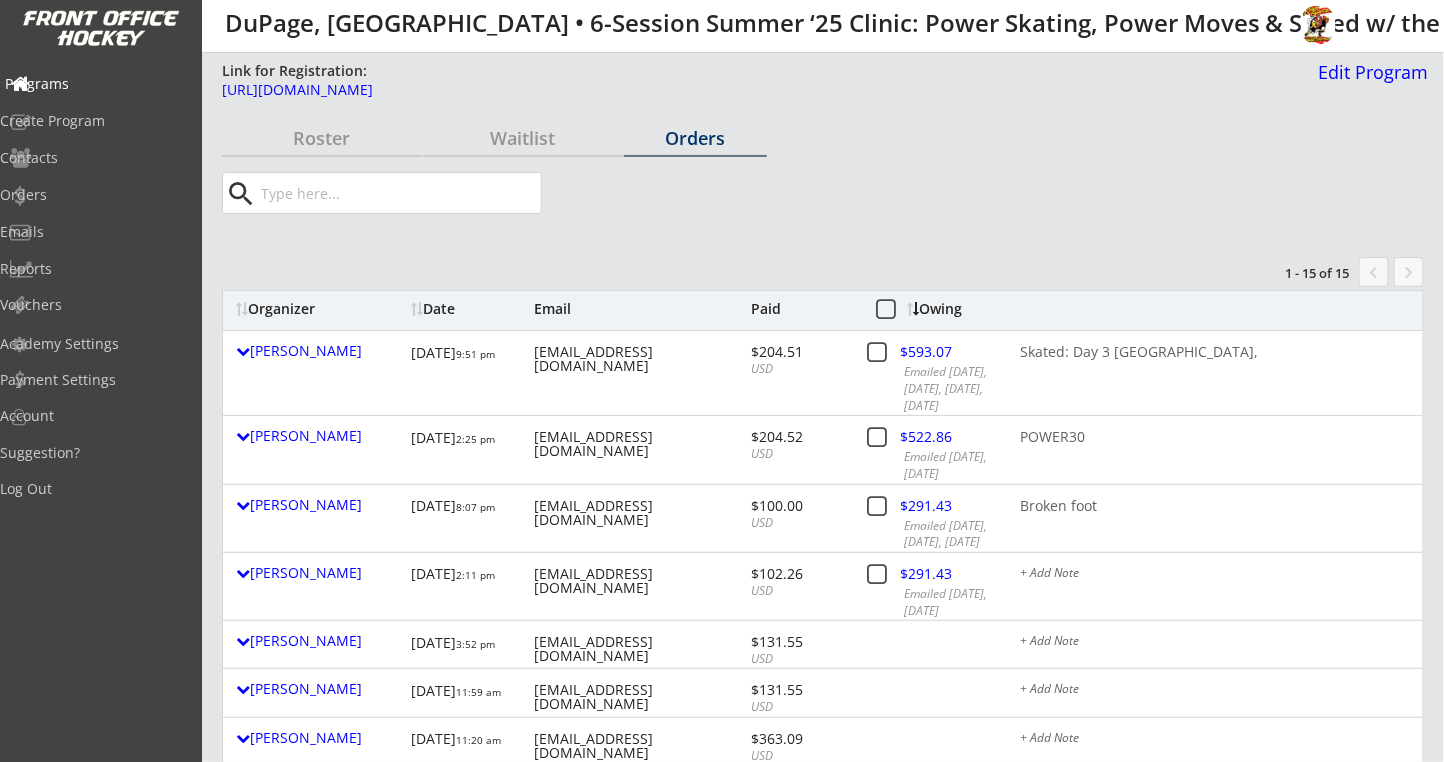 click on "Programs" at bounding box center [95, 84] 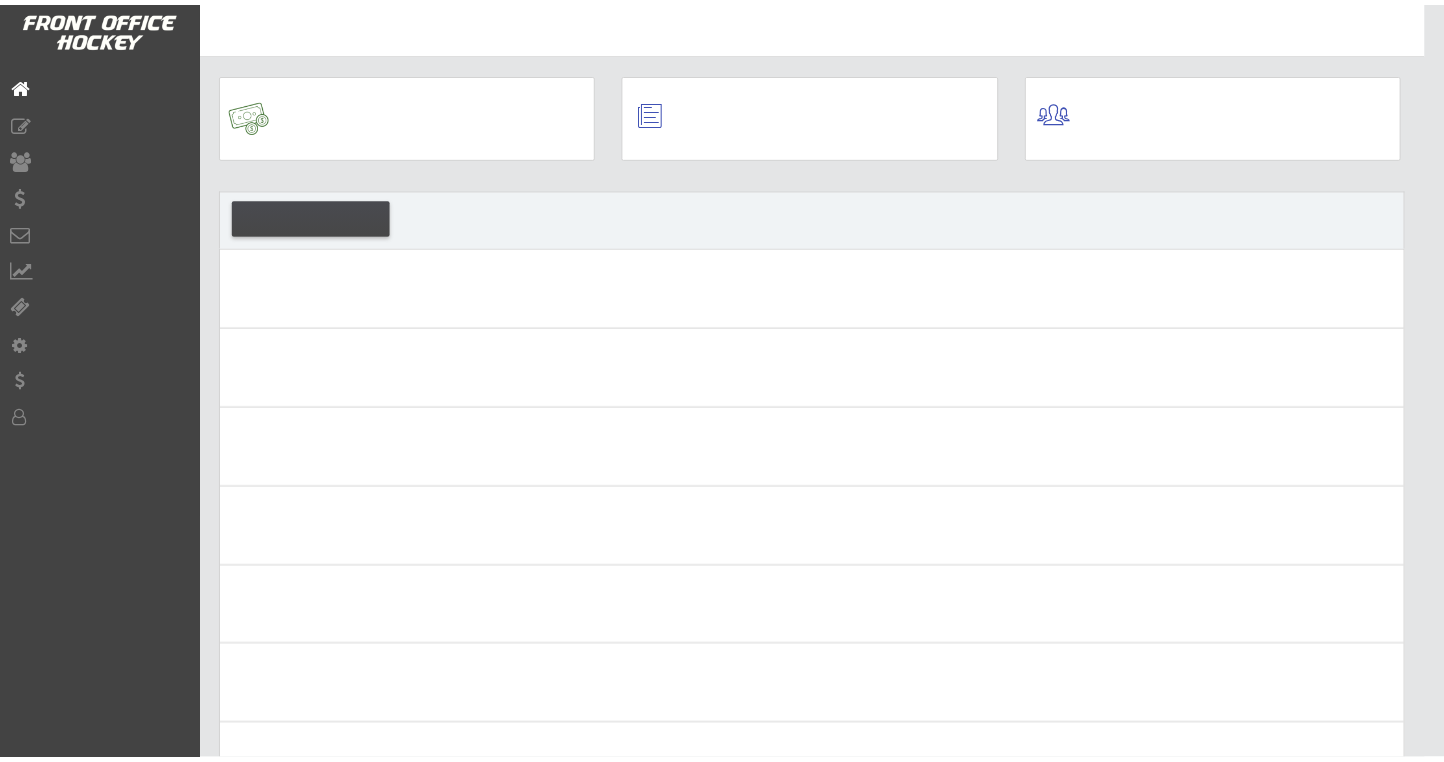 scroll, scrollTop: 0, scrollLeft: 0, axis: both 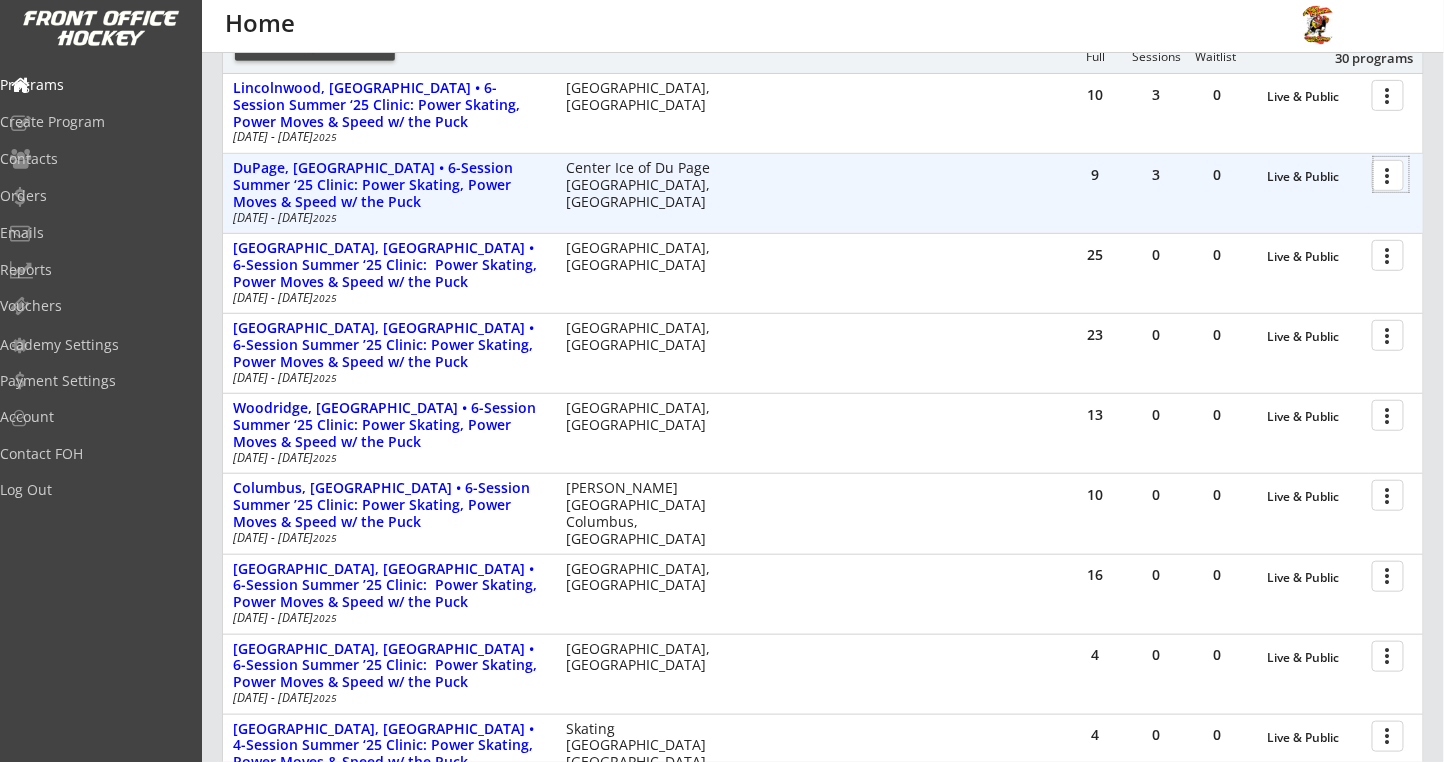 click at bounding box center [1391, 174] 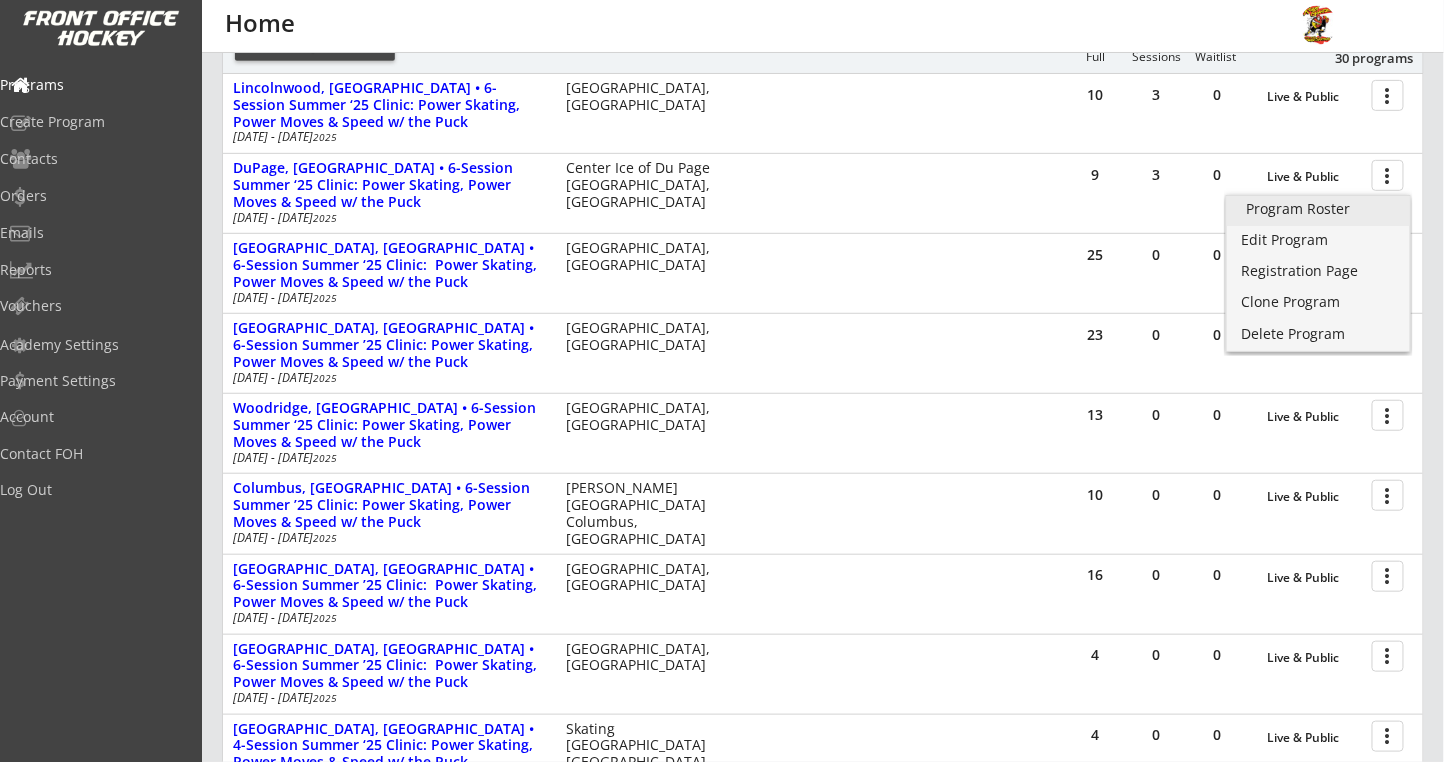 click on "Program Roster" at bounding box center [1318, 209] 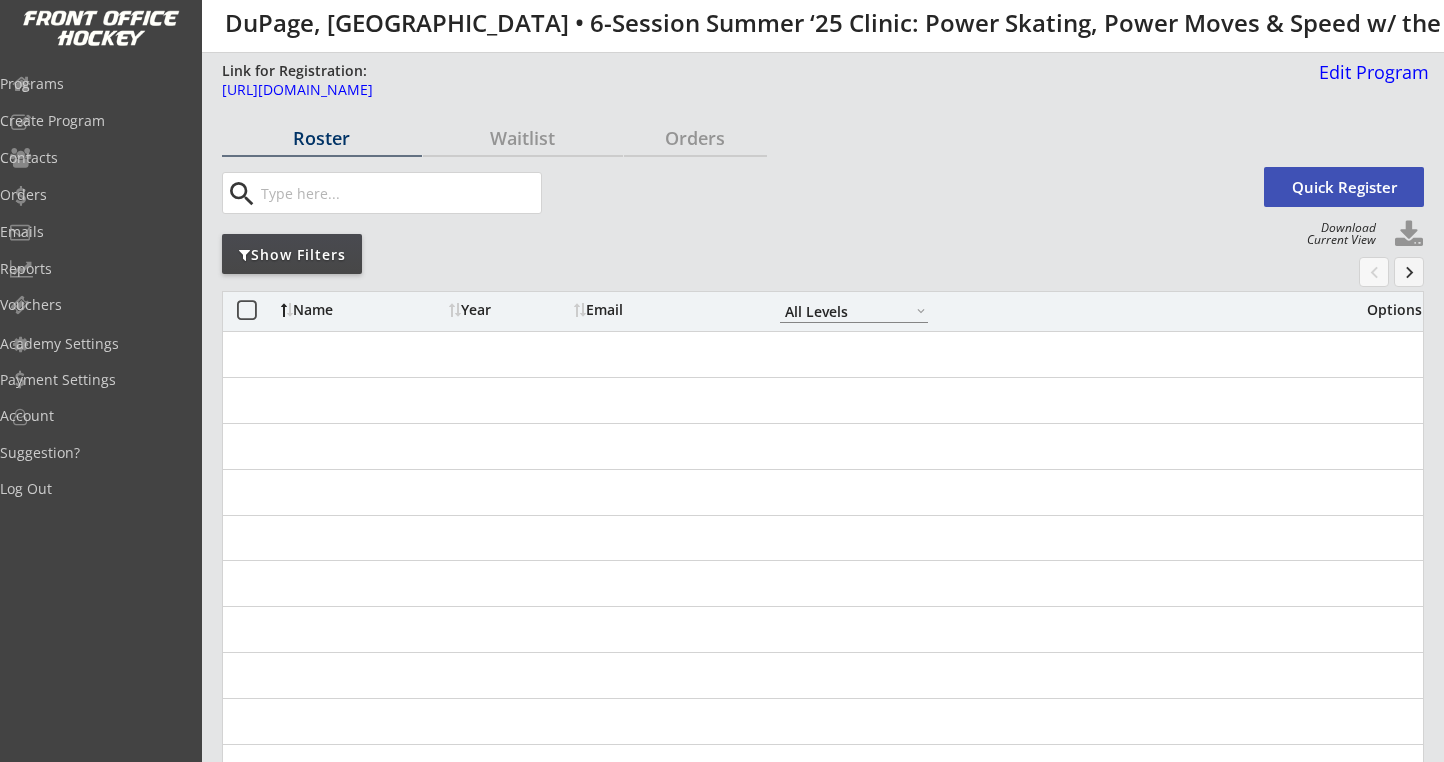 select on ""All Levels"" 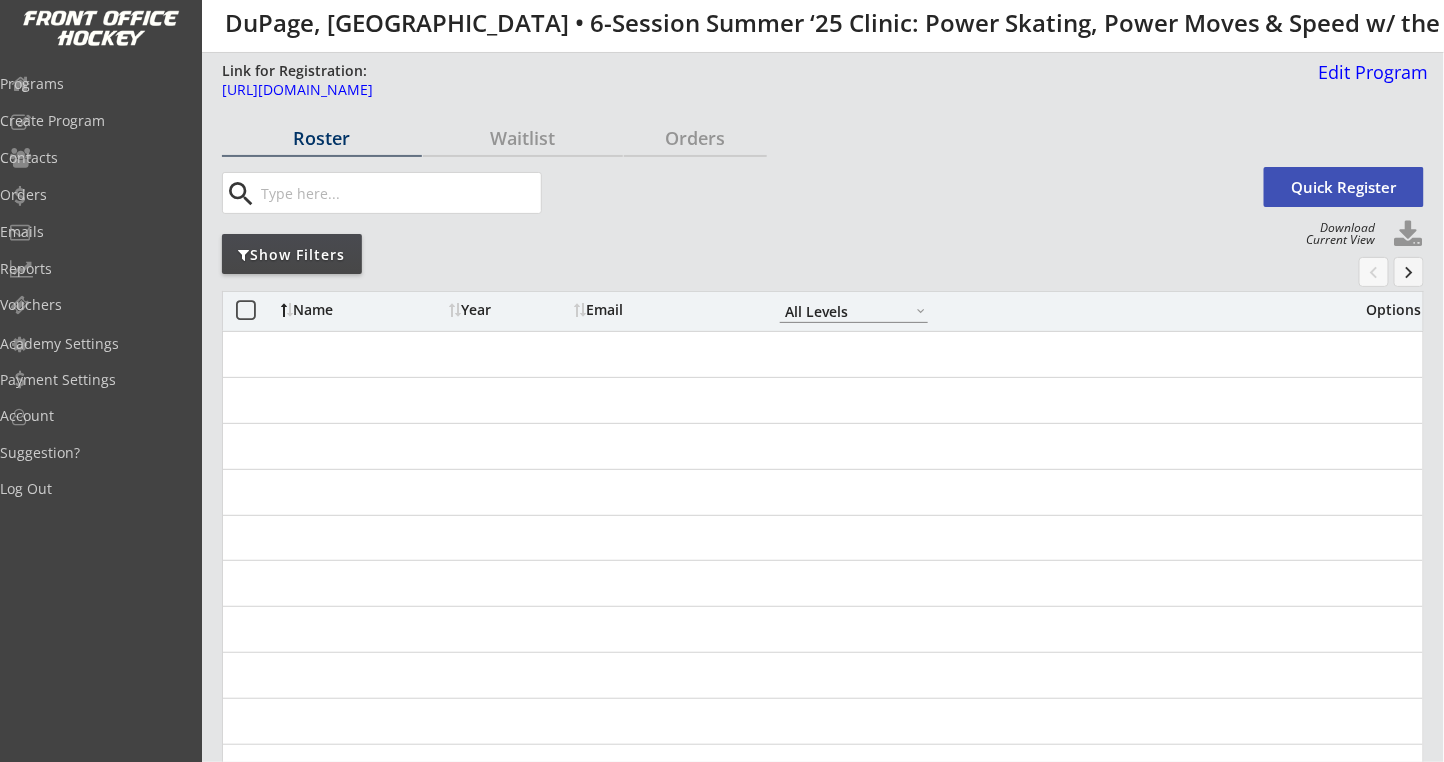 select on ""All Levels"" 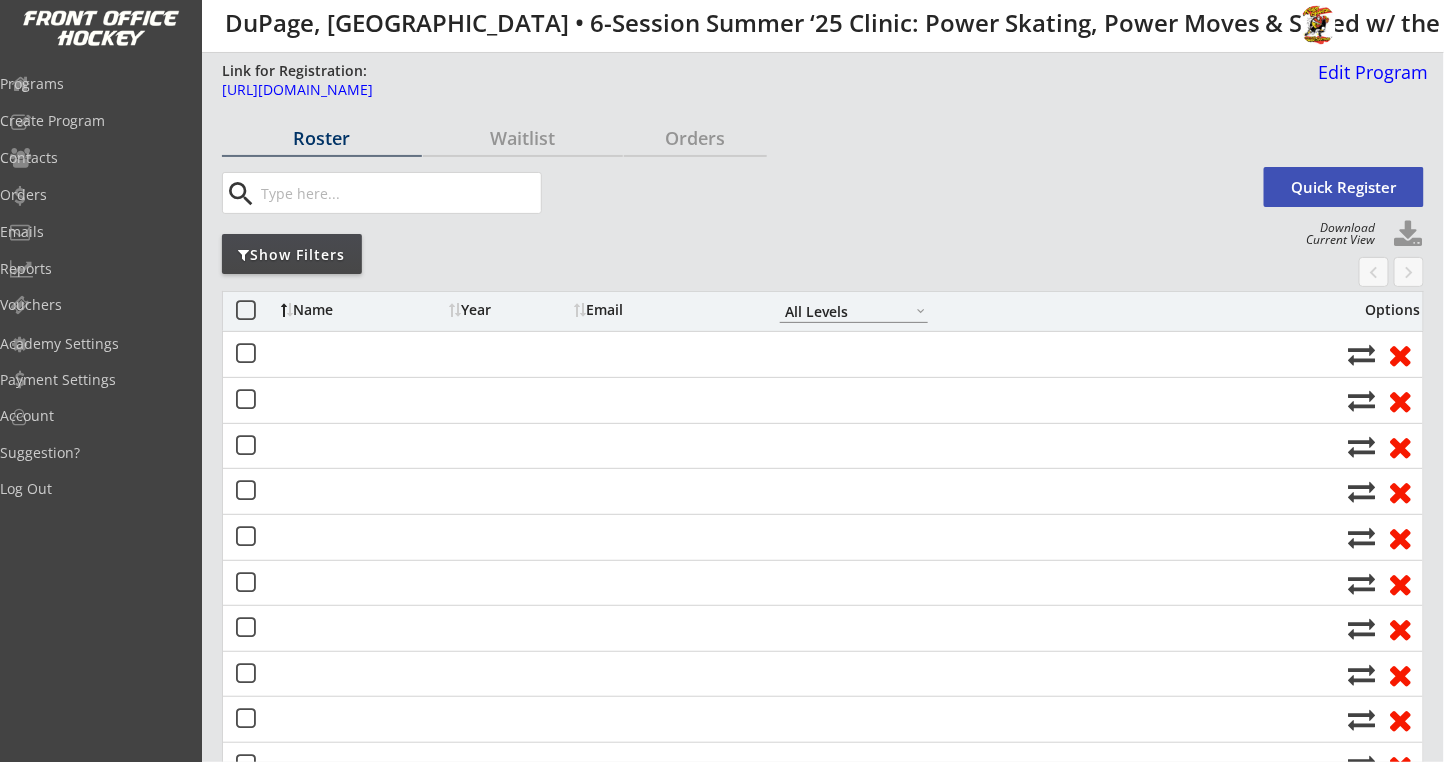scroll, scrollTop: 0, scrollLeft: 0, axis: both 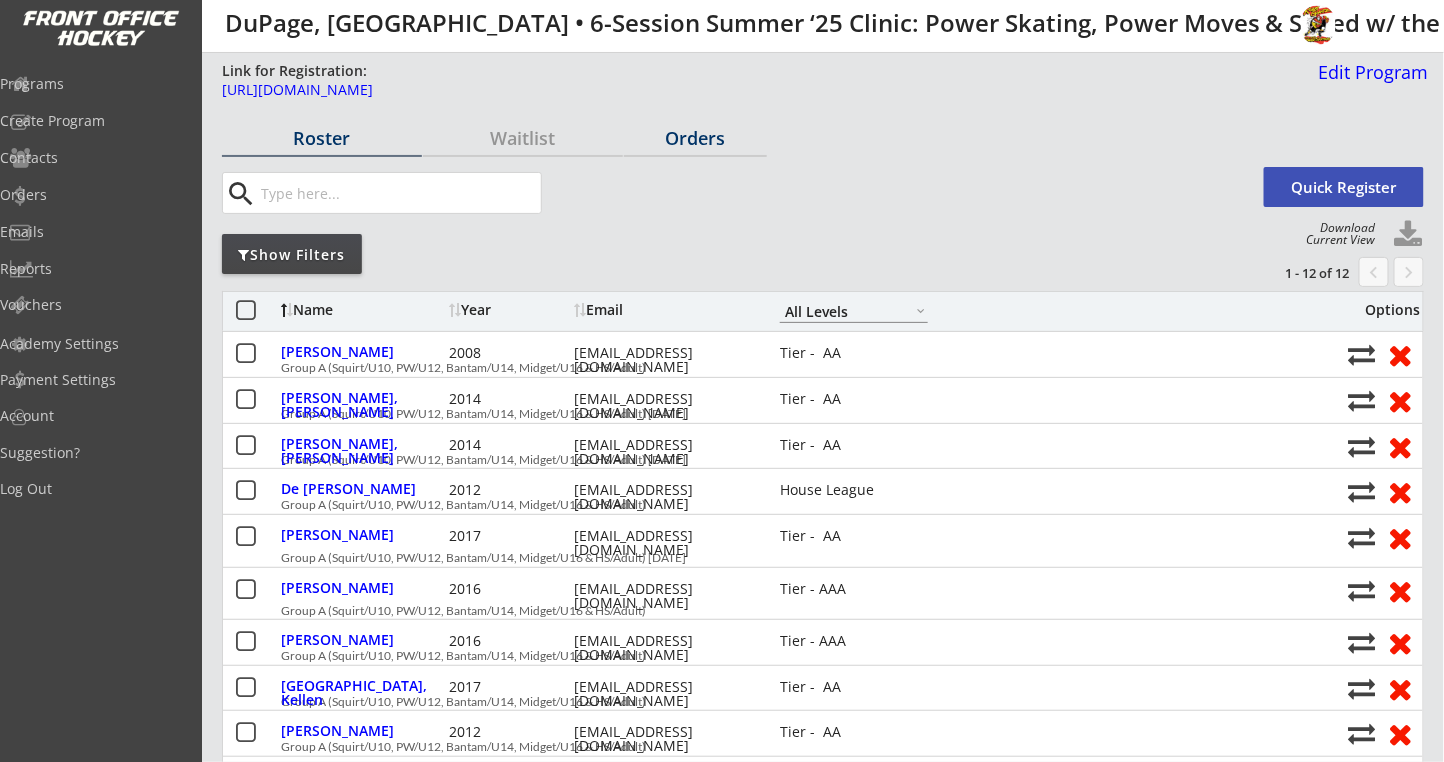 click on "Orders" at bounding box center (695, 138) 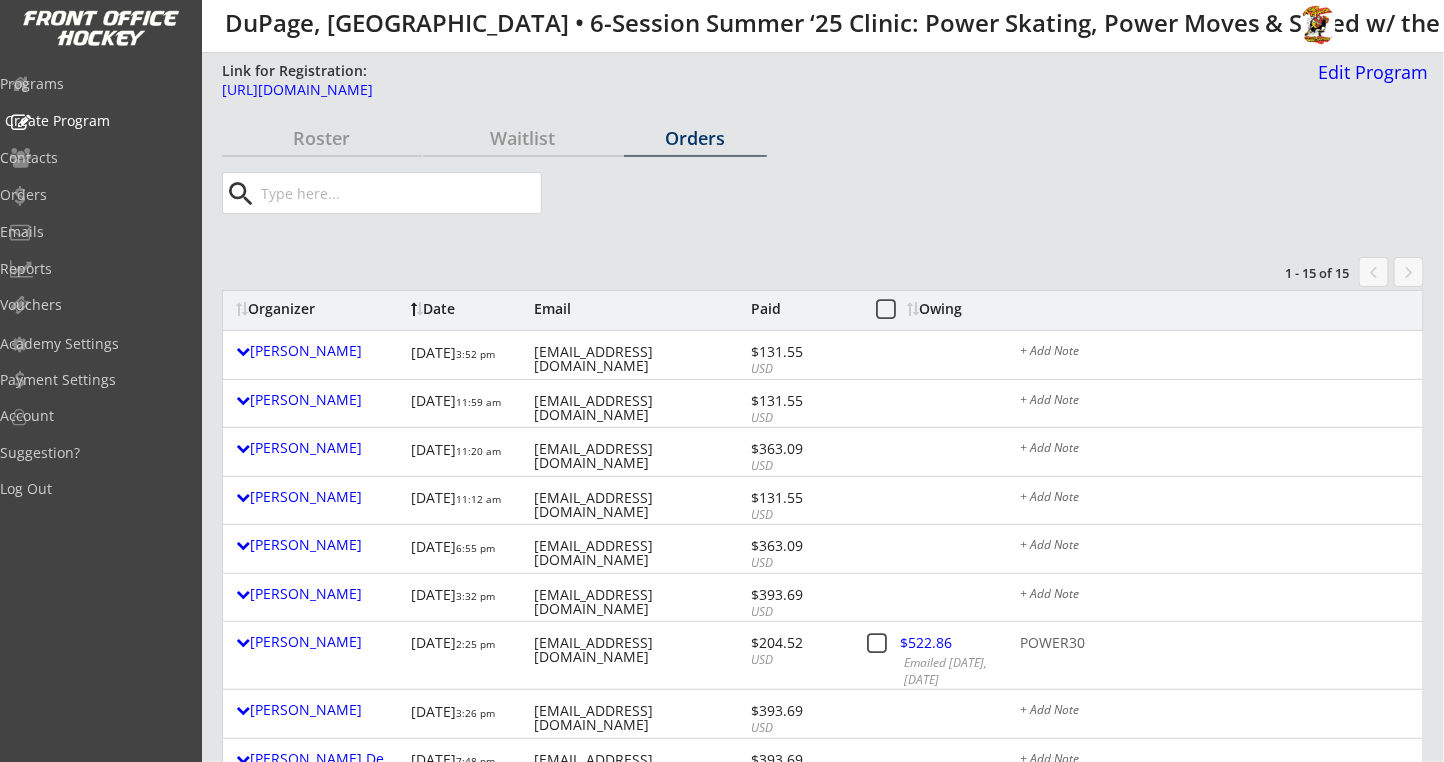 click on "Create Program" at bounding box center [95, 122] 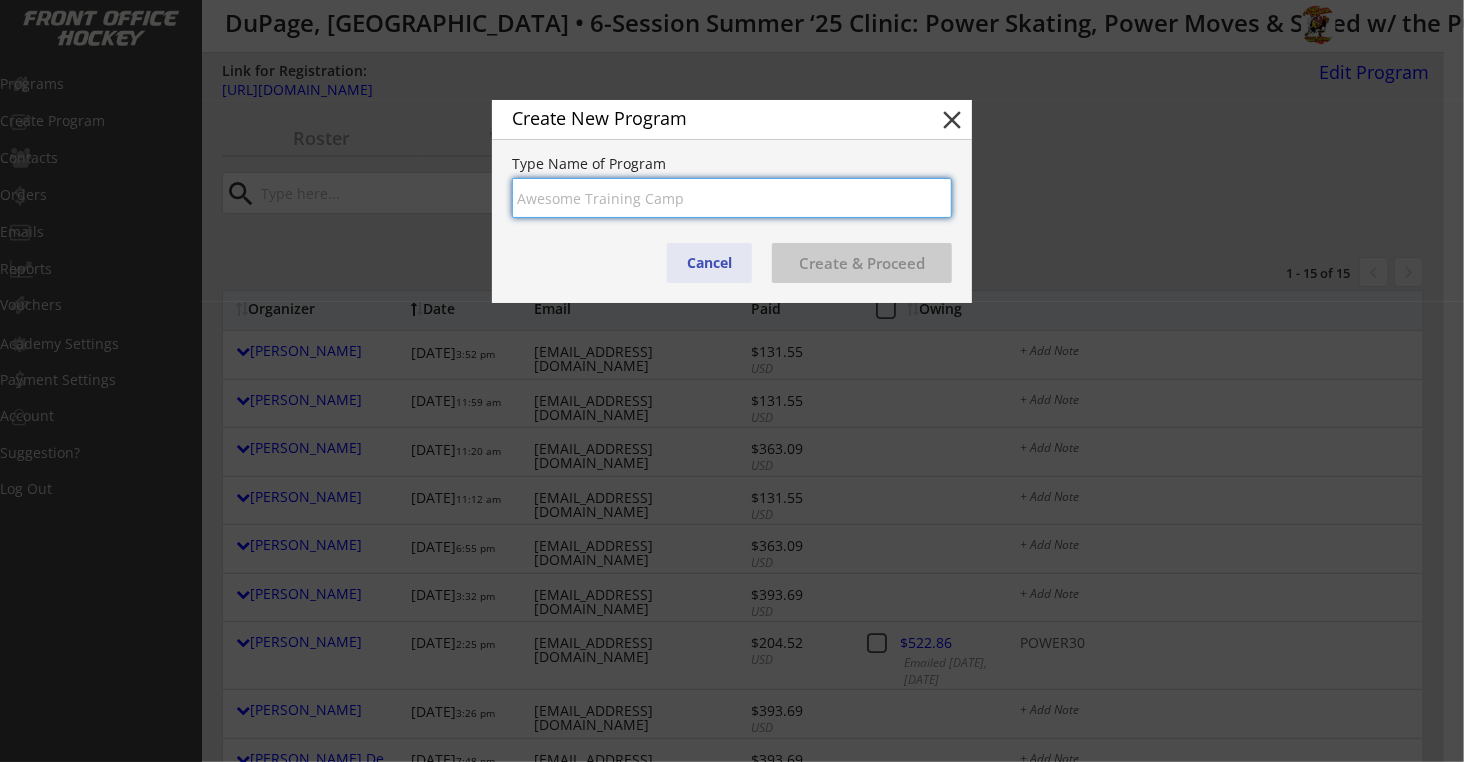 drag, startPoint x: 703, startPoint y: 263, endPoint x: 431, endPoint y: 181, distance: 284.09152 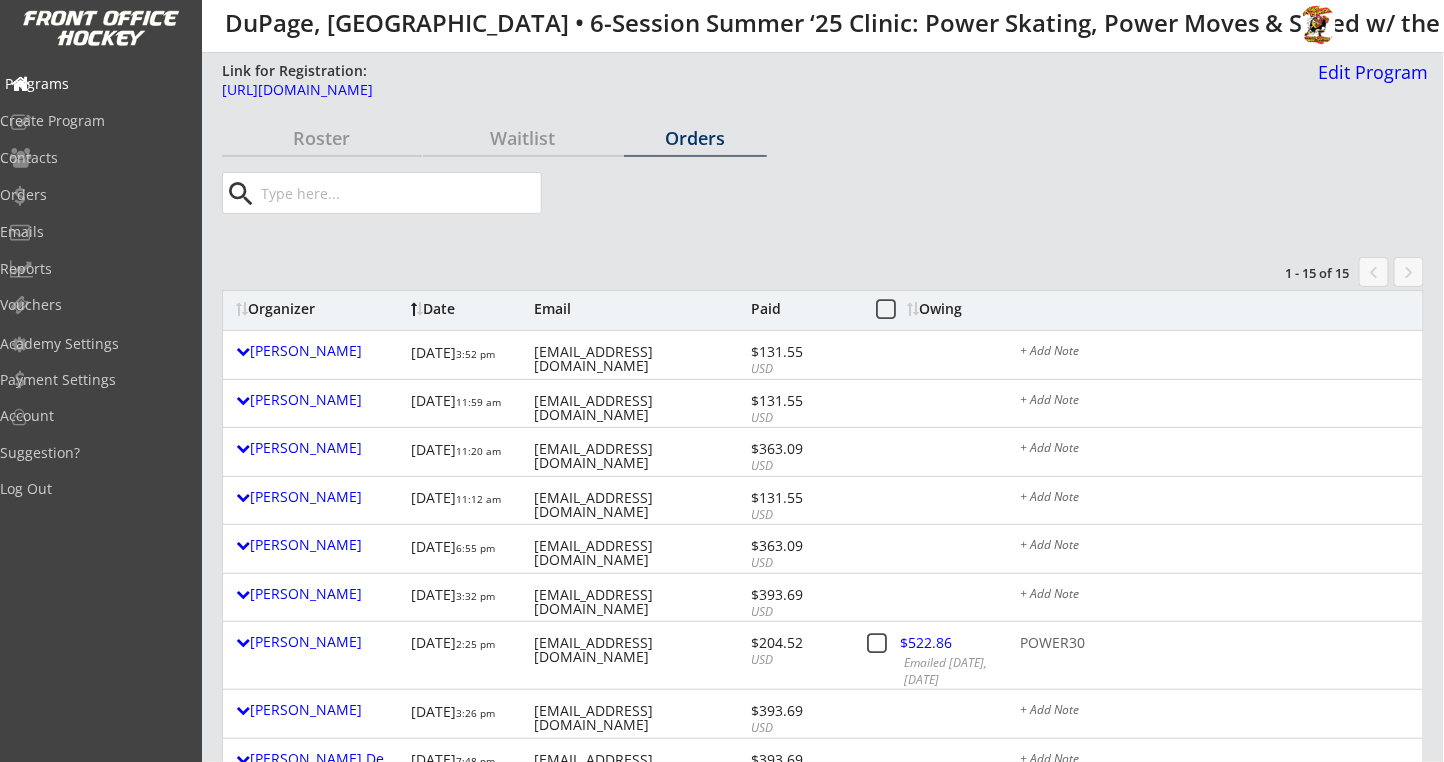 click on "Programs" at bounding box center (95, 84) 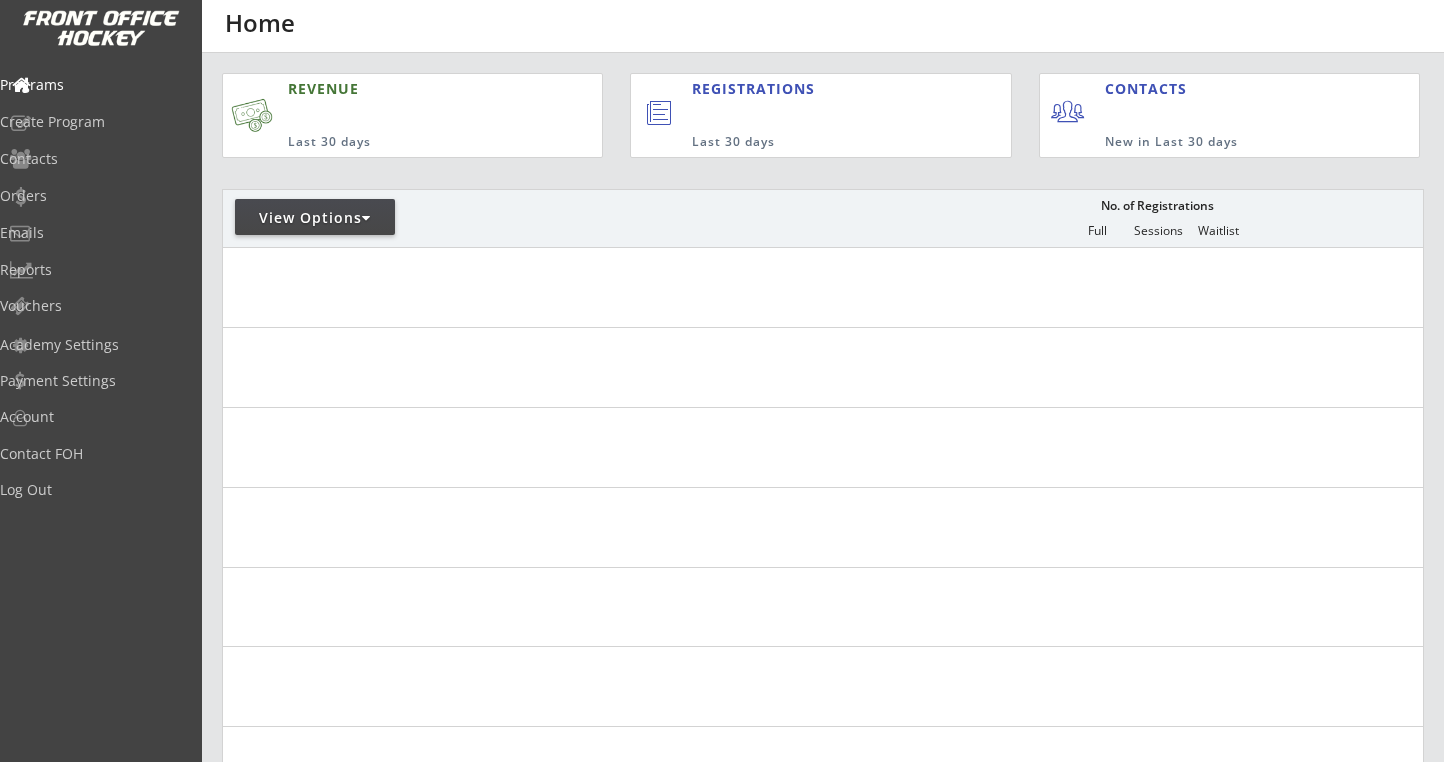 scroll, scrollTop: 0, scrollLeft: 0, axis: both 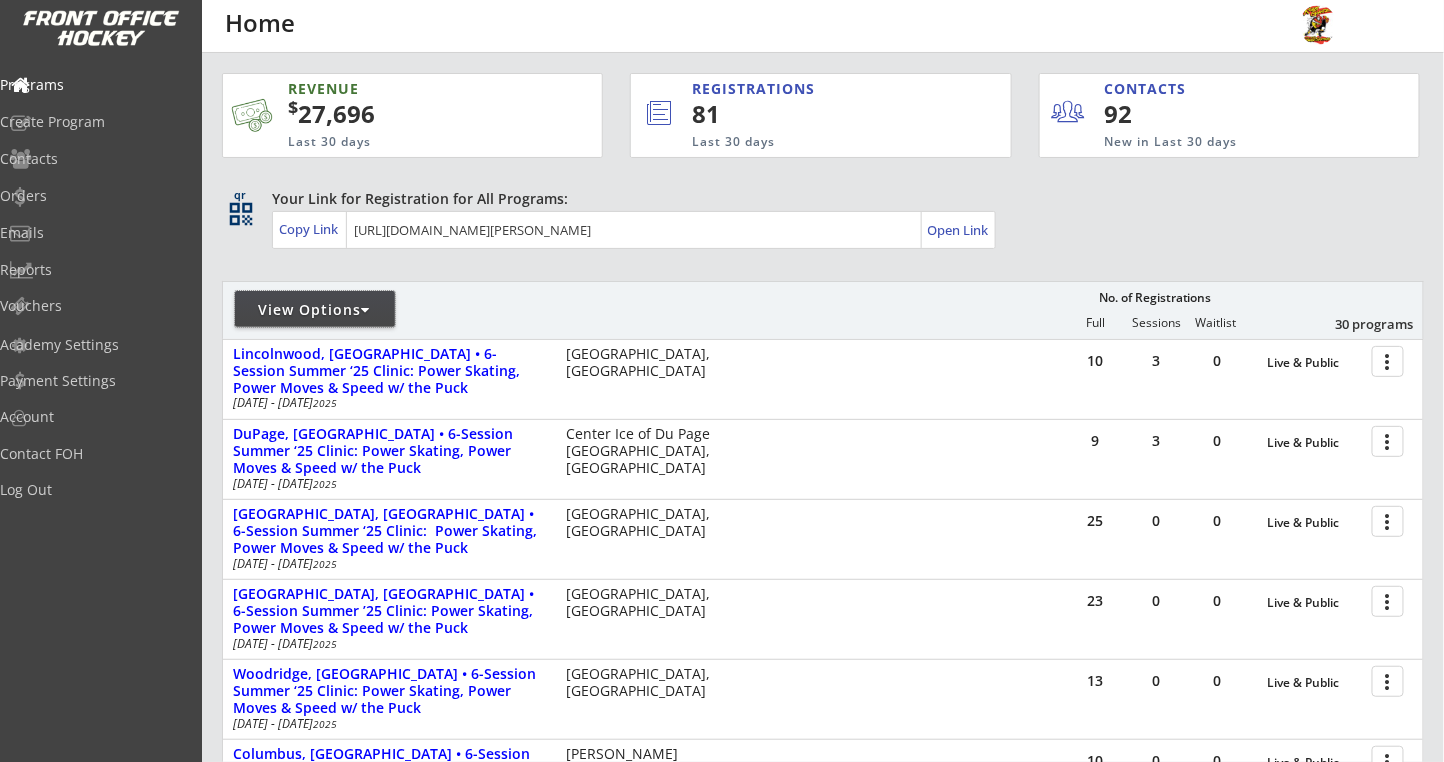 click on "View Options" at bounding box center (315, 310) 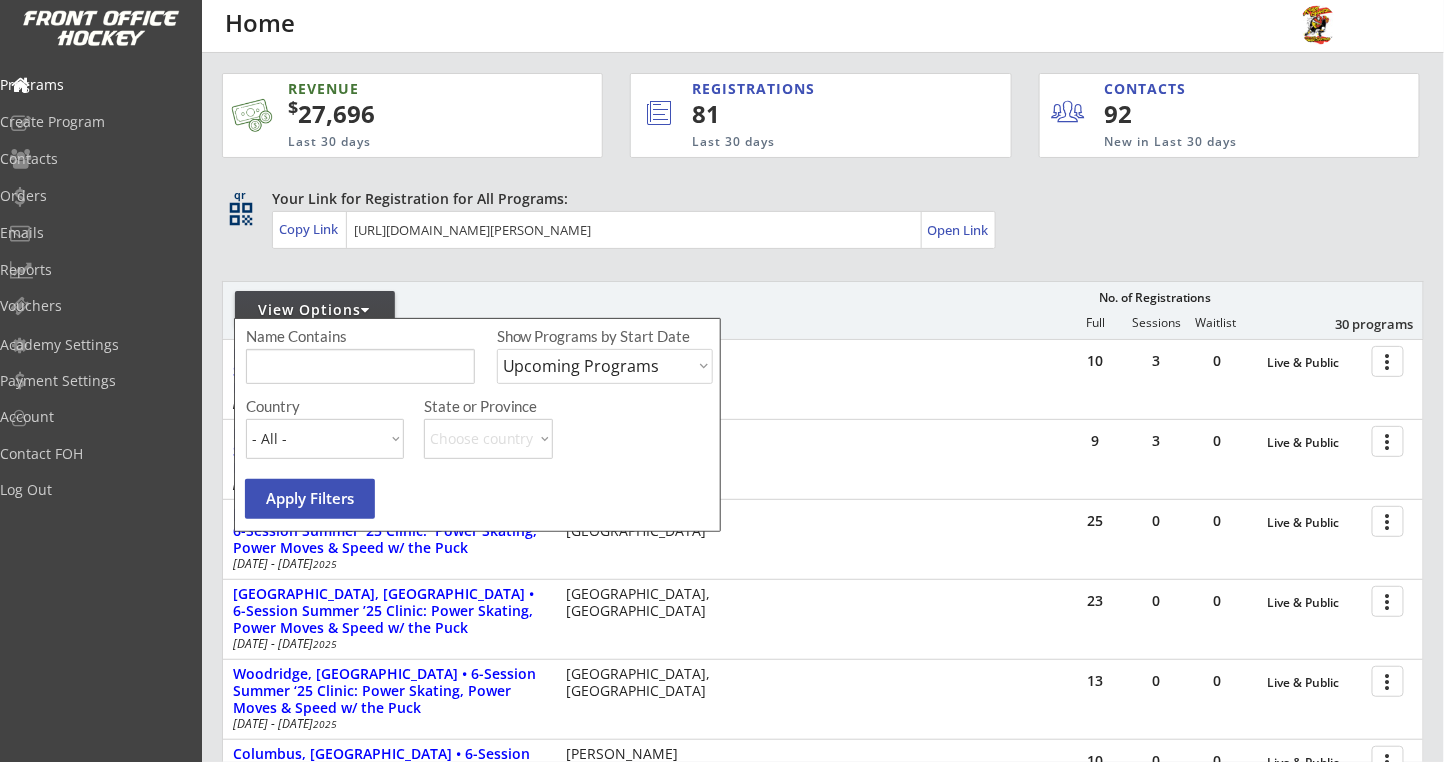 click on "Upcoming Programs Past Programs Specific Date Range" at bounding box center [605, 366] 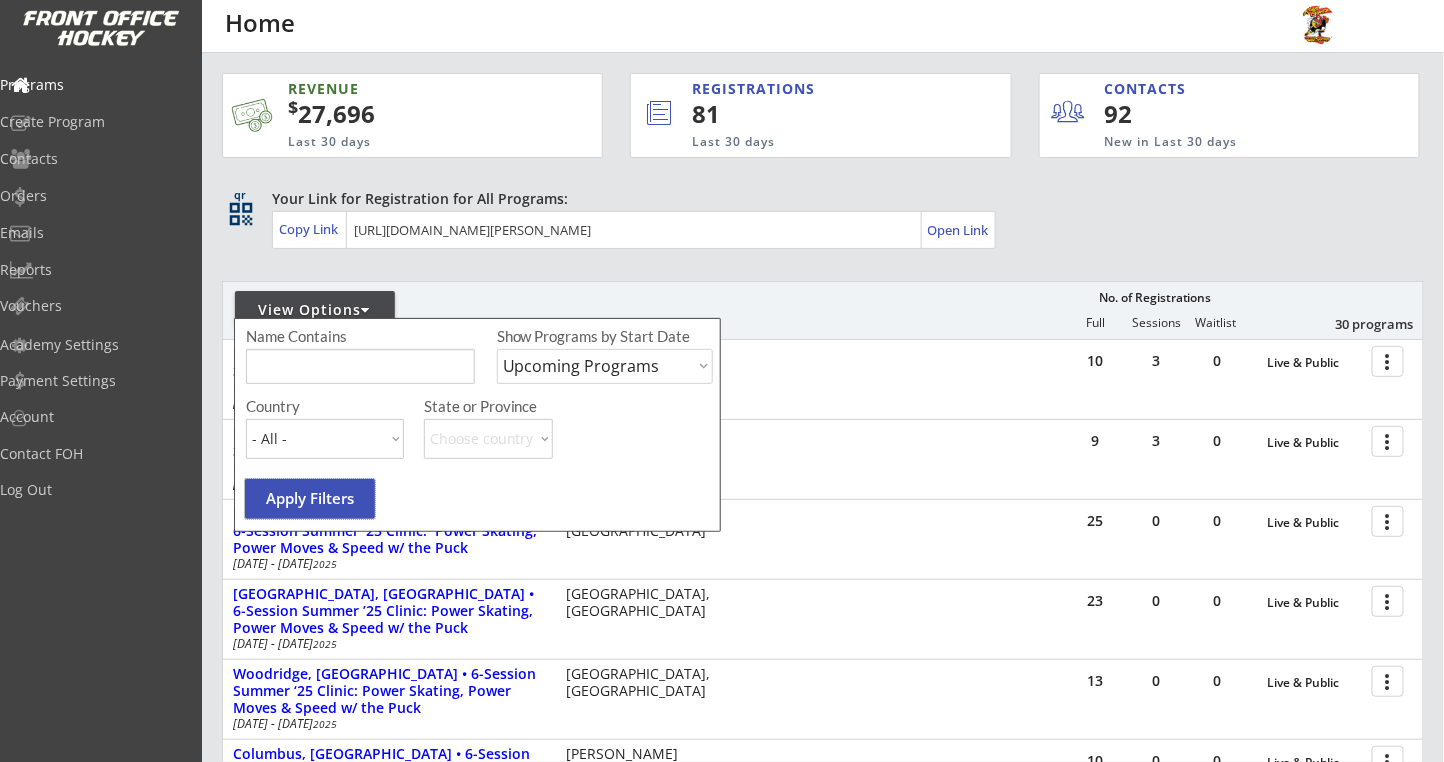 click on "Apply Filters" at bounding box center (310, 499) 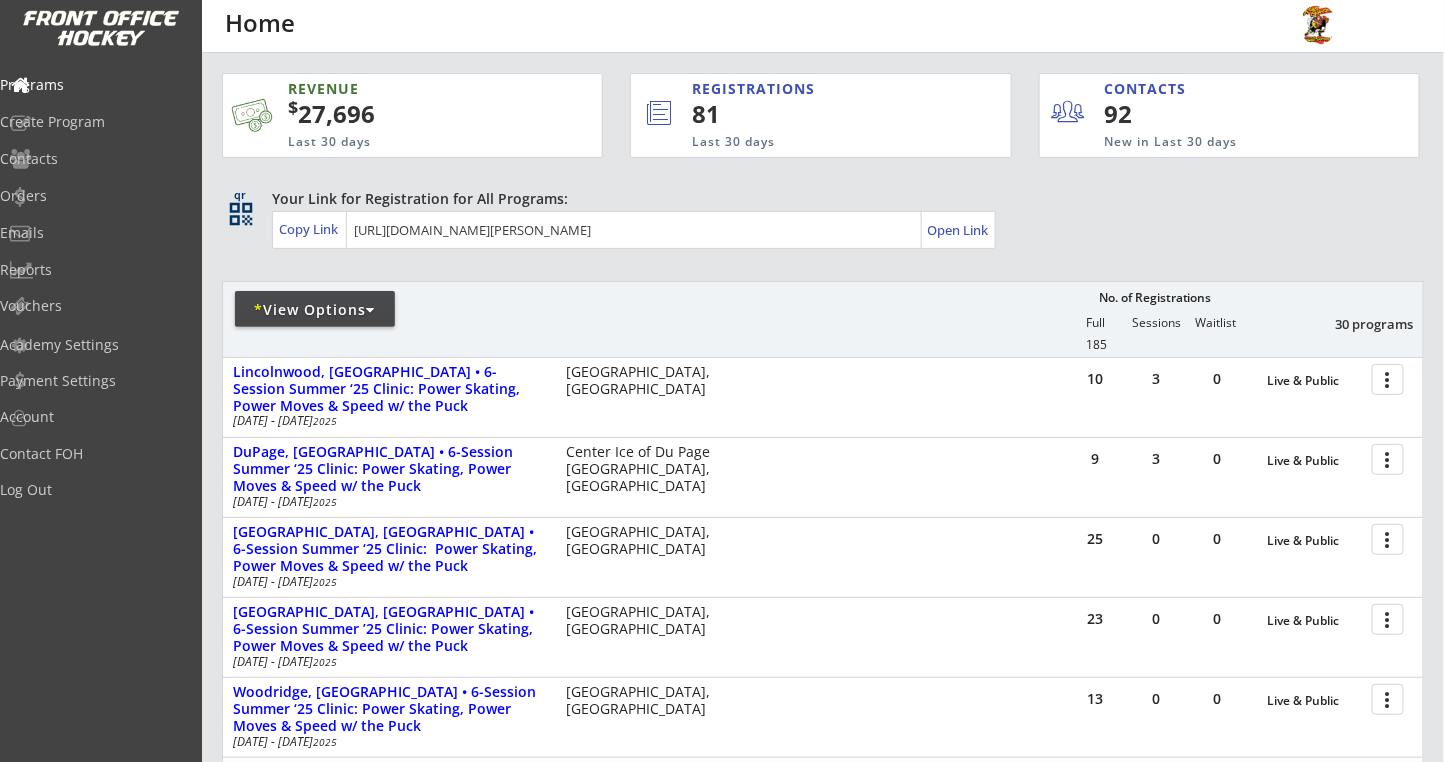 click on "*  View Options" at bounding box center (315, 310) 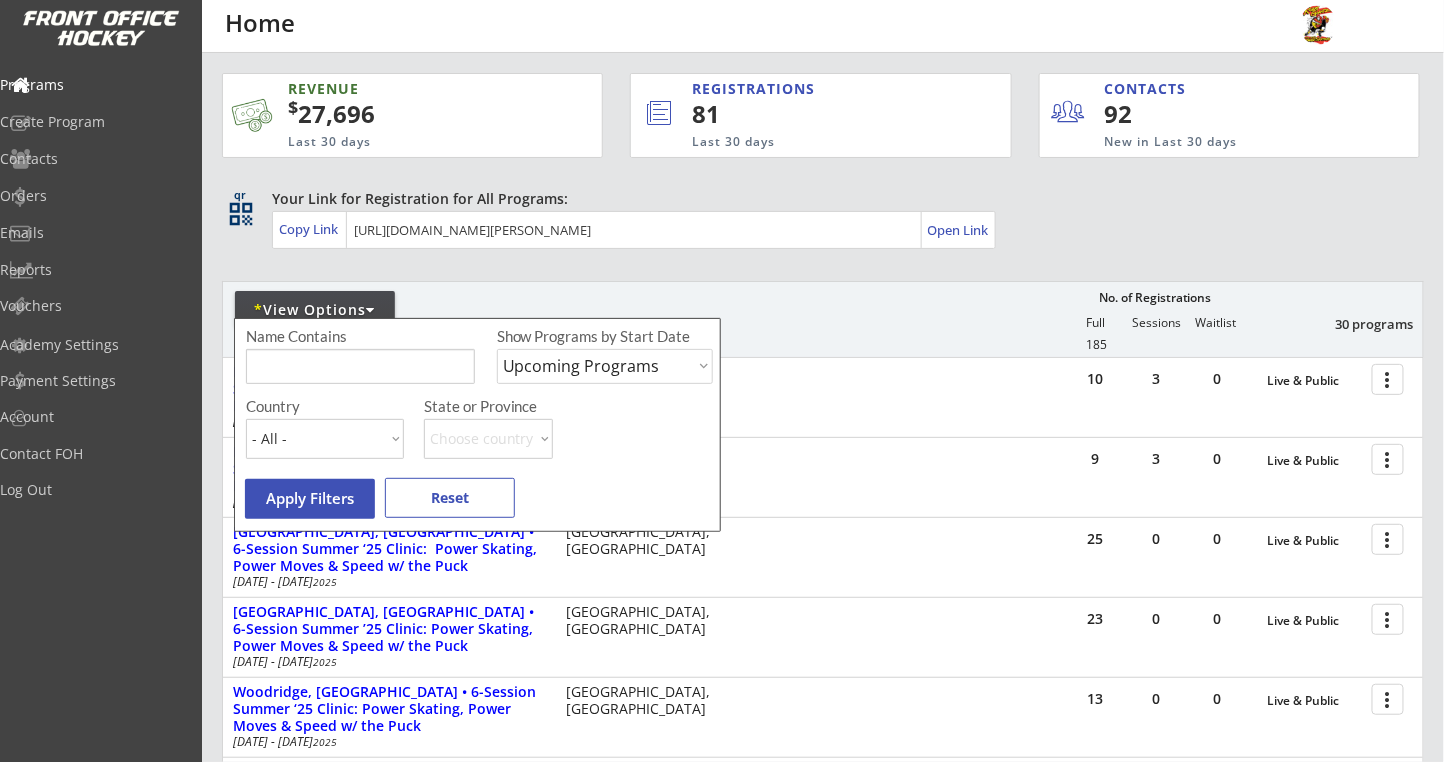 click on "Upcoming Programs Past Programs Specific Date Range" at bounding box center (605, 366) 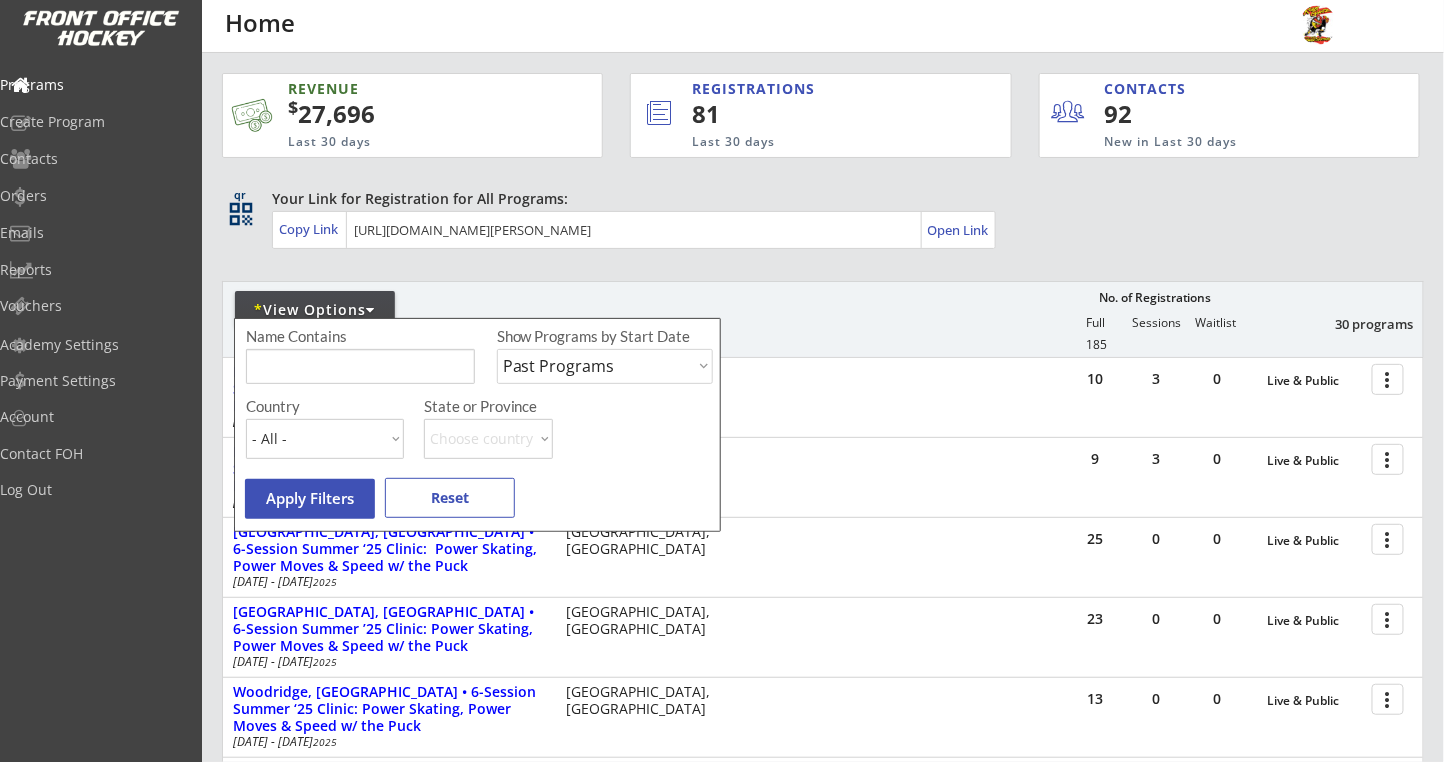 click on "Upcoming Programs Past Programs Specific Date Range" at bounding box center (605, 366) 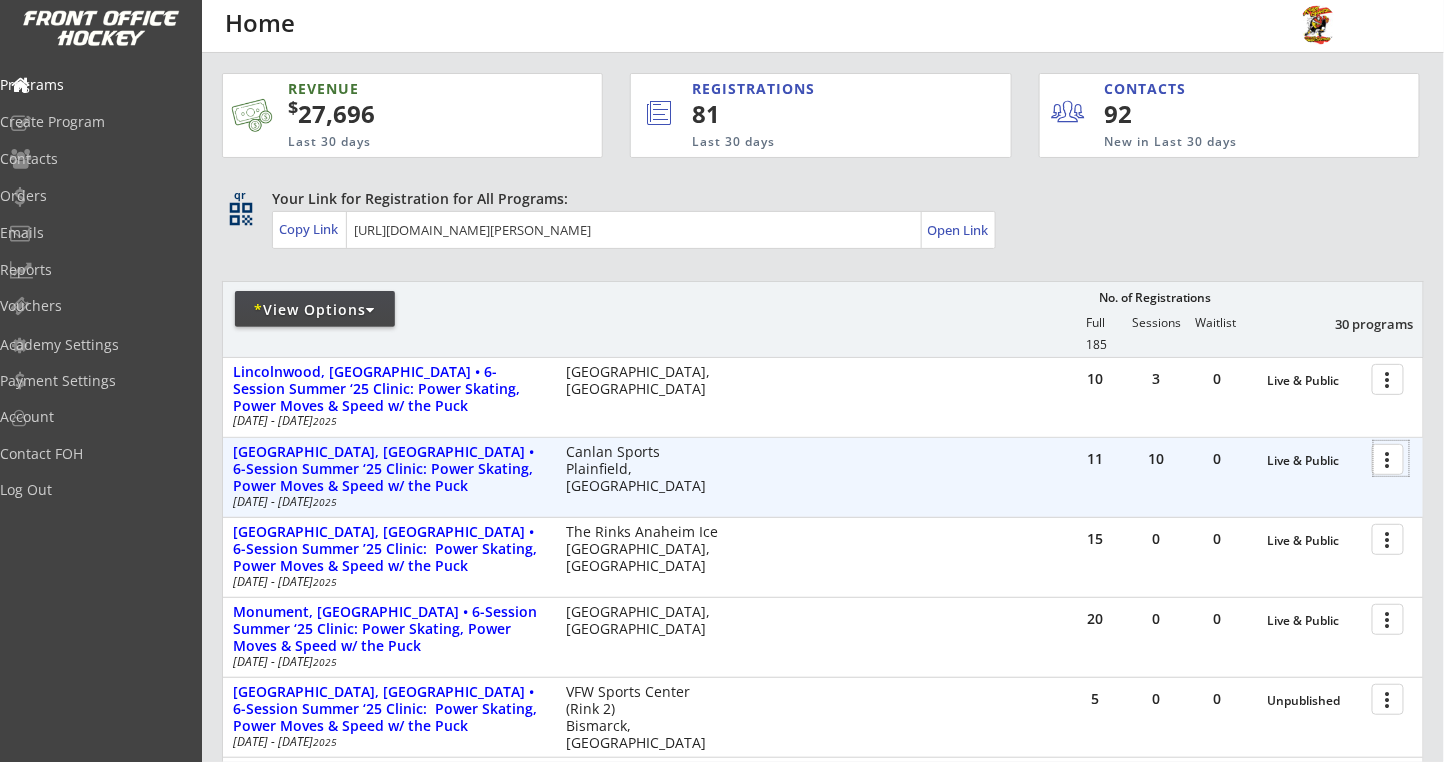 click at bounding box center (1391, 458) 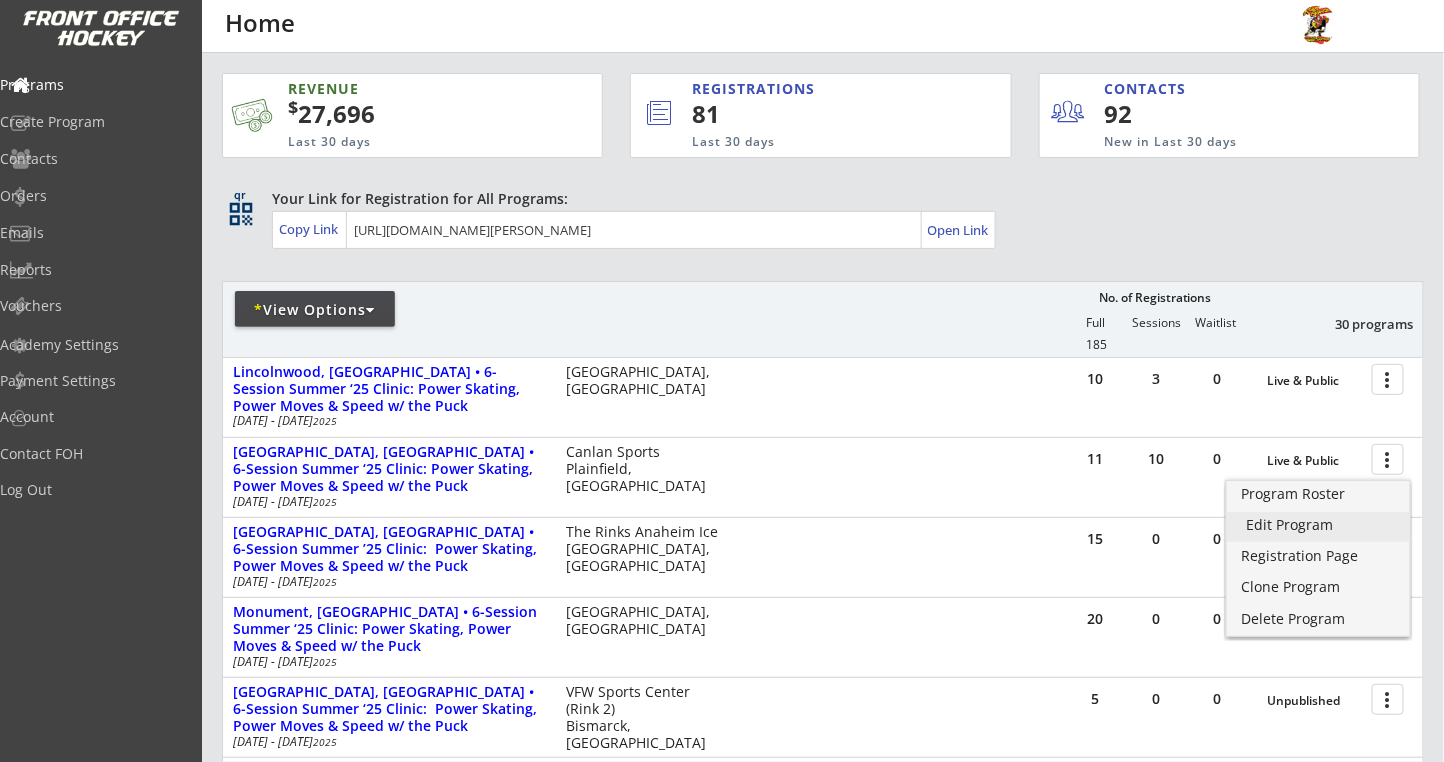 click on "Edit Program" at bounding box center (1318, 525) 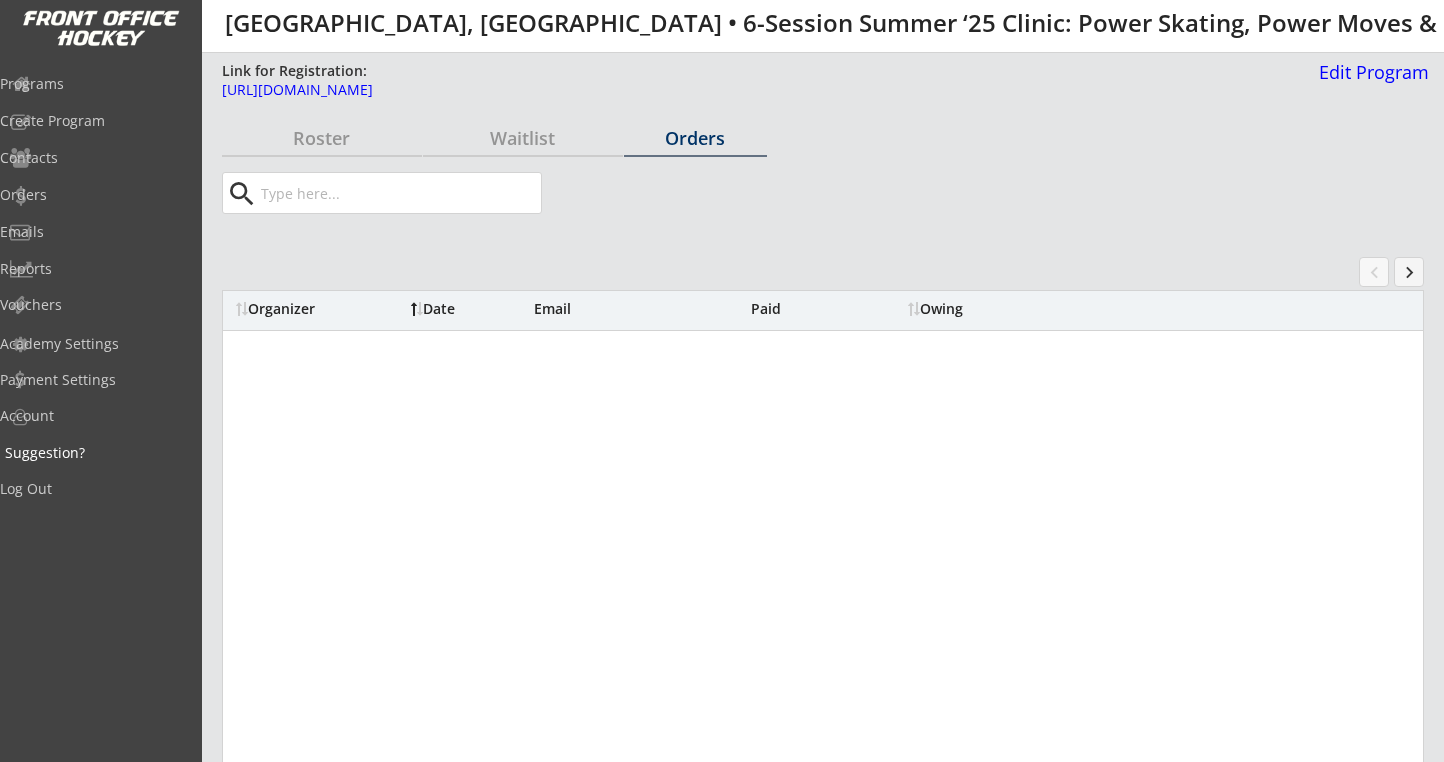 scroll, scrollTop: 0, scrollLeft: 0, axis: both 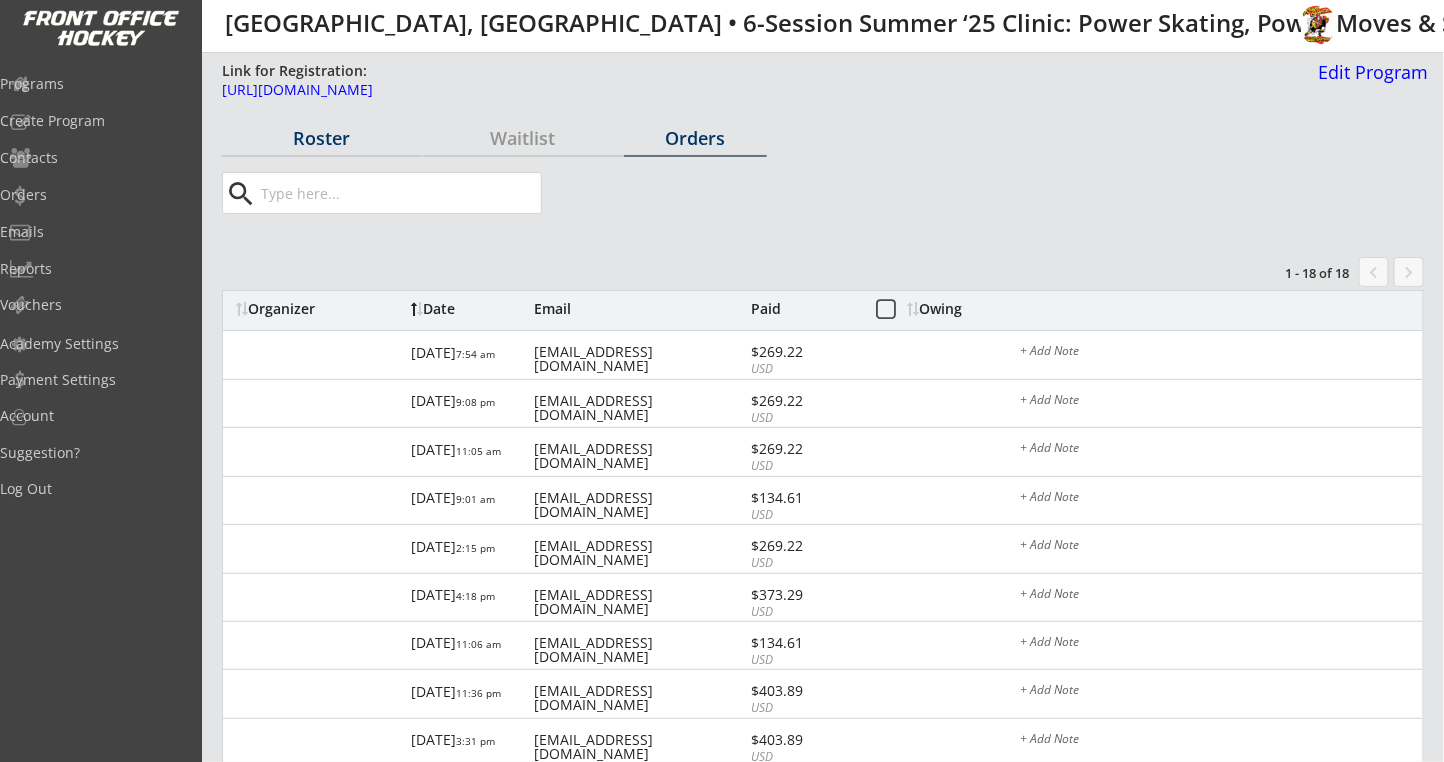 click on "Roster" at bounding box center [322, 138] 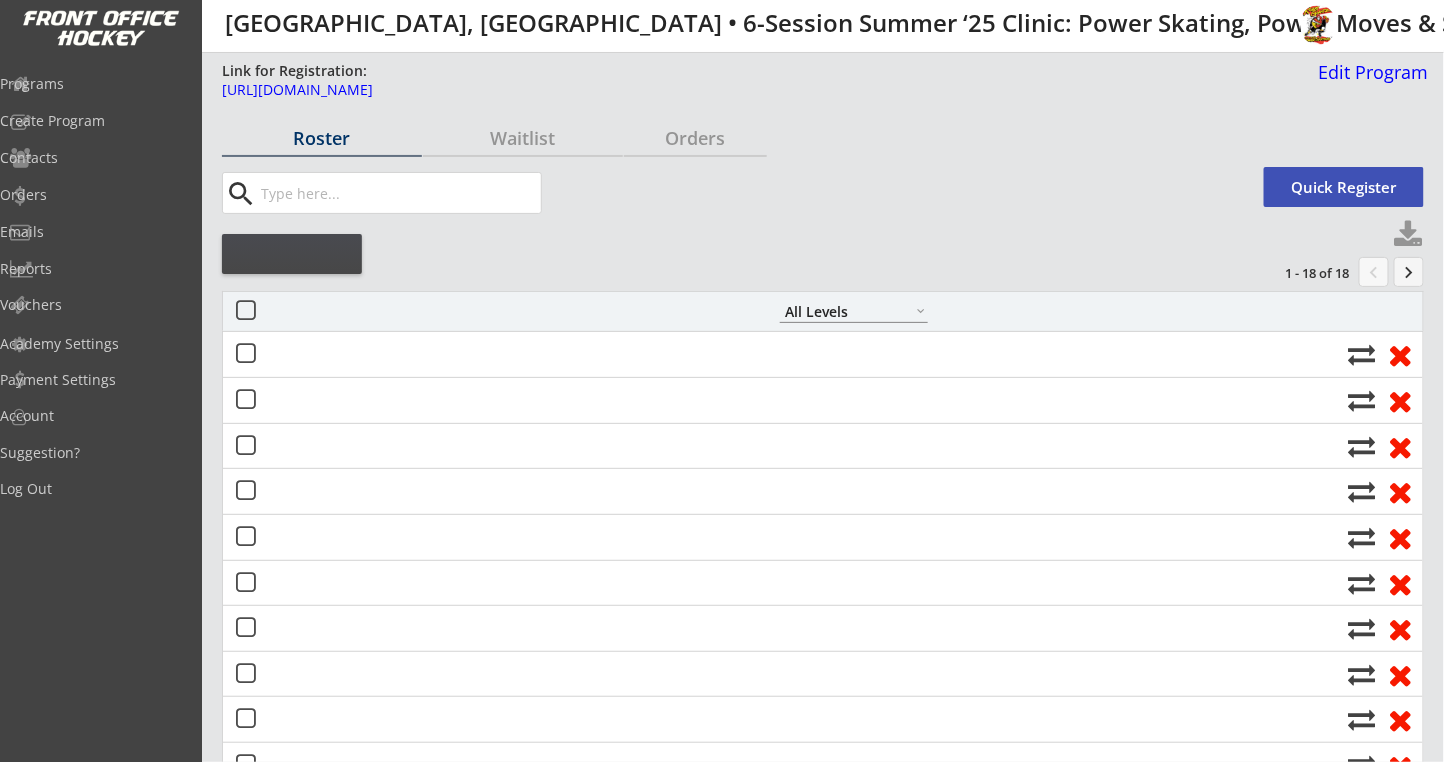 select on ""All Levels"" 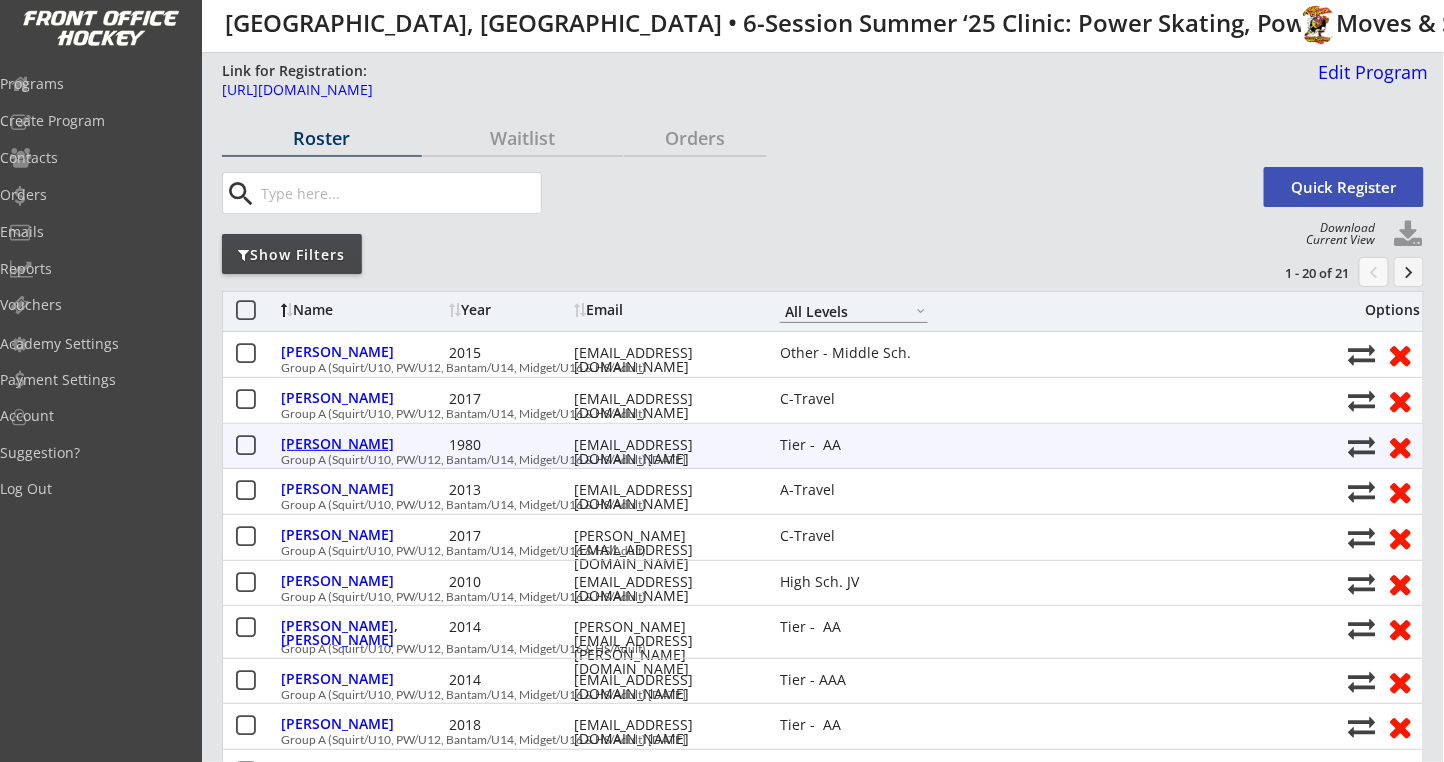 click on "[PERSON_NAME]" at bounding box center [362, 444] 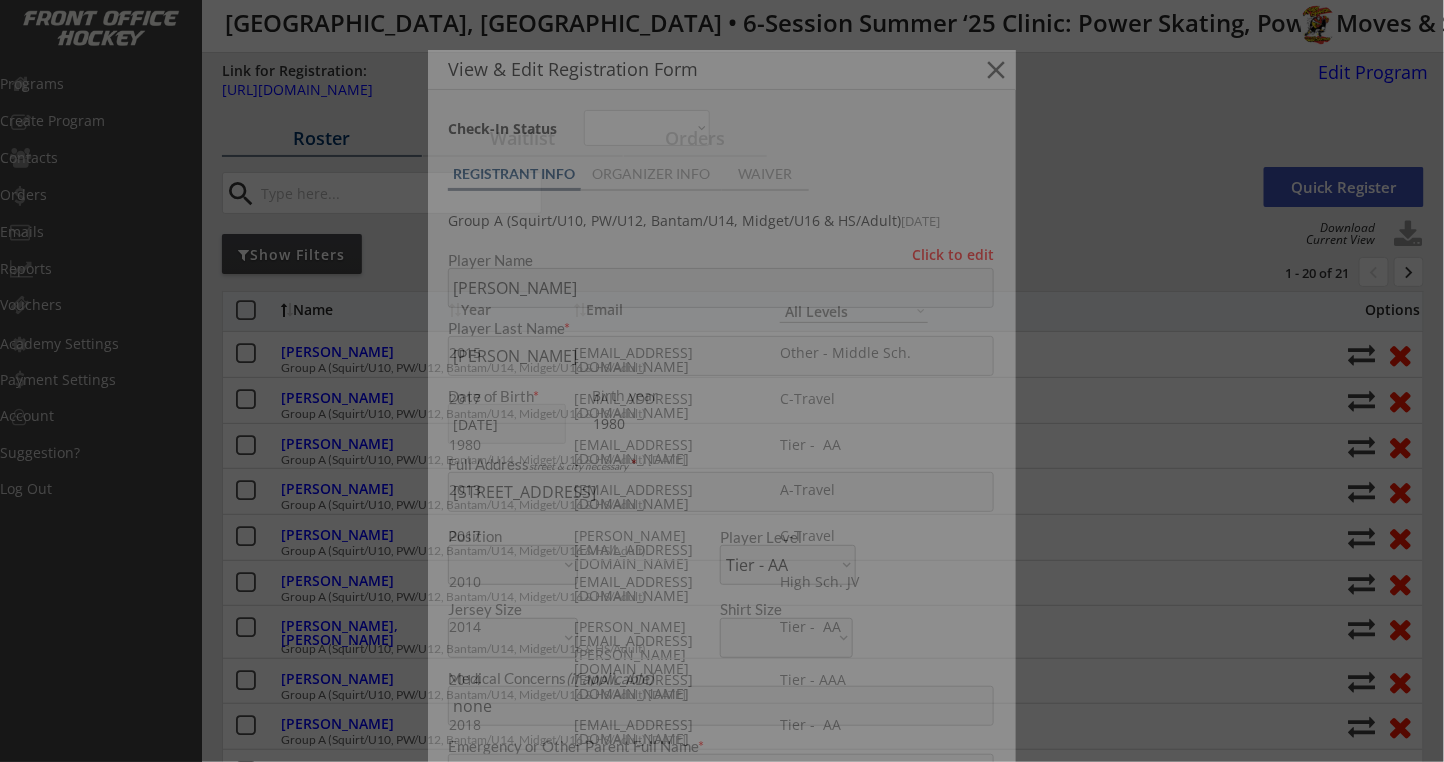 type on "[DEMOGRAPHIC_DATA]" 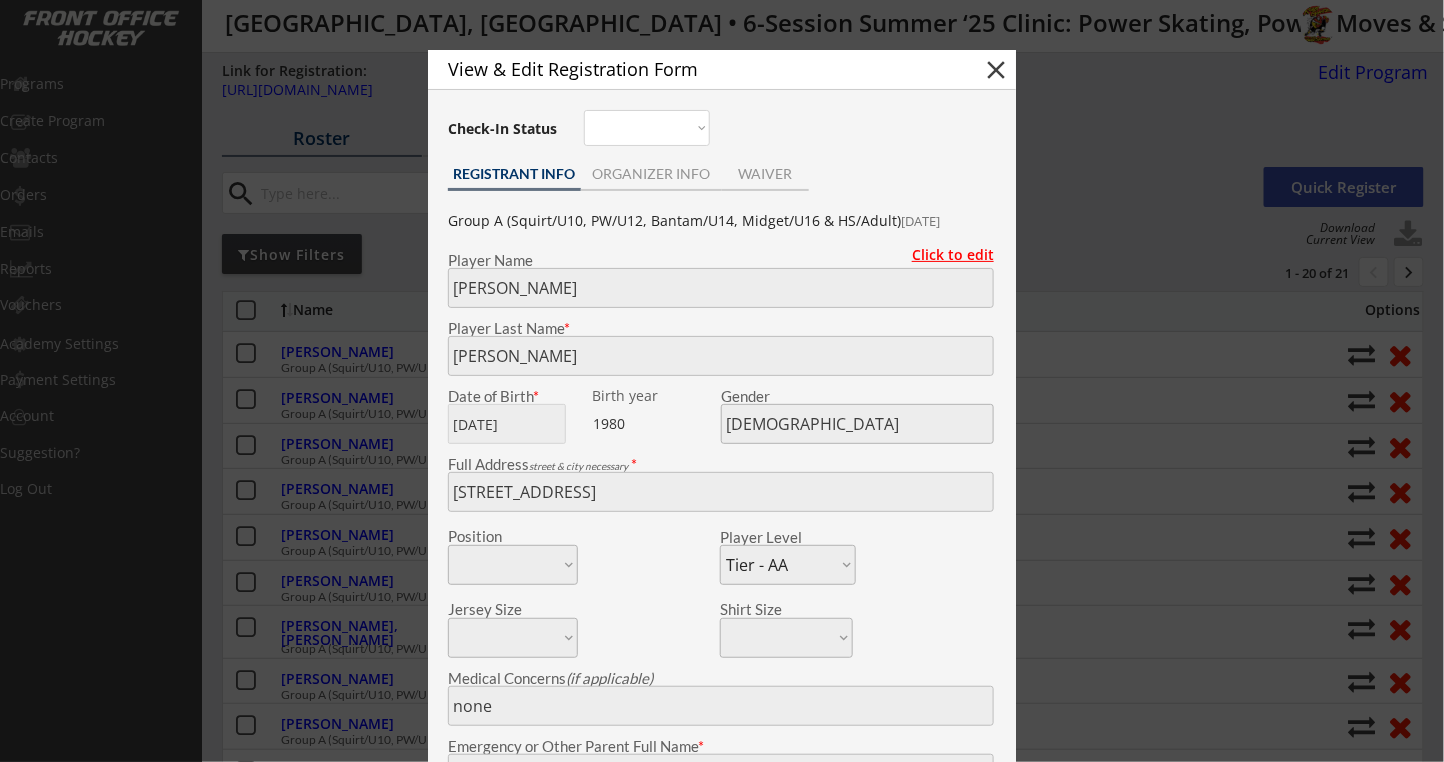 click on "Click to edit" at bounding box center [945, 255] 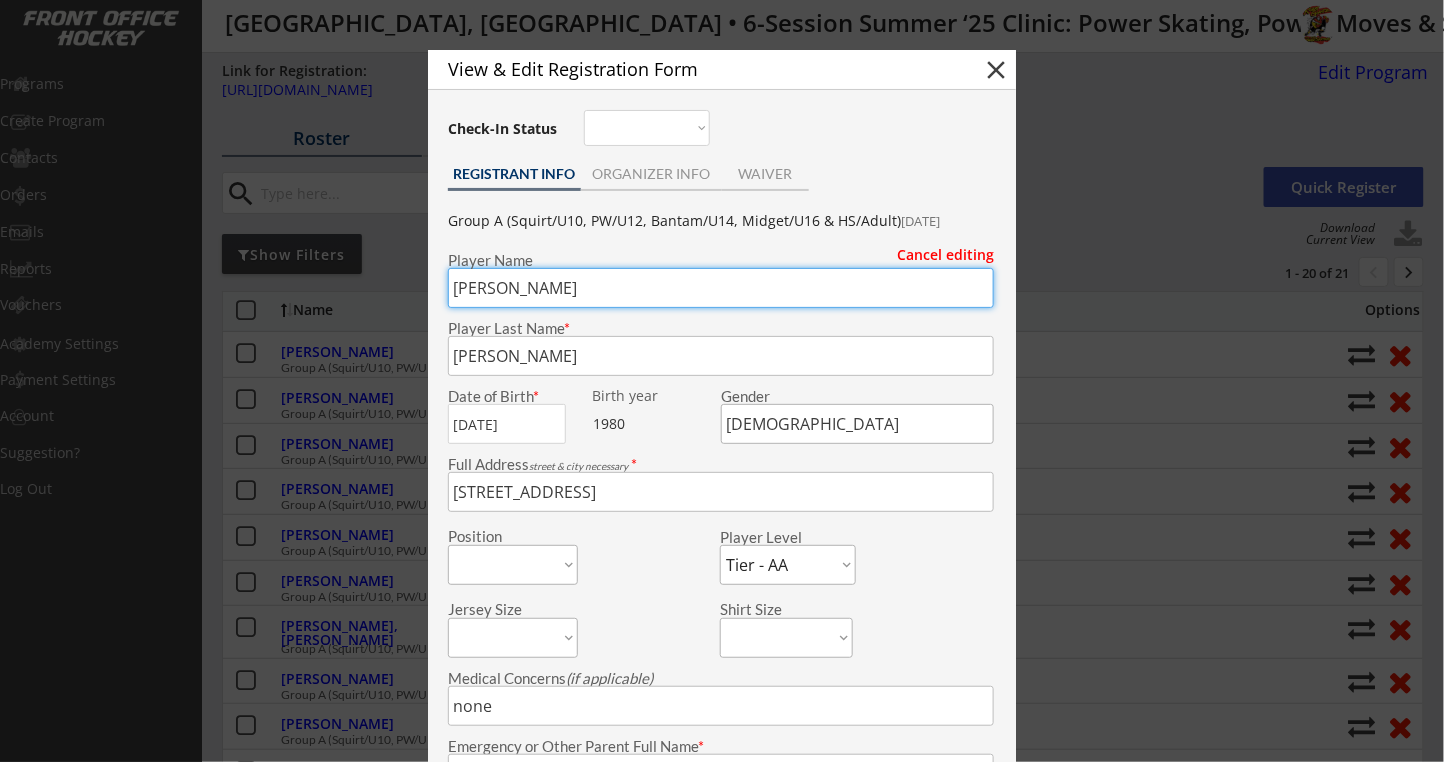 click at bounding box center (721, 288) 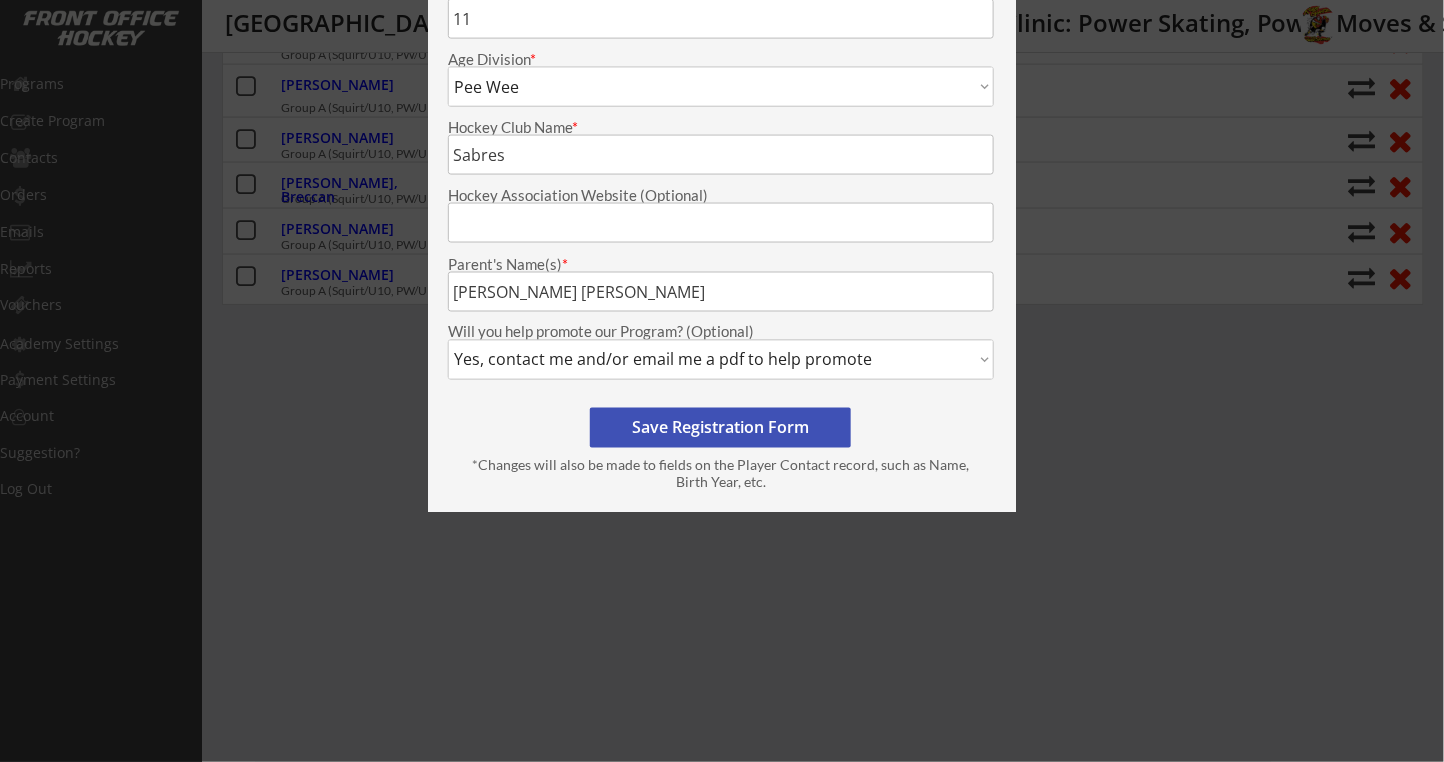 scroll, scrollTop: 1066, scrollLeft: 0, axis: vertical 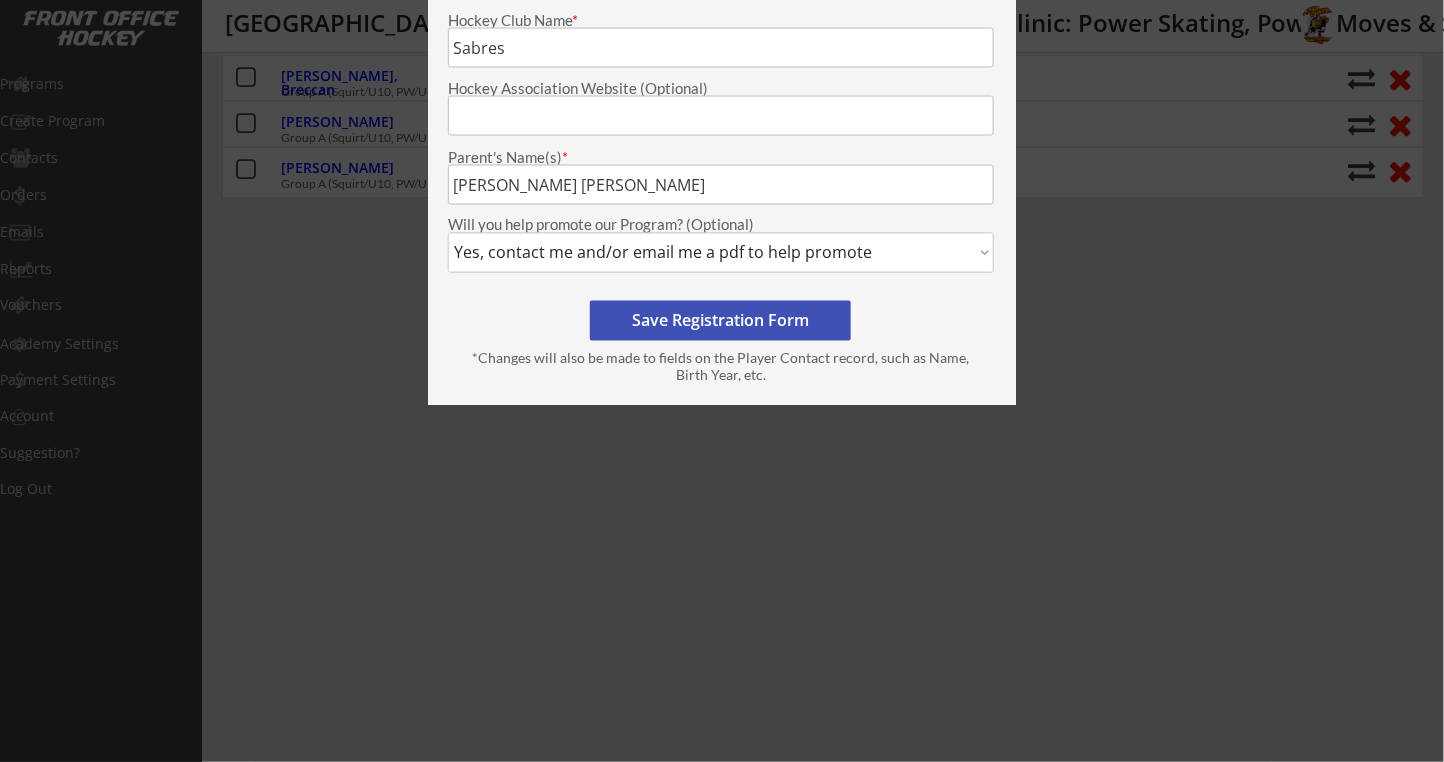type on "Connor" 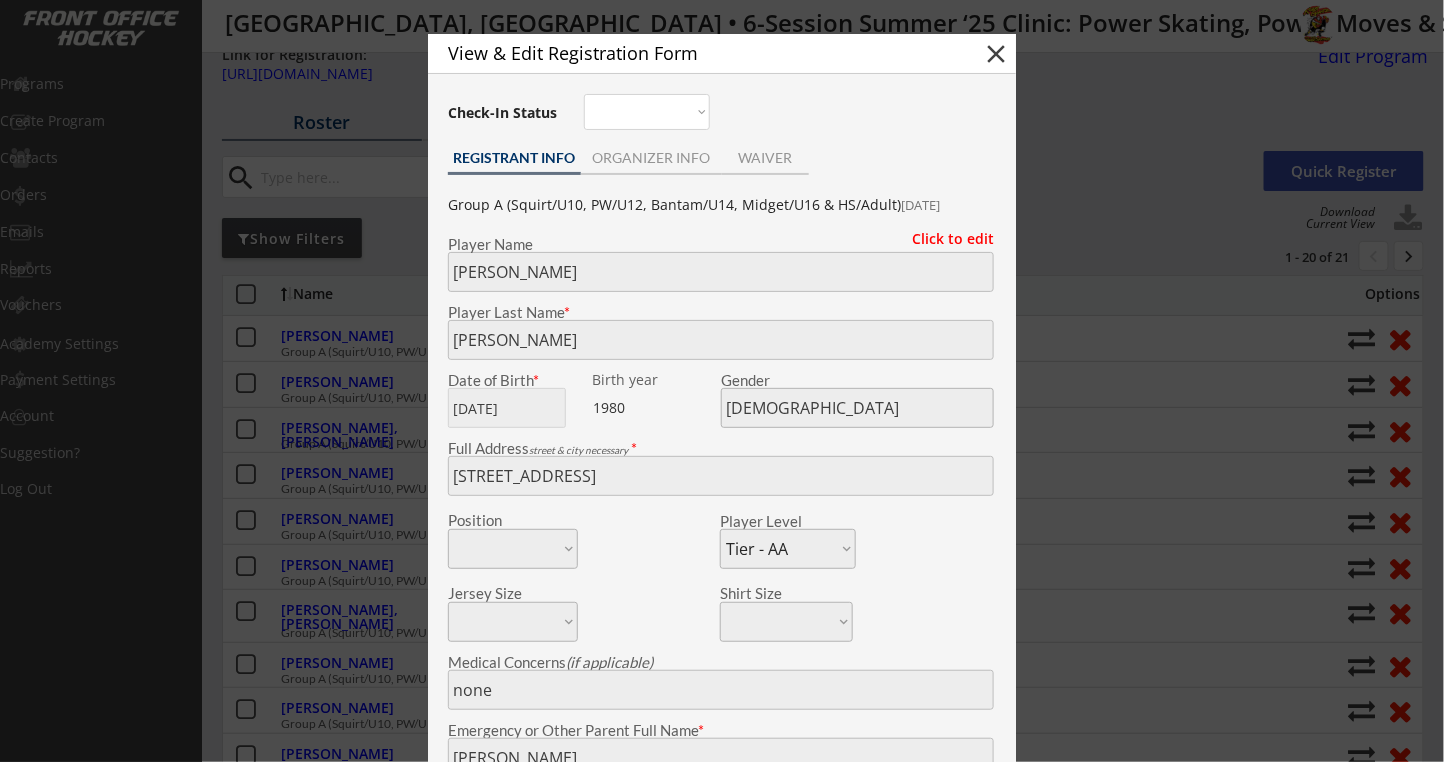 scroll, scrollTop: 0, scrollLeft: 0, axis: both 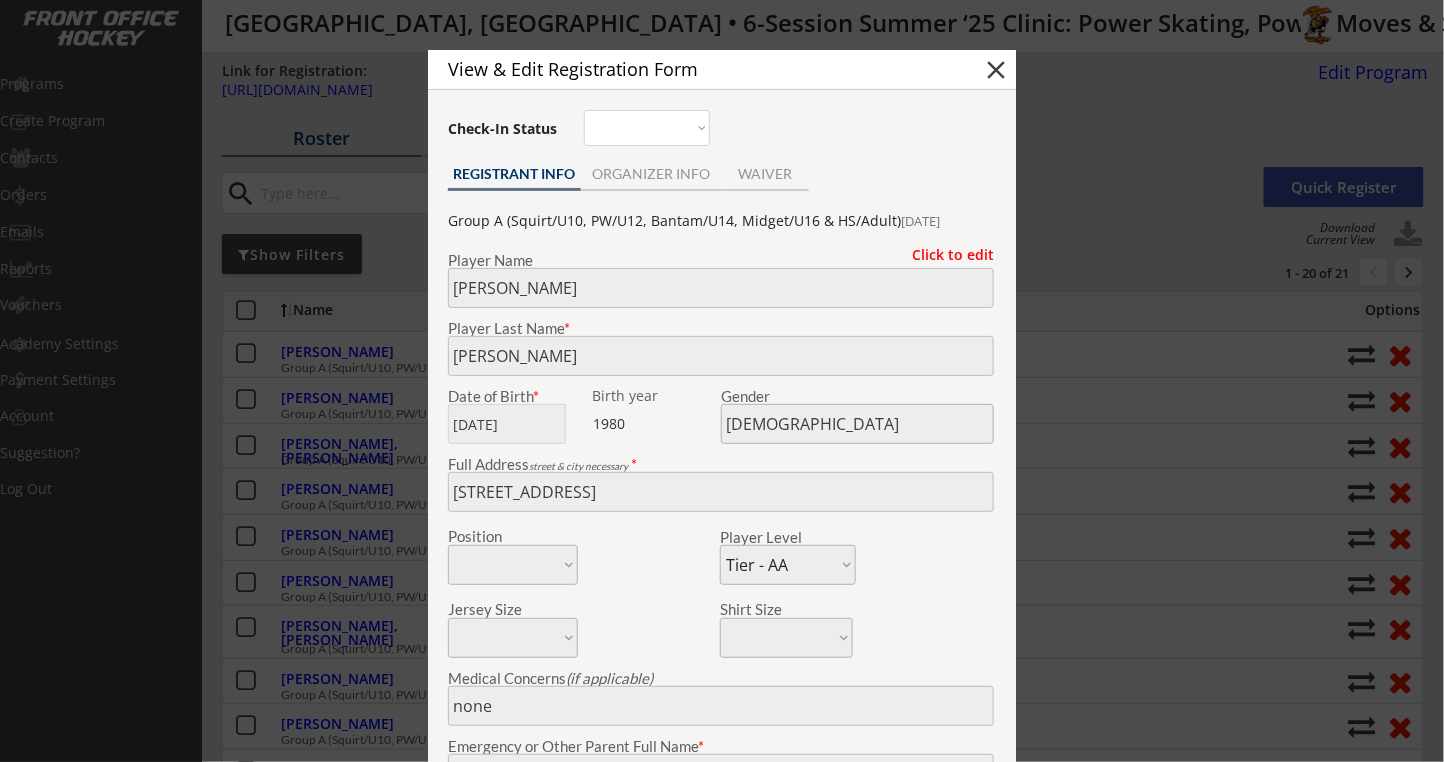 click on "close" at bounding box center [996, 70] 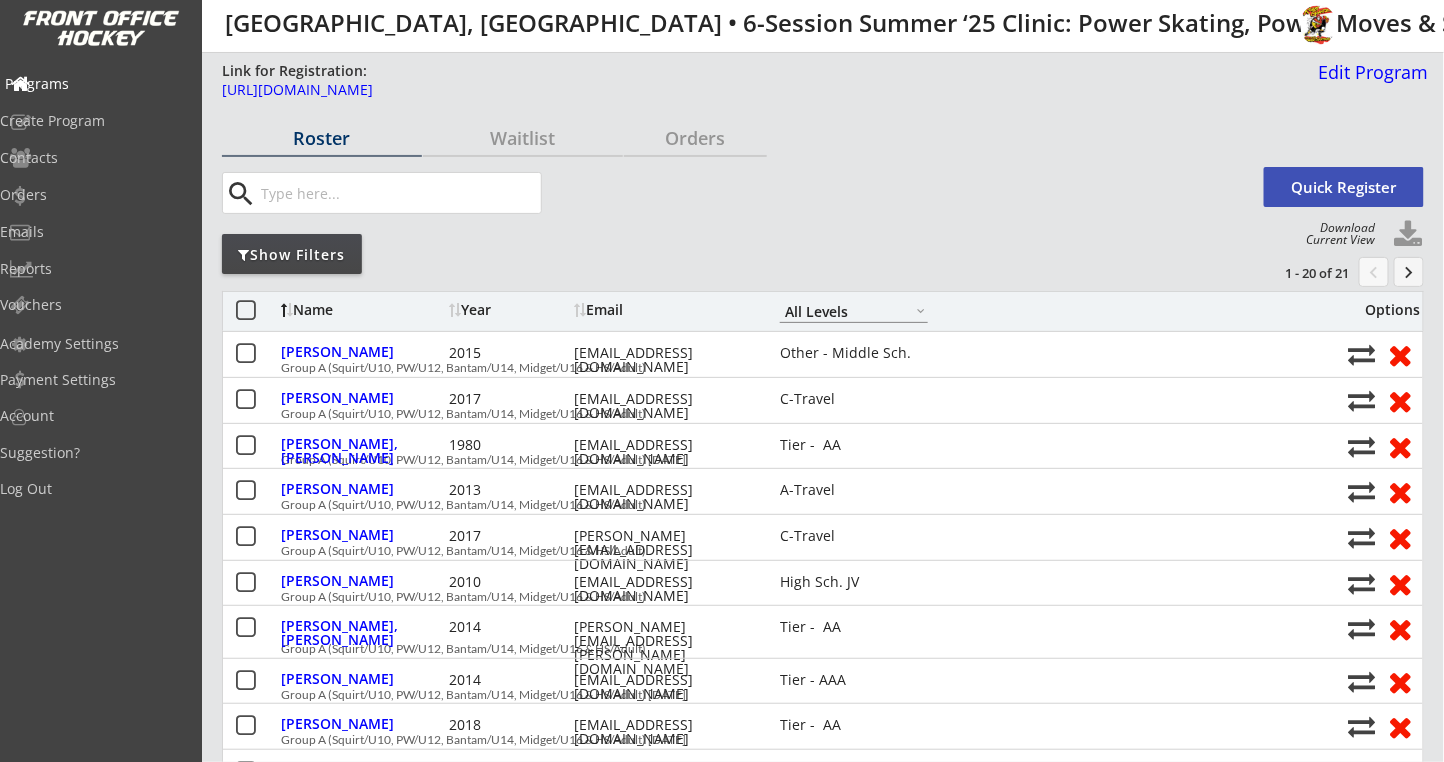 drag, startPoint x: 89, startPoint y: 77, endPoint x: 102, endPoint y: 76, distance: 13.038404 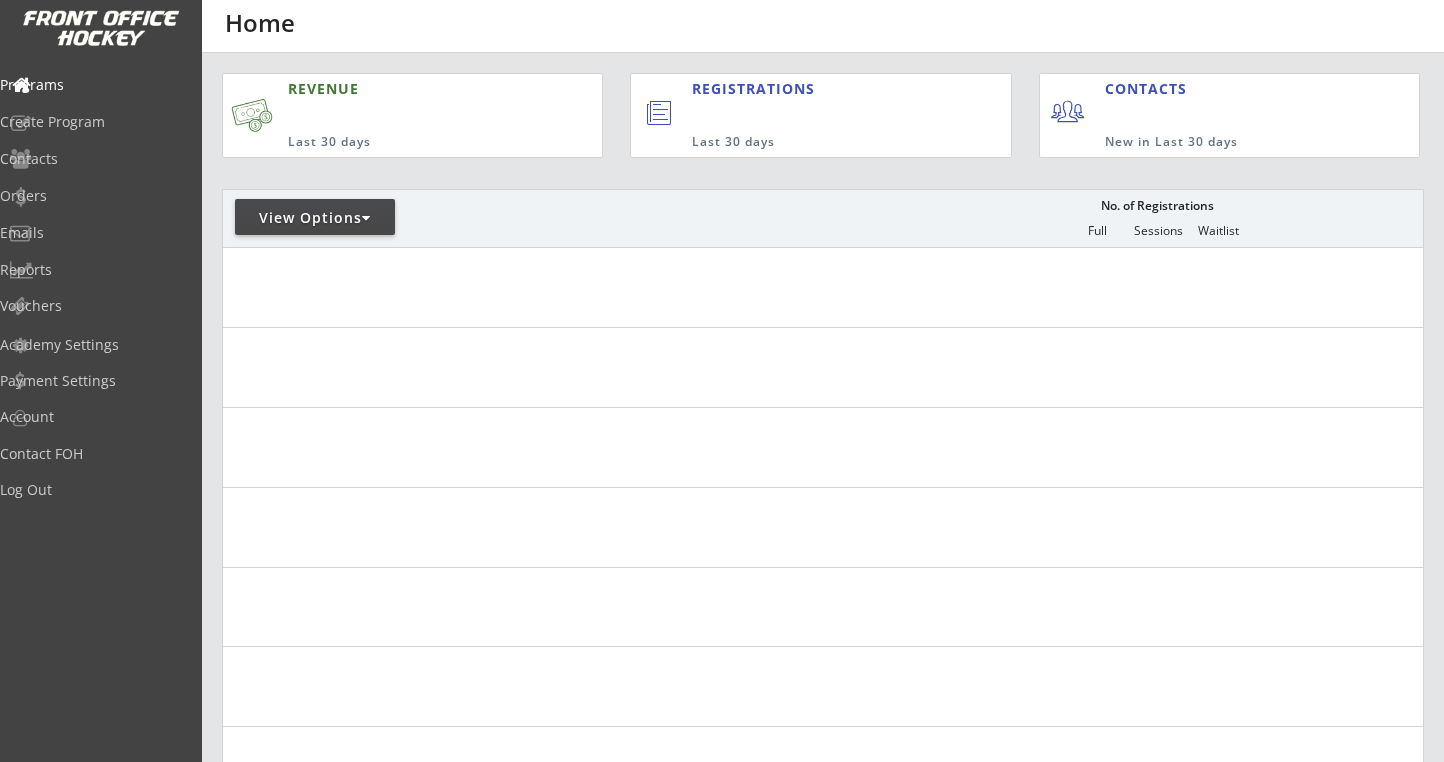 scroll, scrollTop: 0, scrollLeft: 0, axis: both 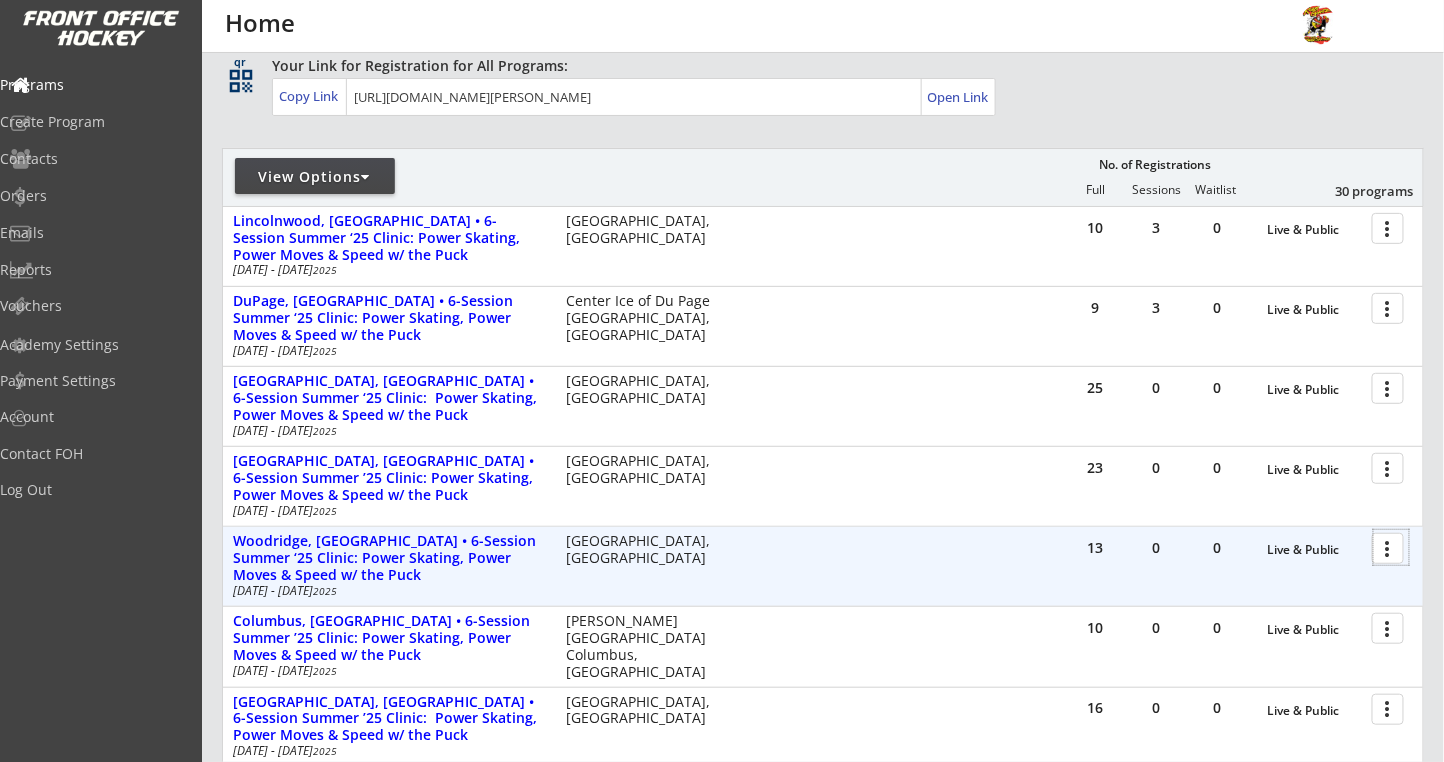 click at bounding box center [1391, 547] 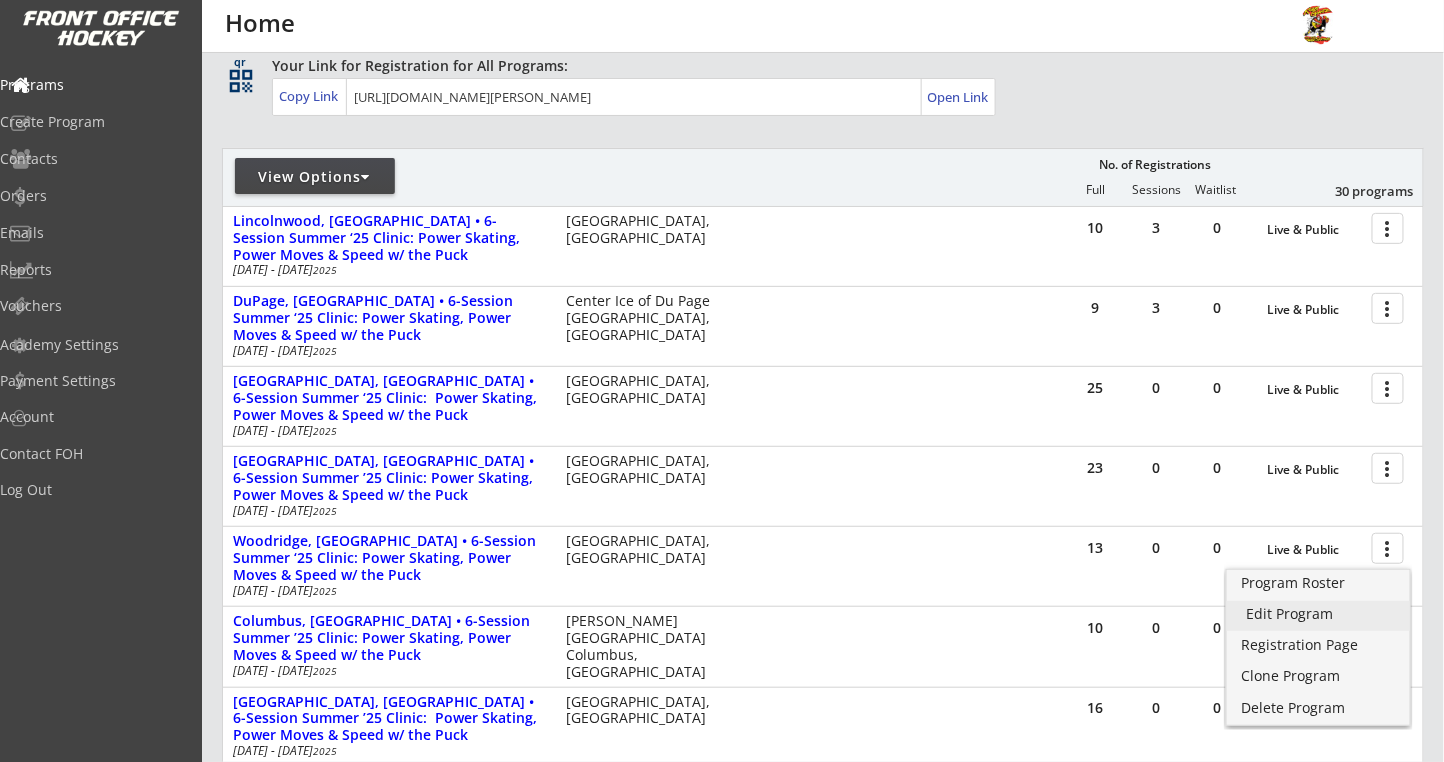 click on "Edit Program" at bounding box center [1318, 614] 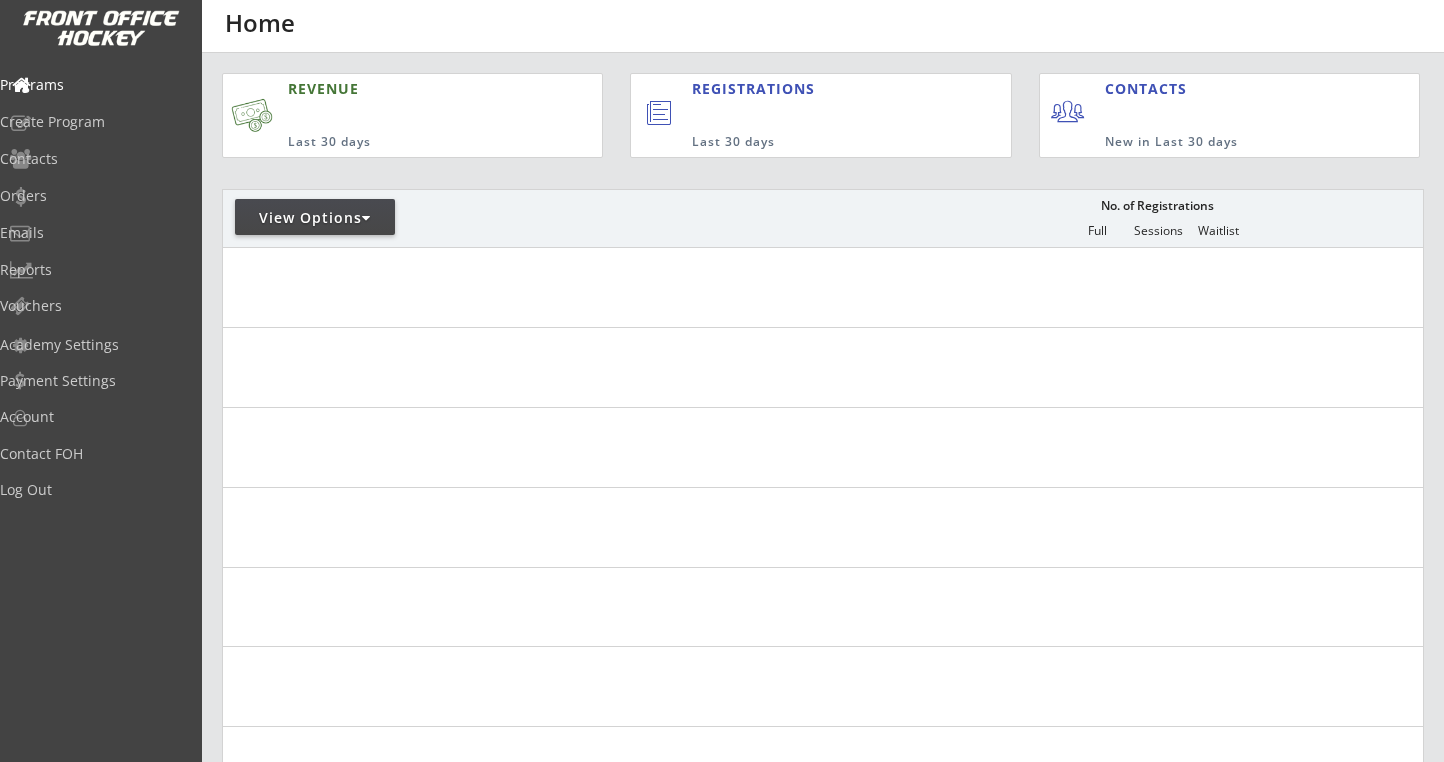 scroll, scrollTop: 0, scrollLeft: 0, axis: both 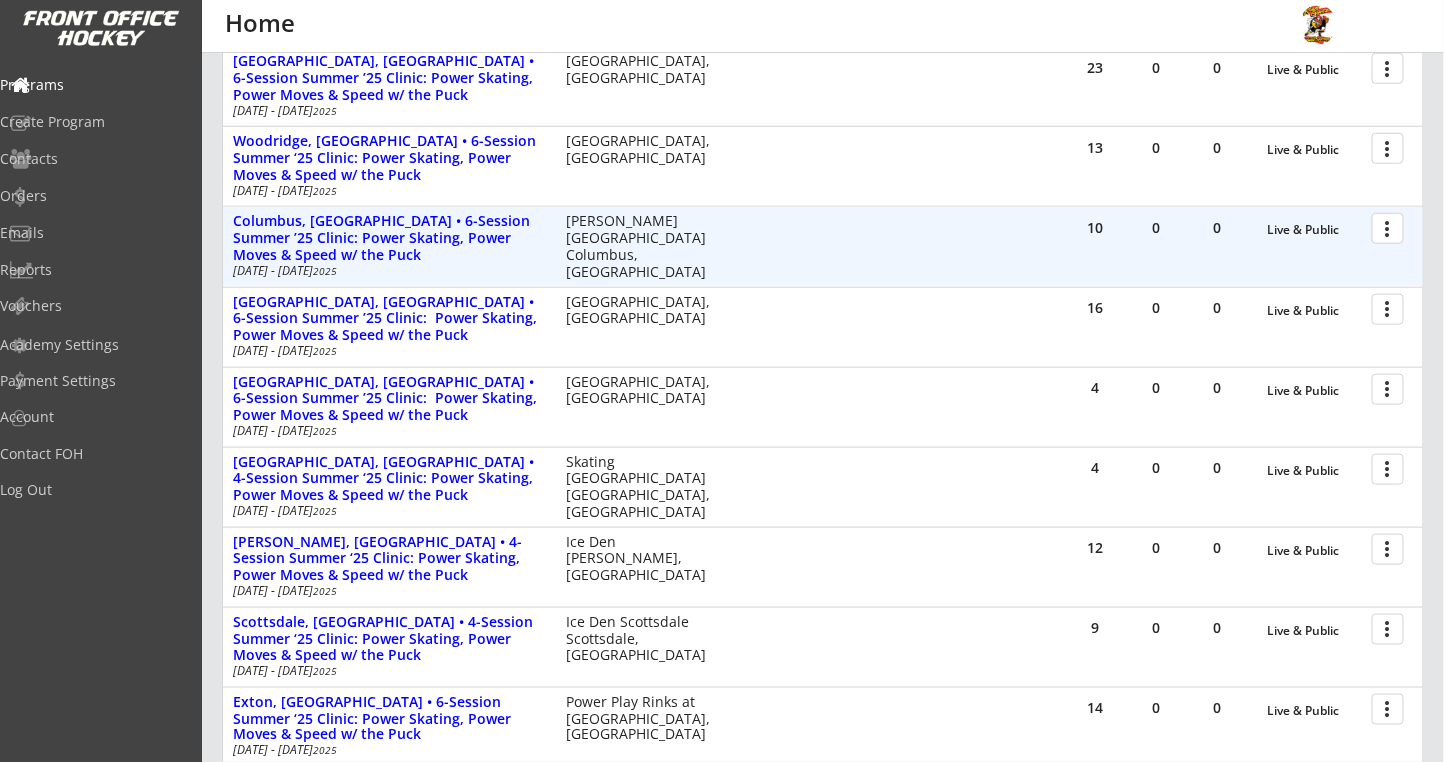 click at bounding box center [1391, 227] 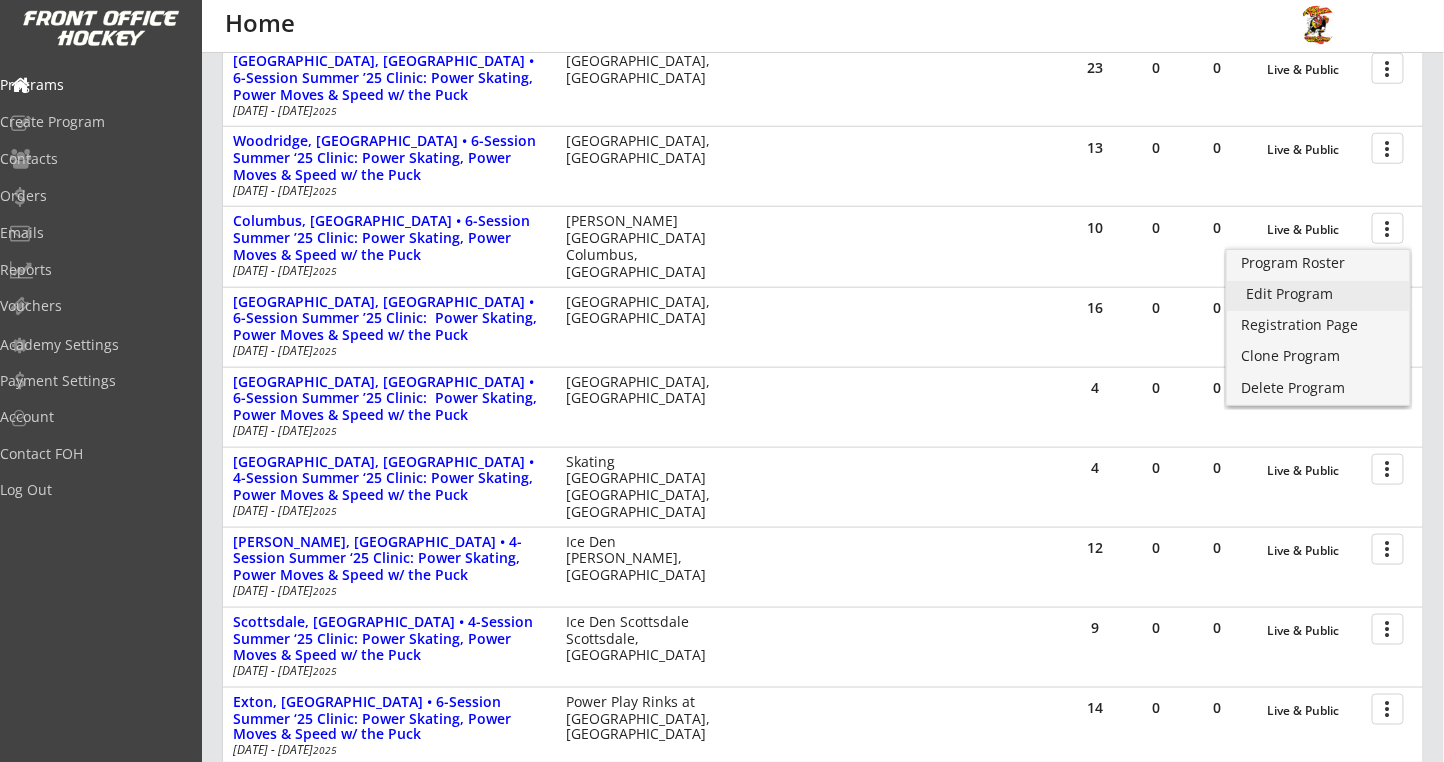 click on "Edit Program" at bounding box center [1318, 294] 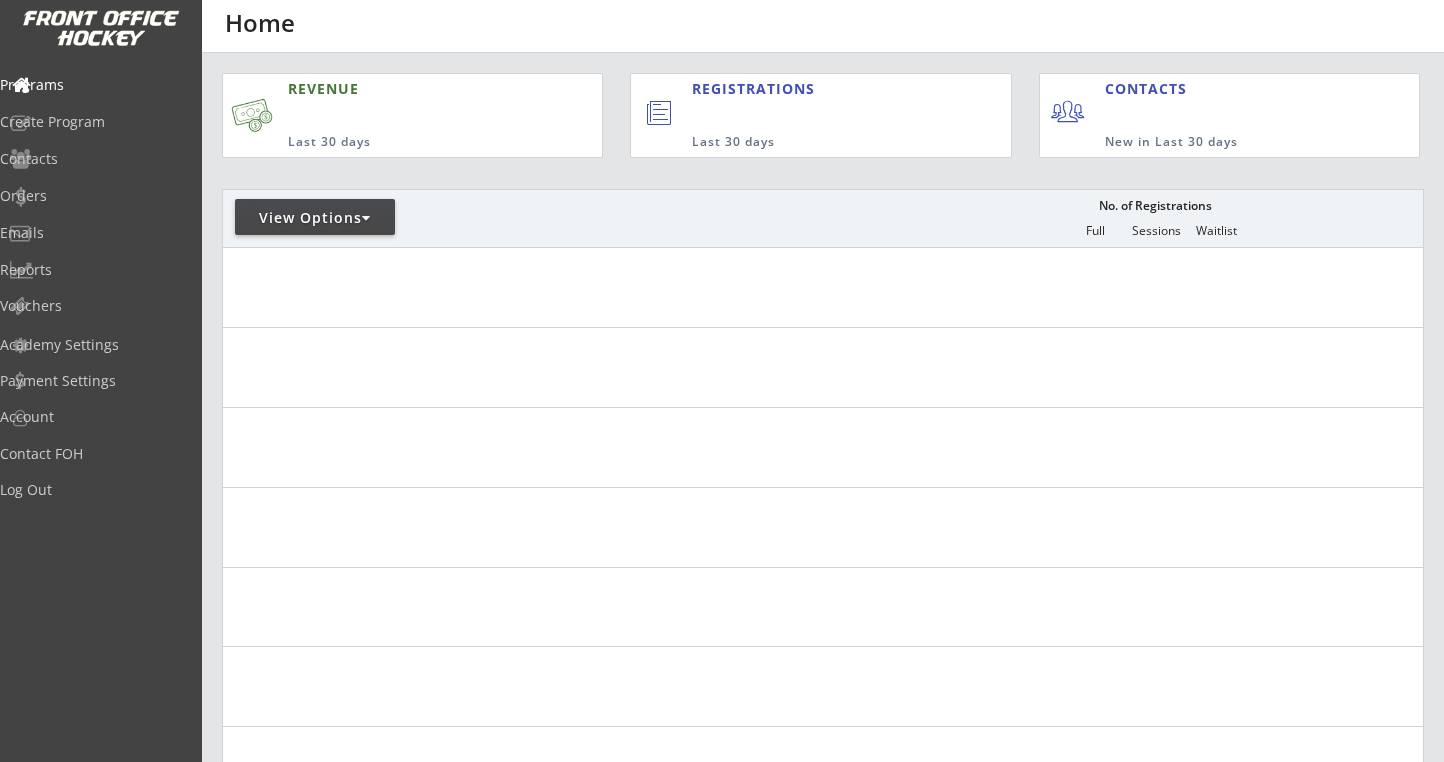 scroll, scrollTop: 0, scrollLeft: 0, axis: both 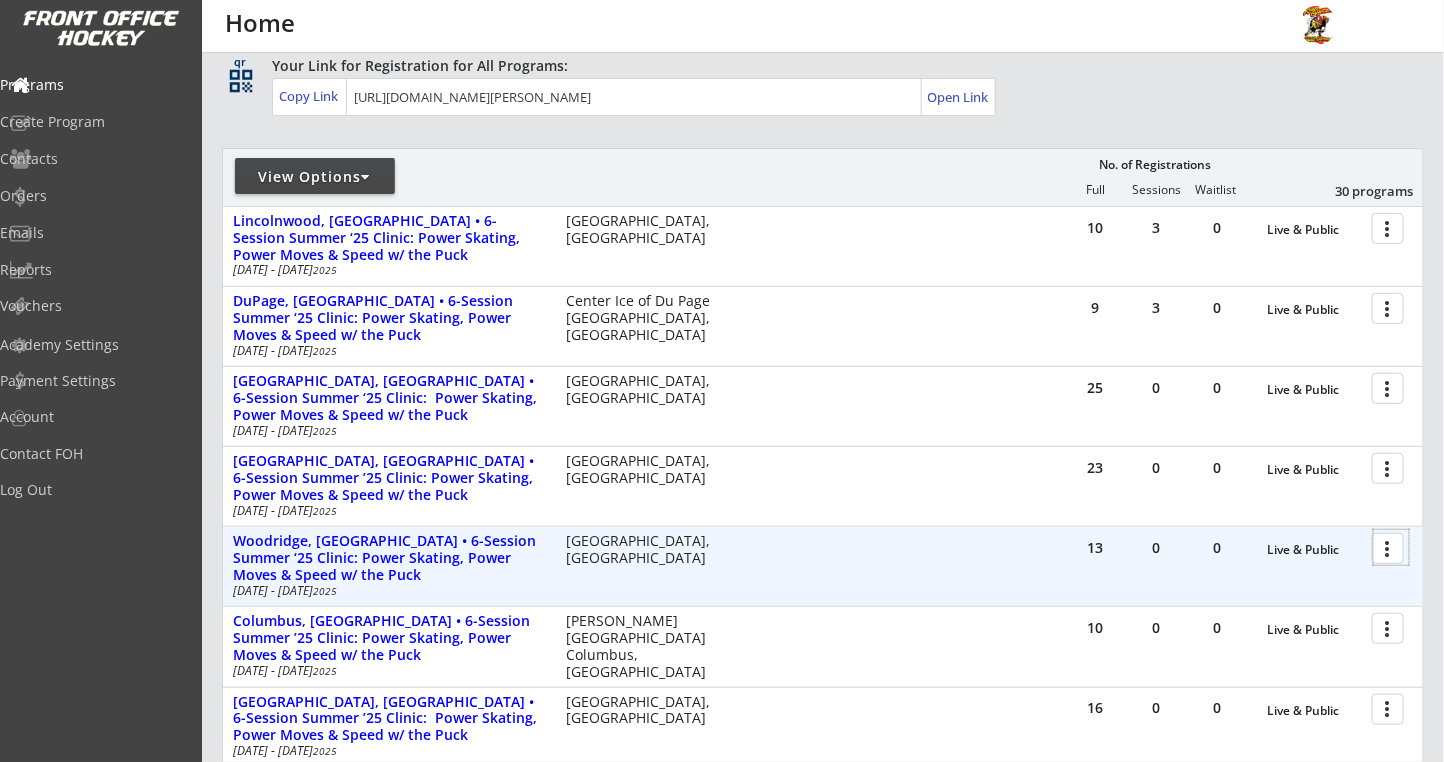 click at bounding box center (1391, 547) 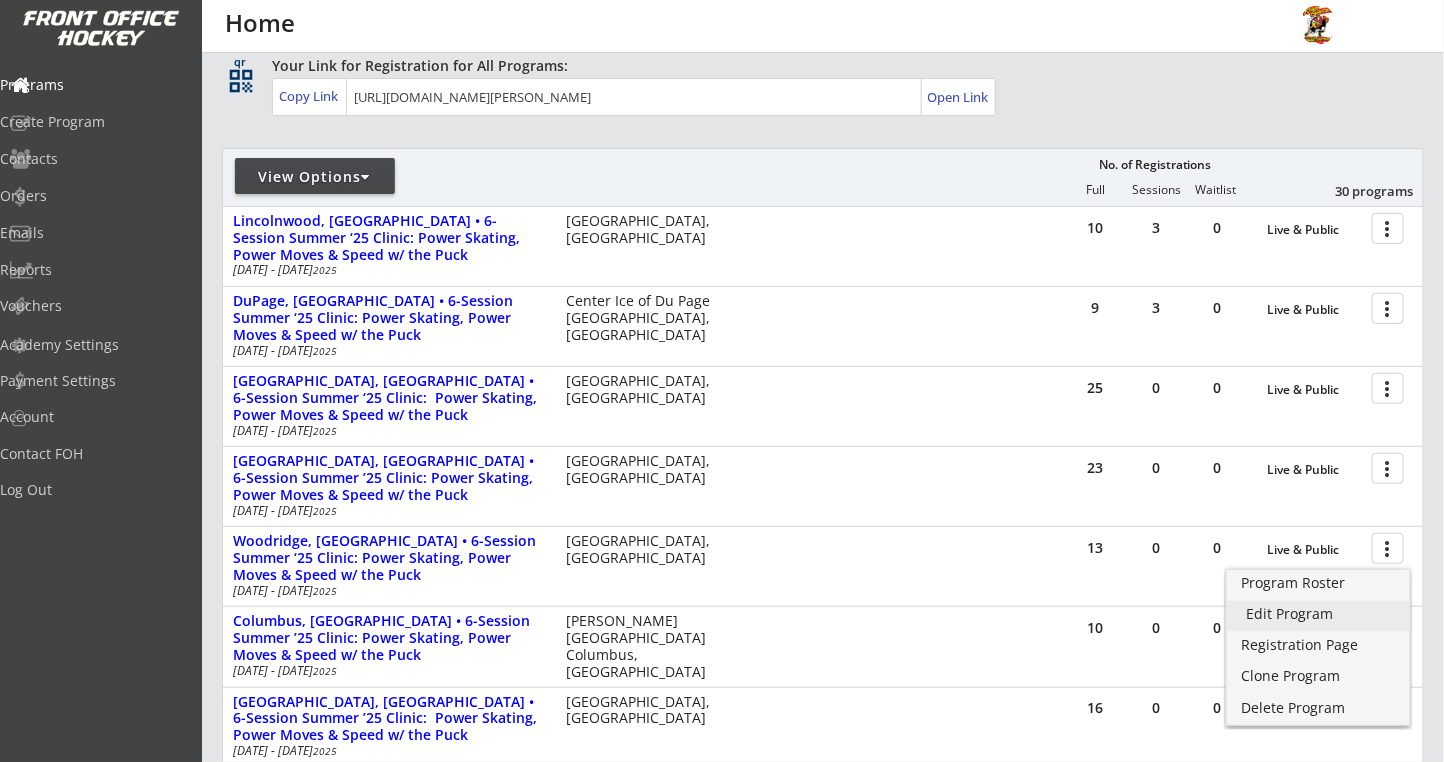 click on "Edit Program" at bounding box center [1318, 614] 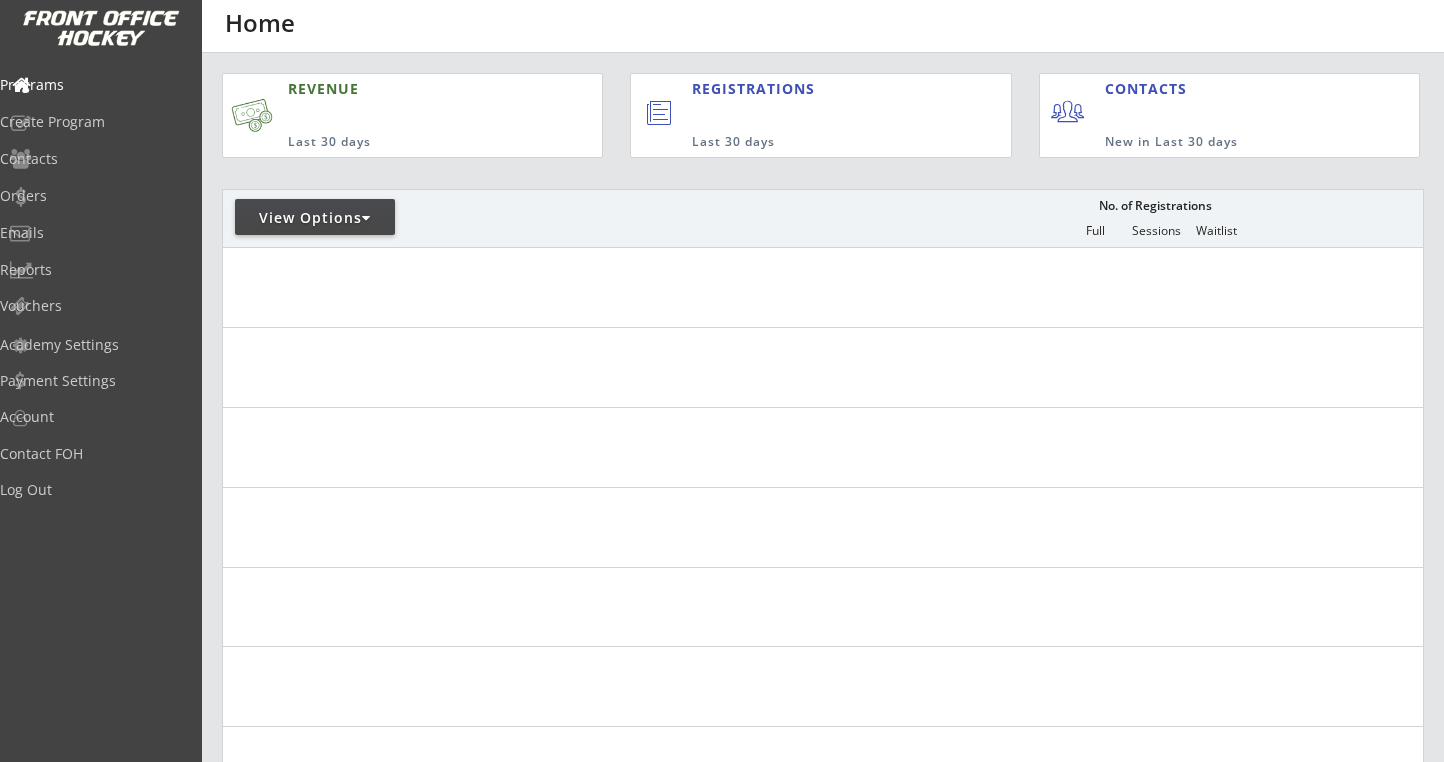 scroll, scrollTop: 0, scrollLeft: 0, axis: both 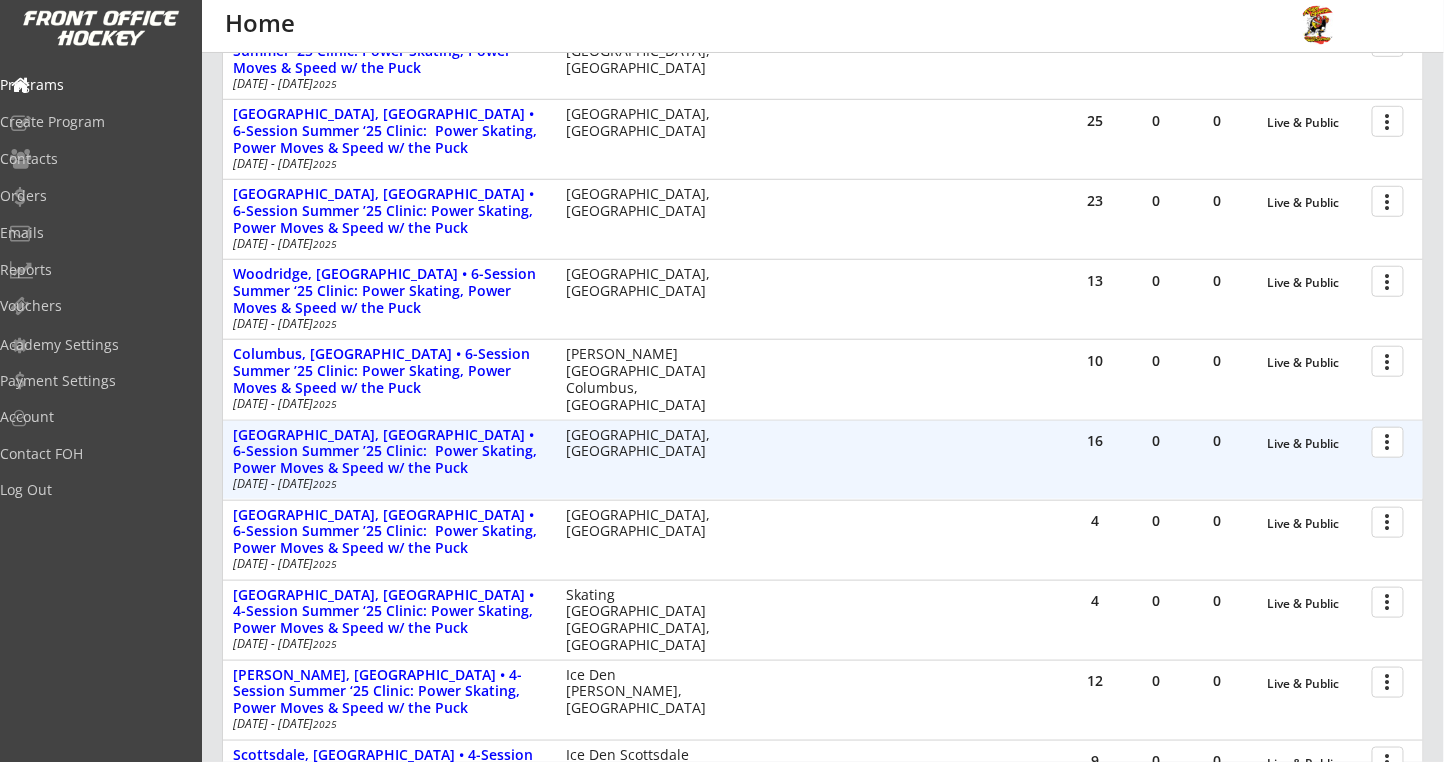 click at bounding box center (1391, 441) 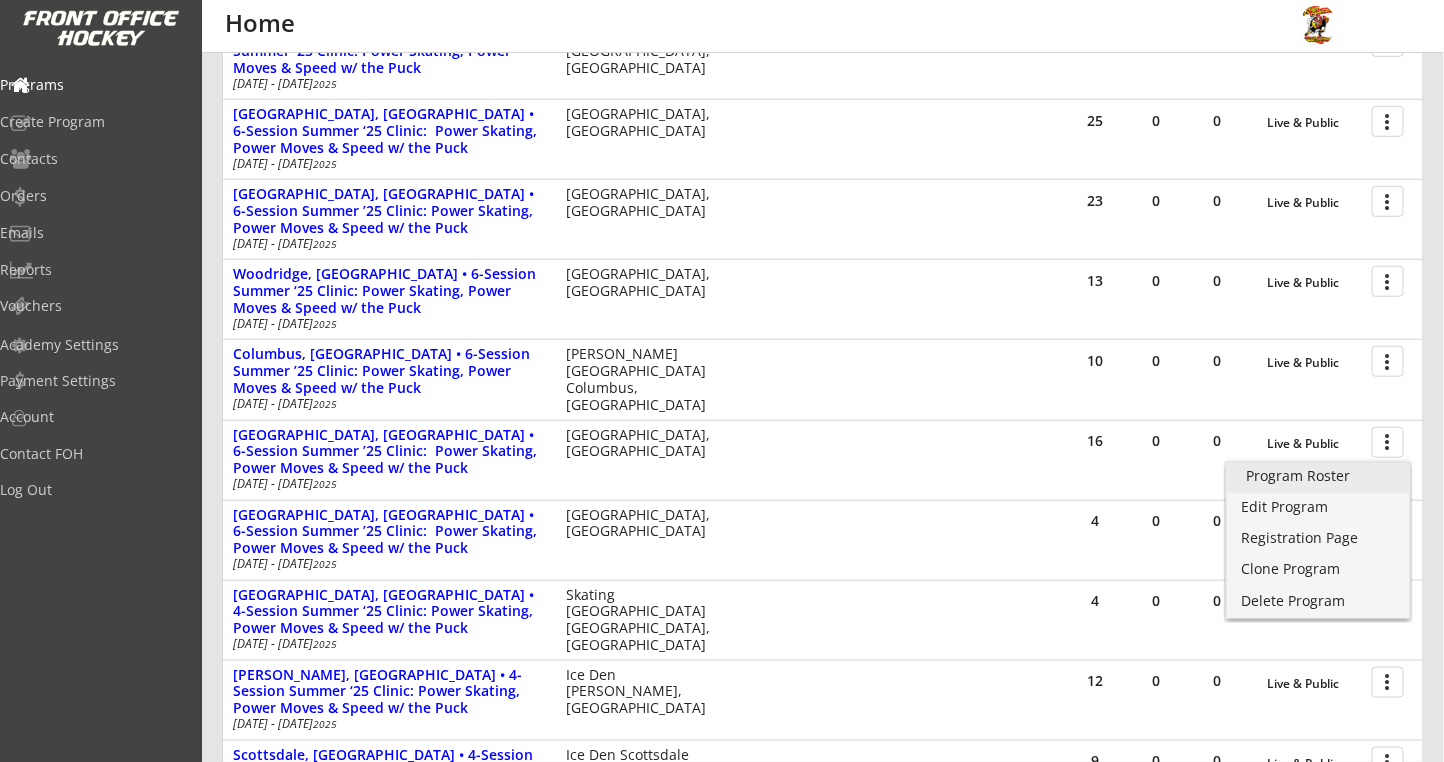 click on "Program Roster" at bounding box center (1318, 478) 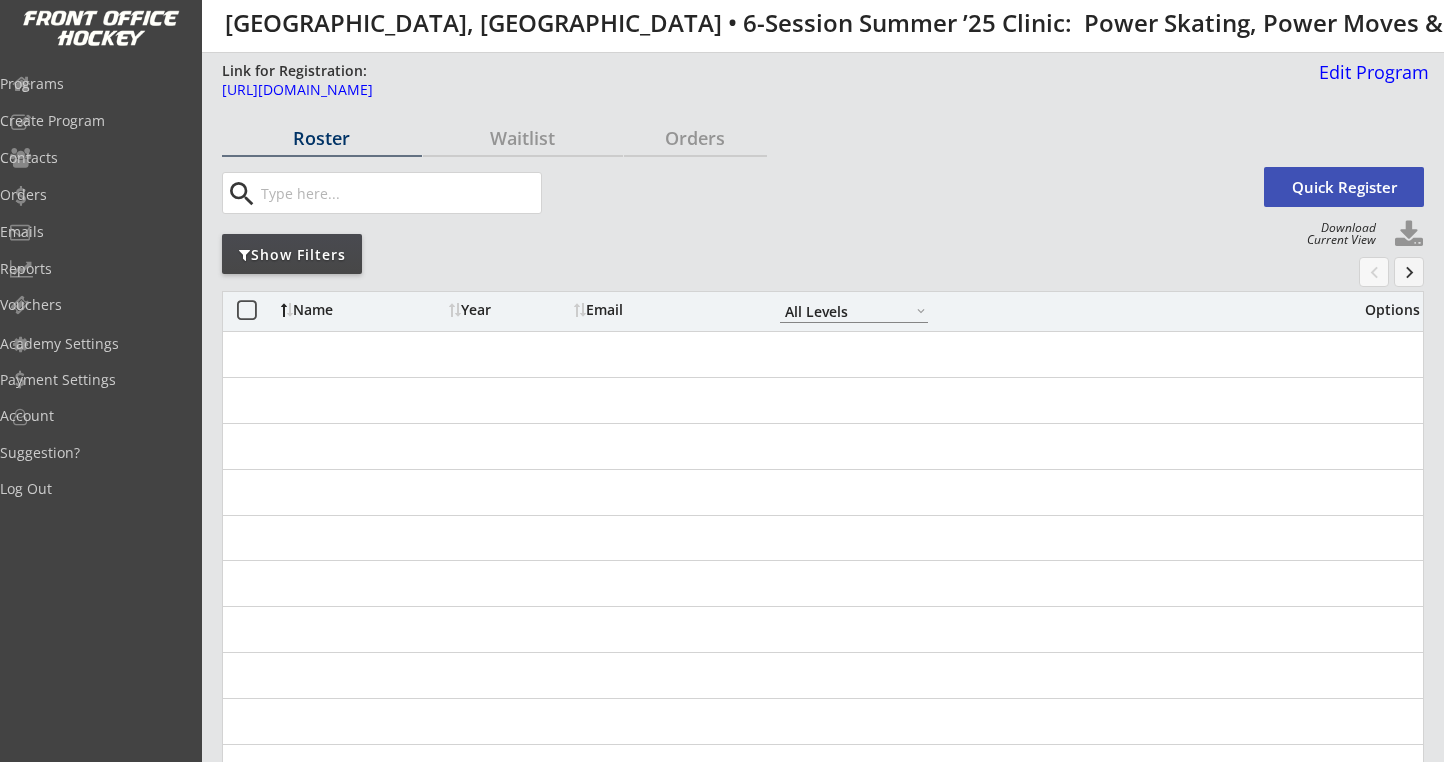 select on ""All Levels"" 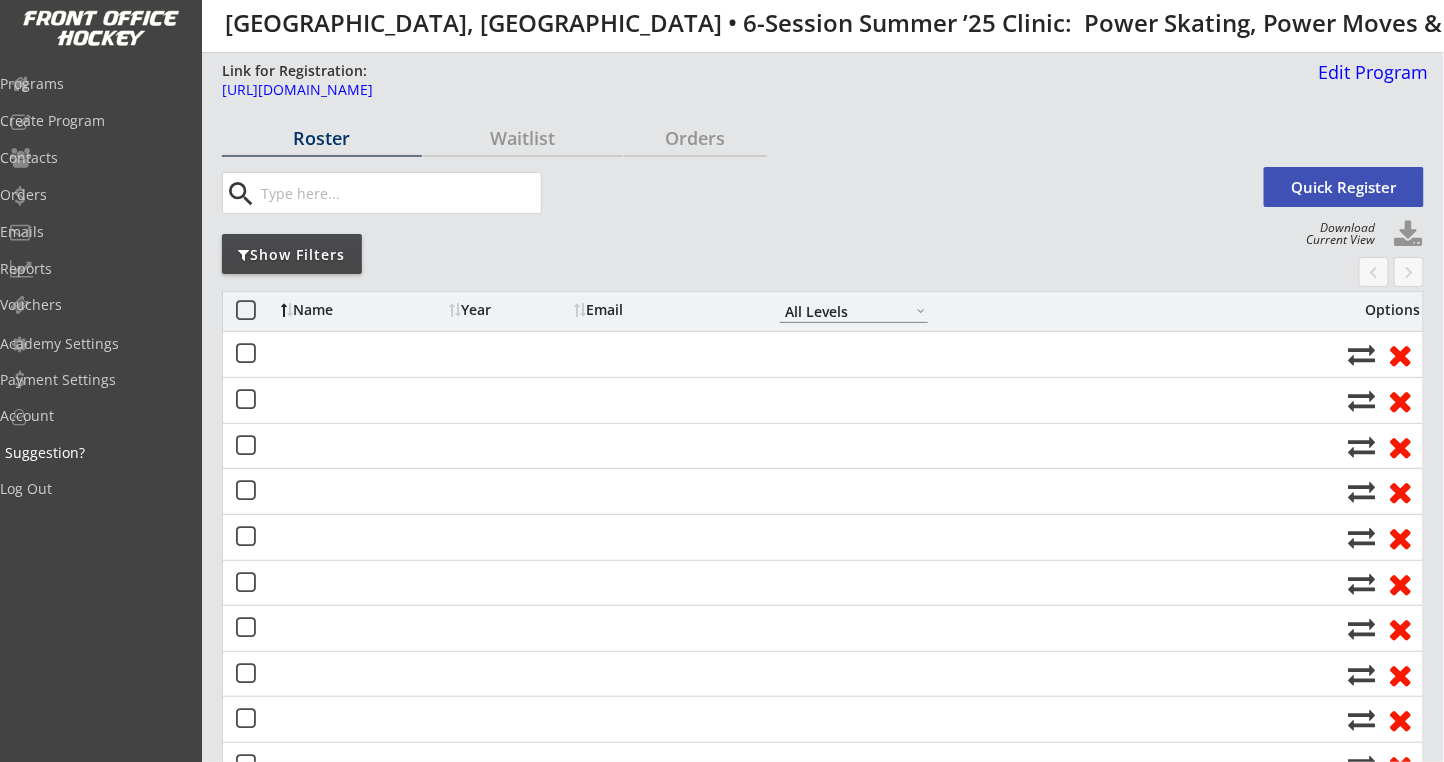 scroll, scrollTop: 0, scrollLeft: 0, axis: both 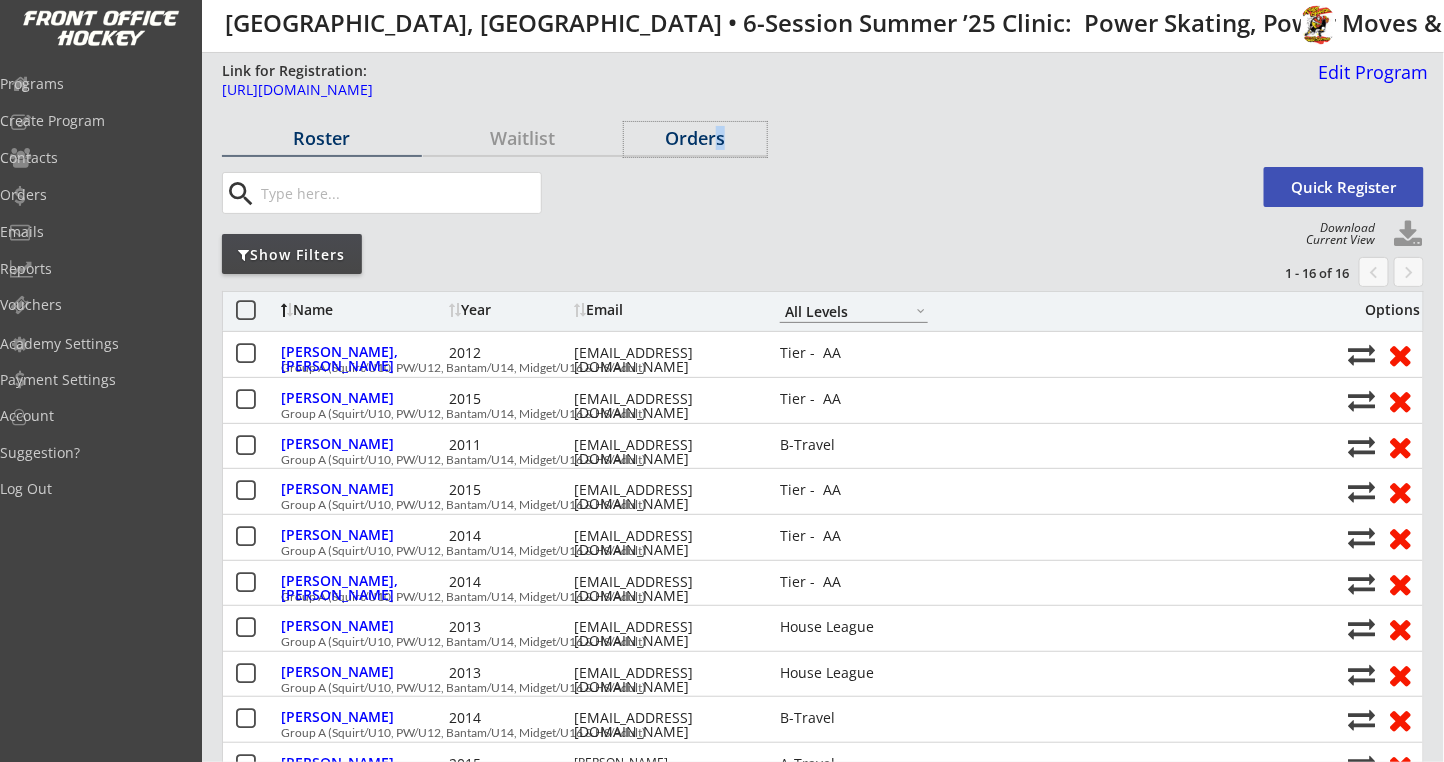 drag, startPoint x: 717, startPoint y: 138, endPoint x: 688, endPoint y: 145, distance: 29.832869 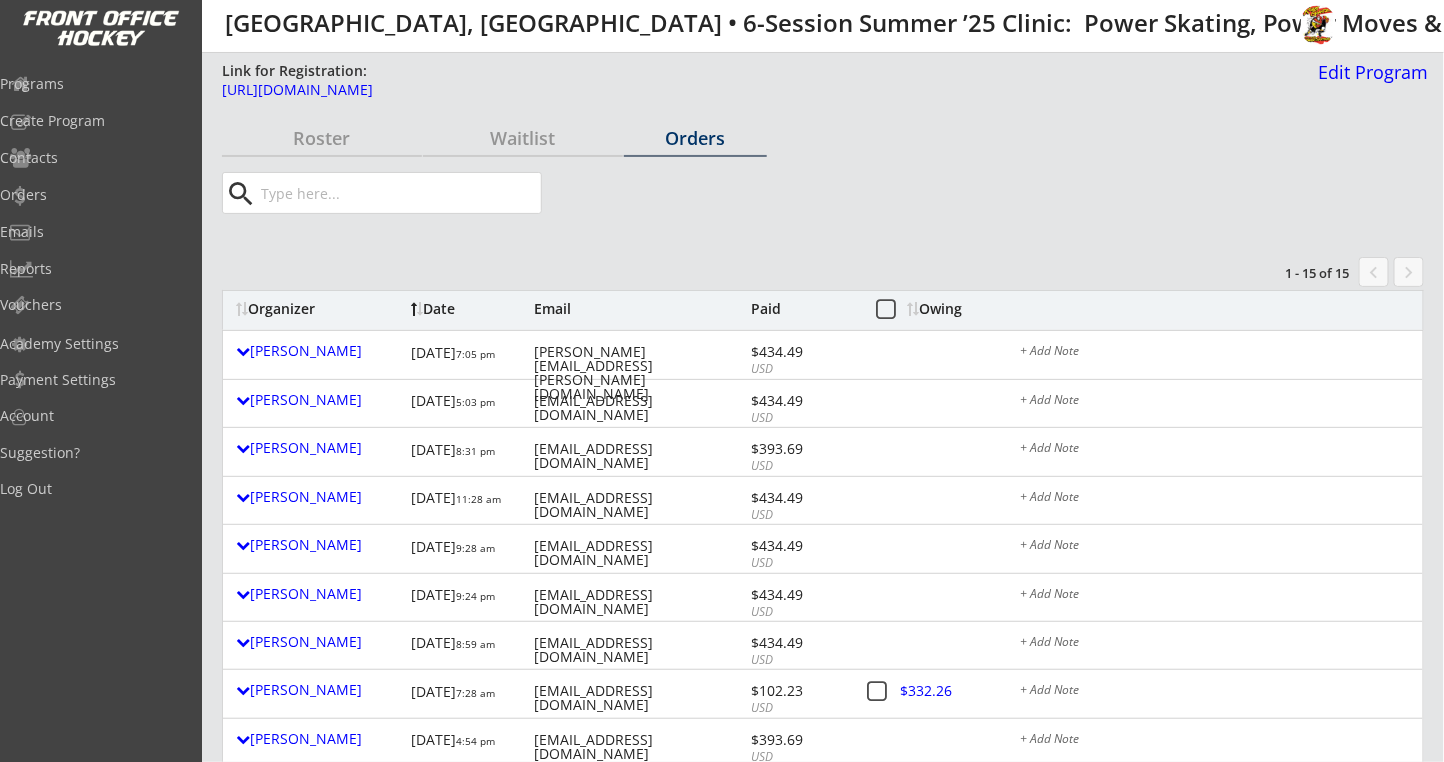 click on "Owing" at bounding box center (946, 309) 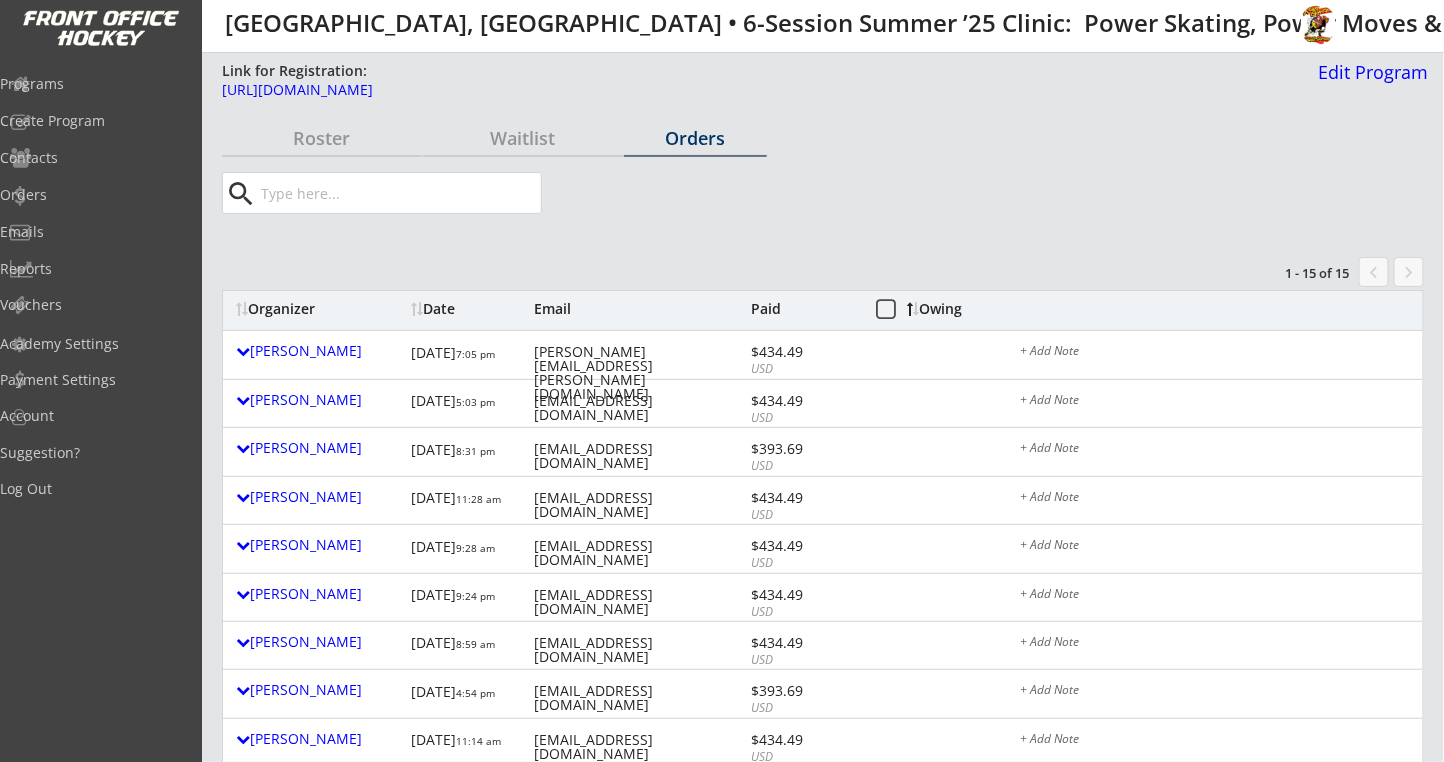 click on "Owing" at bounding box center [946, 309] 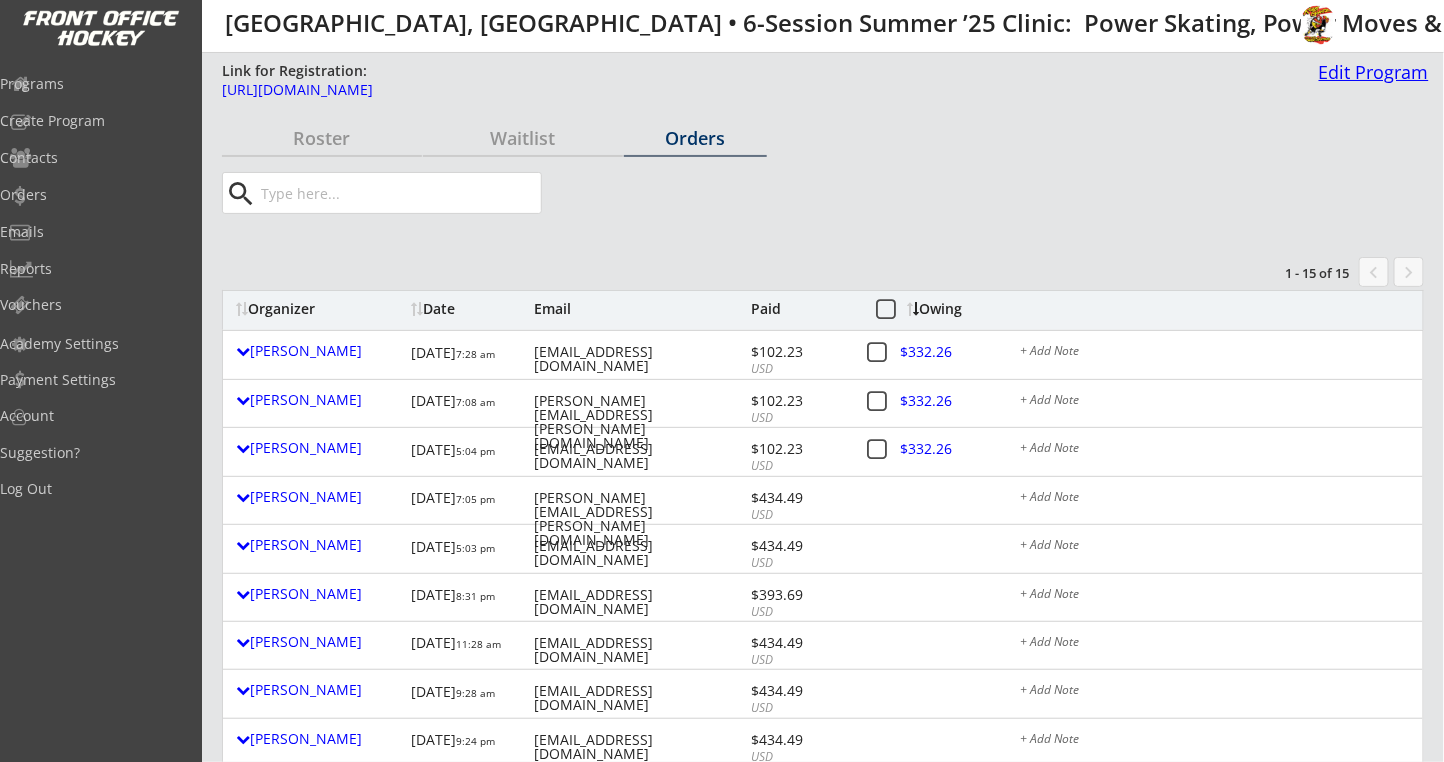 click on "Edit Program" at bounding box center [1370, 72] 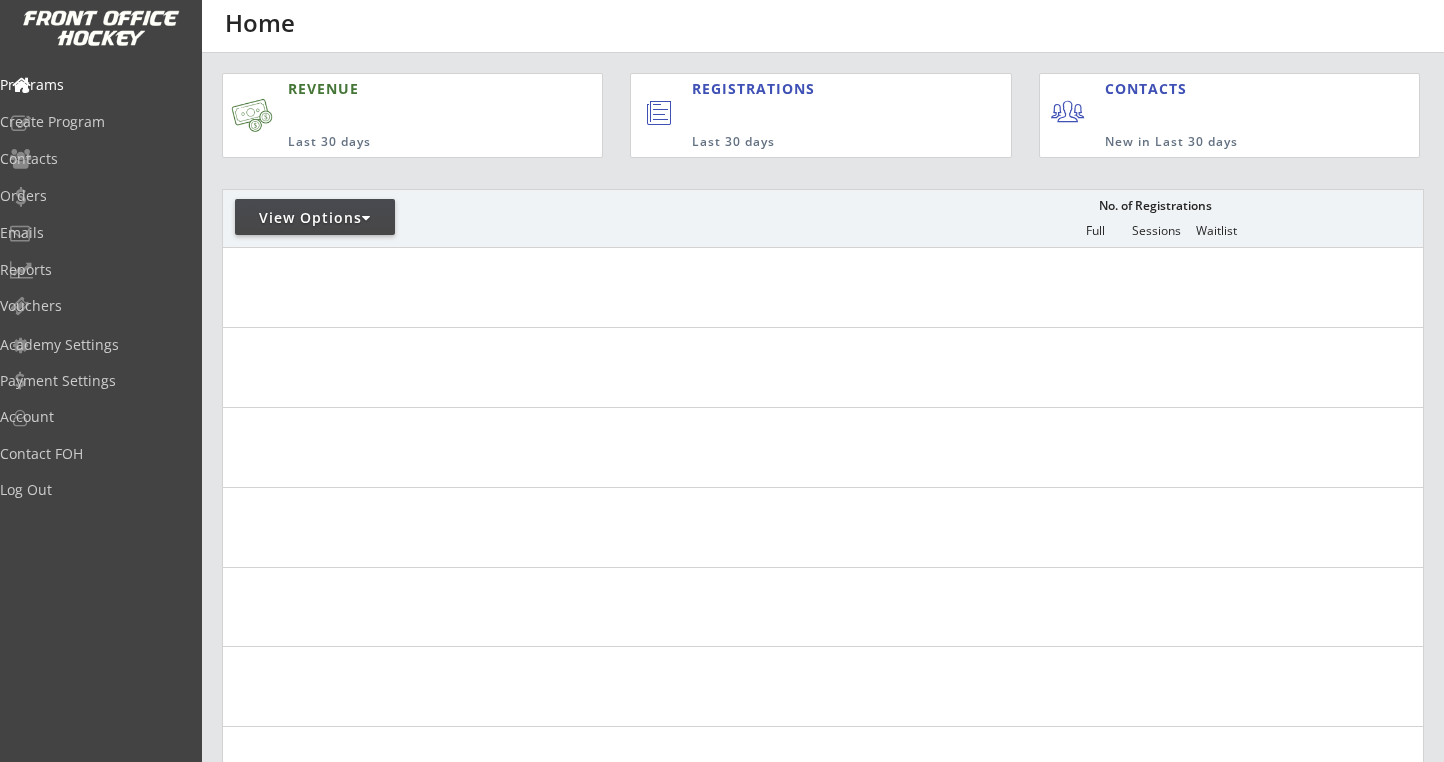 scroll, scrollTop: 0, scrollLeft: 0, axis: both 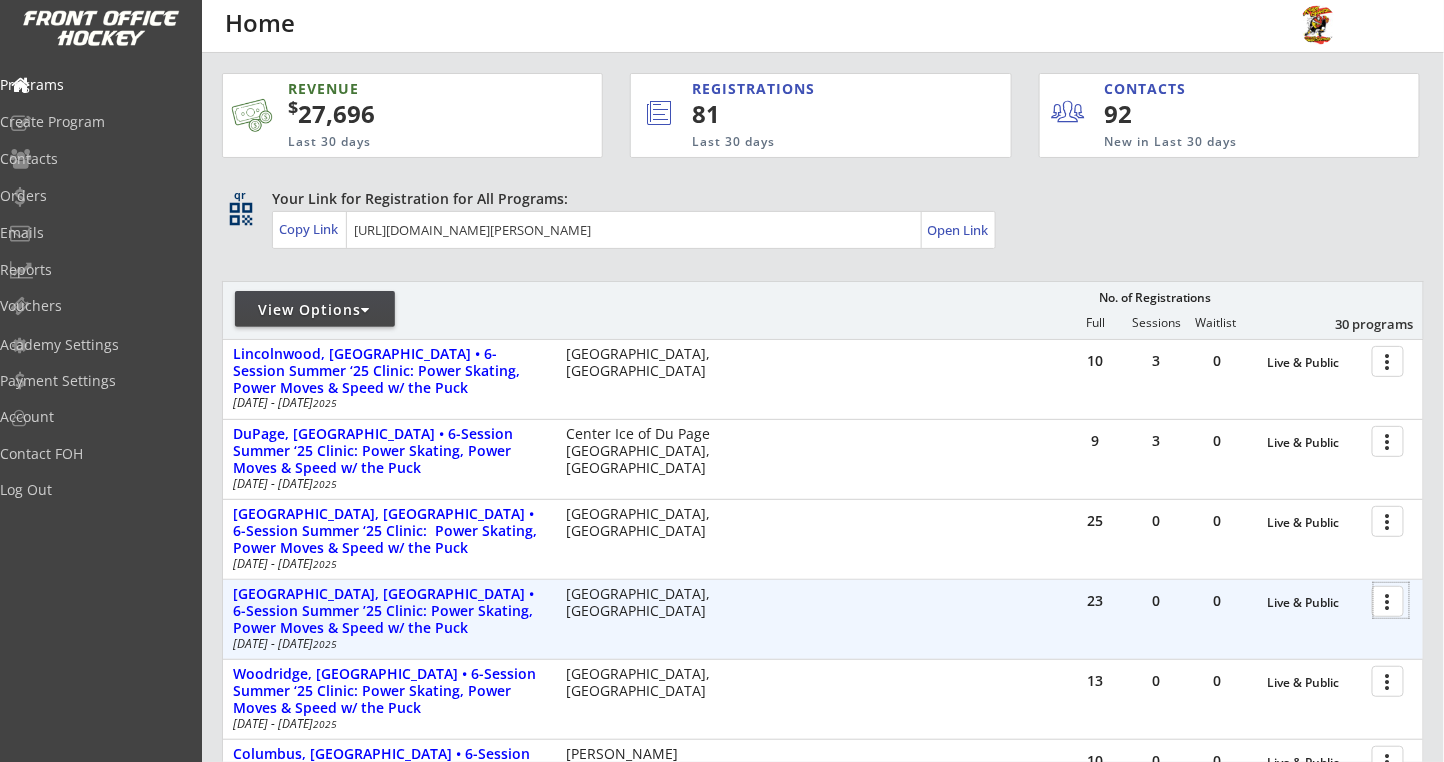 click at bounding box center (1391, 600) 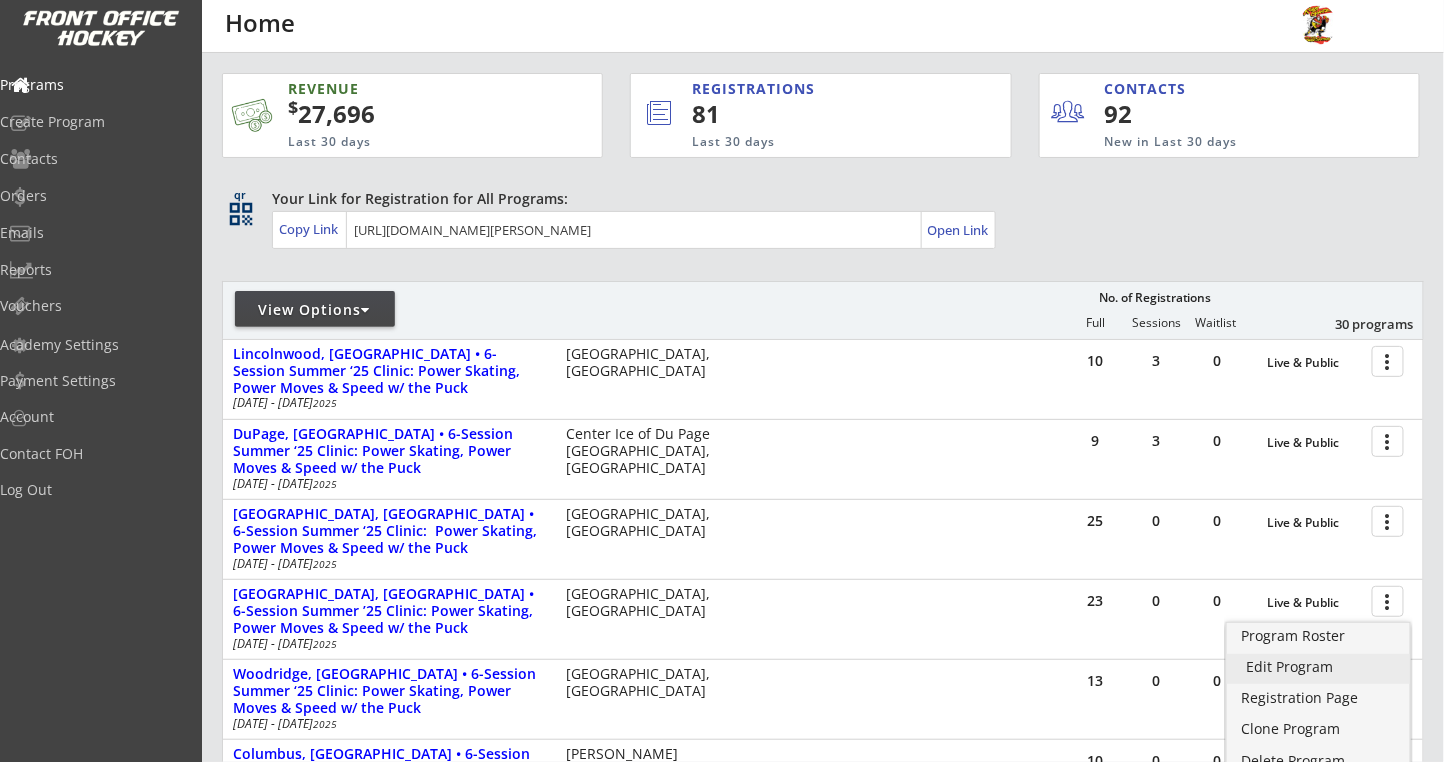 click on "Edit Program" at bounding box center [1318, 667] 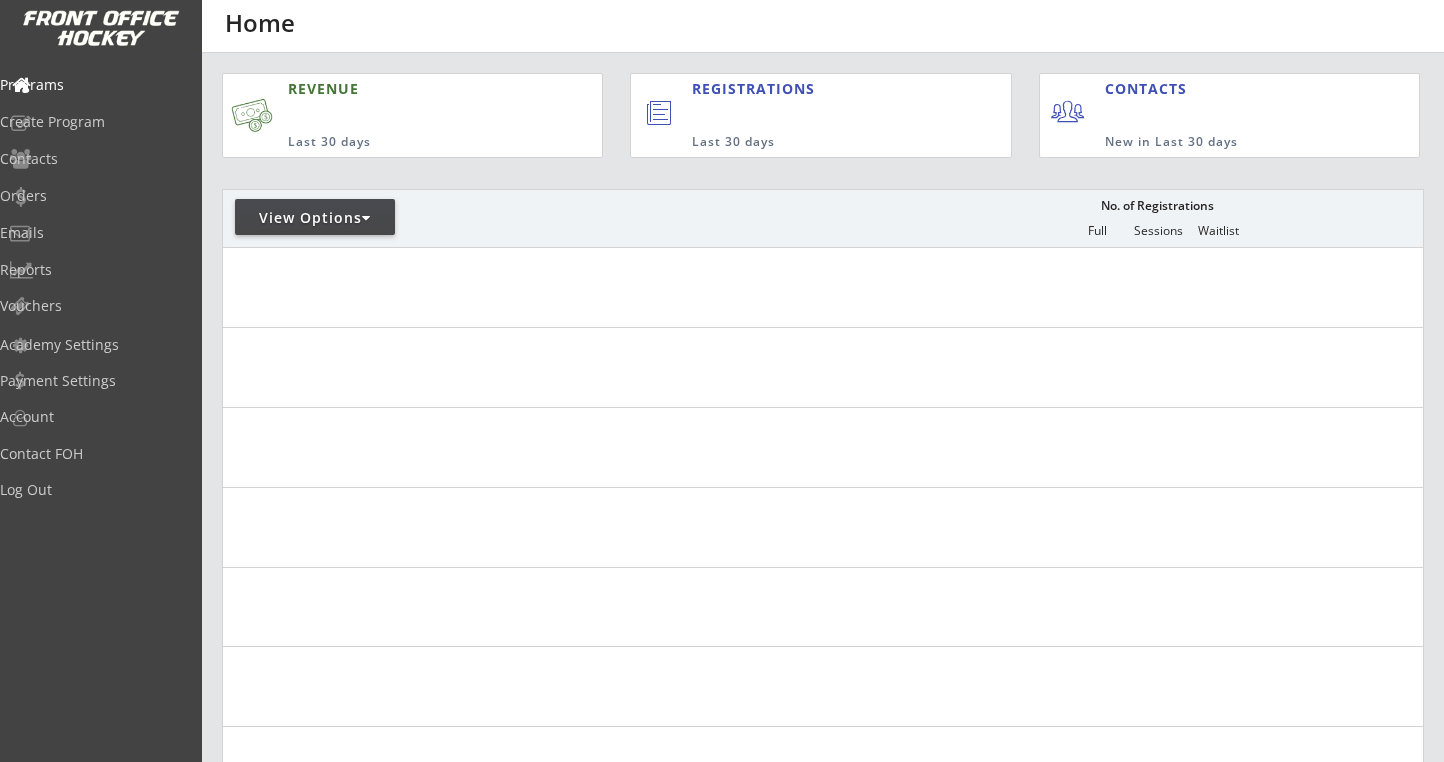 scroll, scrollTop: 0, scrollLeft: 0, axis: both 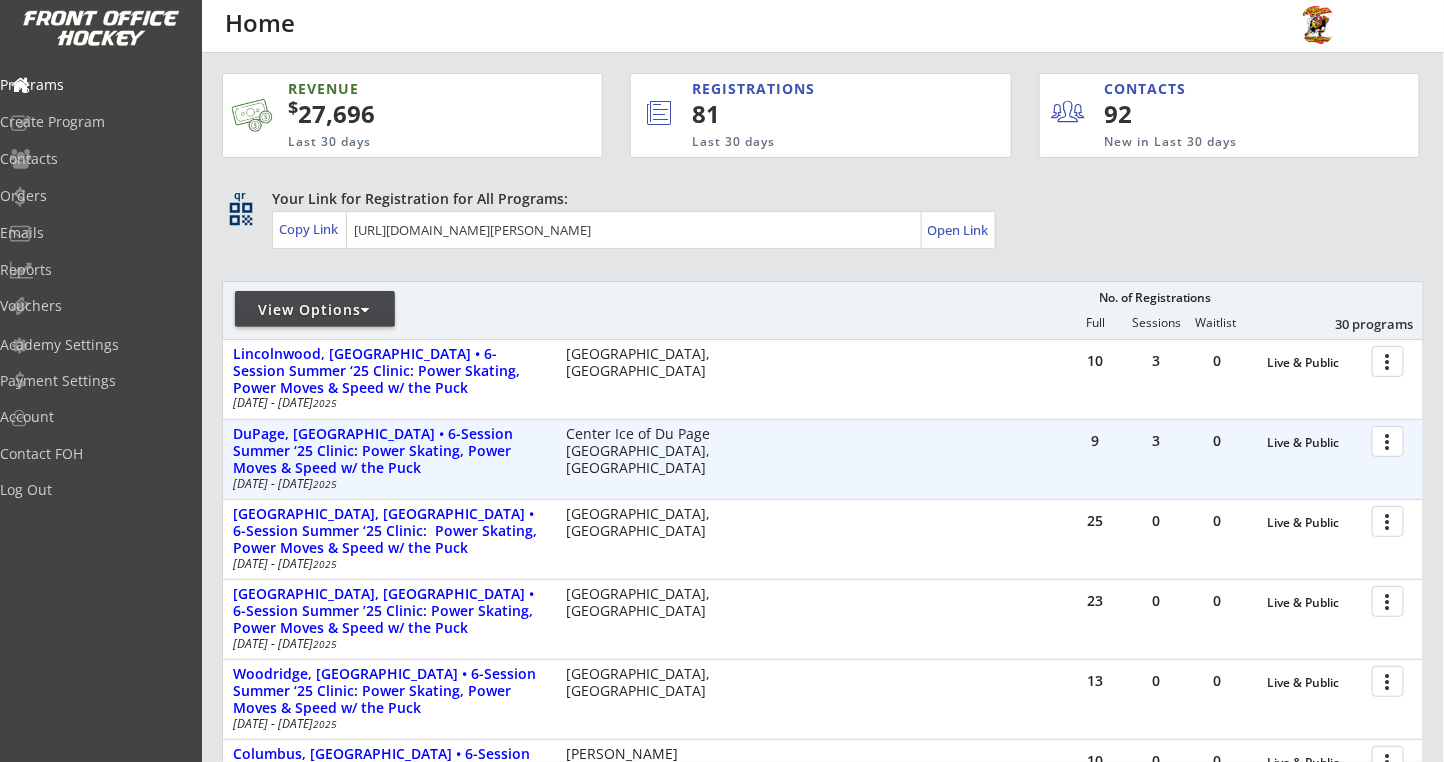 click at bounding box center (1391, 440) 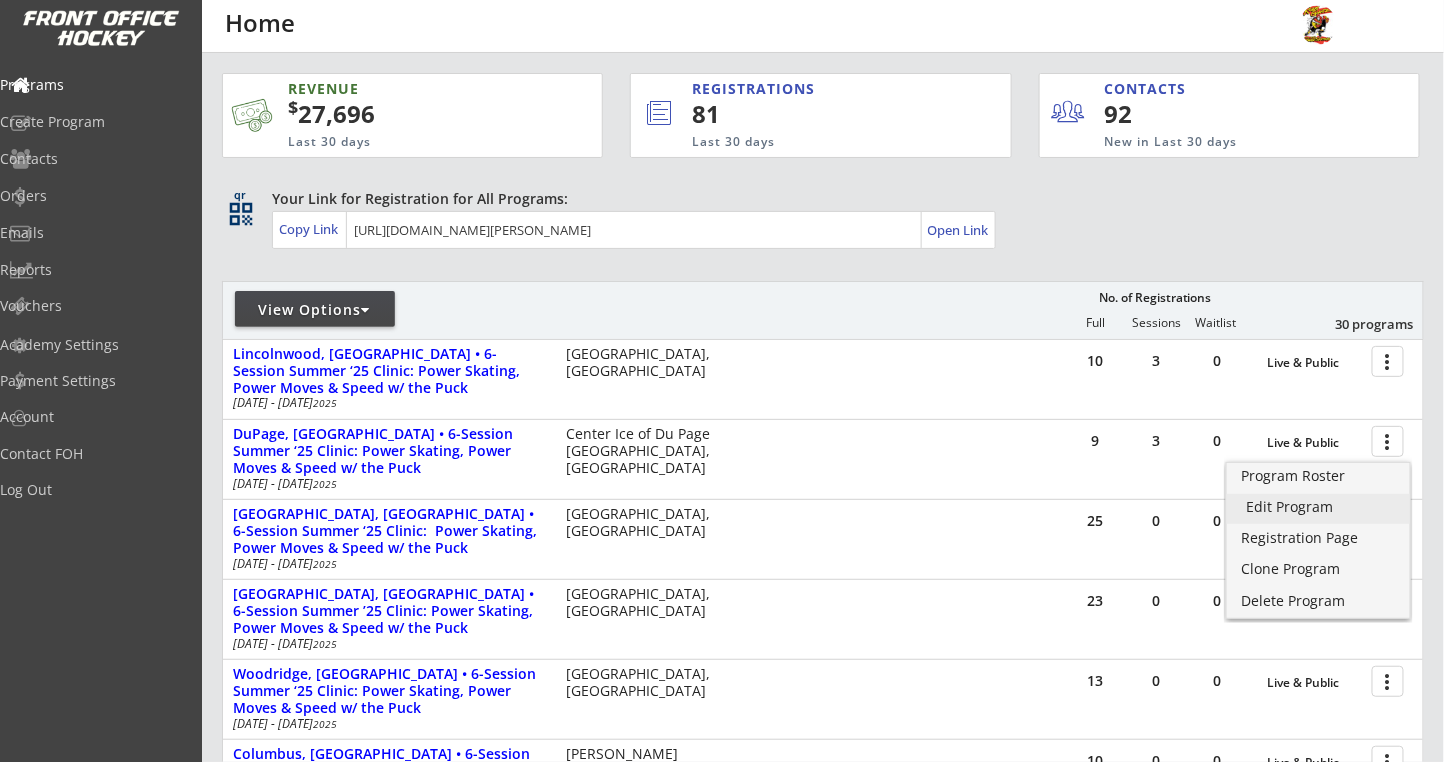 click on "Edit Program" at bounding box center [1318, 507] 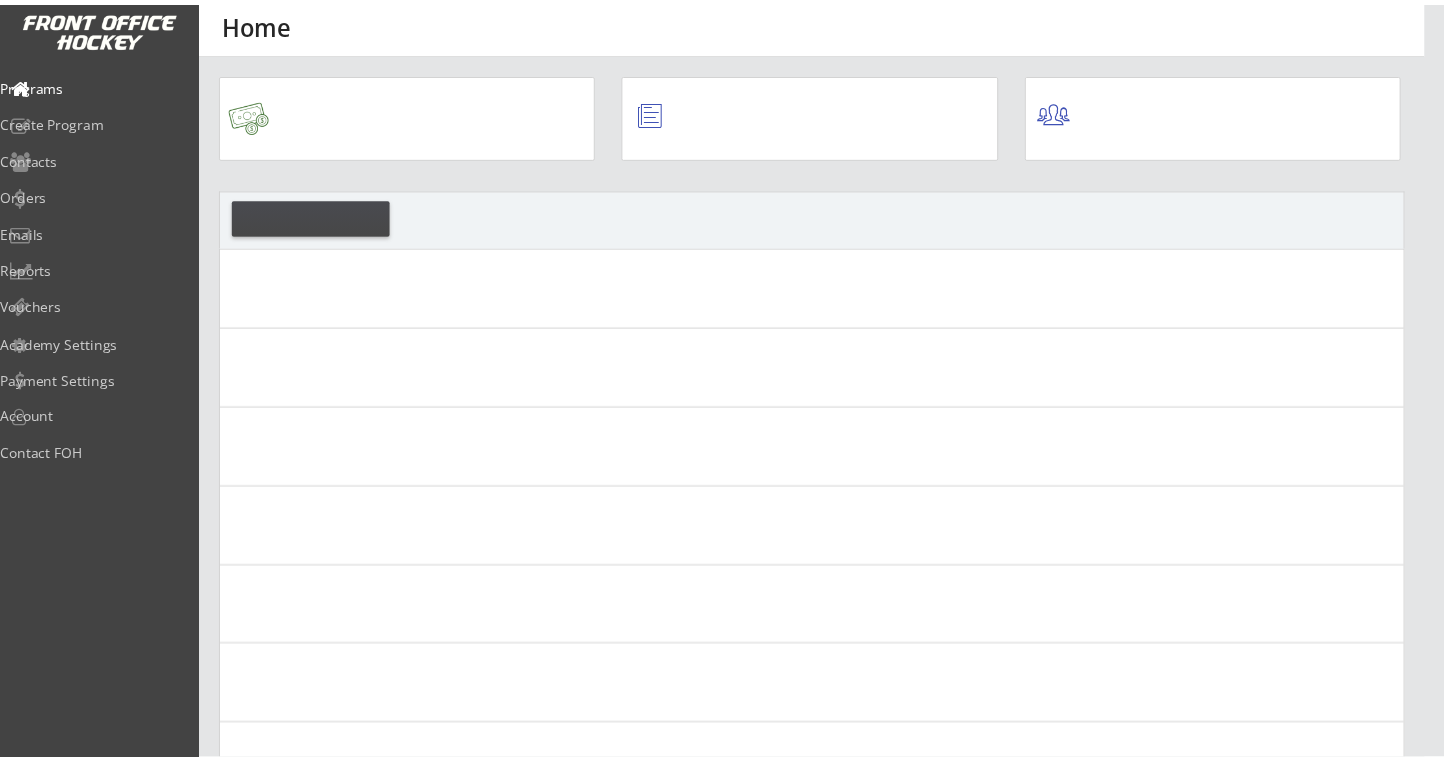 scroll, scrollTop: 0, scrollLeft: 0, axis: both 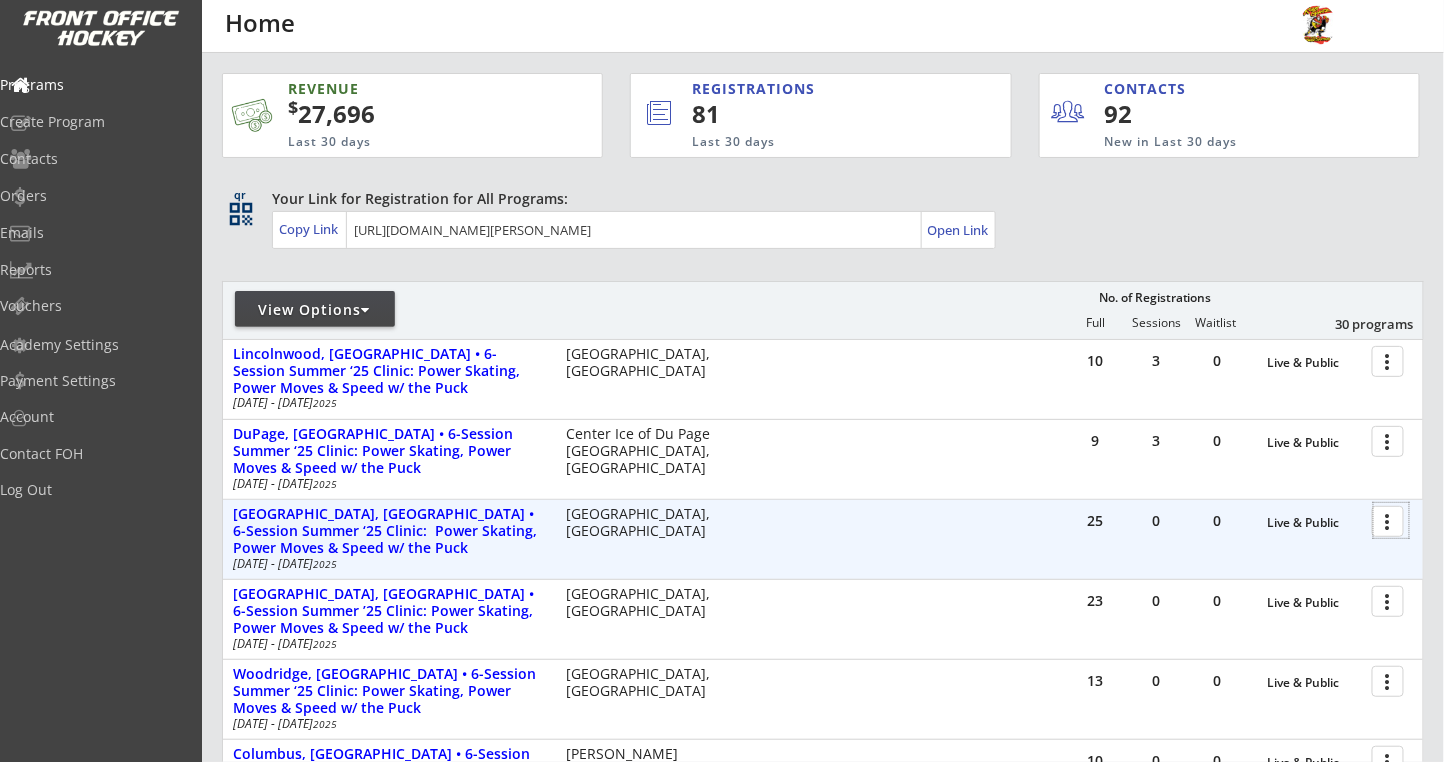 click at bounding box center [1391, 520] 